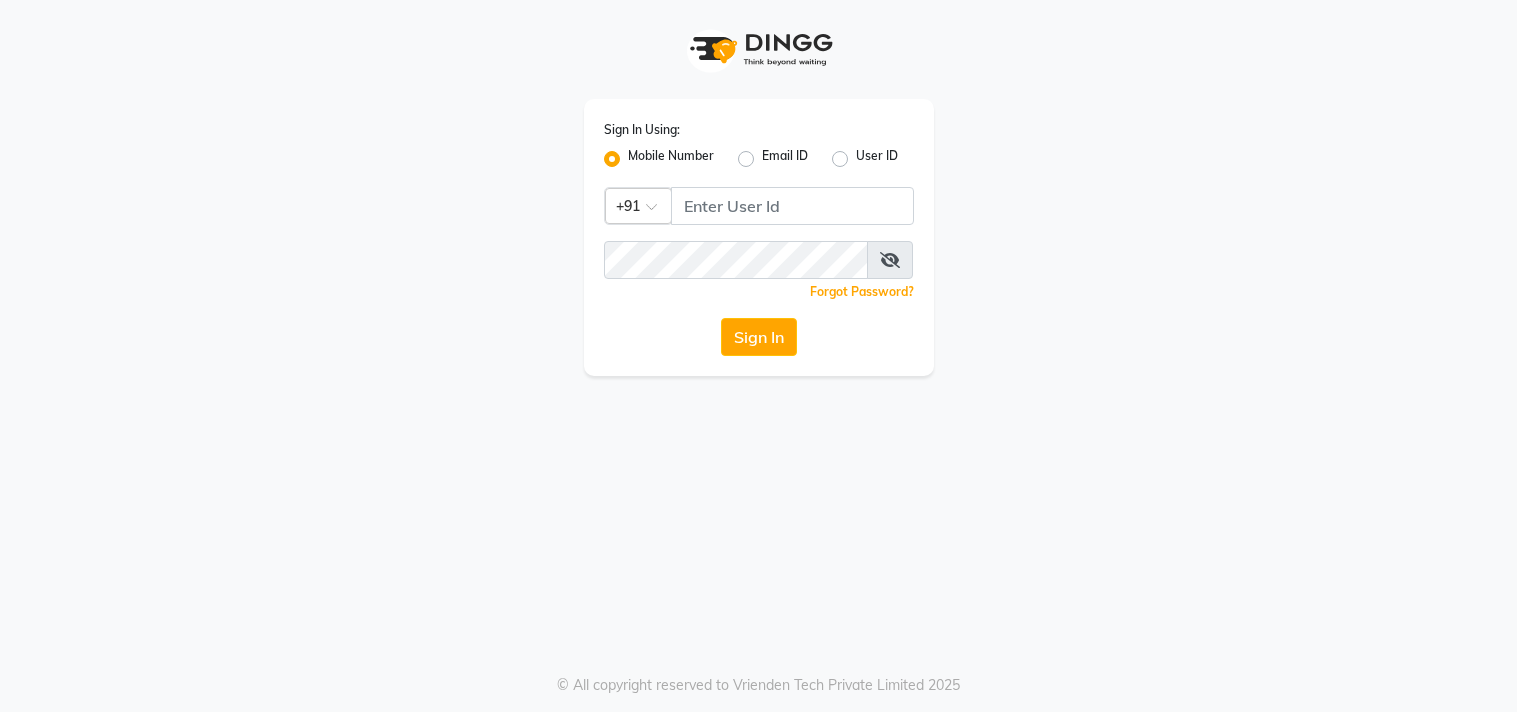 scroll, scrollTop: 0, scrollLeft: 0, axis: both 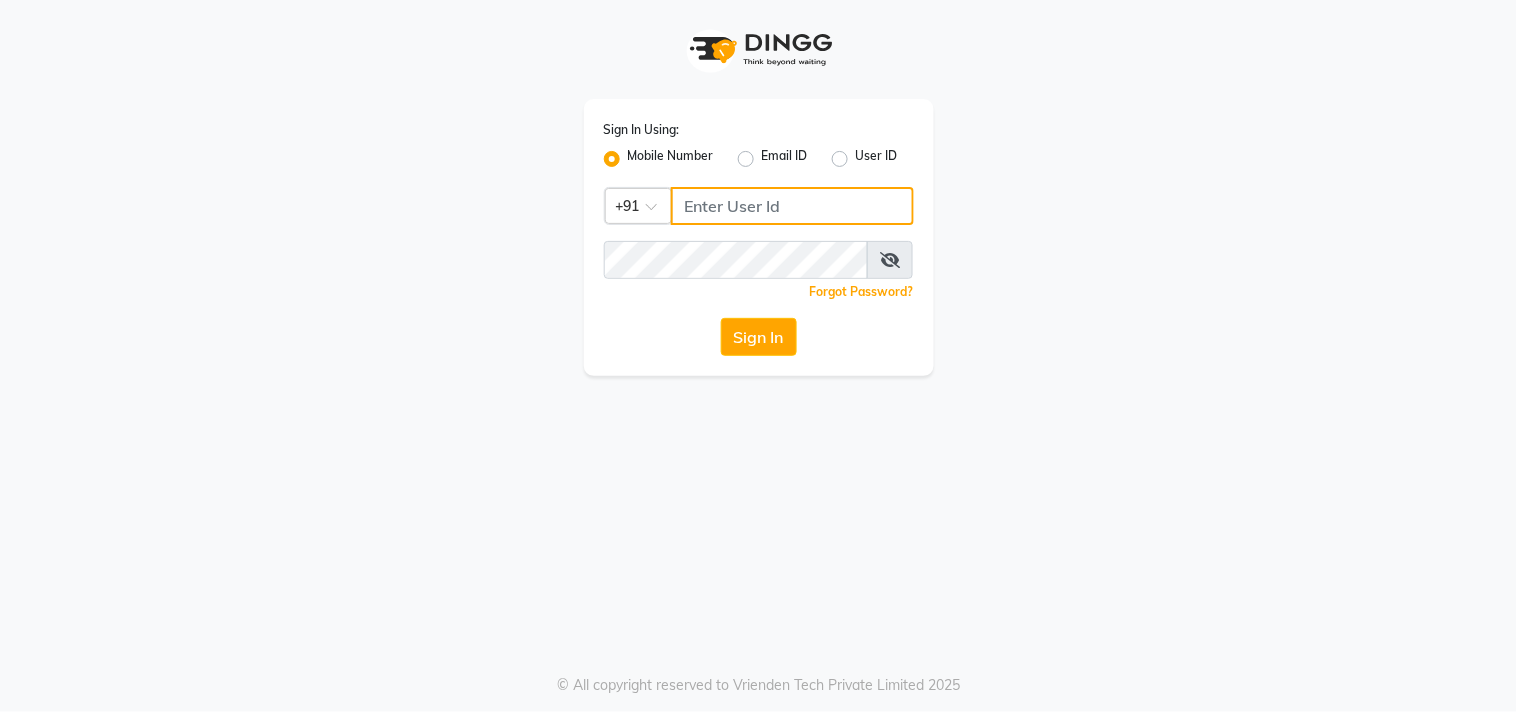 type on "[PHONE]" 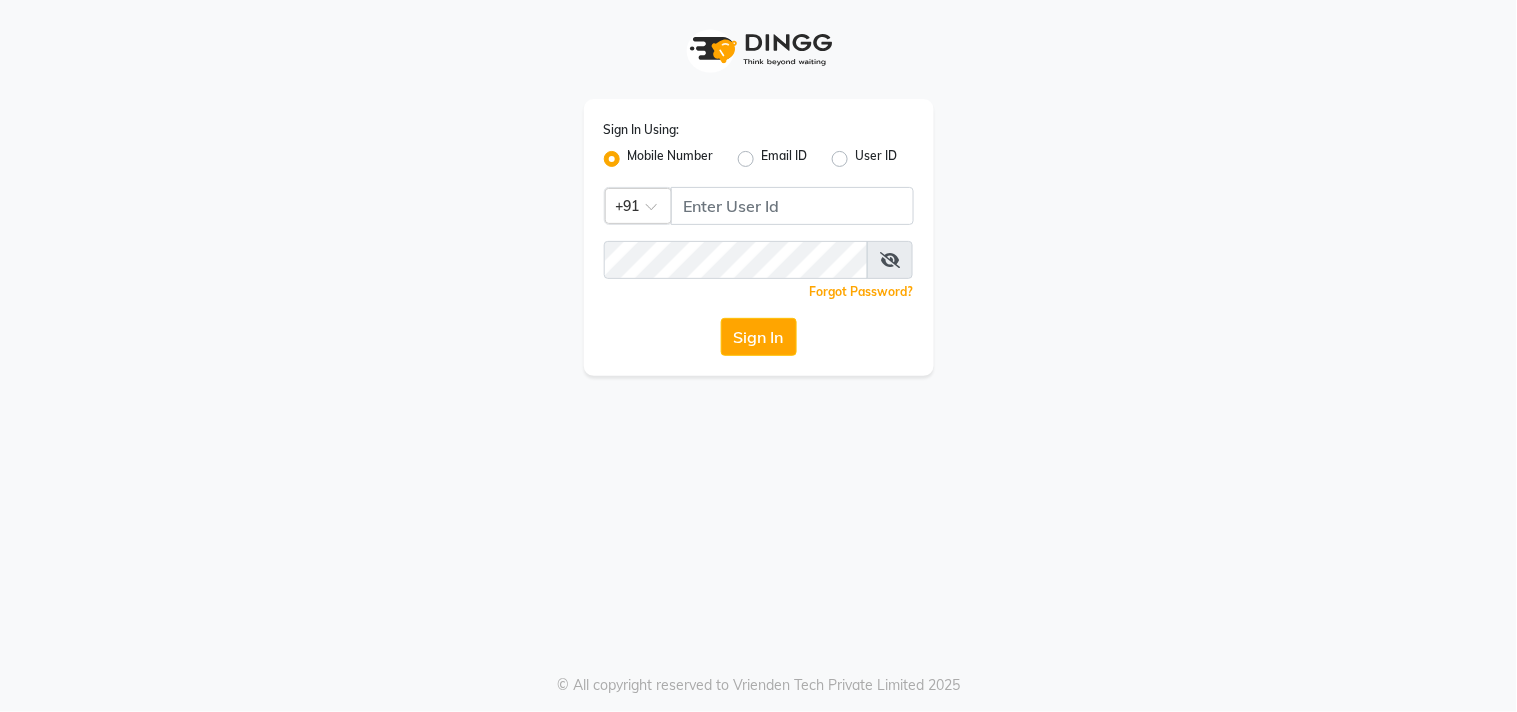 click on "Forgot Password?" 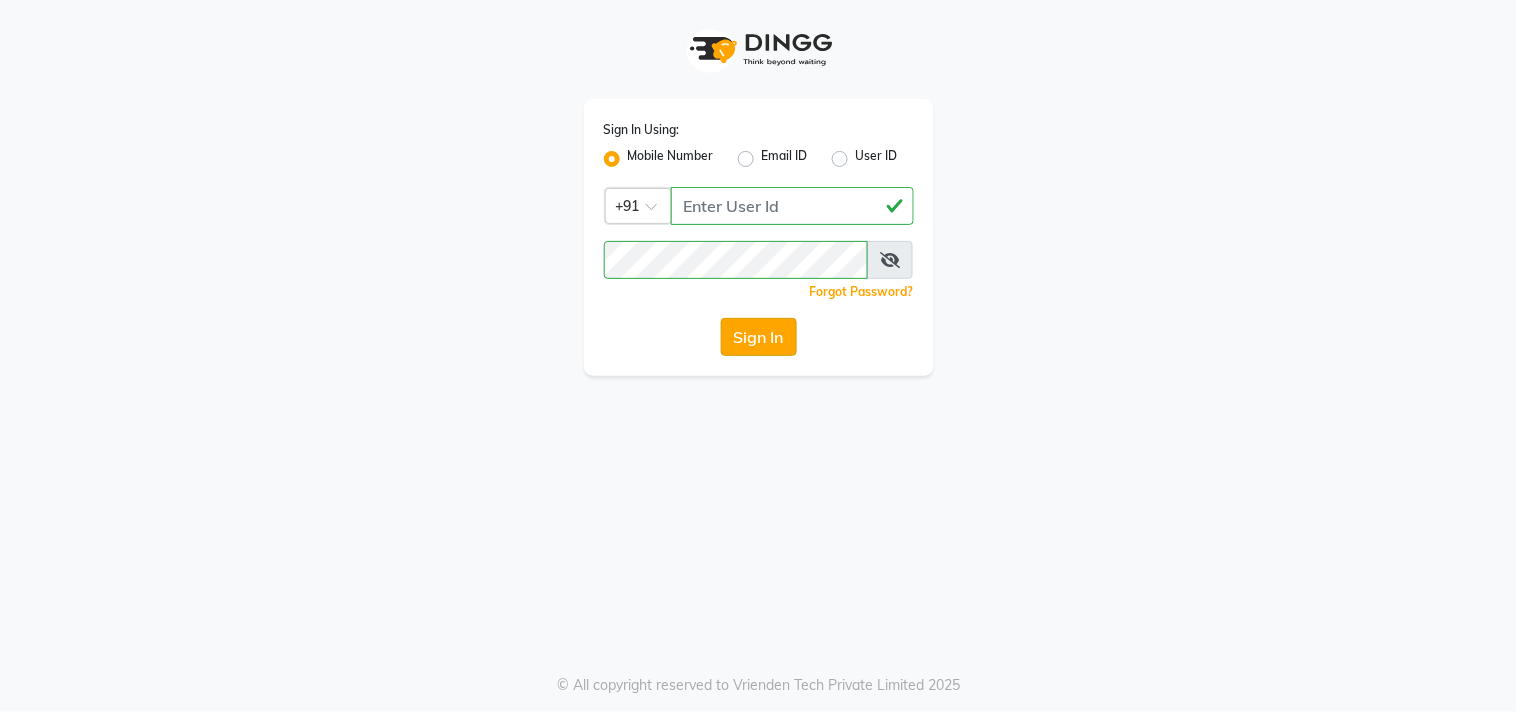 click on "Sign In" 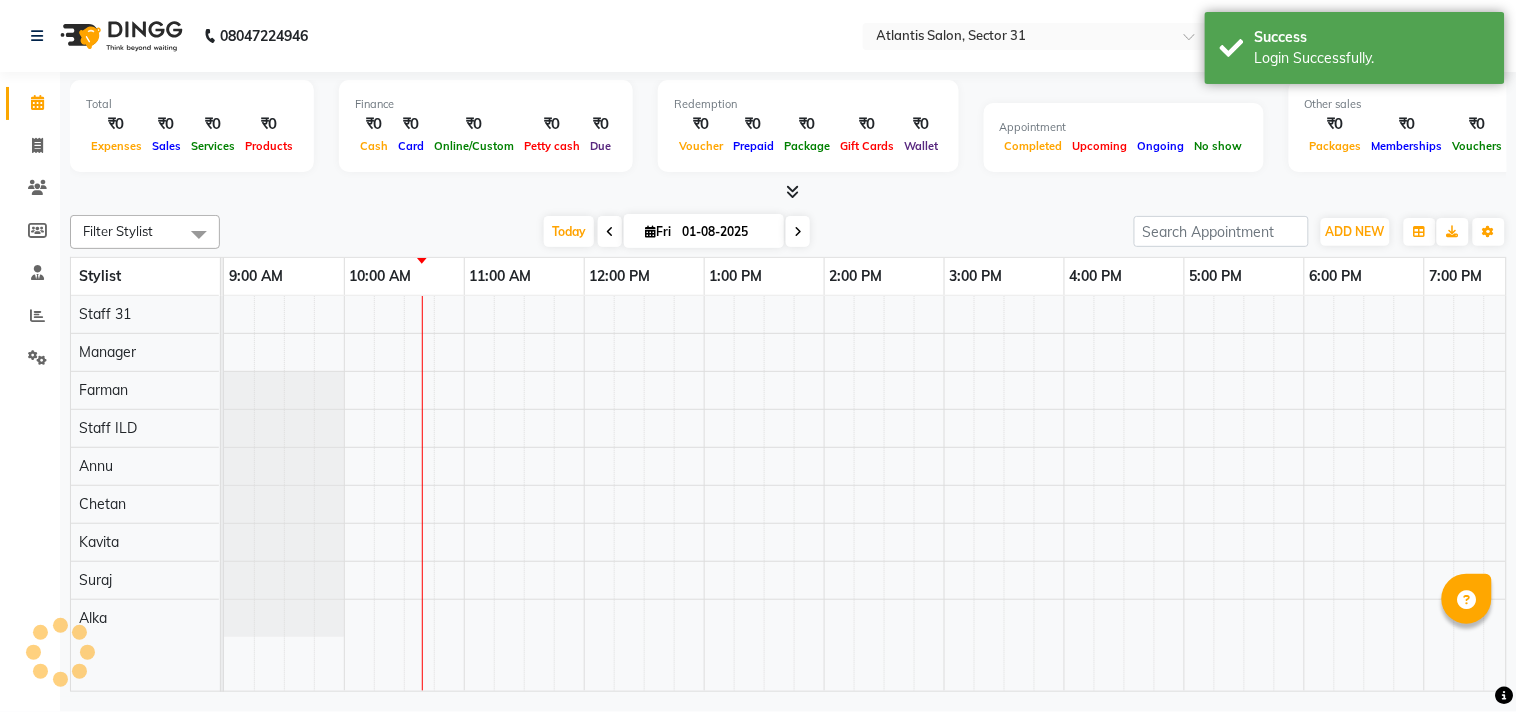 select on "en" 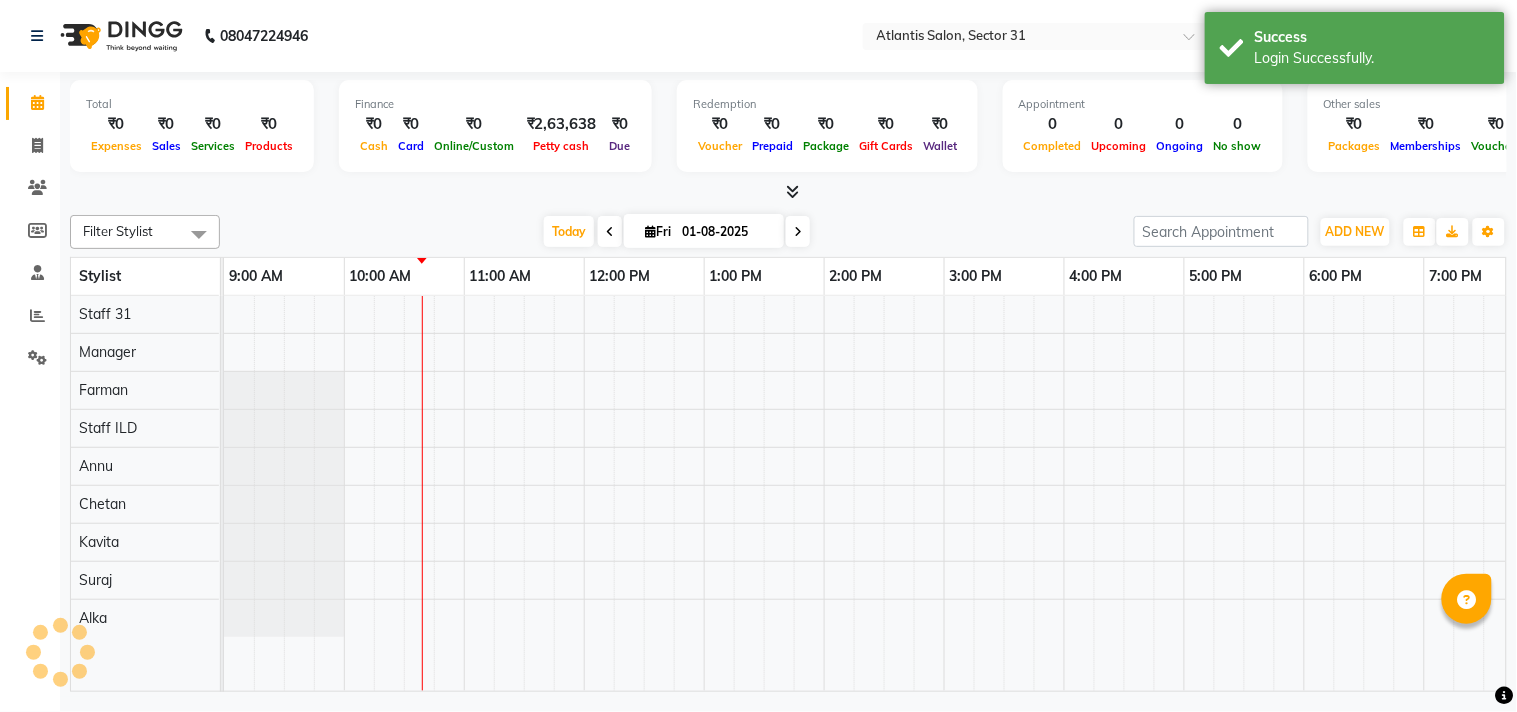 scroll, scrollTop: 0, scrollLeft: 0, axis: both 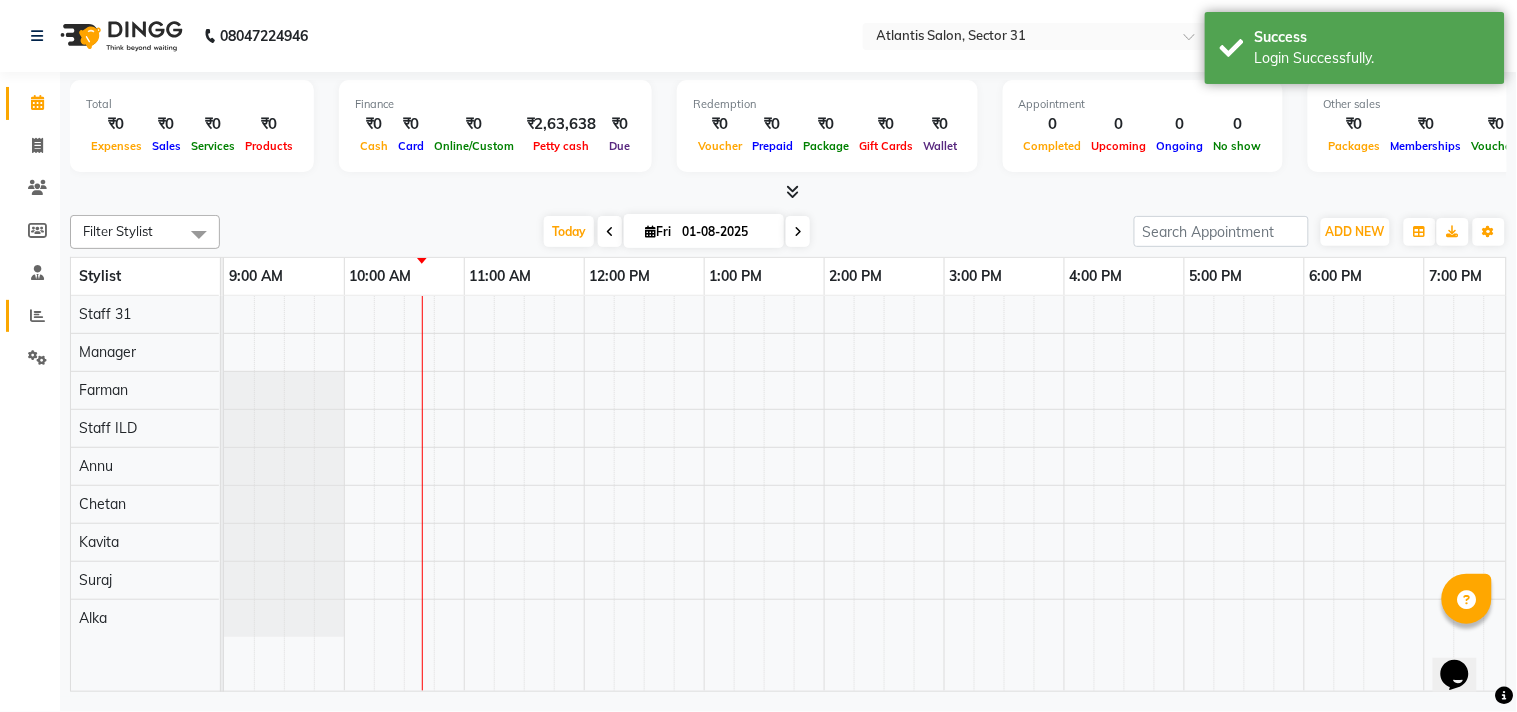click on "Reports" 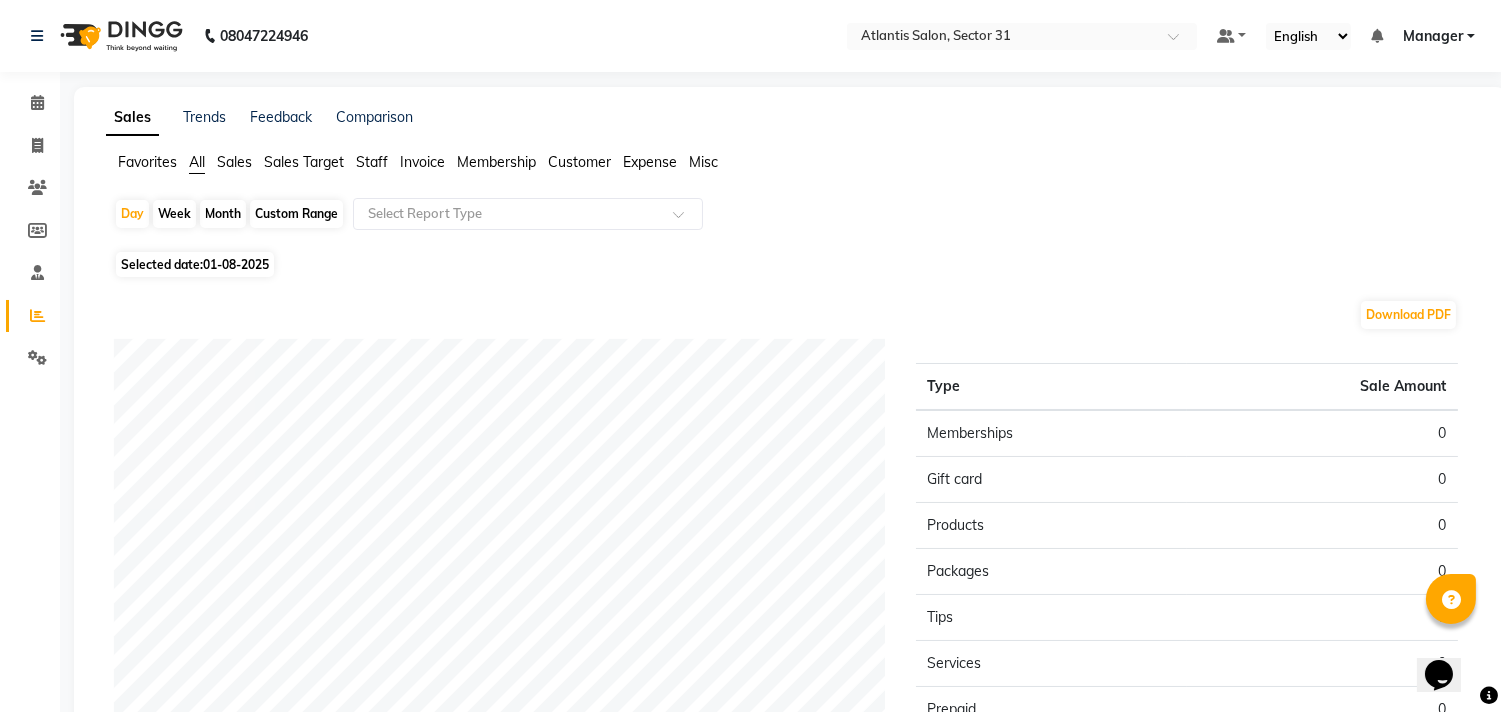 click on "Staff" 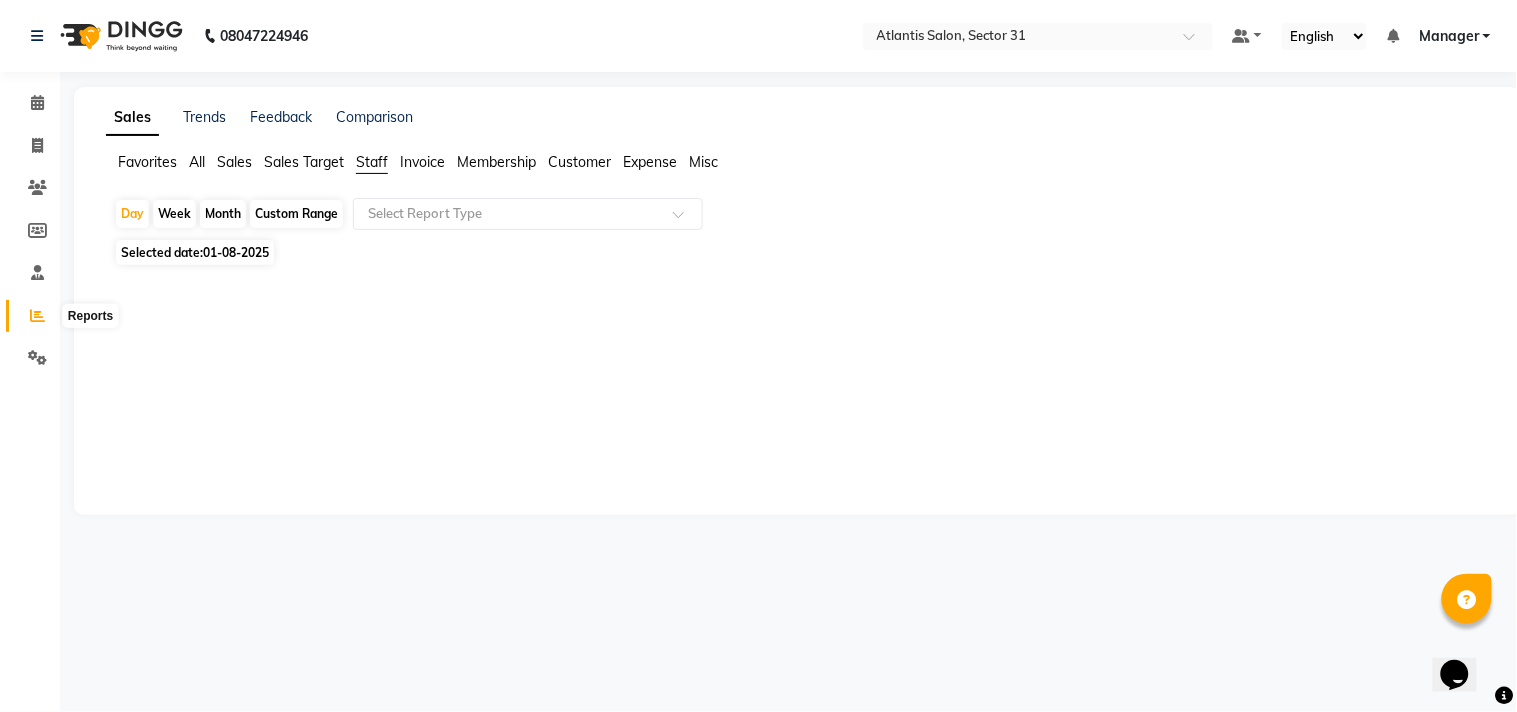 click 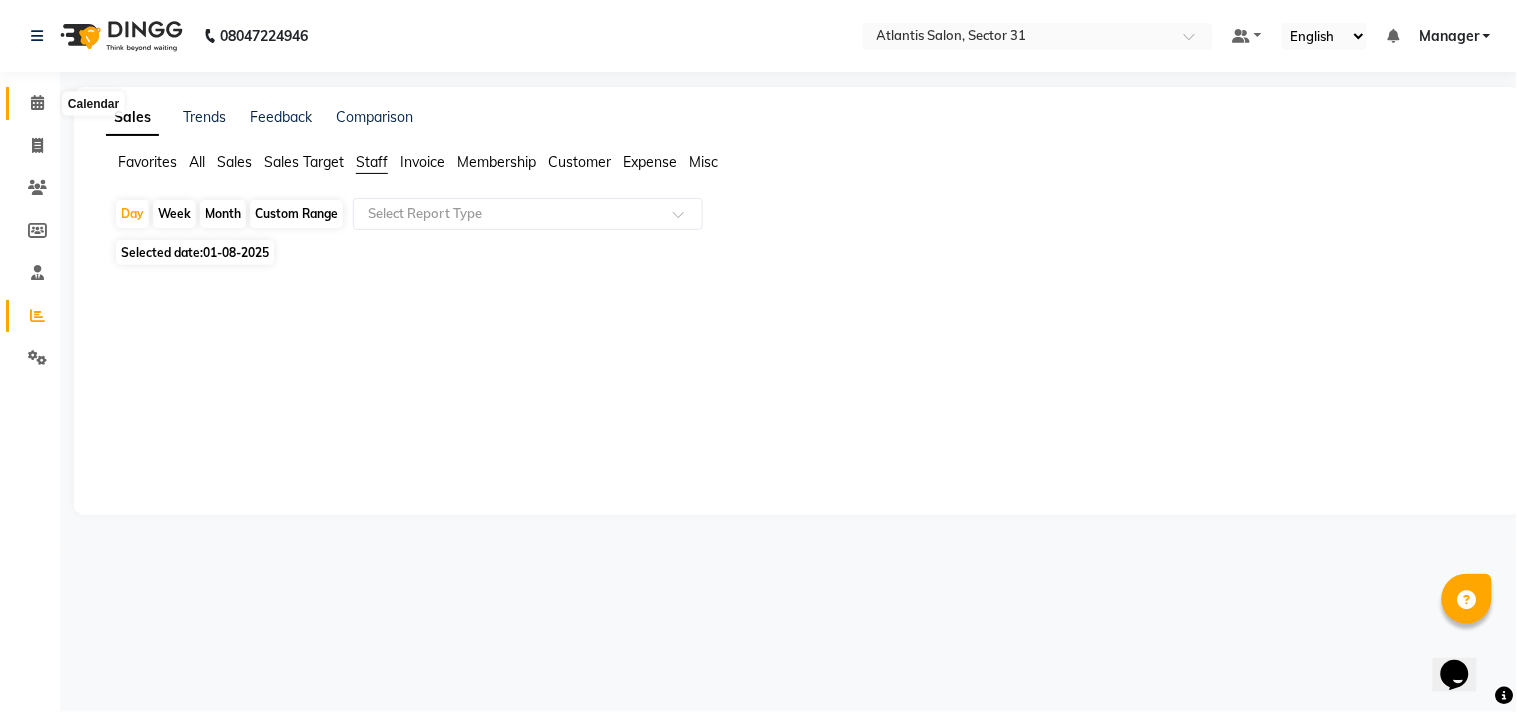 click 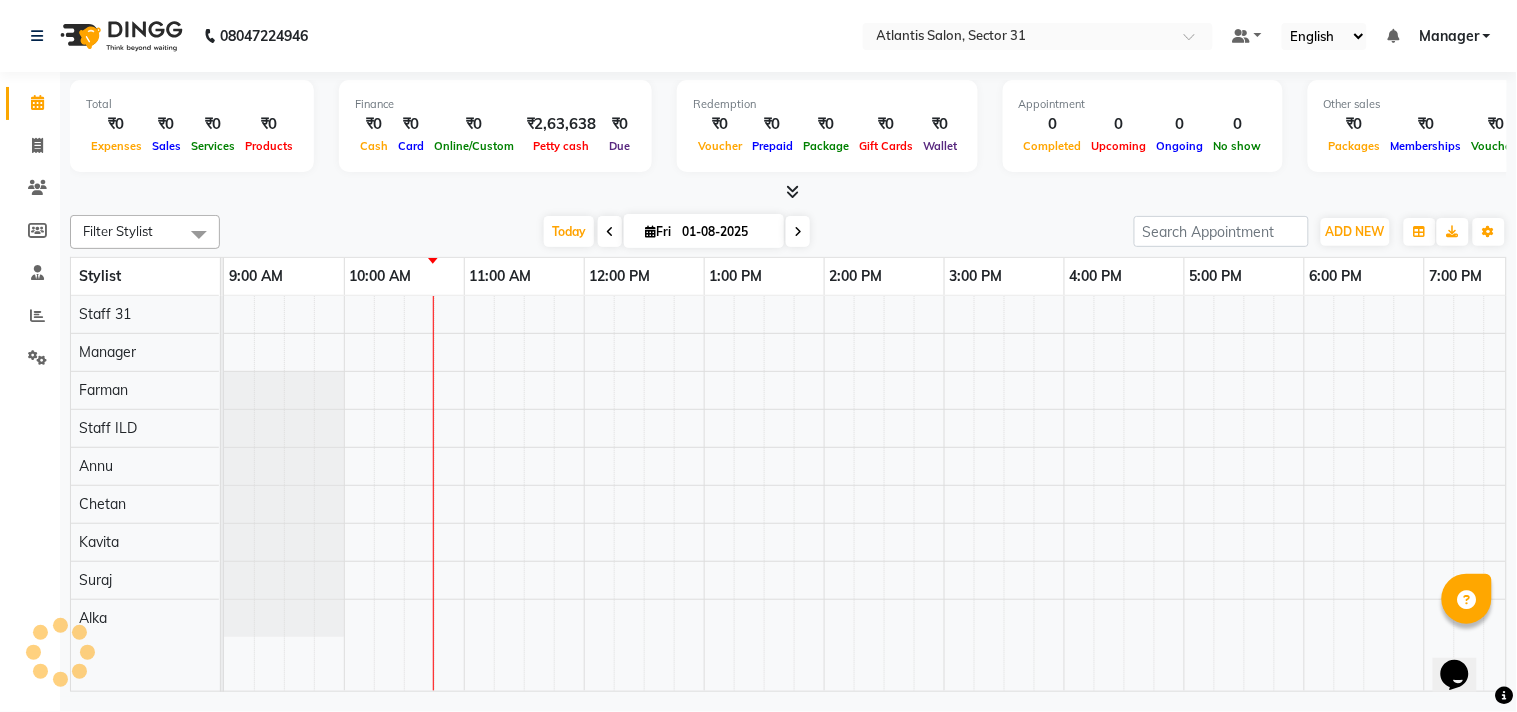 scroll, scrollTop: 0, scrollLeft: 0, axis: both 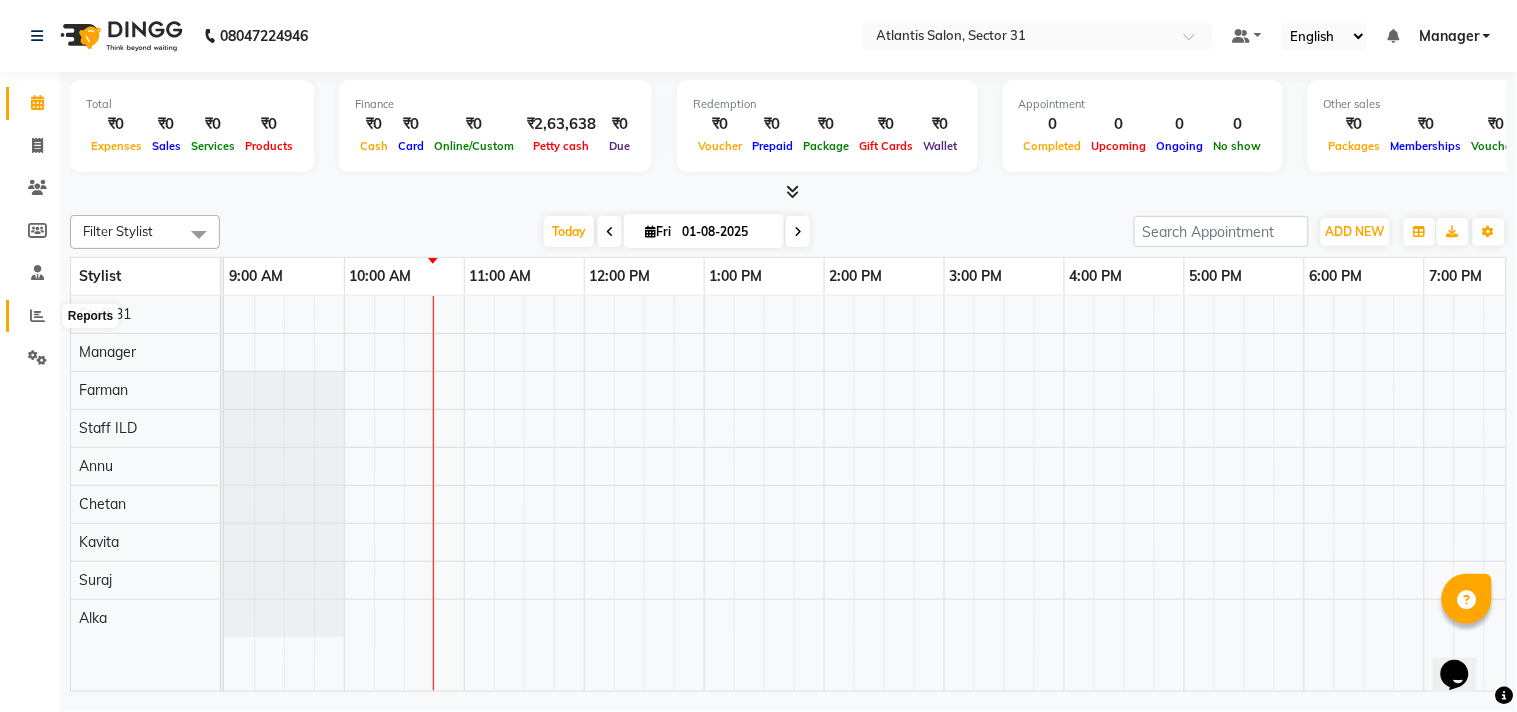 click 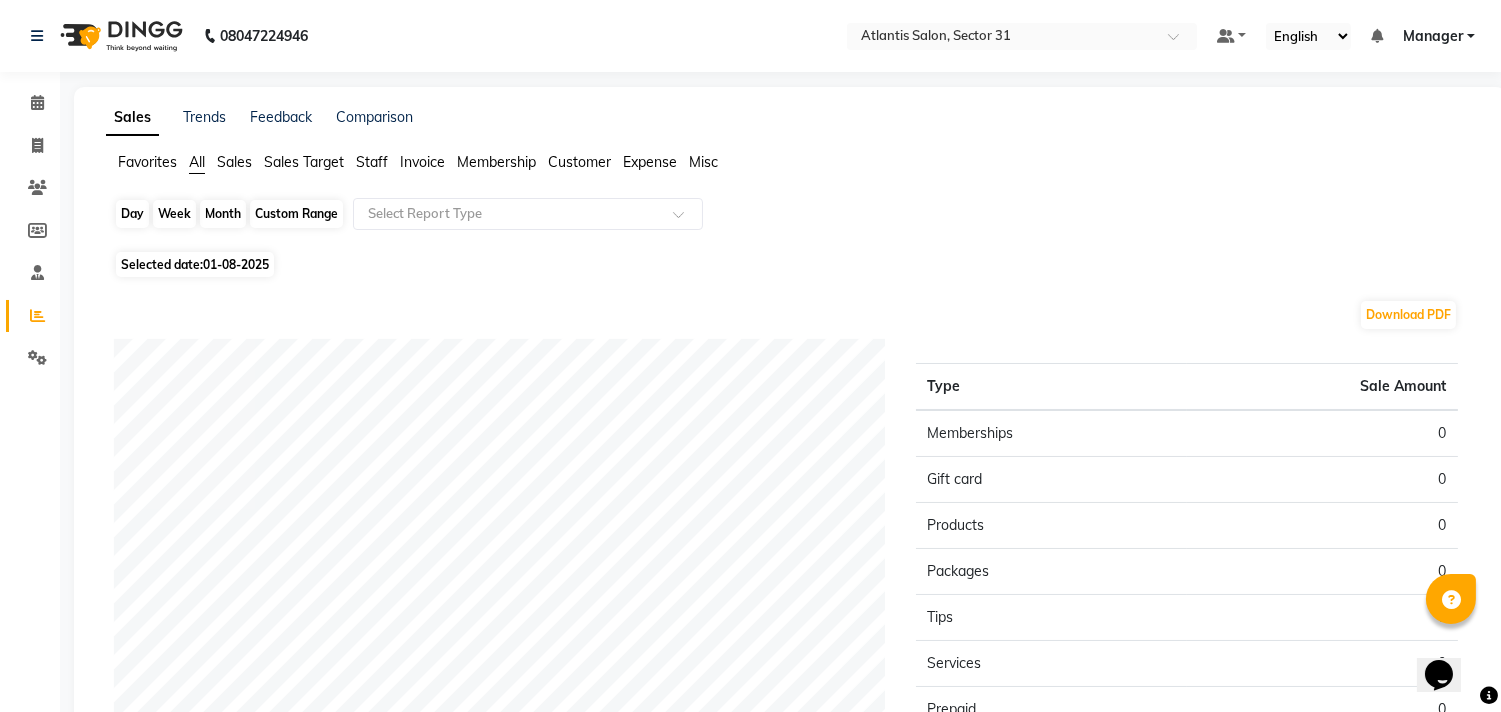 click on "Day" 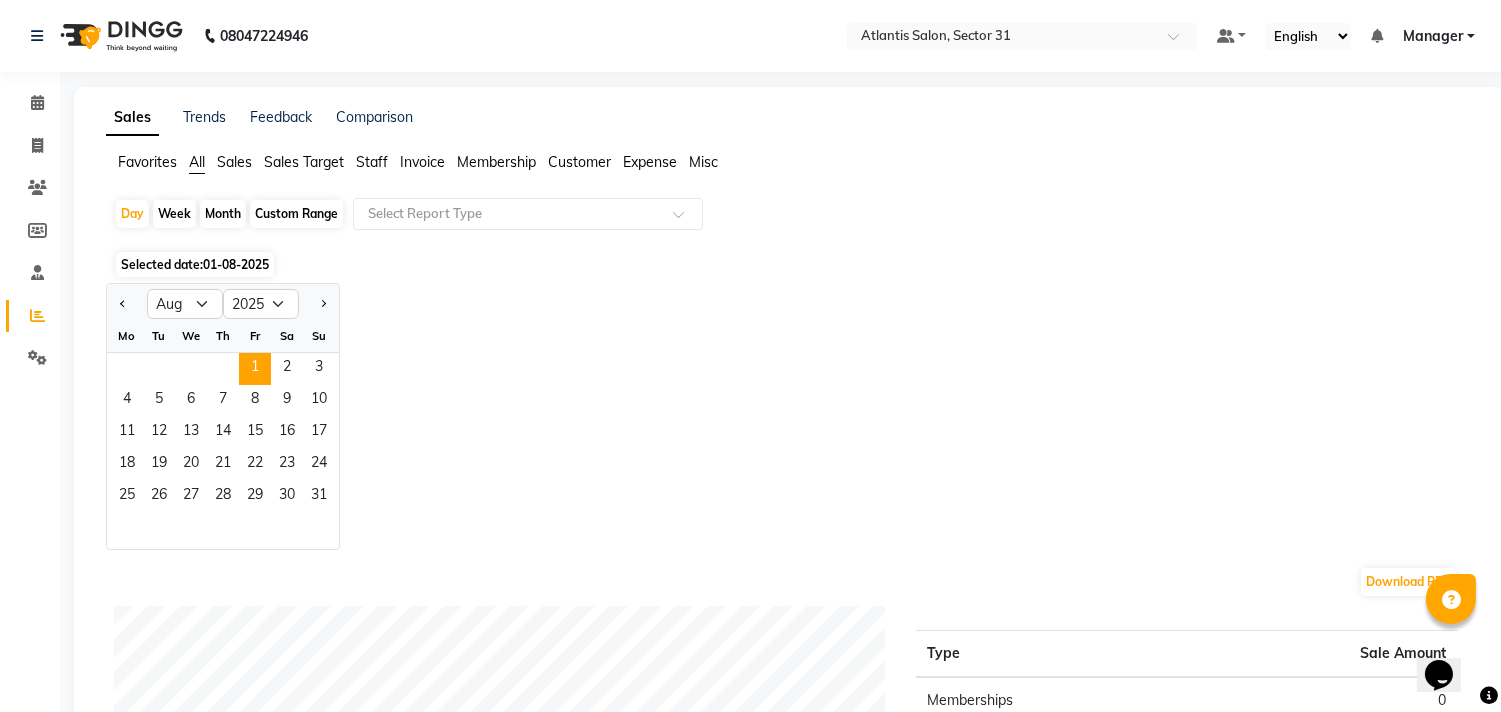 click on "Month" 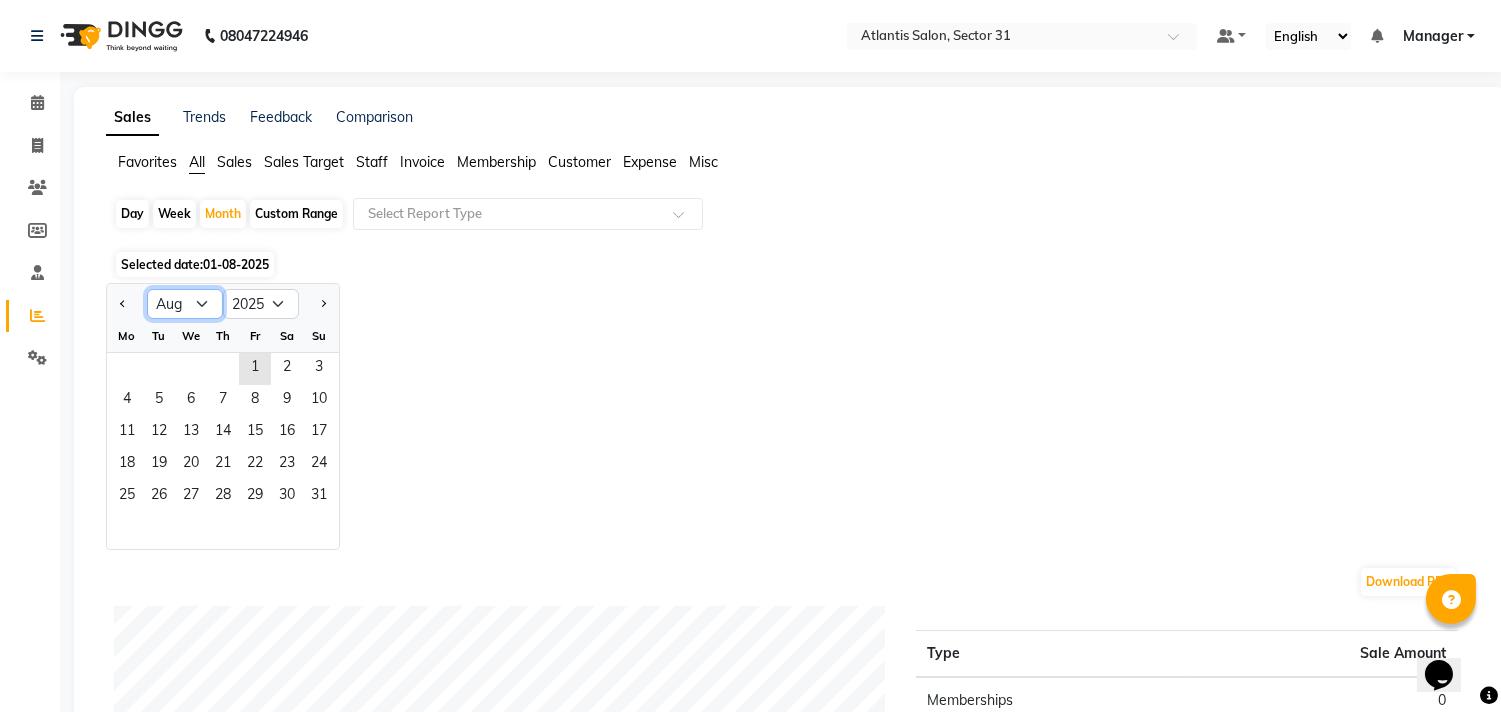 click on "Jan Feb Mar Apr May Jun Jul Aug Sep Oct Nov Dec" 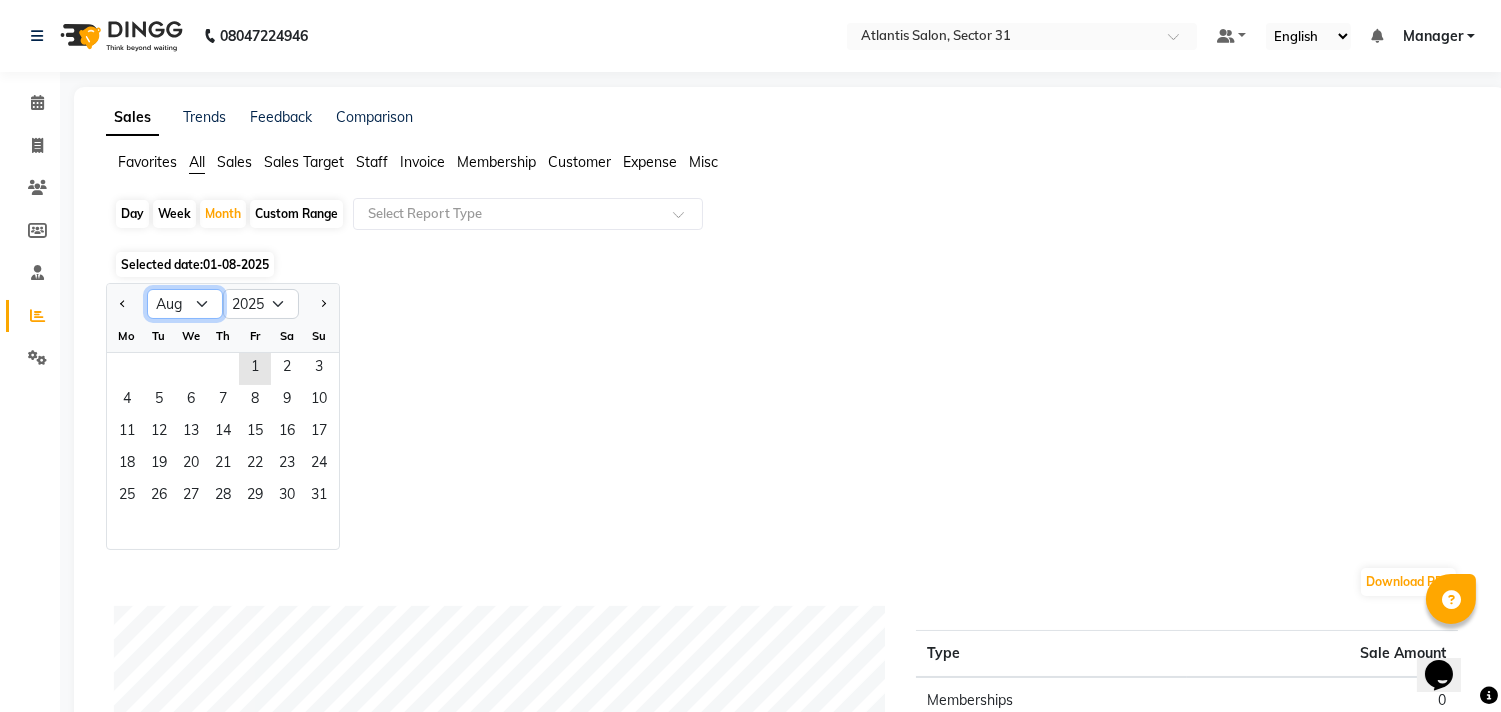 select on "7" 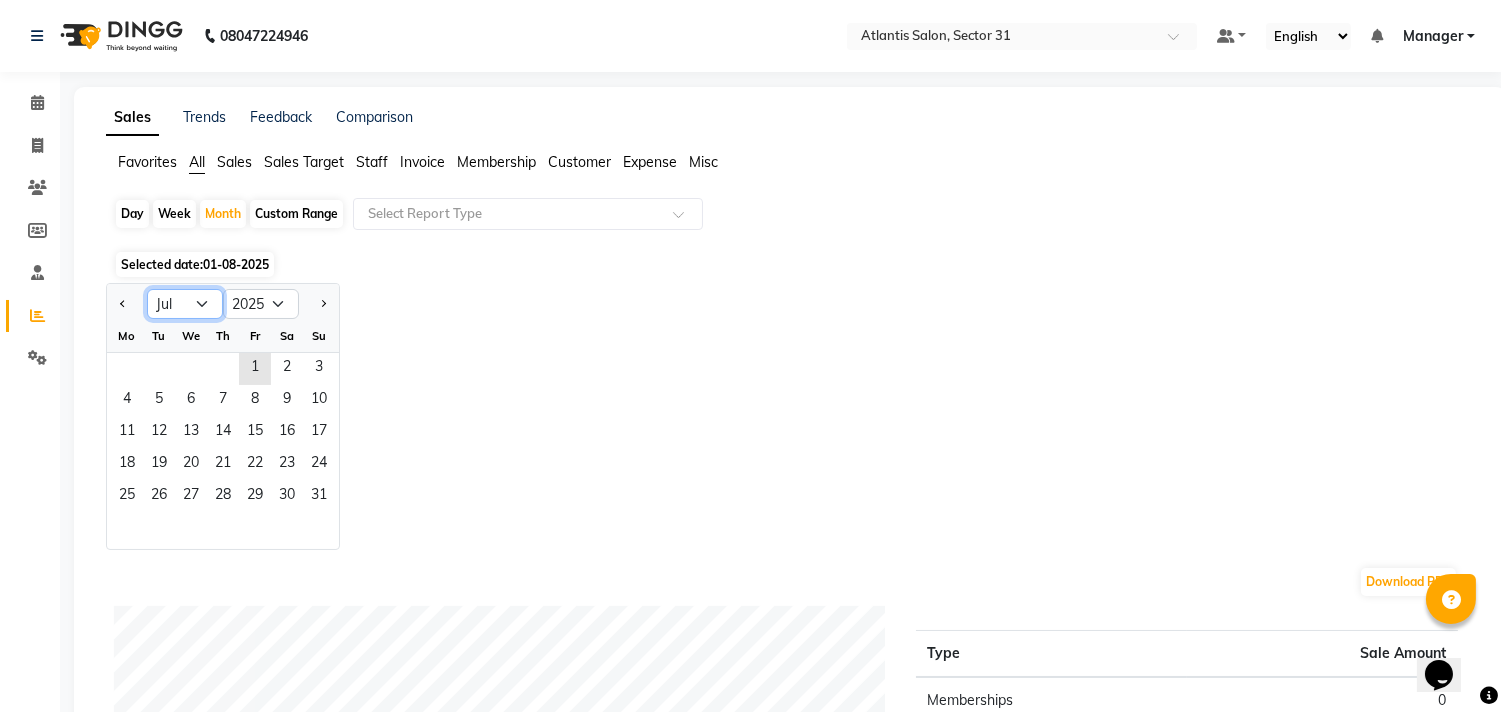 click on "Jan Feb Mar Apr May Jun Jul Aug Sep Oct Nov Dec" 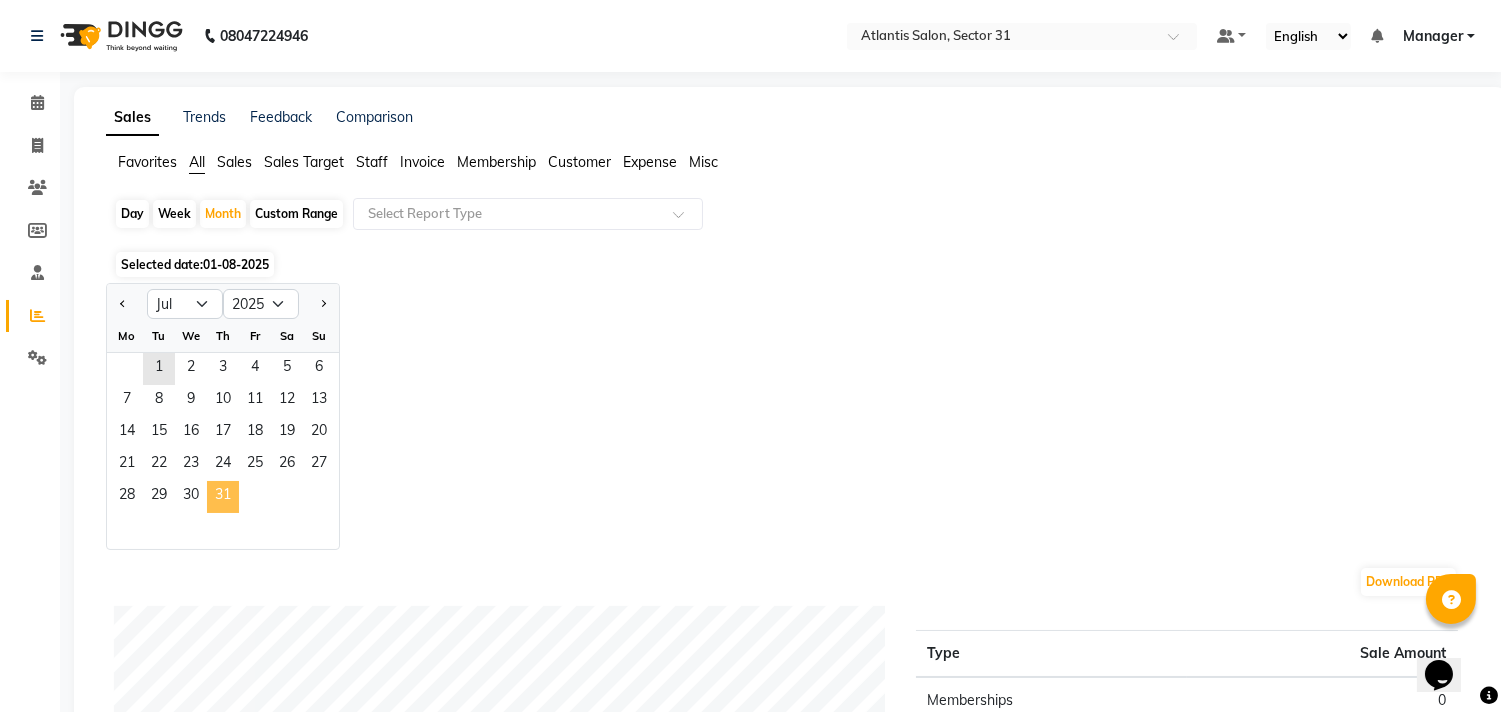 click on "31" 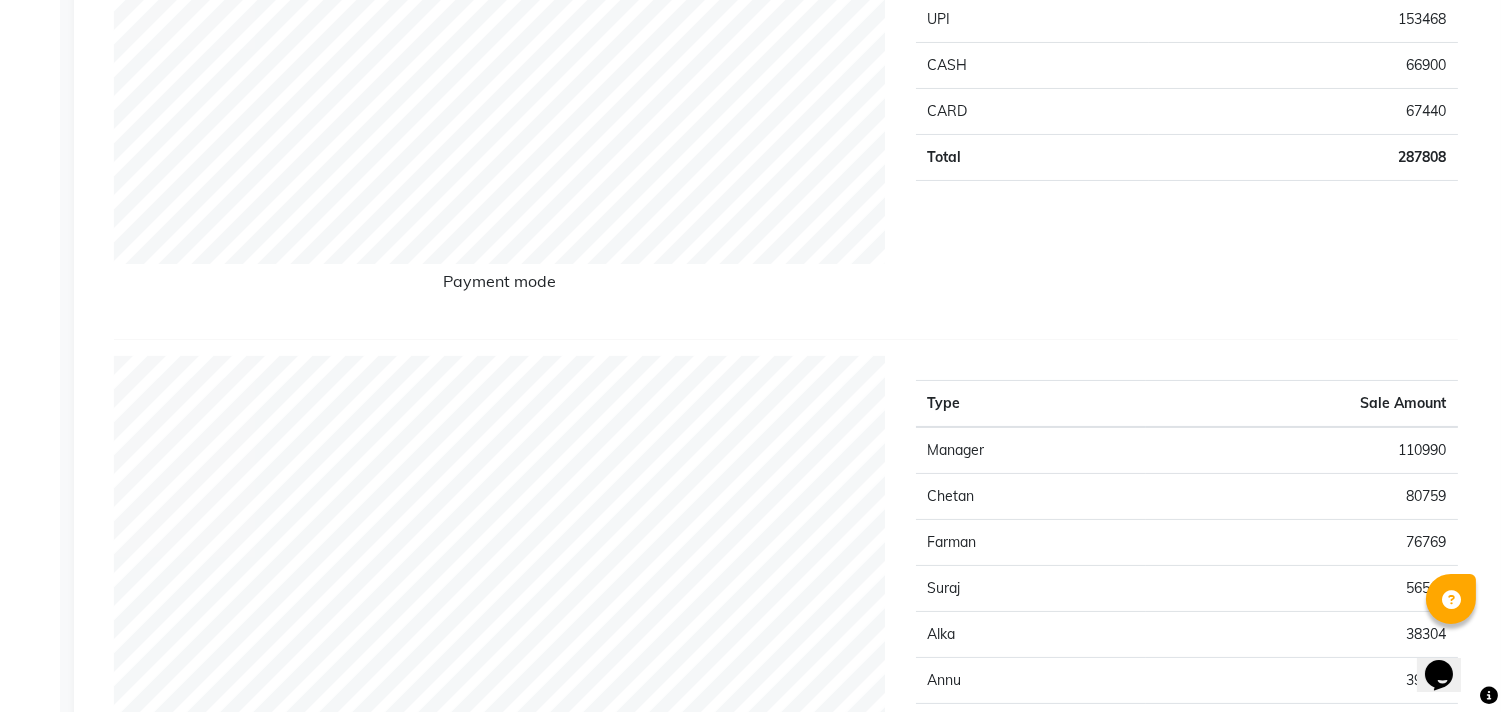 scroll, scrollTop: 0, scrollLeft: 0, axis: both 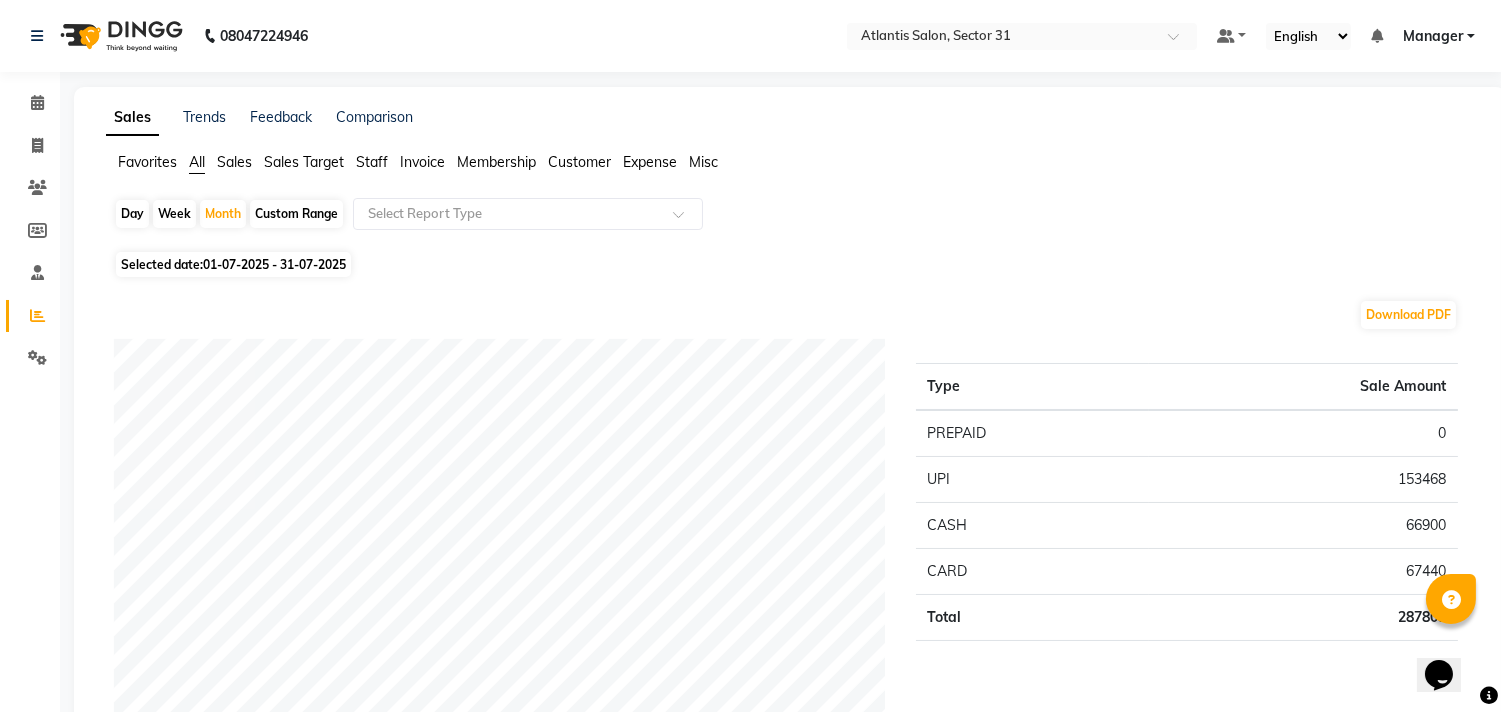 click on "Day" 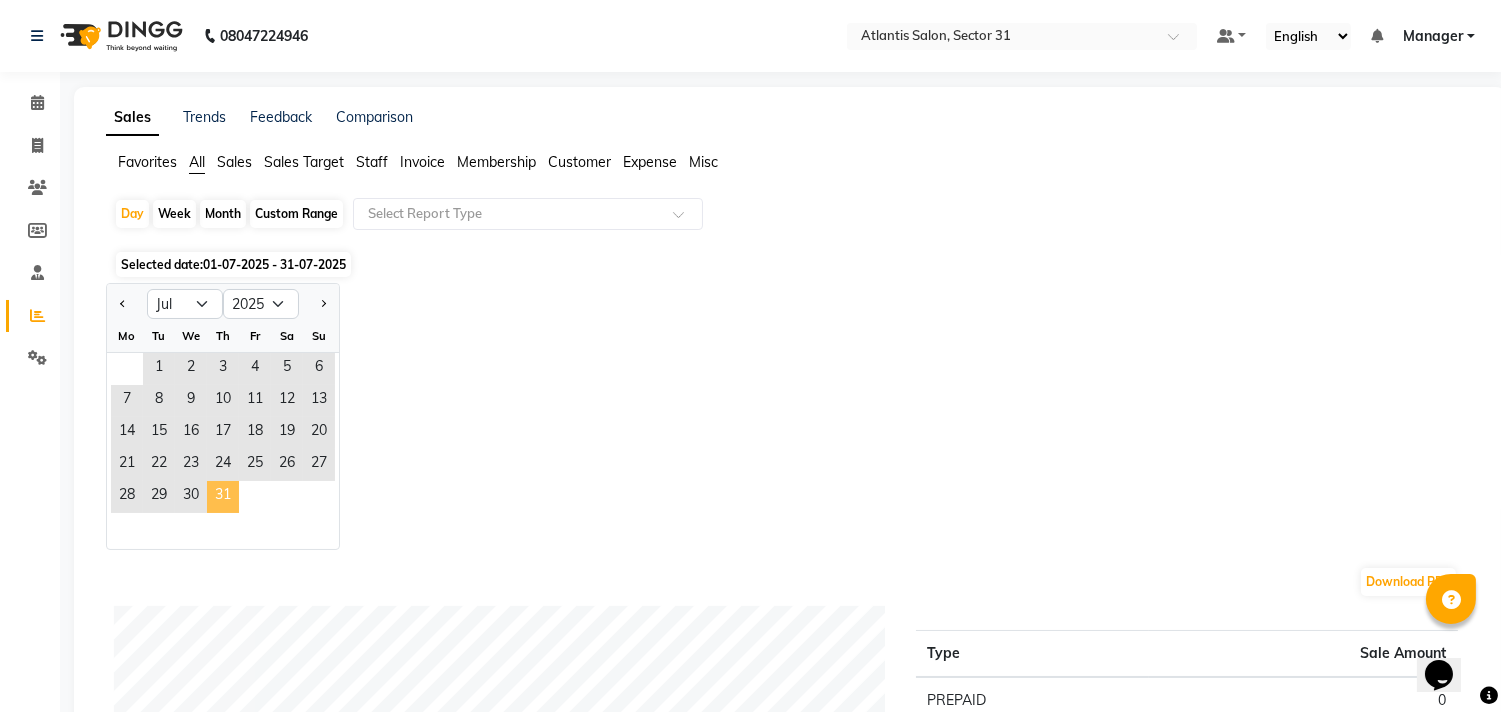 click on "31" 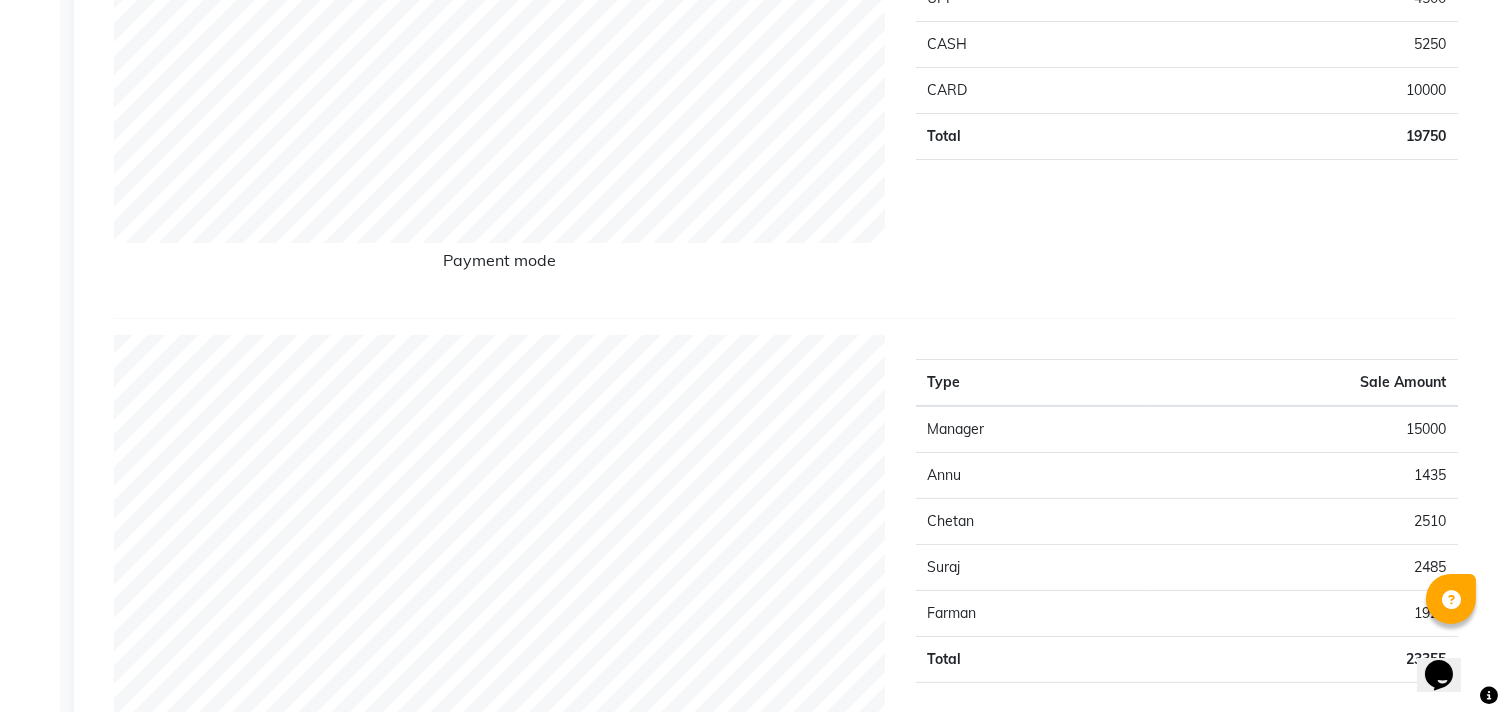 scroll, scrollTop: 0, scrollLeft: 0, axis: both 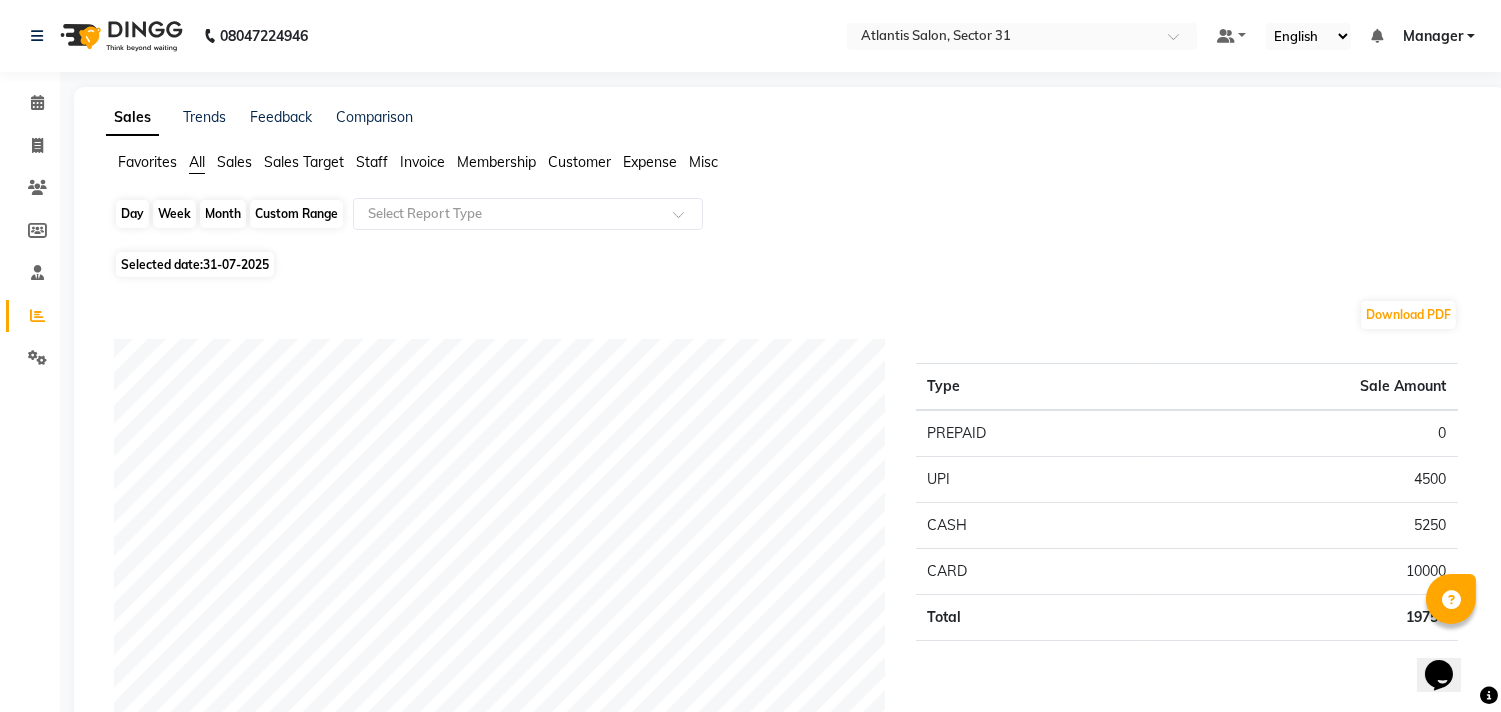 click on "Day" 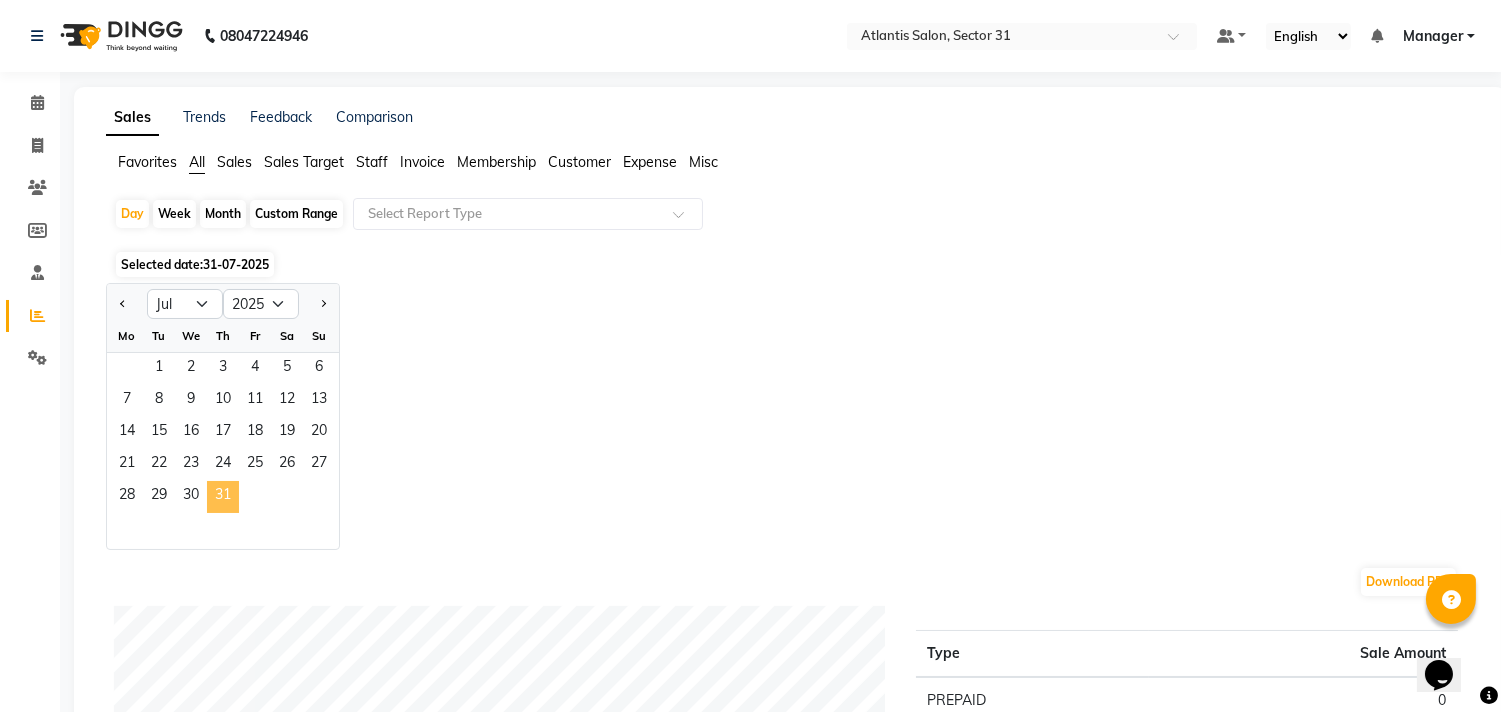 click on "31" 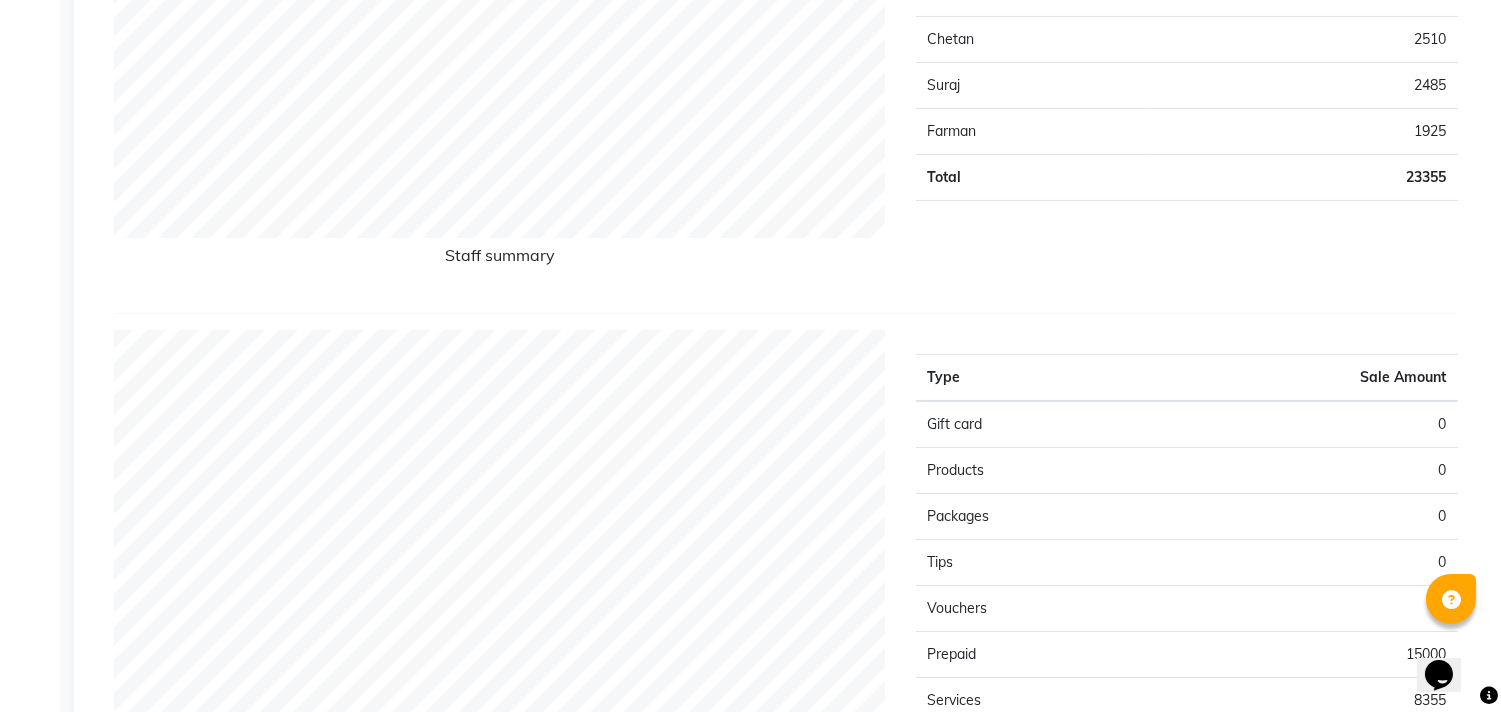 scroll, scrollTop: 481, scrollLeft: 0, axis: vertical 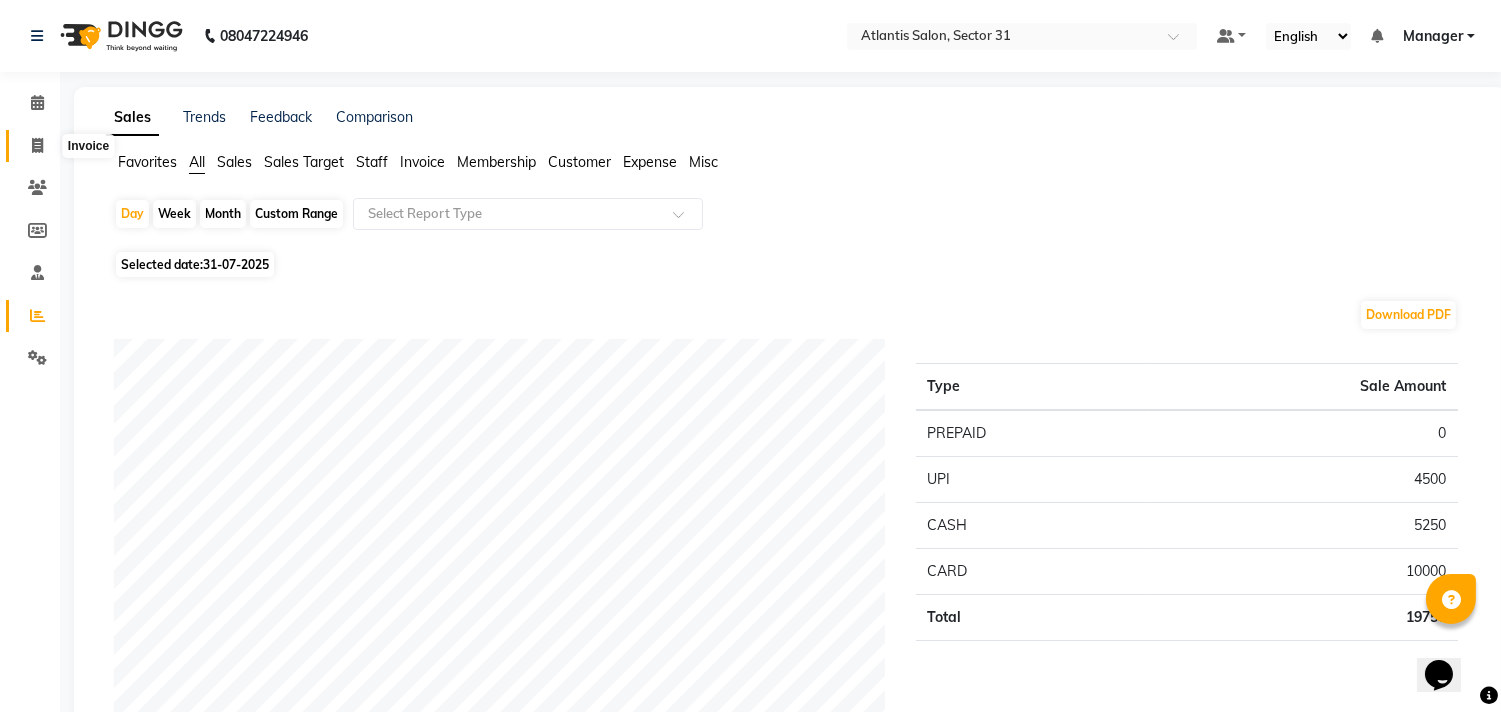 click 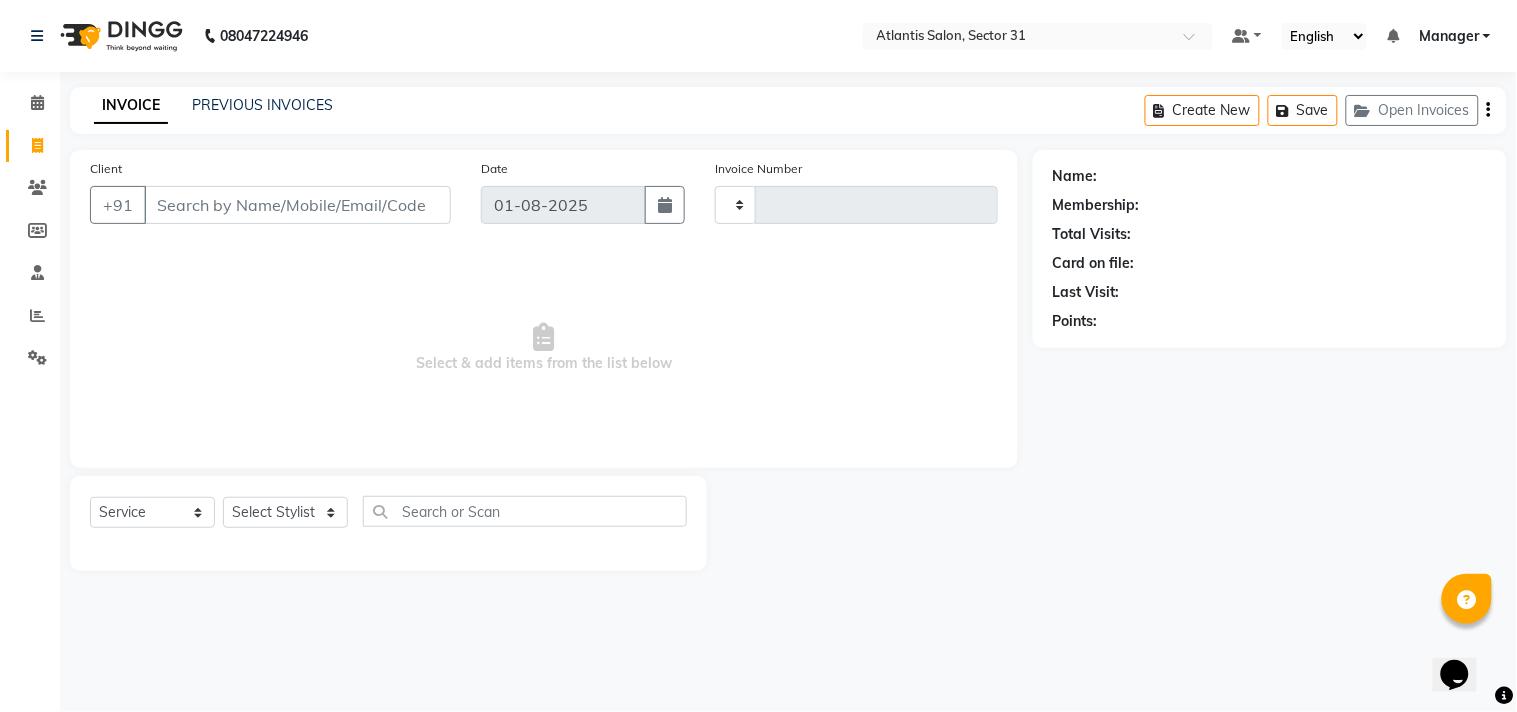type on "1817" 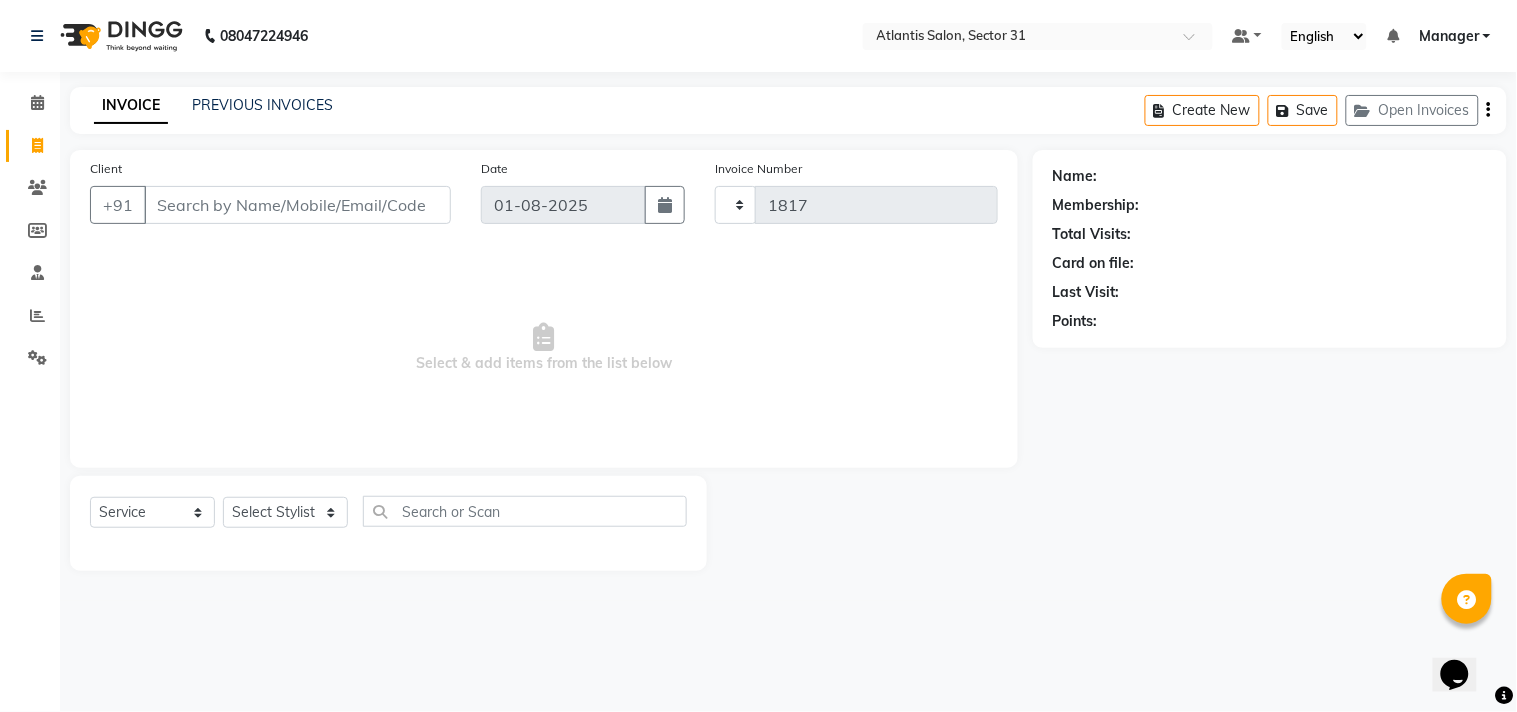 select on "4391" 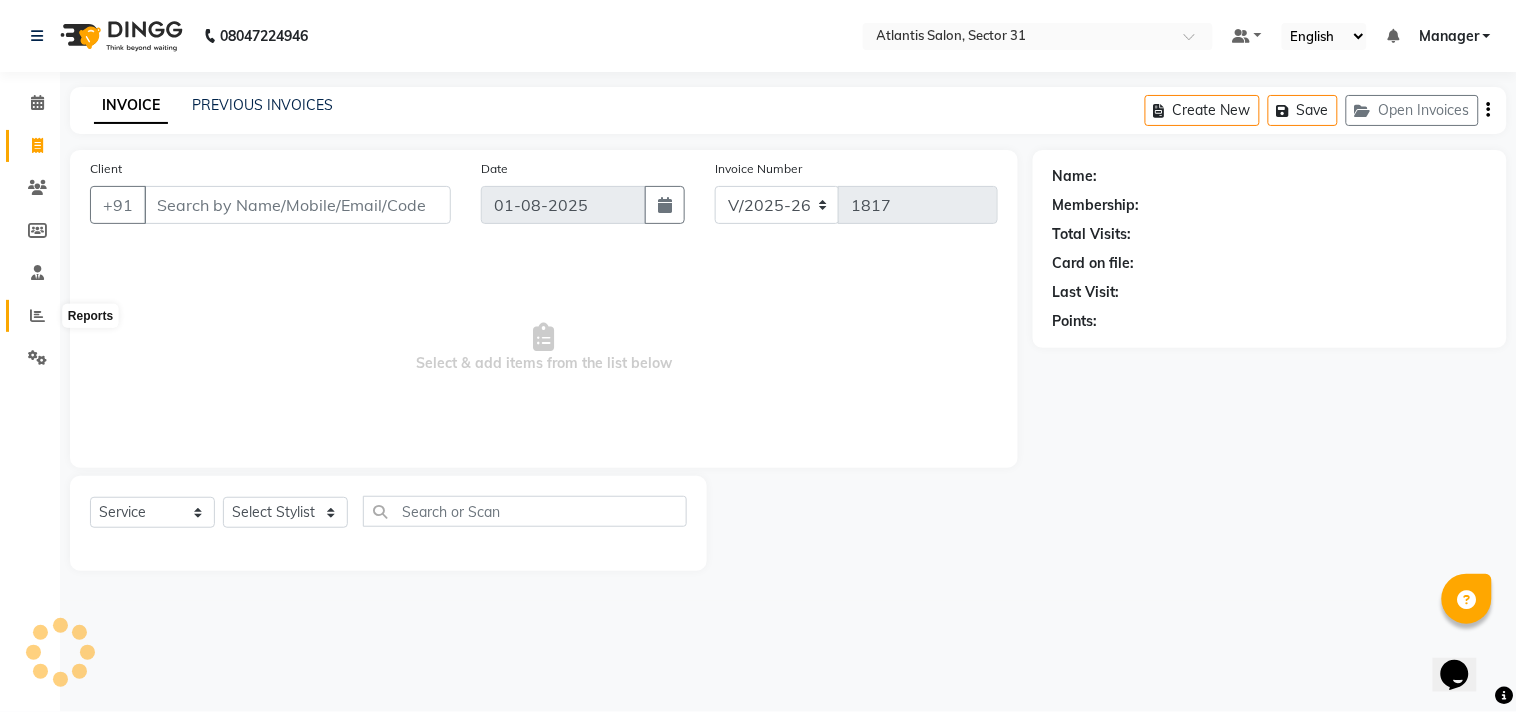 click 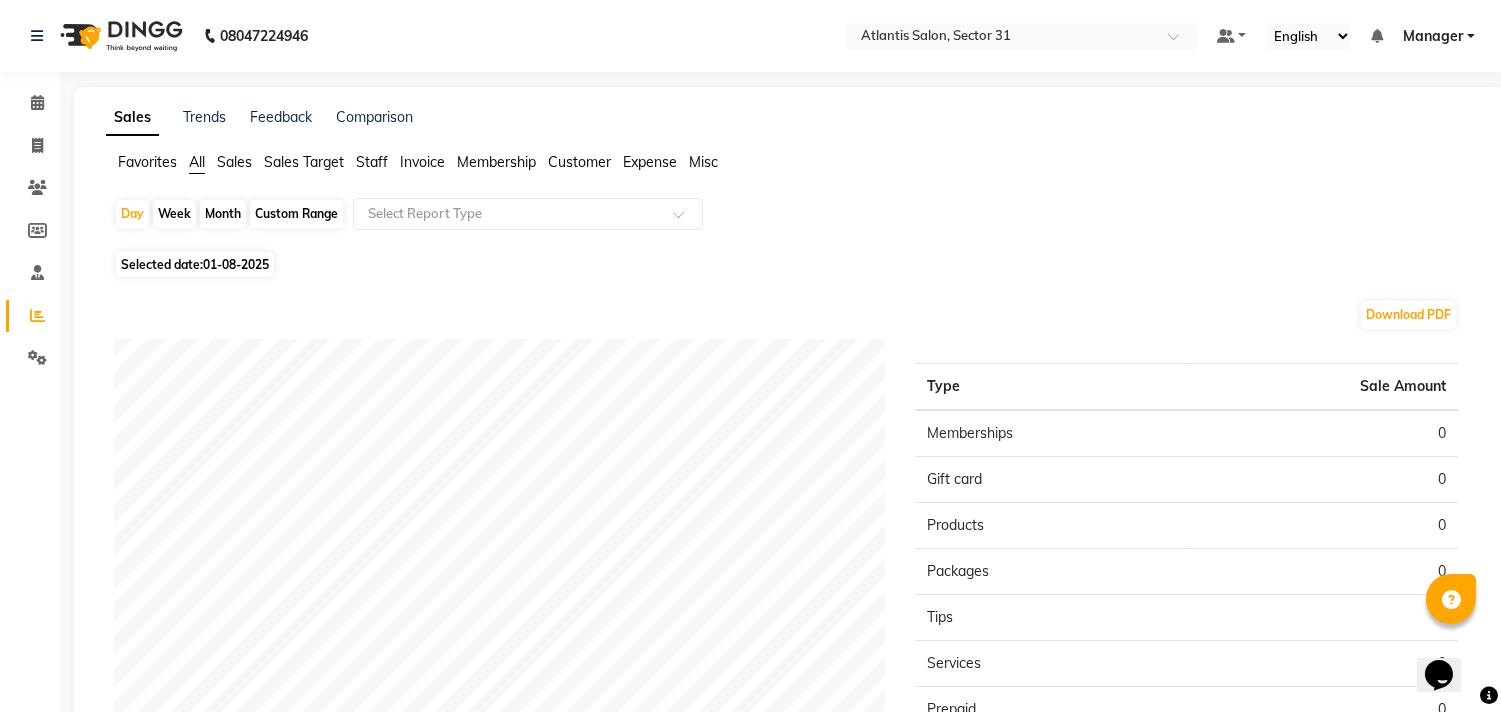 click on "Staff" 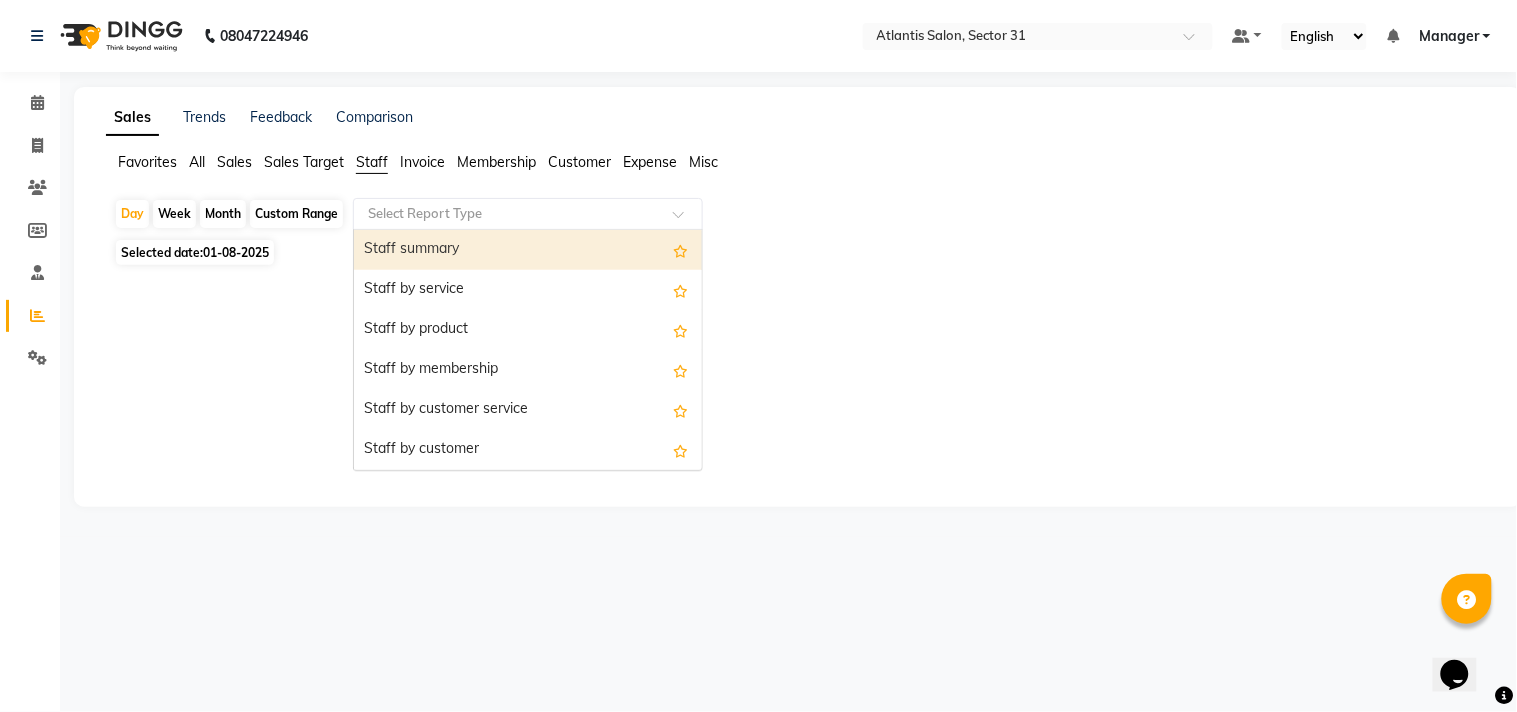 click 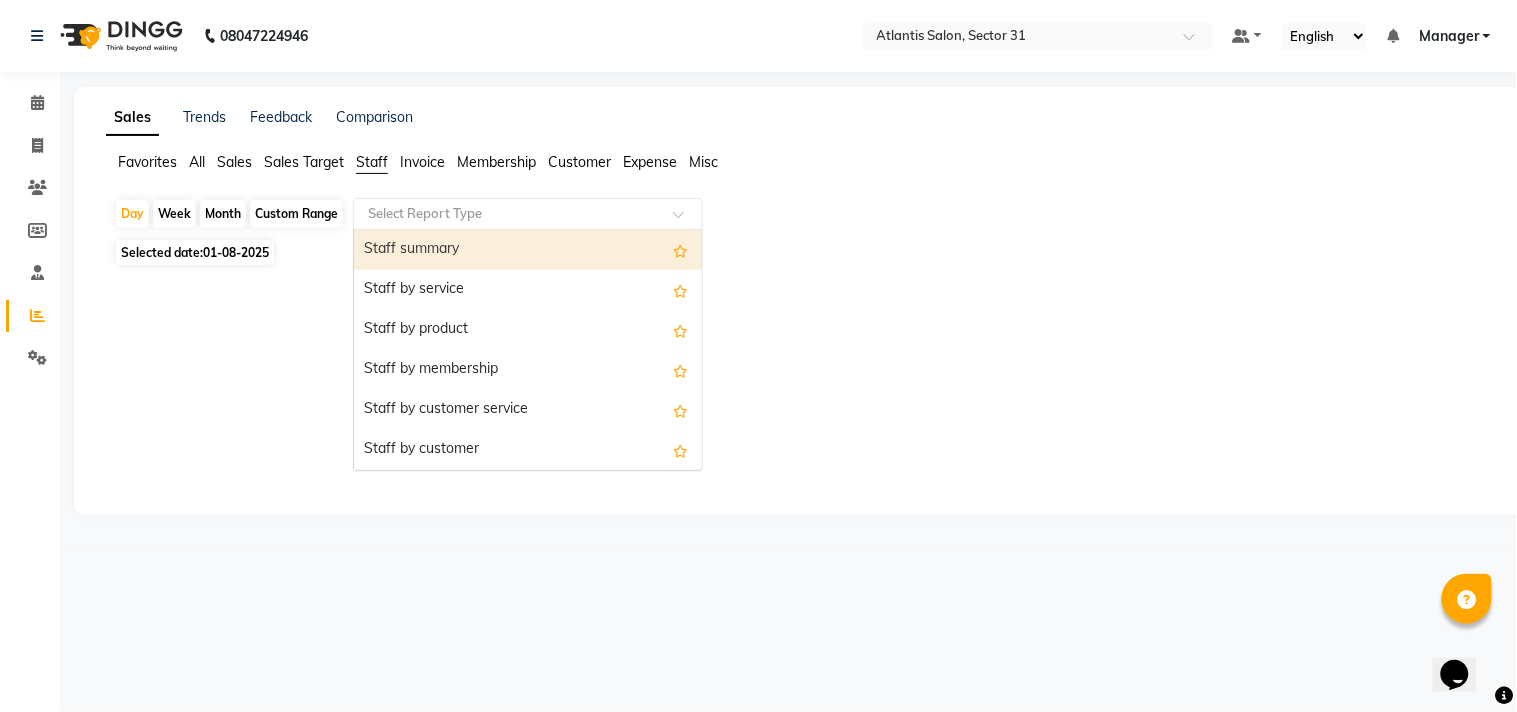 drag, startPoint x: 421, startPoint y: 251, endPoint x: 257, endPoint y: 245, distance: 164.10973 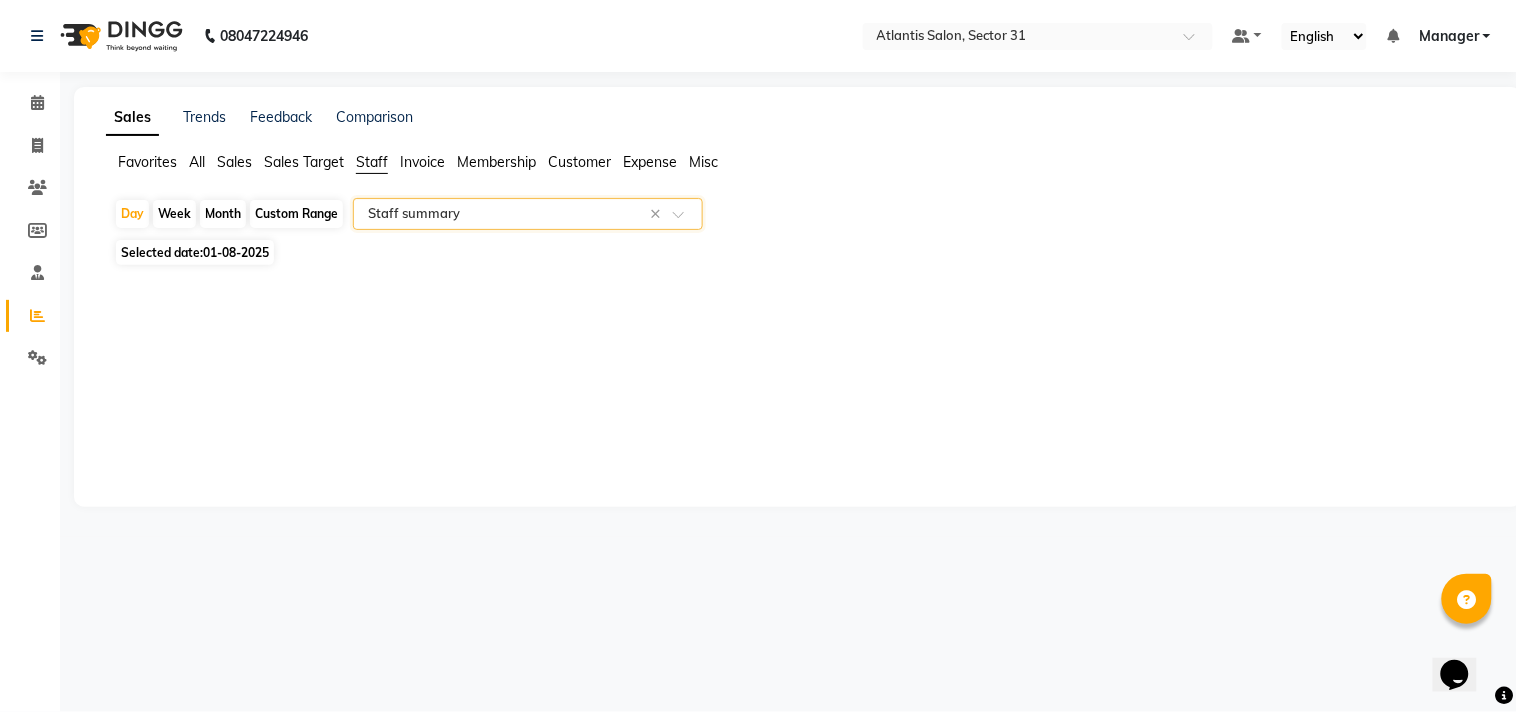 click on "Month" 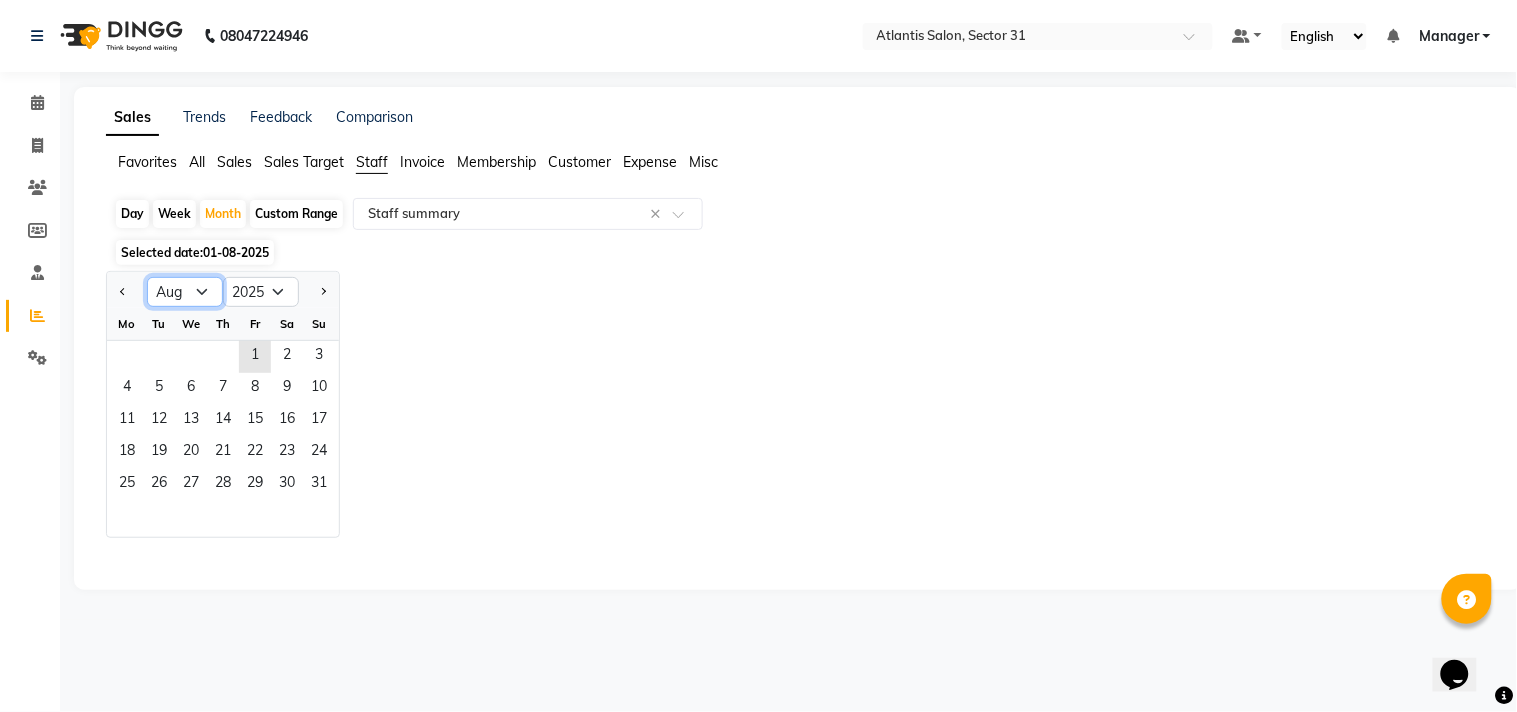 click on "Jan Feb Mar Apr May Jun Jul Aug Sep Oct Nov Dec" 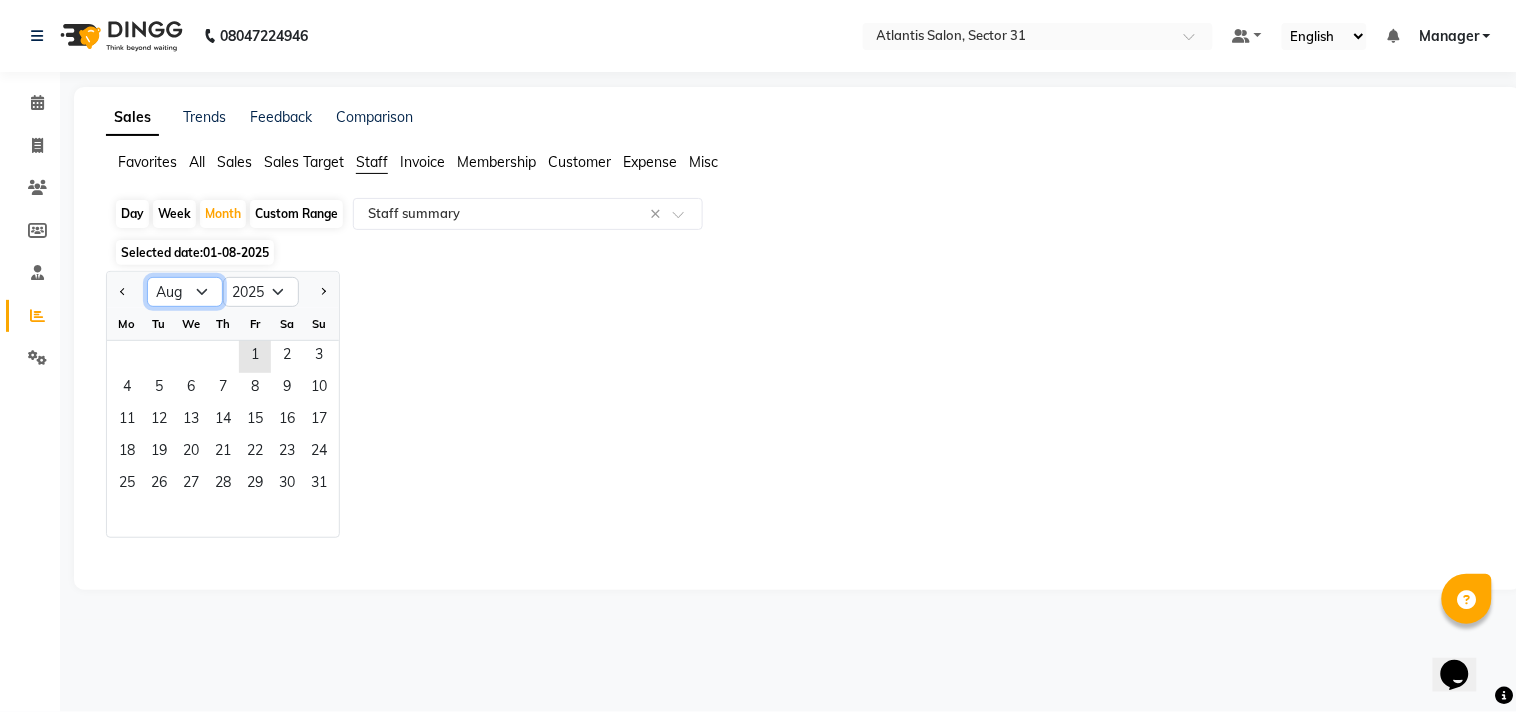 select on "7" 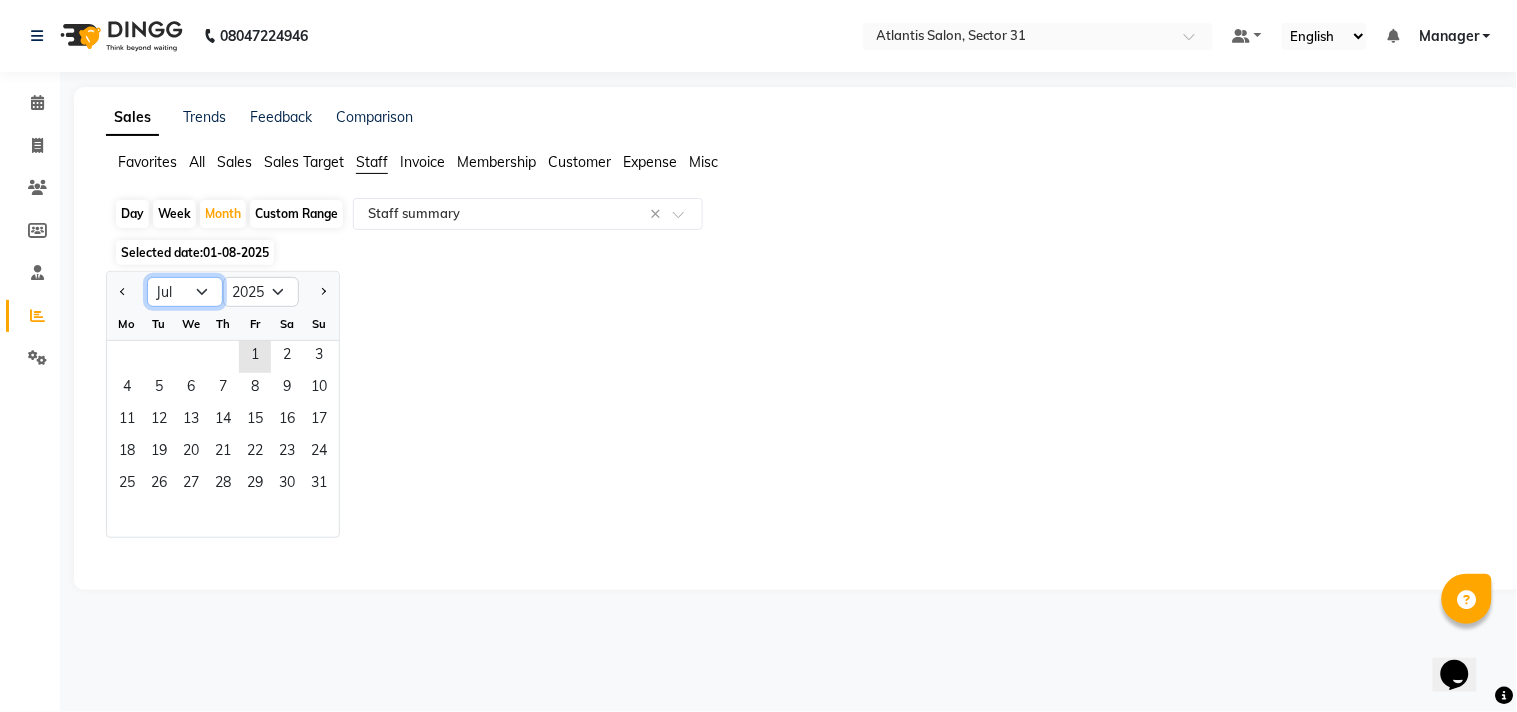 click on "Jan Feb Mar Apr May Jun Jul Aug Sep Oct Nov Dec" 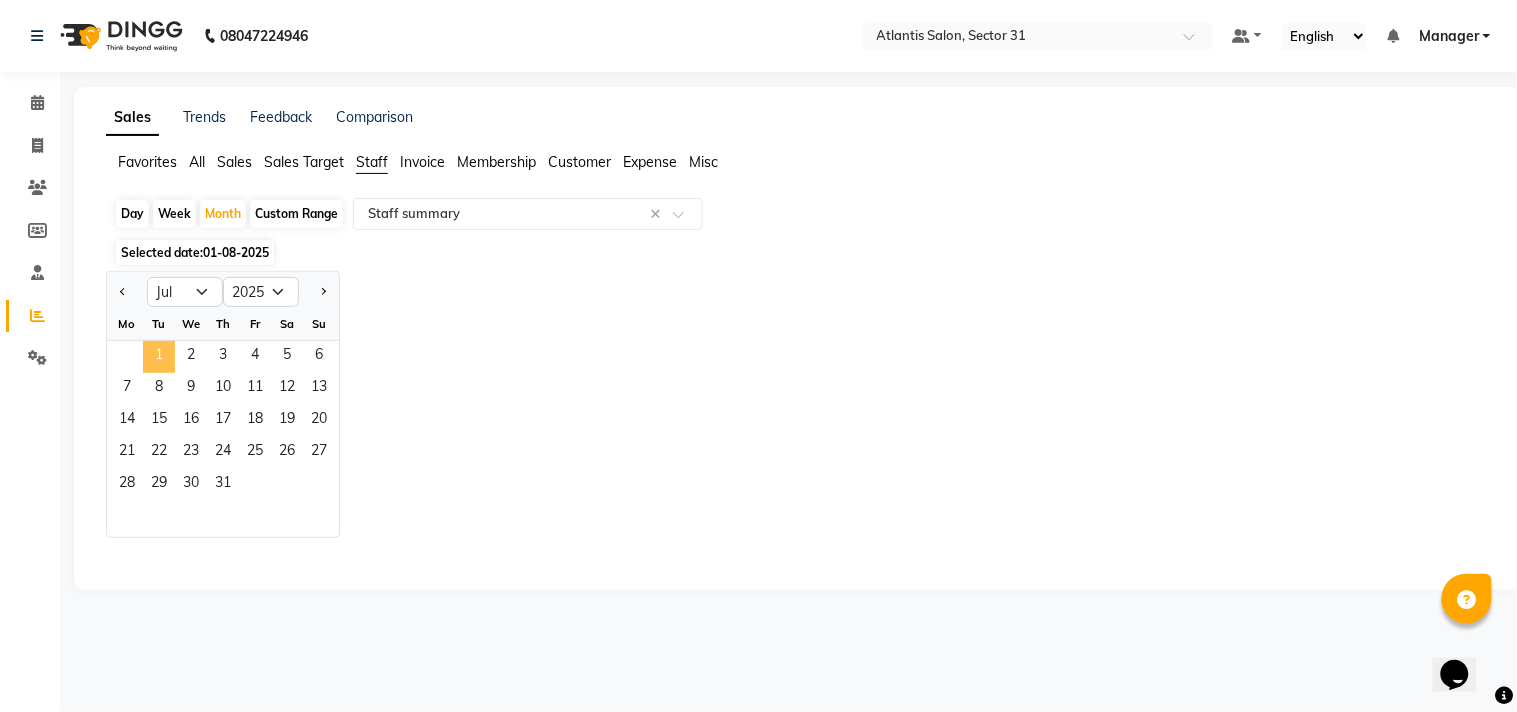 click on "1" 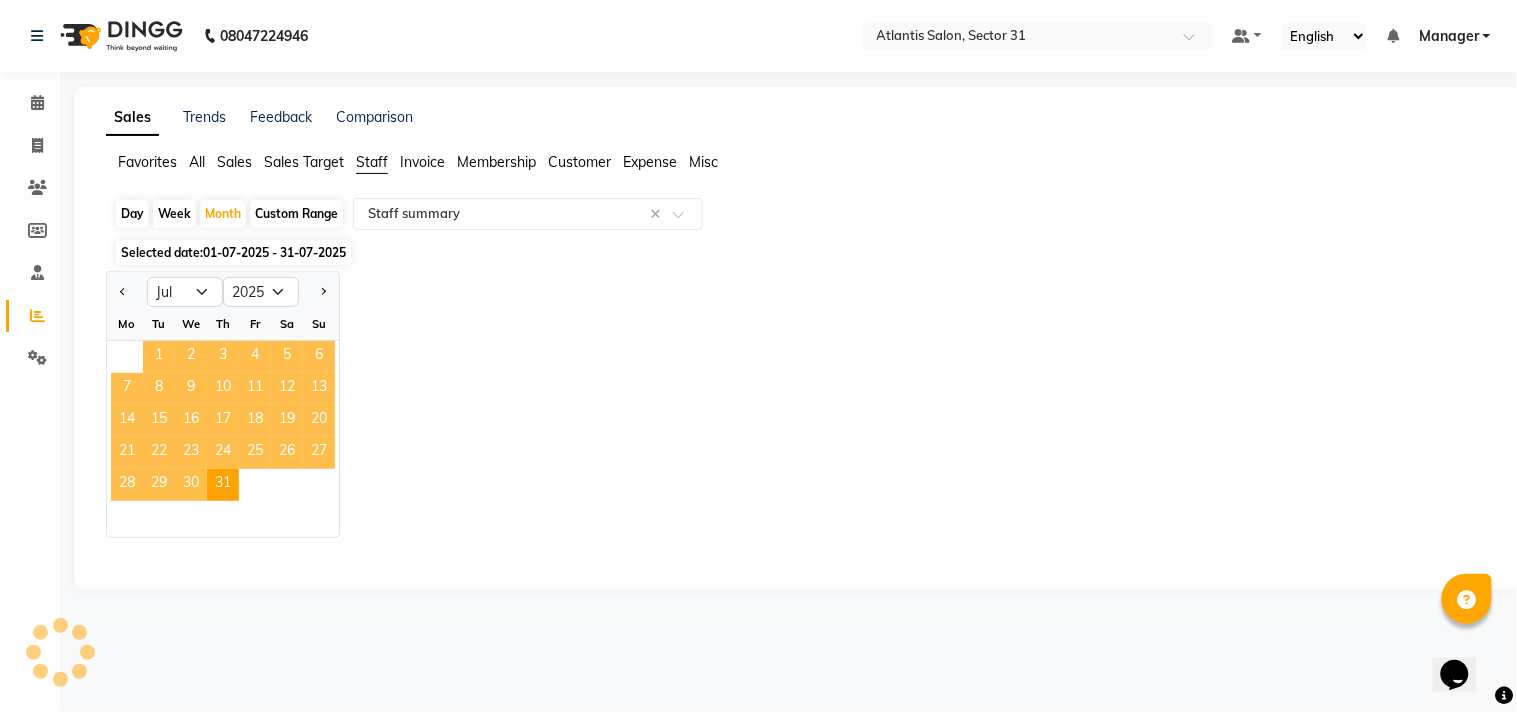 select on "full_report" 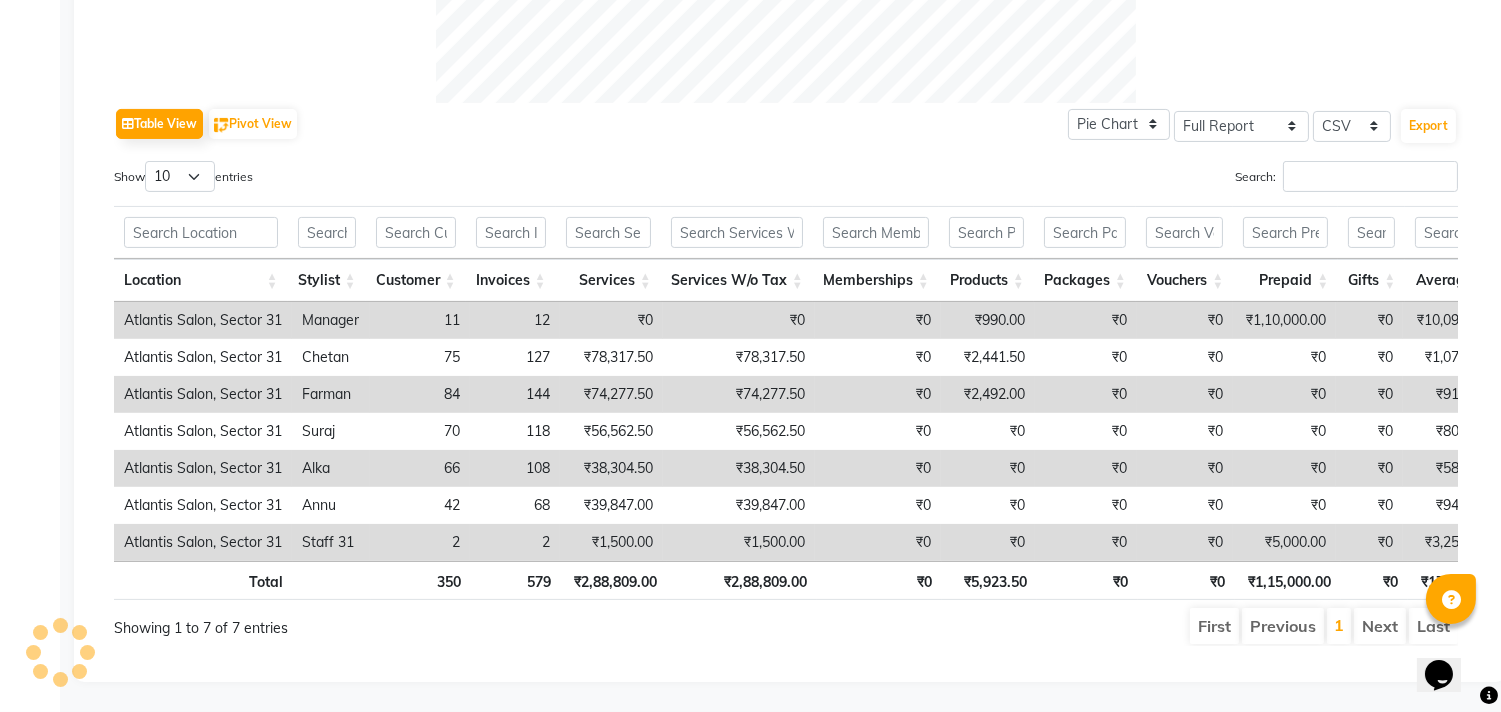 scroll, scrollTop: 0, scrollLeft: 0, axis: both 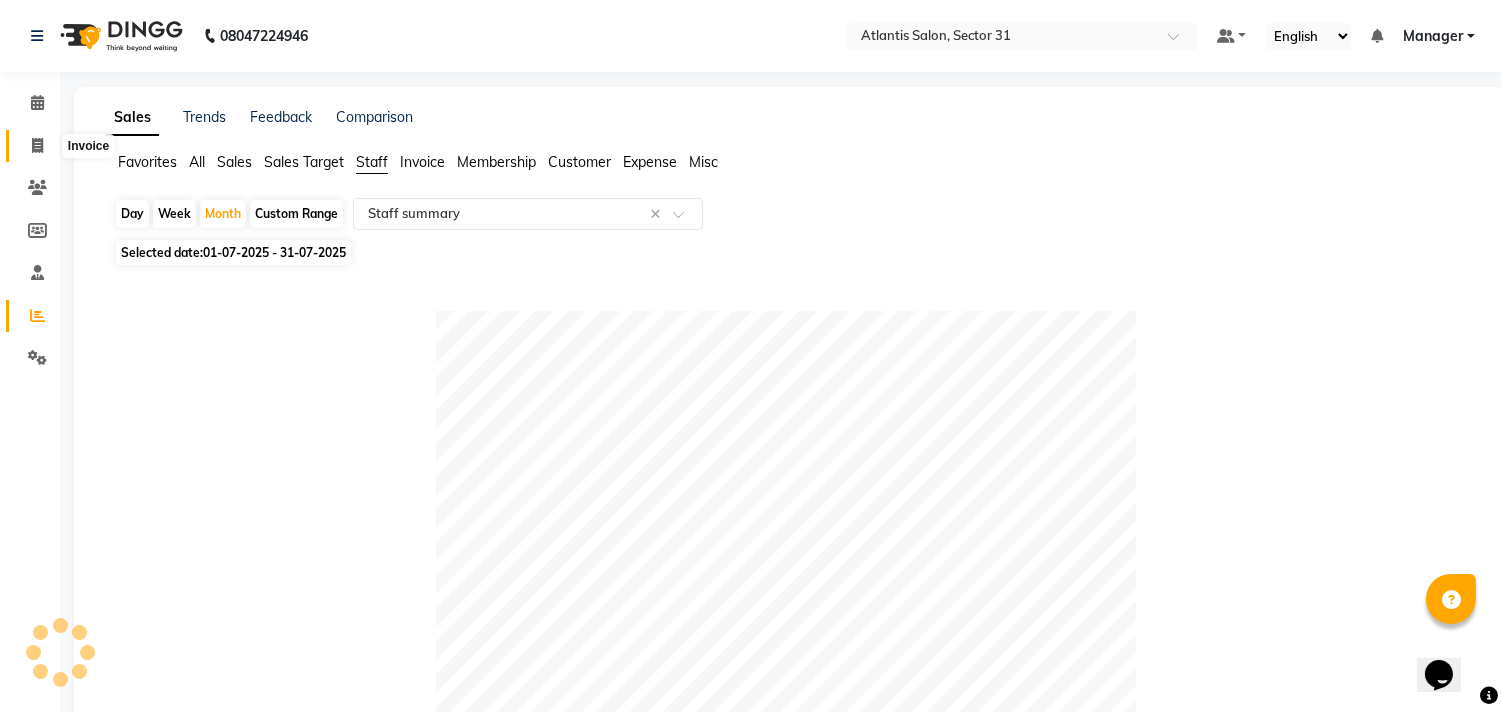 click 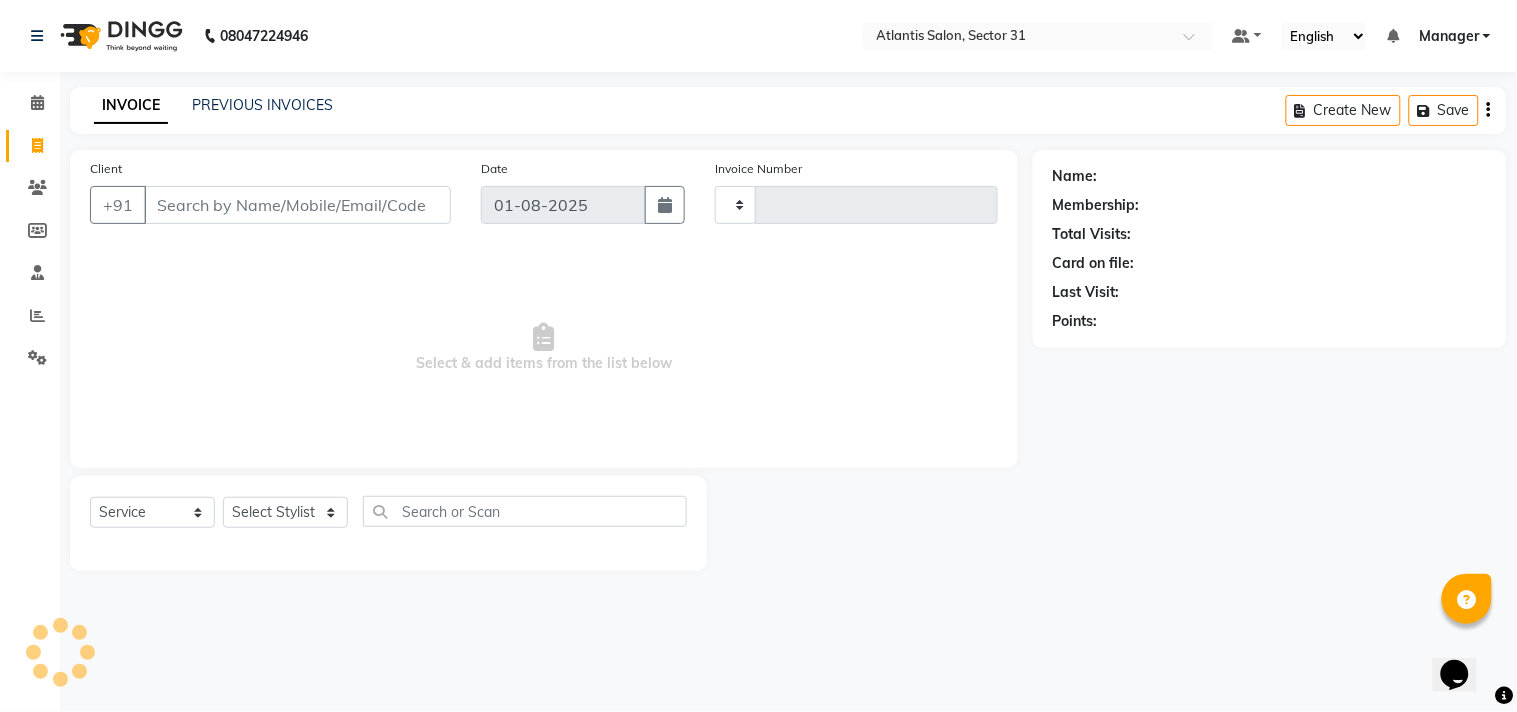 click on "Client" at bounding box center (297, 205) 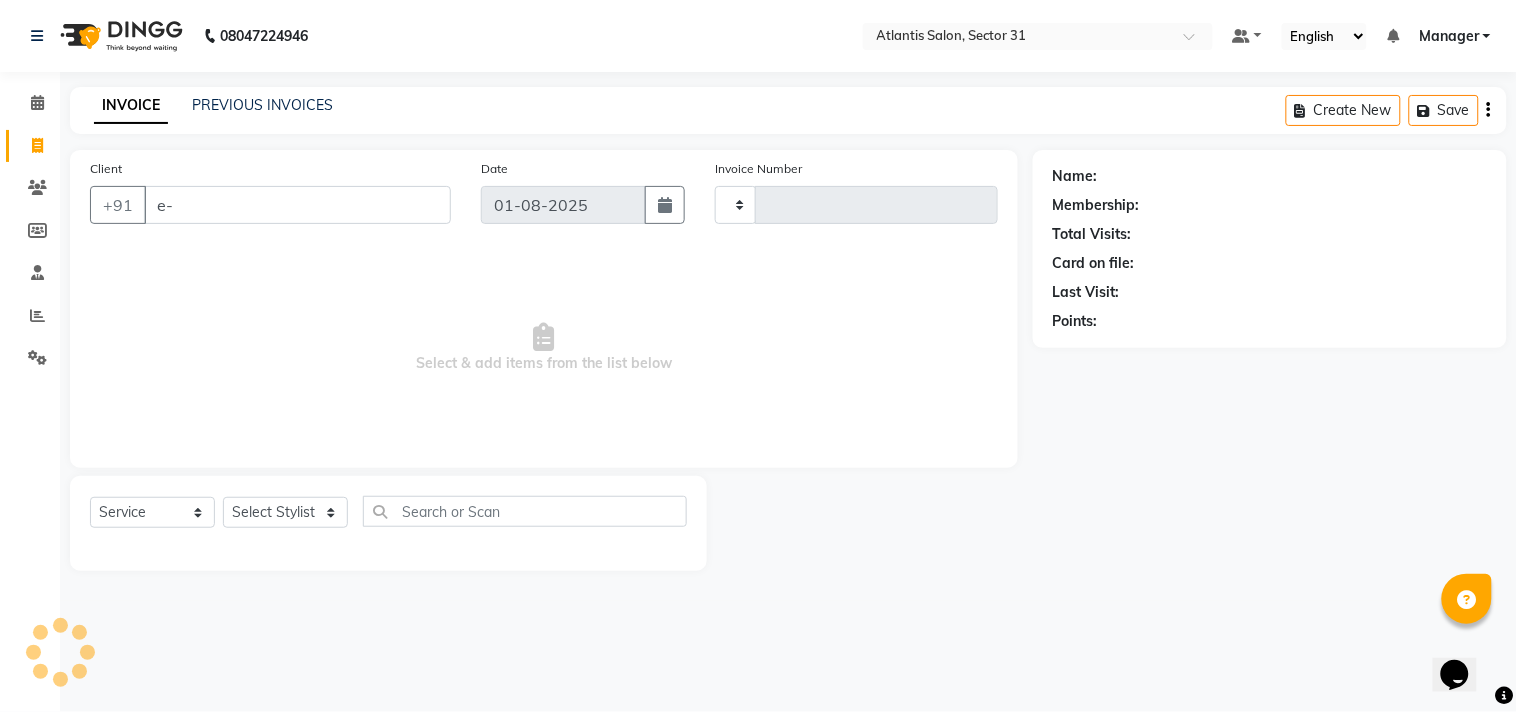 type on "e" 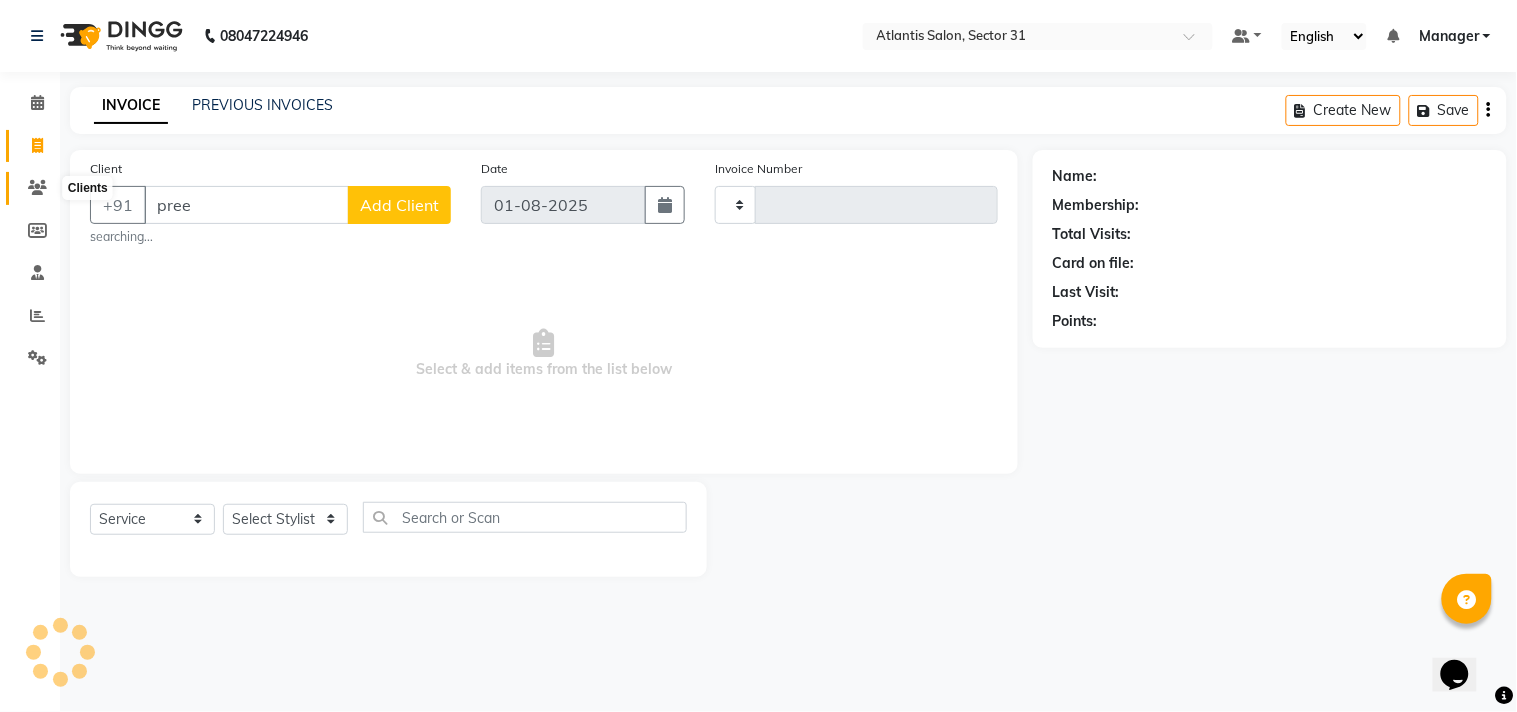 type on "pree" 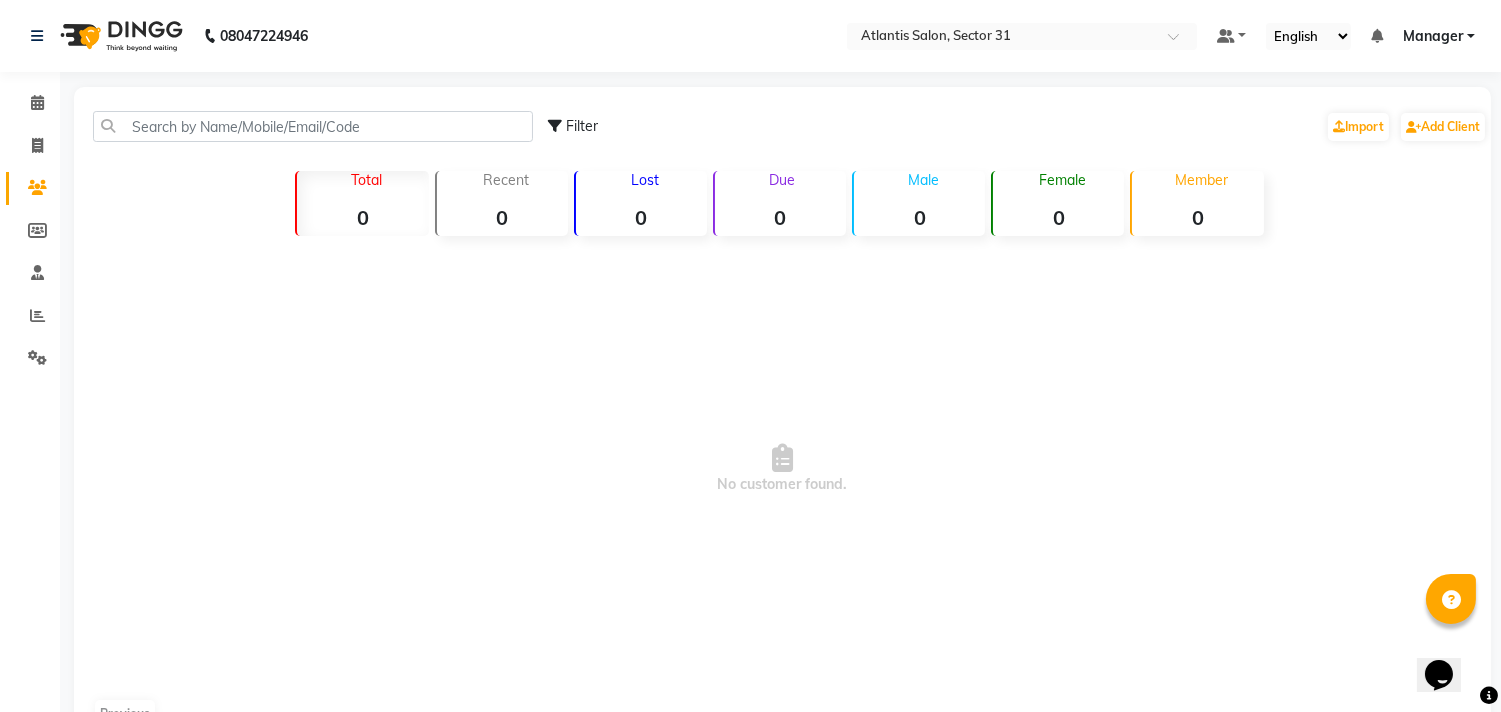 click on "Filter  Import   Add Client" 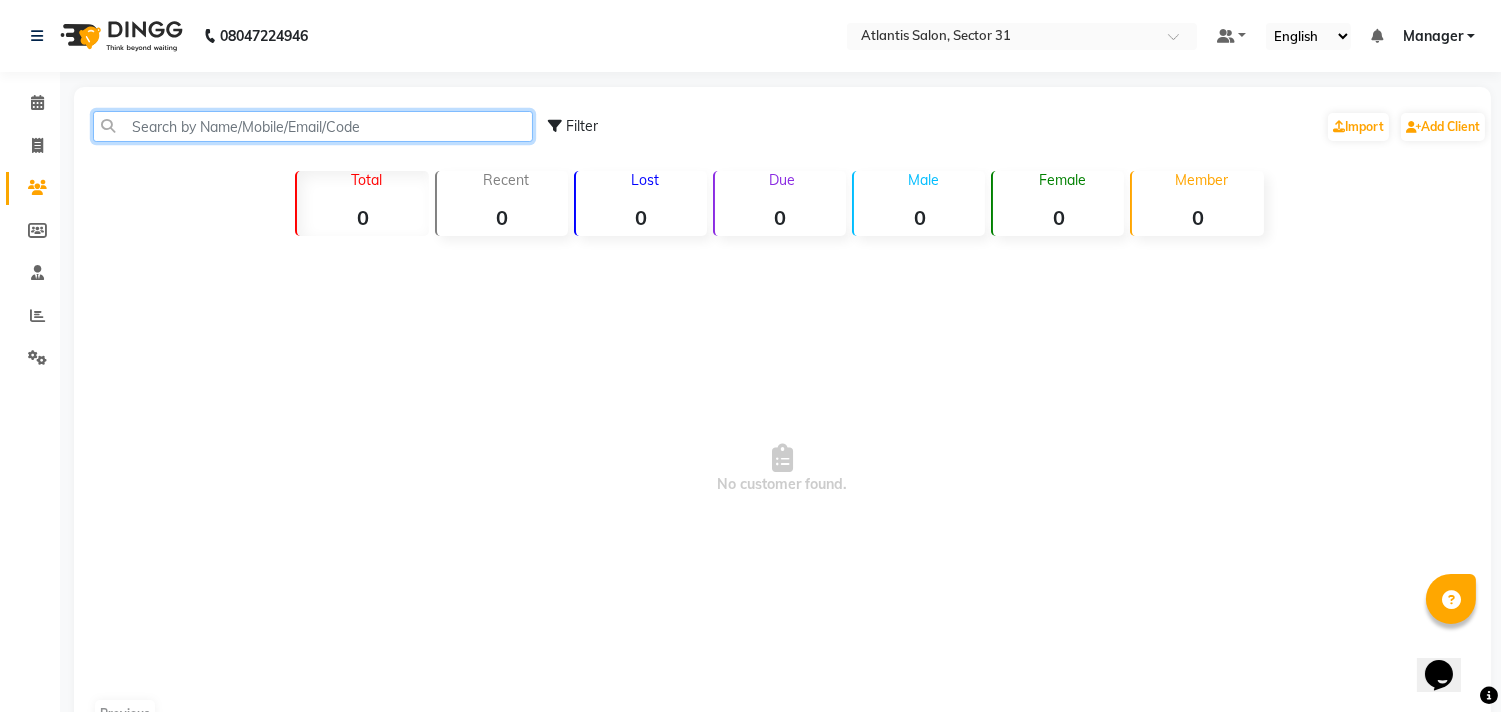 click 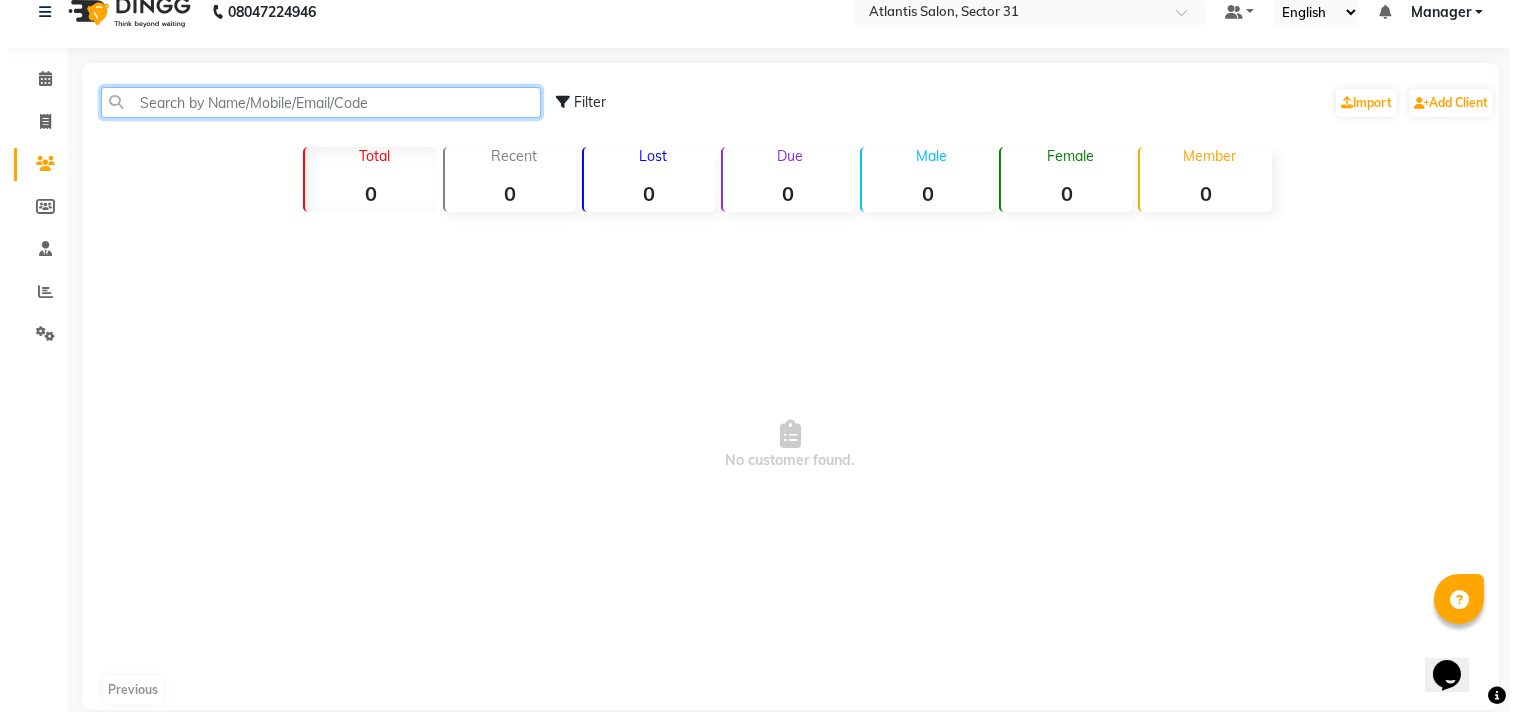 scroll, scrollTop: 0, scrollLeft: 0, axis: both 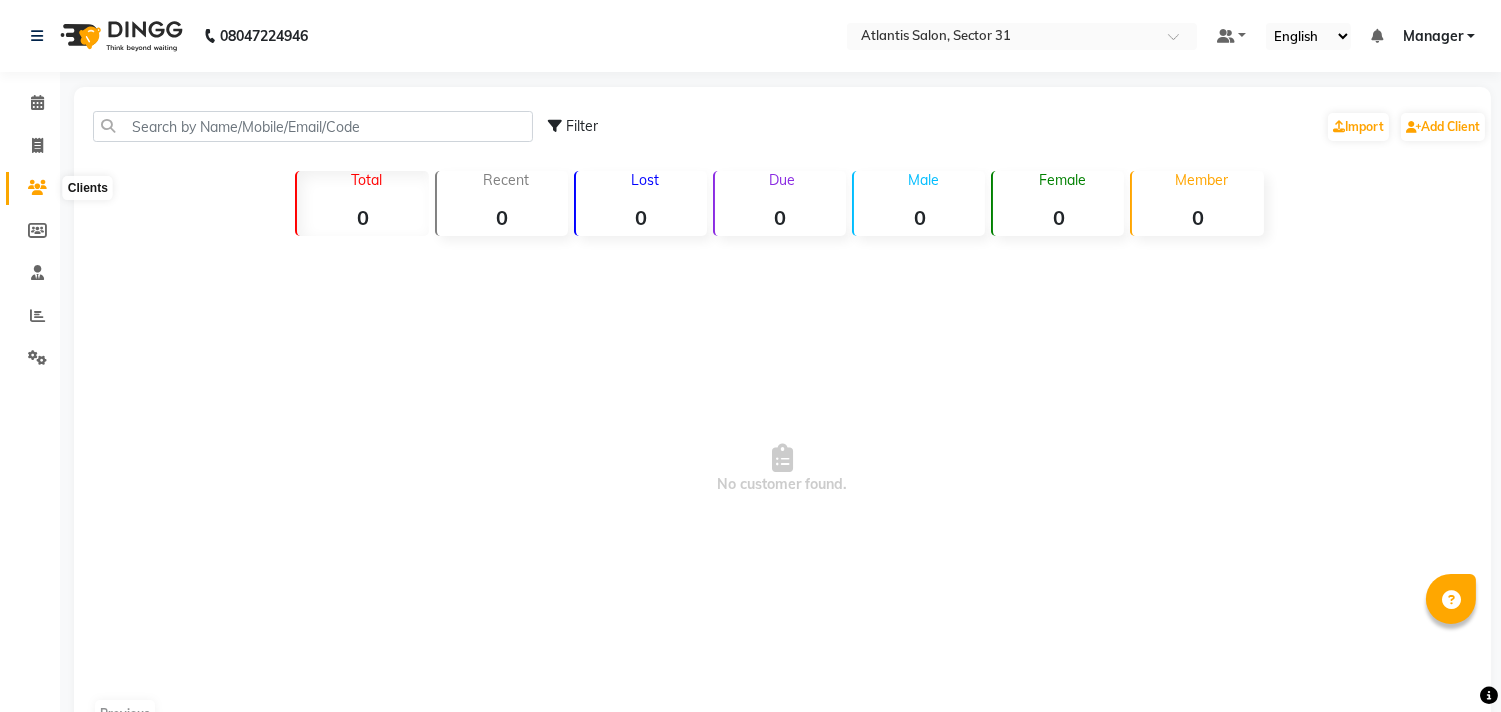 click 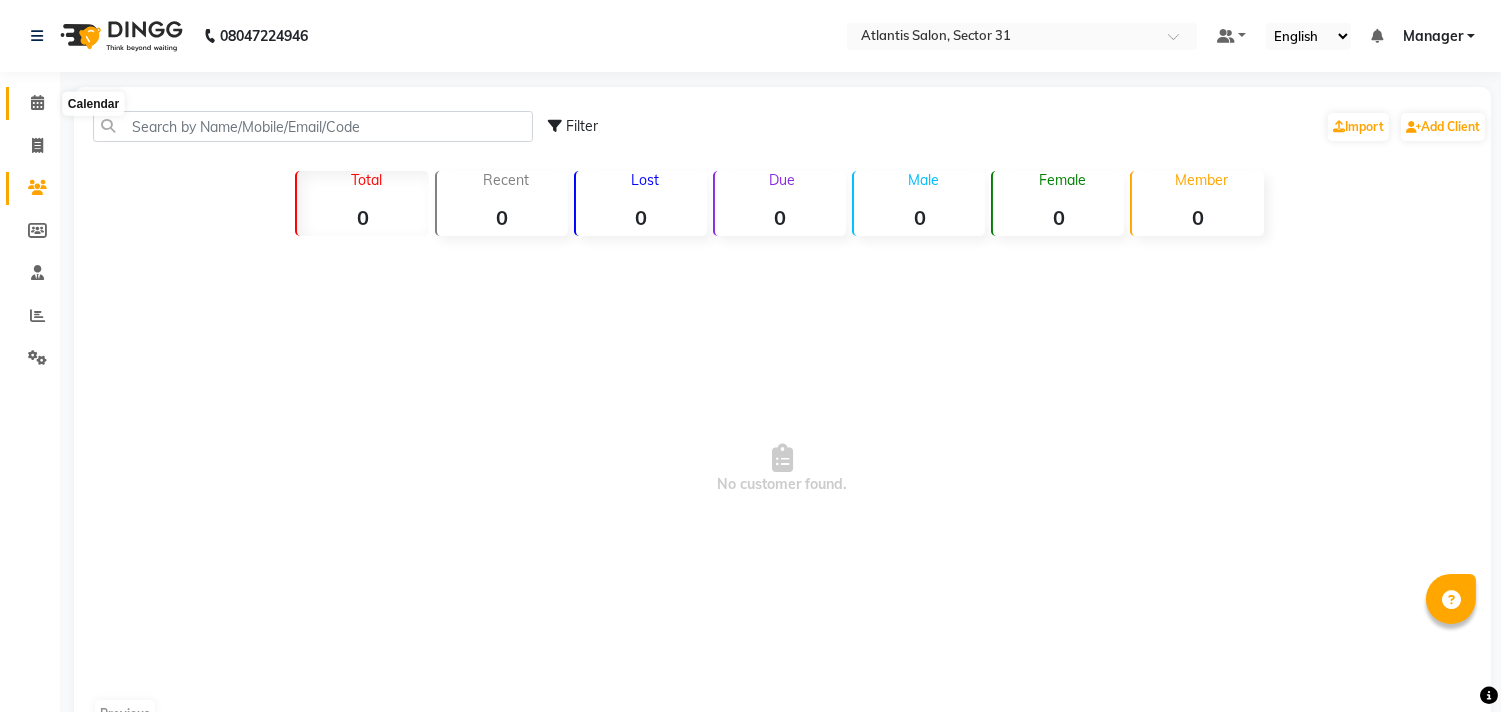 click 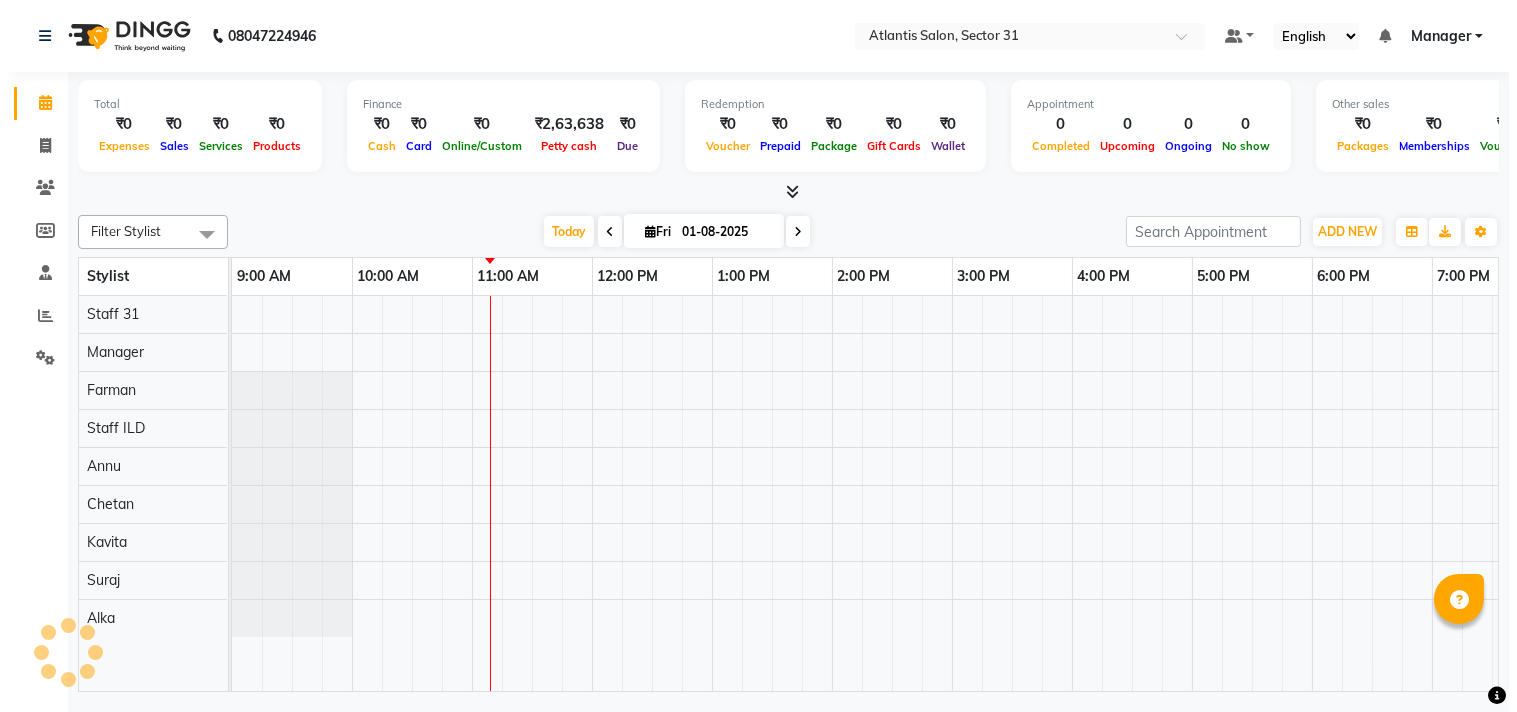 scroll, scrollTop: 0, scrollLeft: 0, axis: both 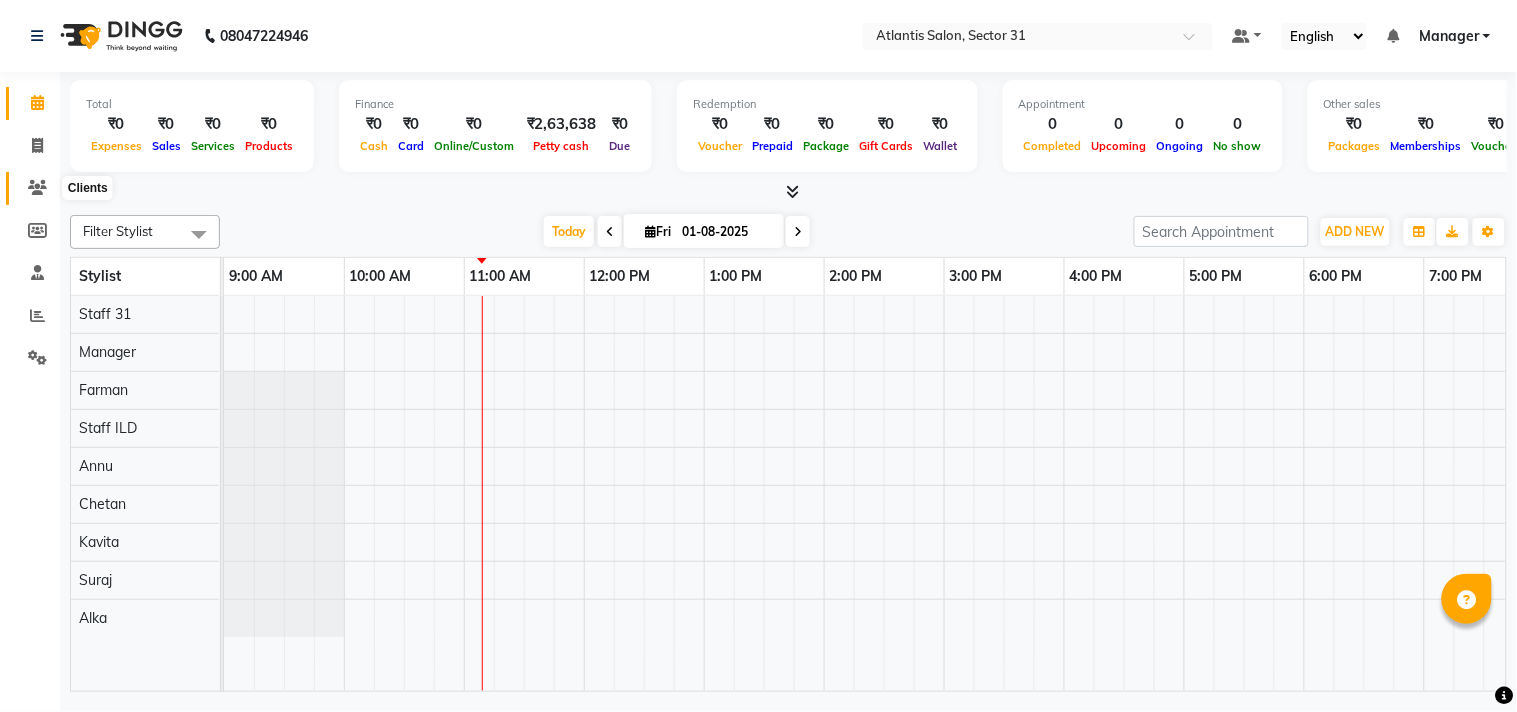 click 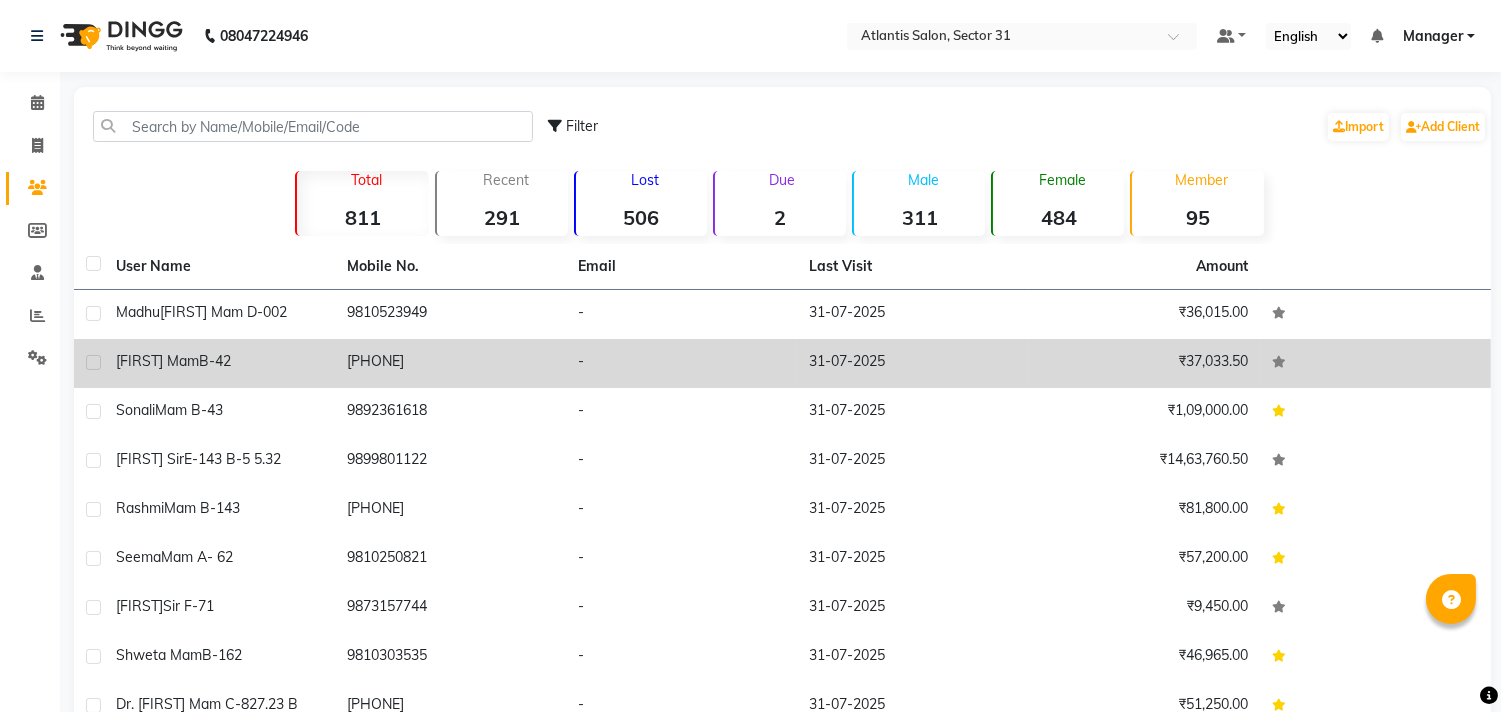 click on "[FIRST] Mam  B-42" 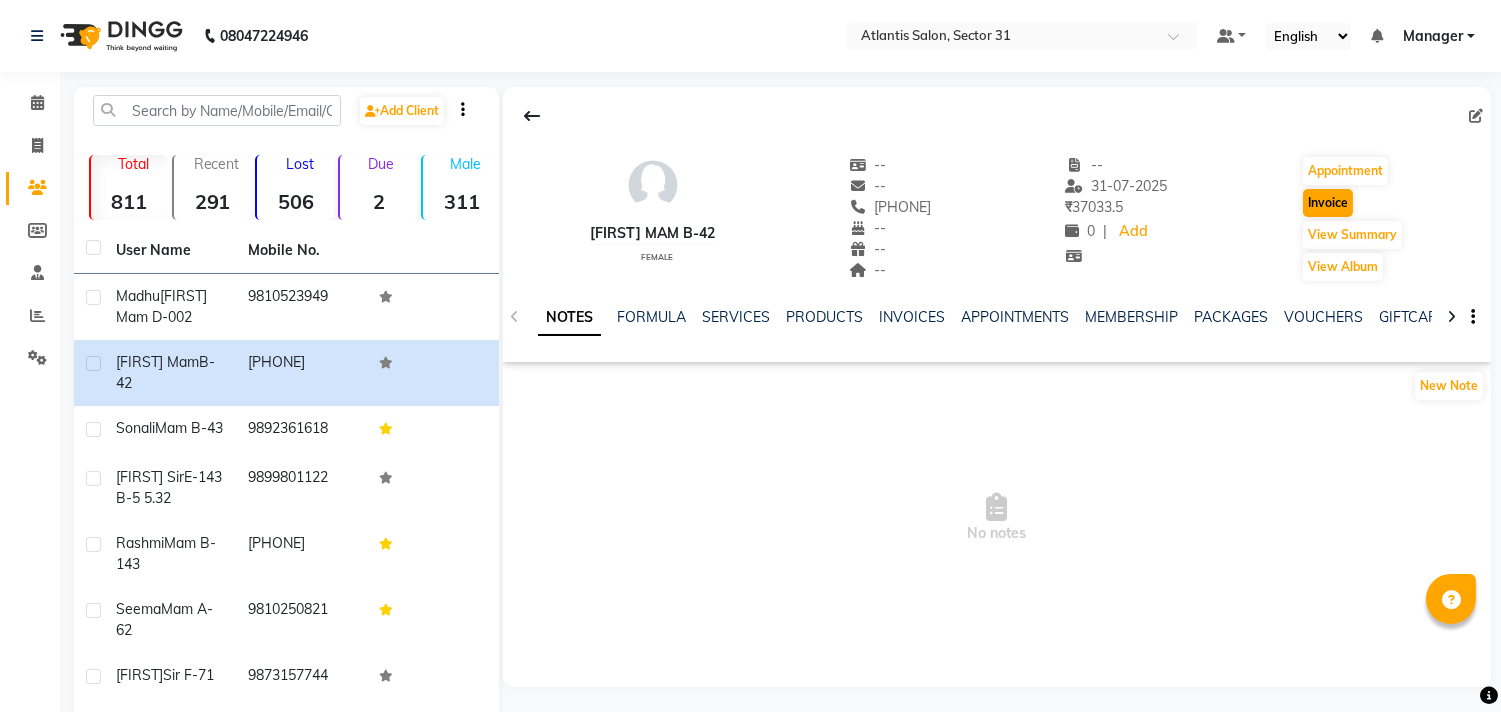 drag, startPoint x: 1365, startPoint y: 194, endPoint x: 1343, endPoint y: 202, distance: 23.409399 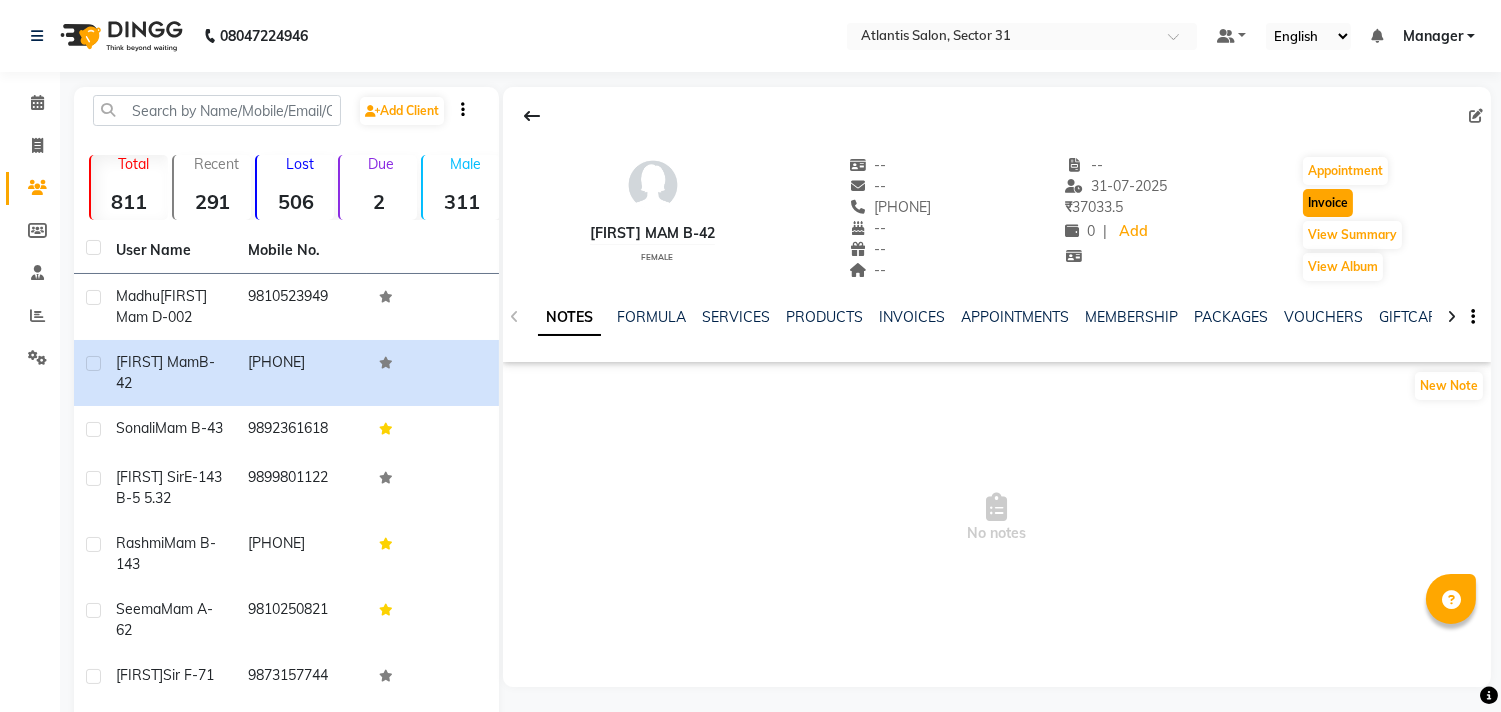 click on "Invoice" 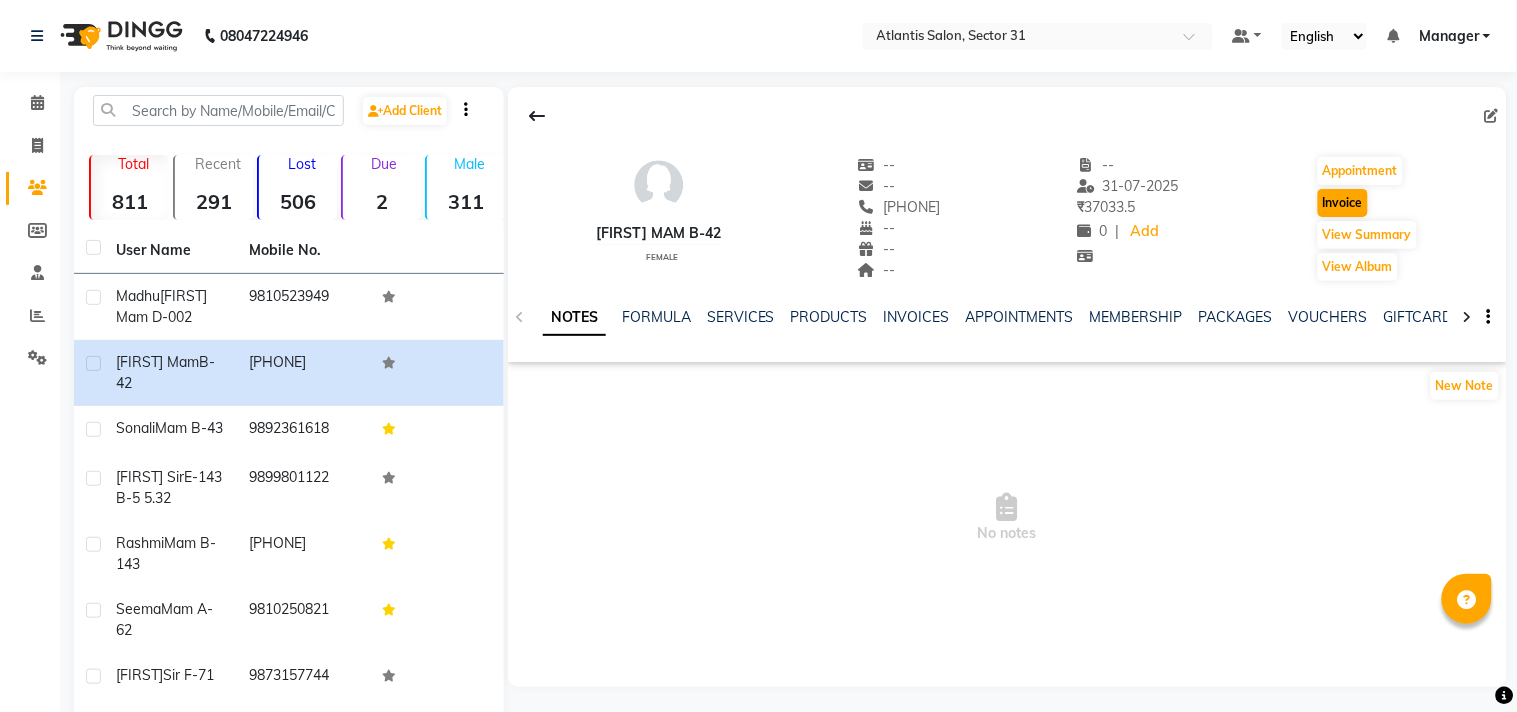 select on "service" 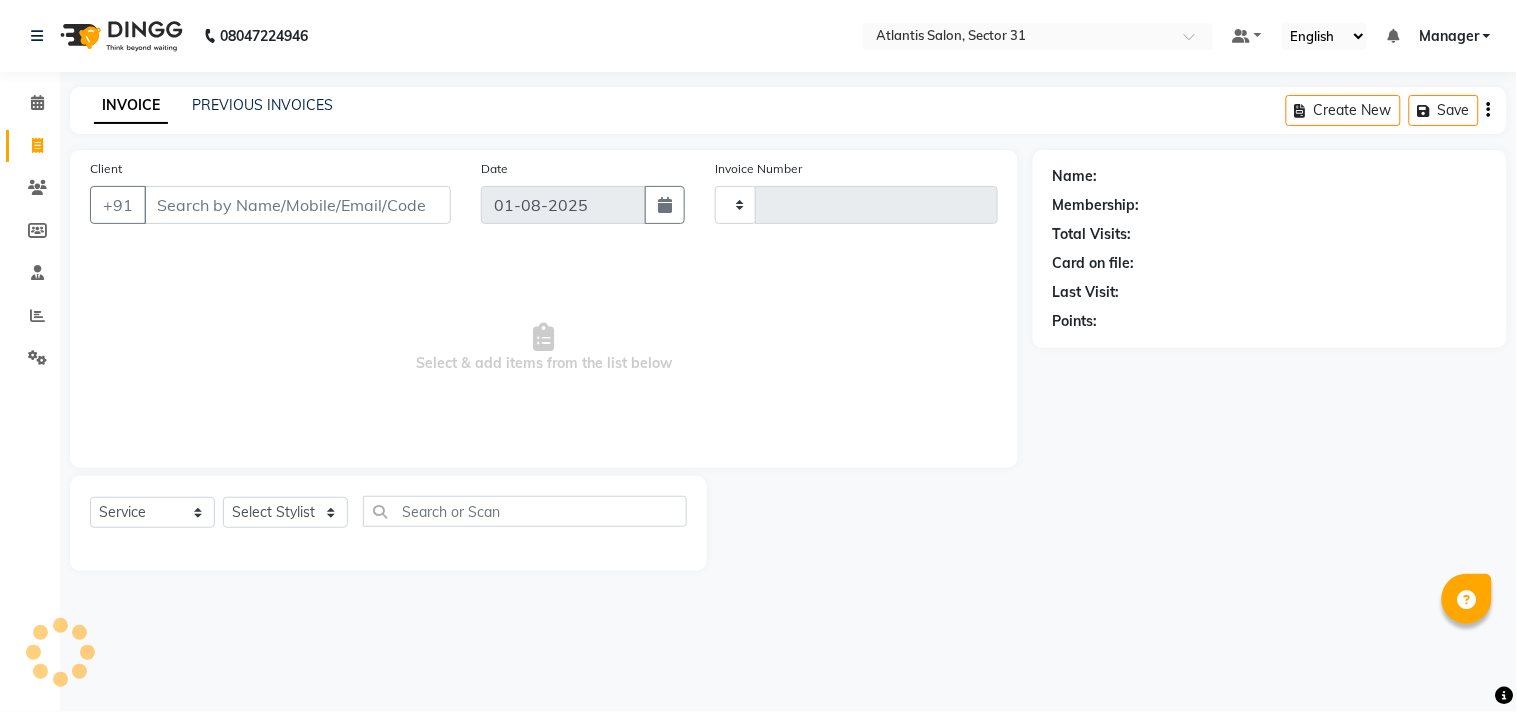 type on "1817" 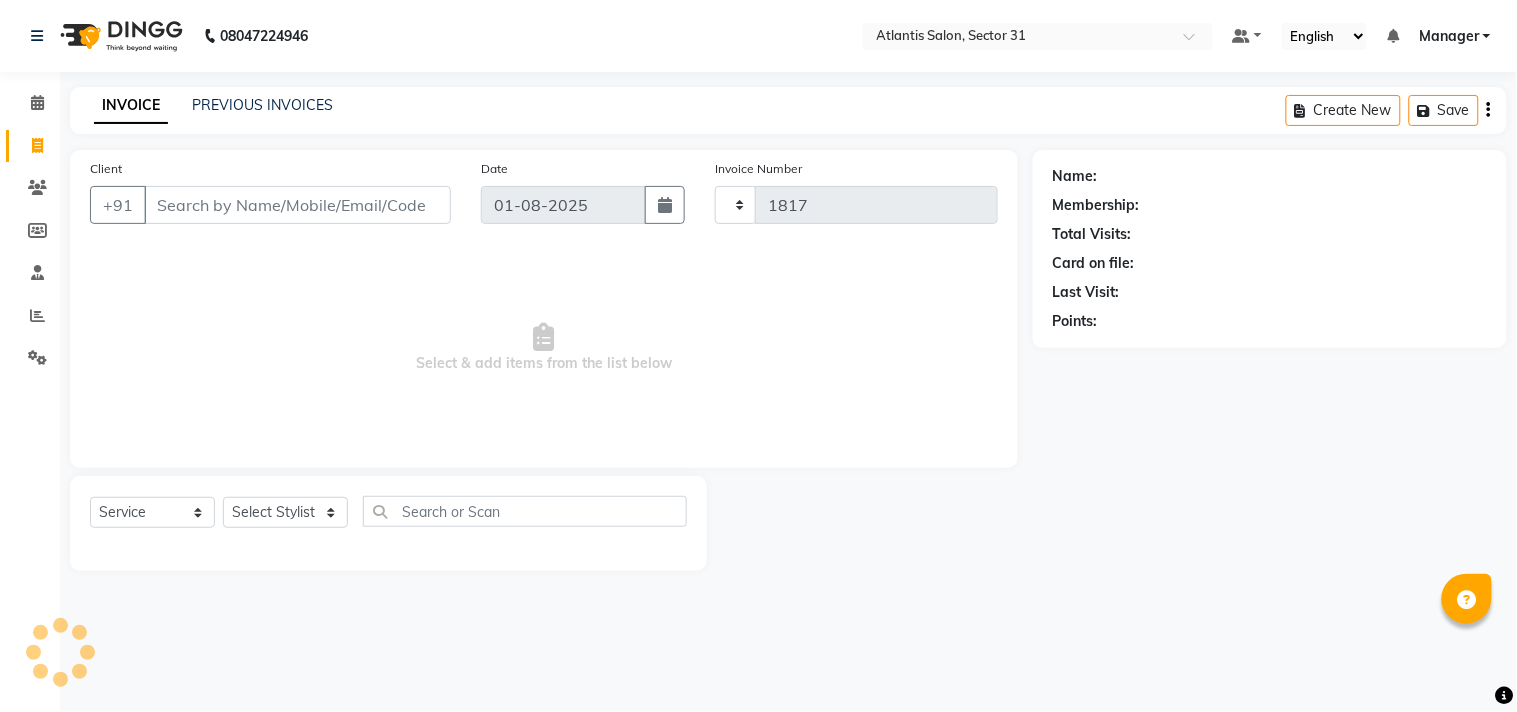 select on "4391" 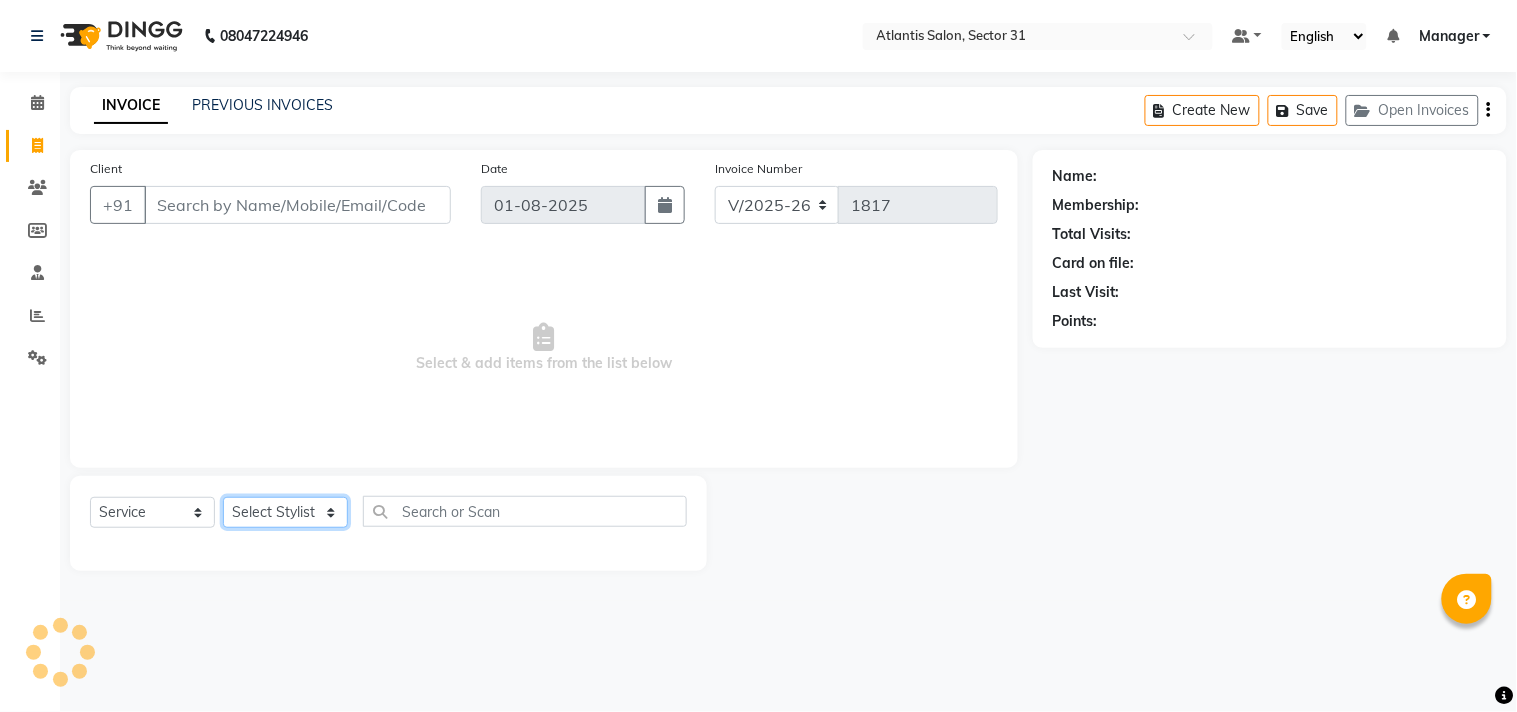click on "Select Stylist" 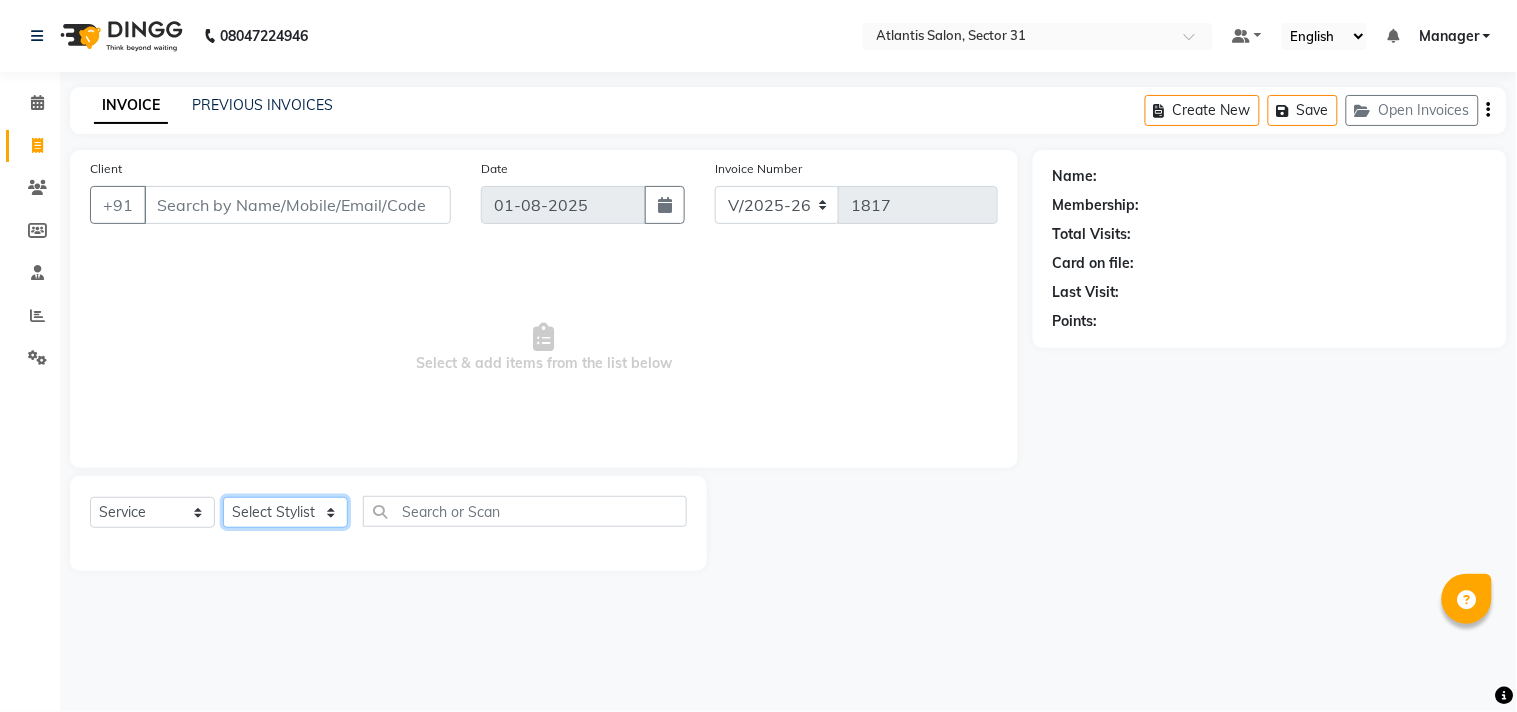 click on "Select Stylist" 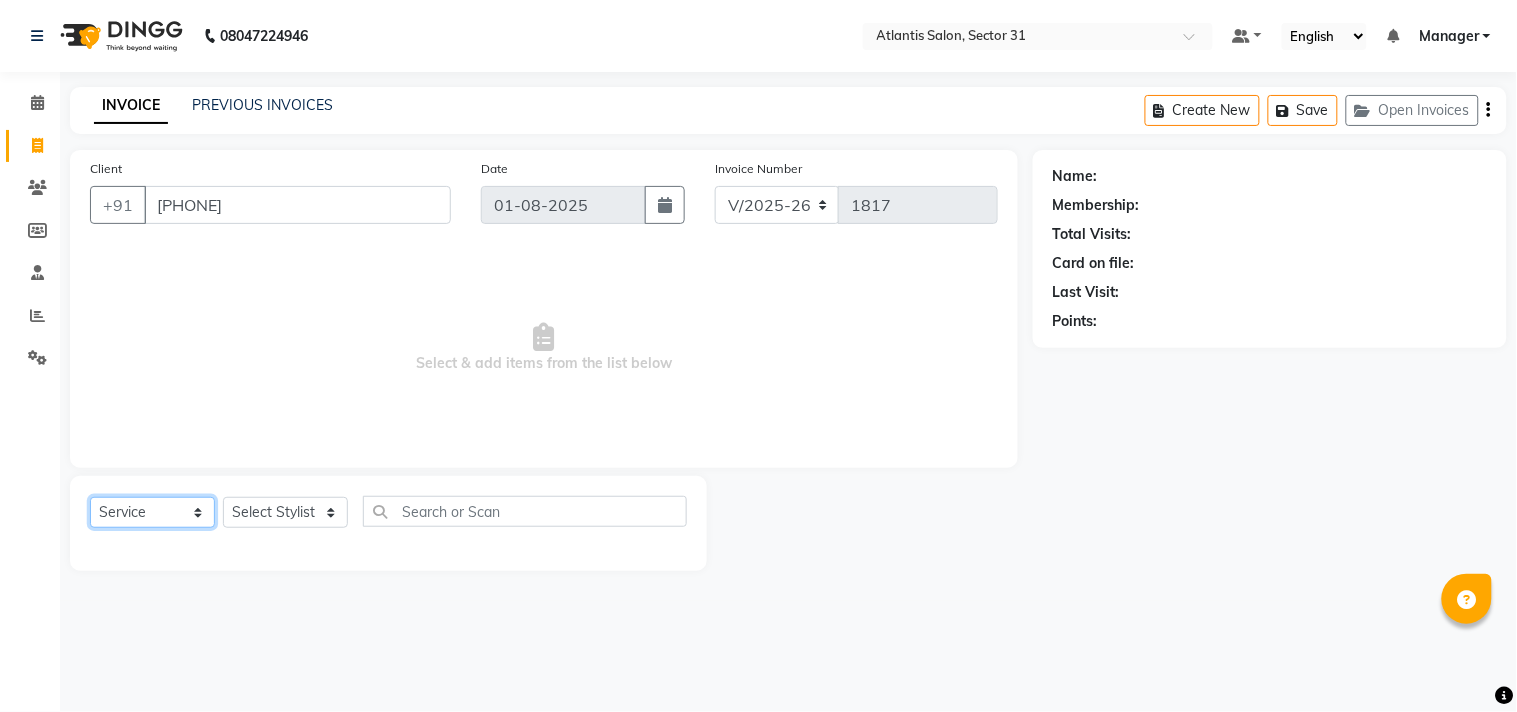 click on "Select  Service  Product  Membership  Package Voucher Prepaid Gift Card" 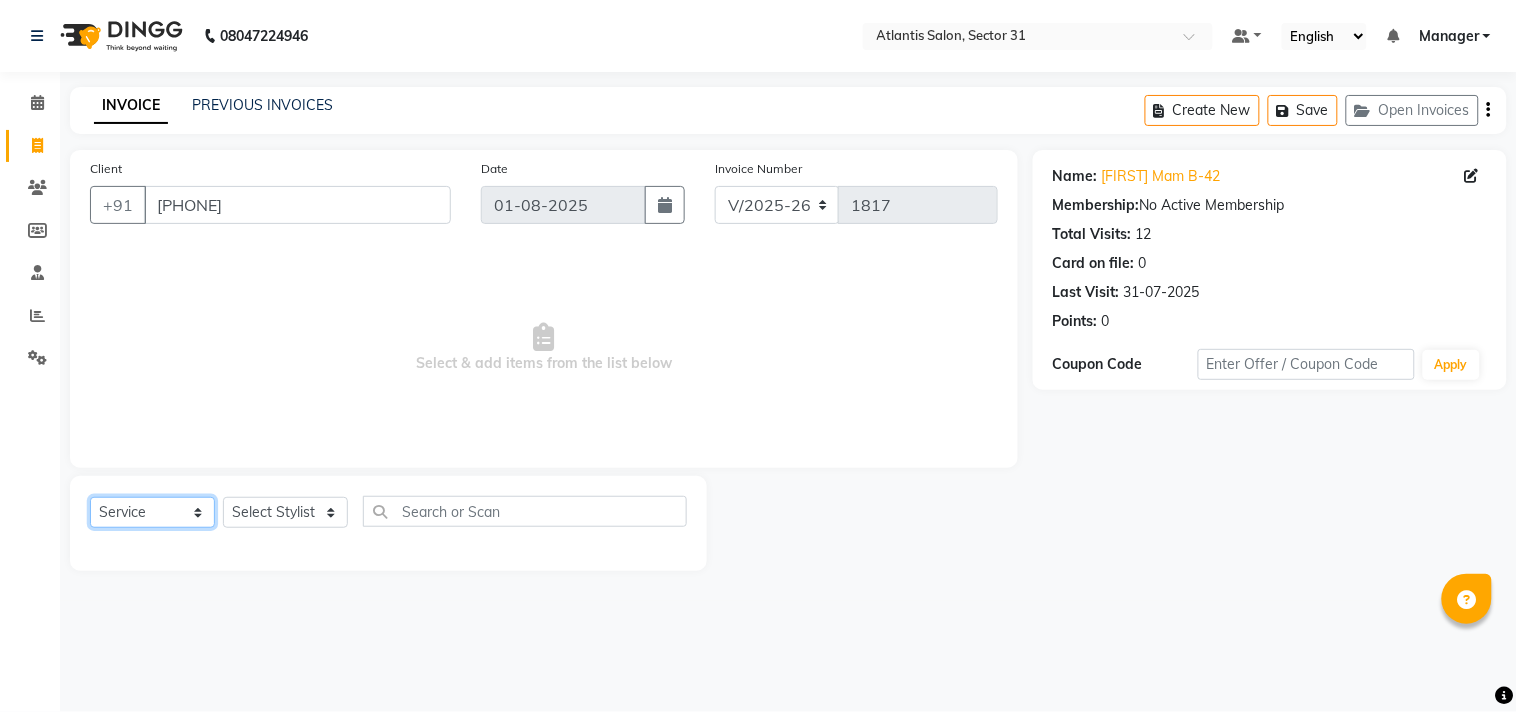 select on "product" 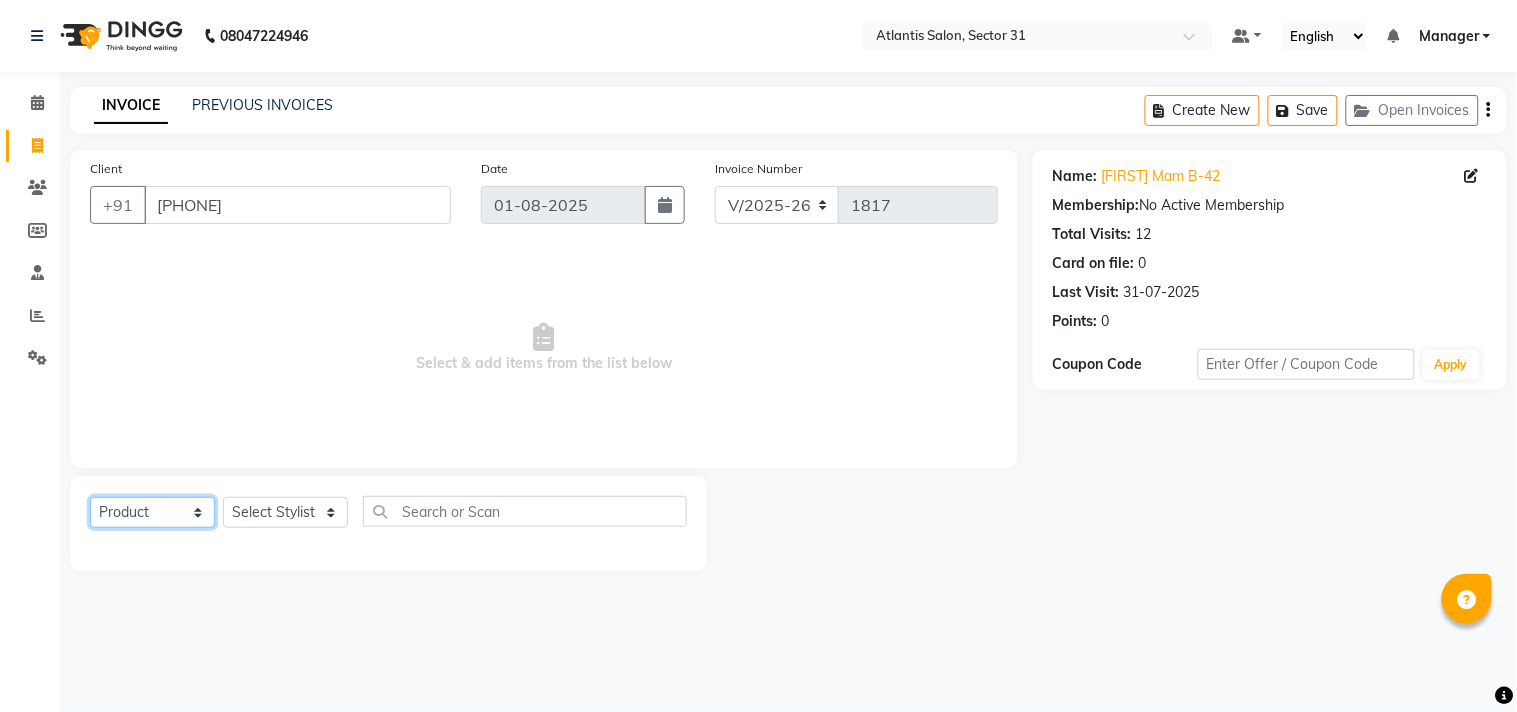 click on "Select  Service  Product  Membership  Package Voucher Prepaid Gift Card" 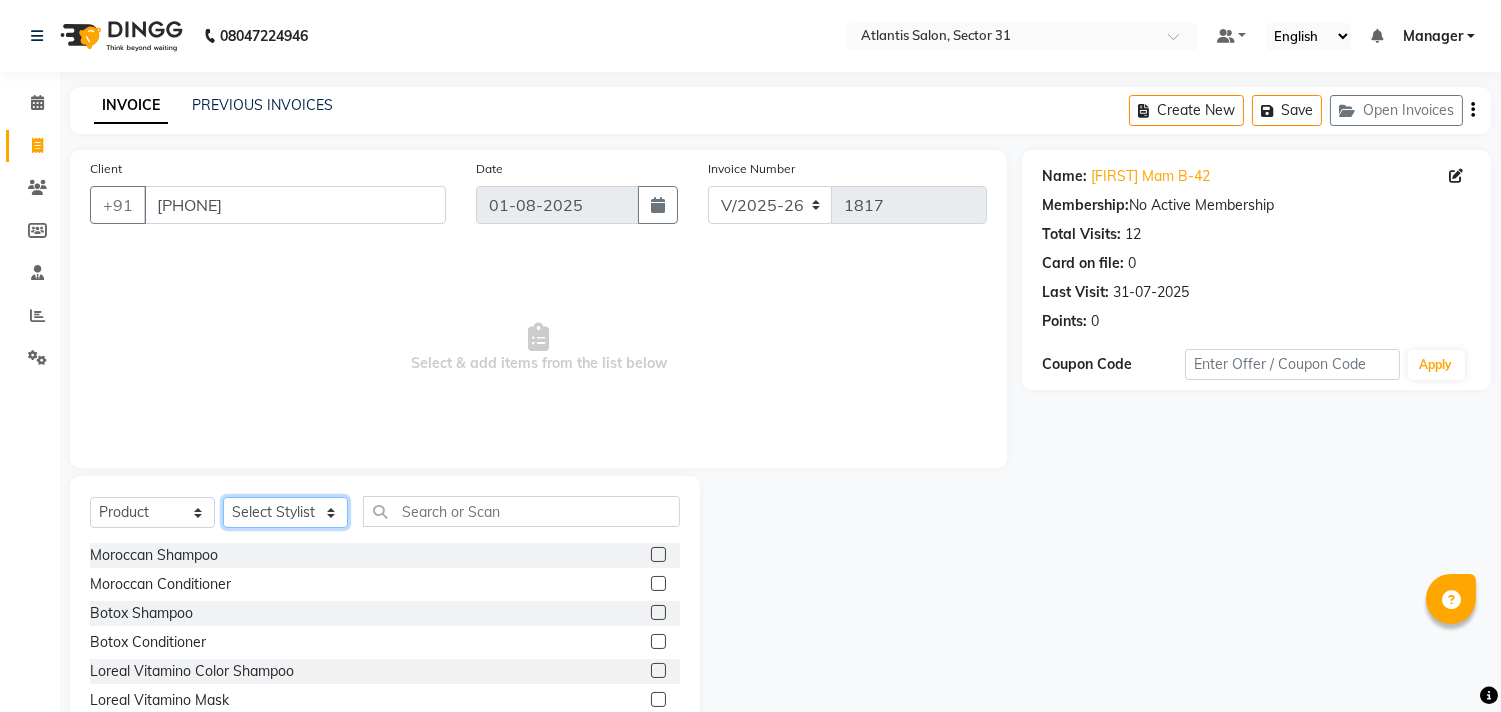 click on "Select Stylist Alka  Annu Chetan Farman Kavita Manager Staff 31 Staff ILD Suraj" 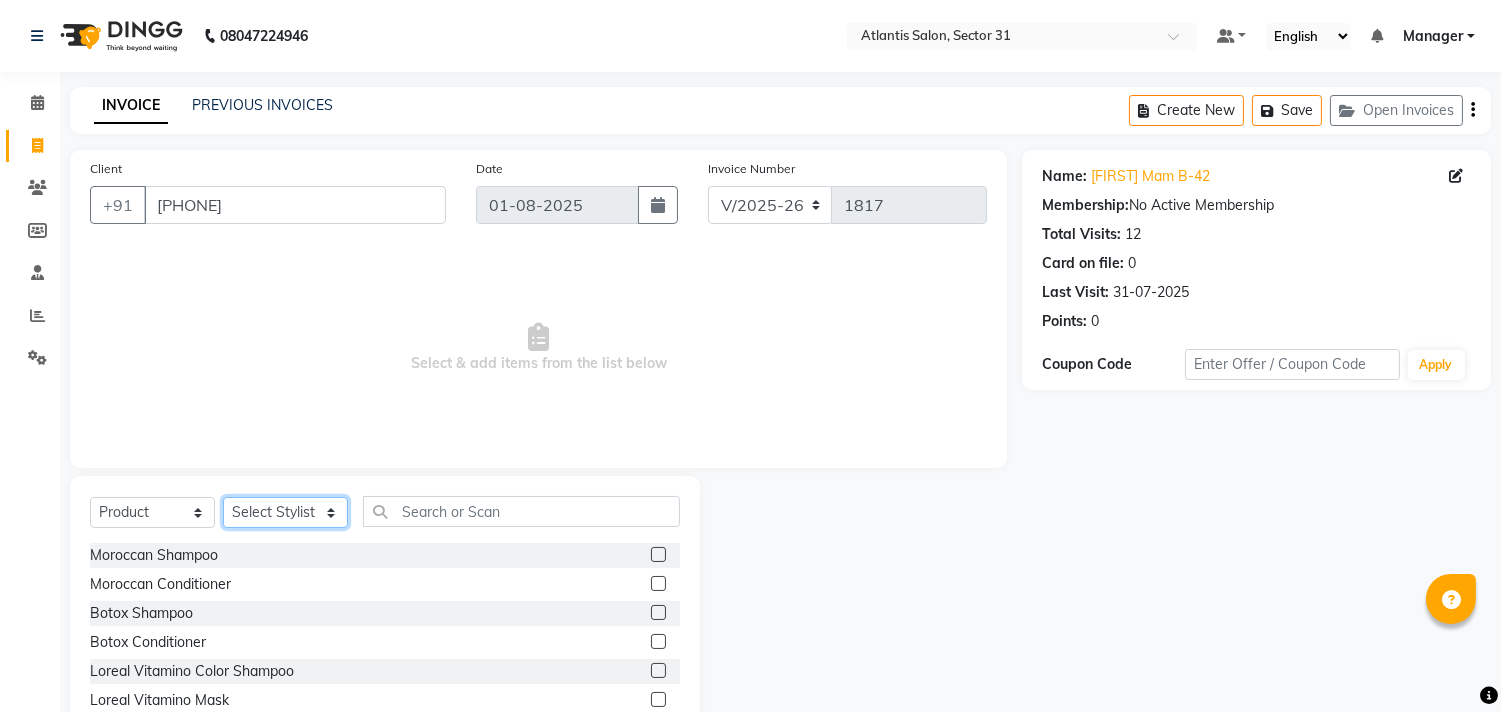 select on "62138" 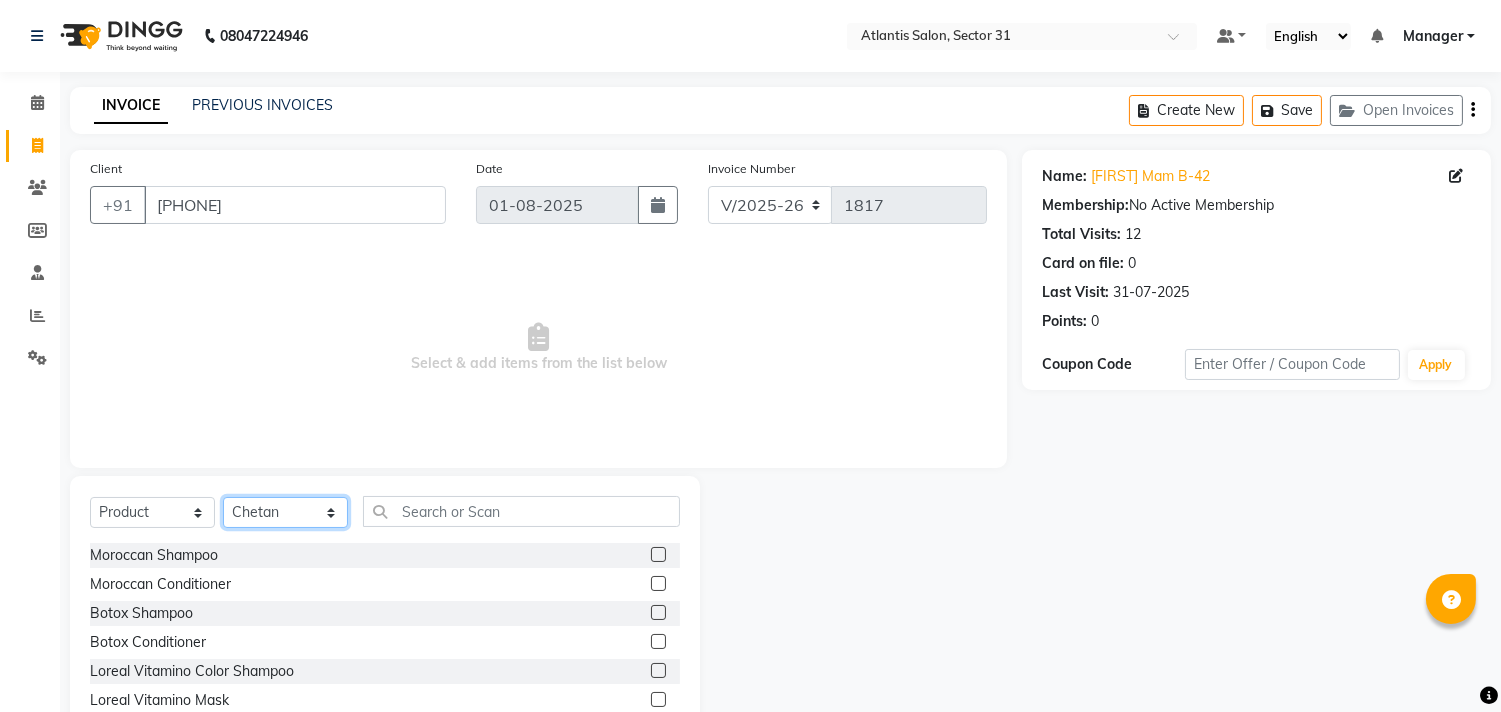 click on "Select Stylist Alka  Annu Chetan Farman Kavita Manager Staff 31 Staff ILD Suraj" 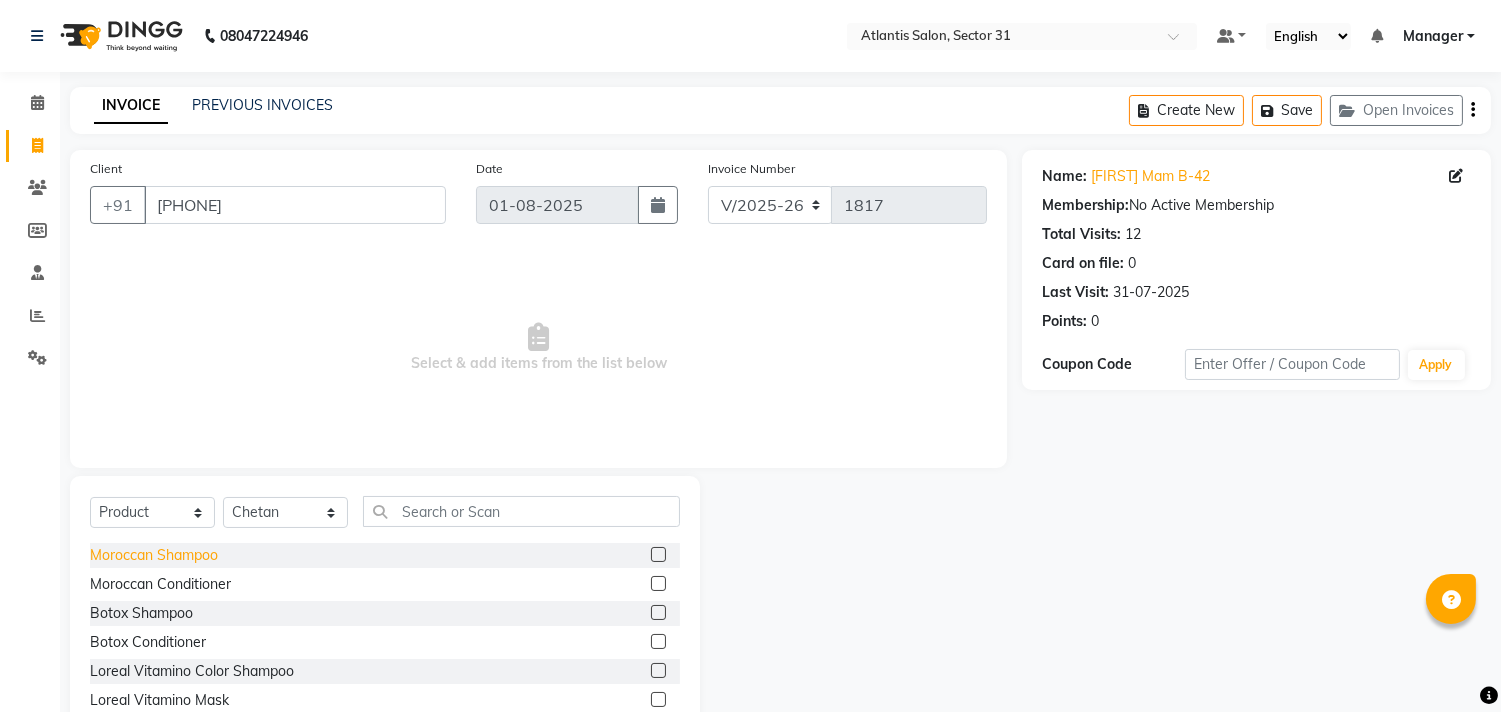 click on "Moroccan Shampoo" 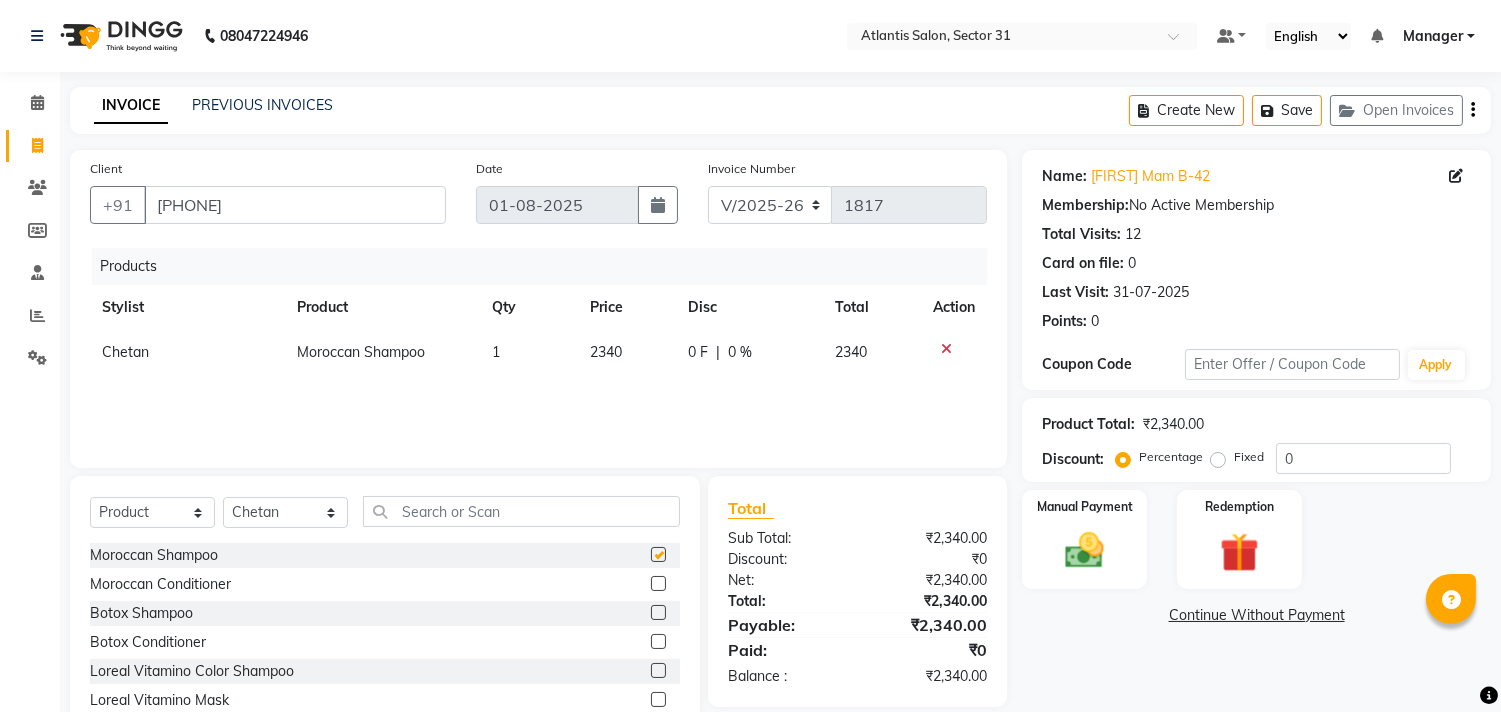 checkbox on "false" 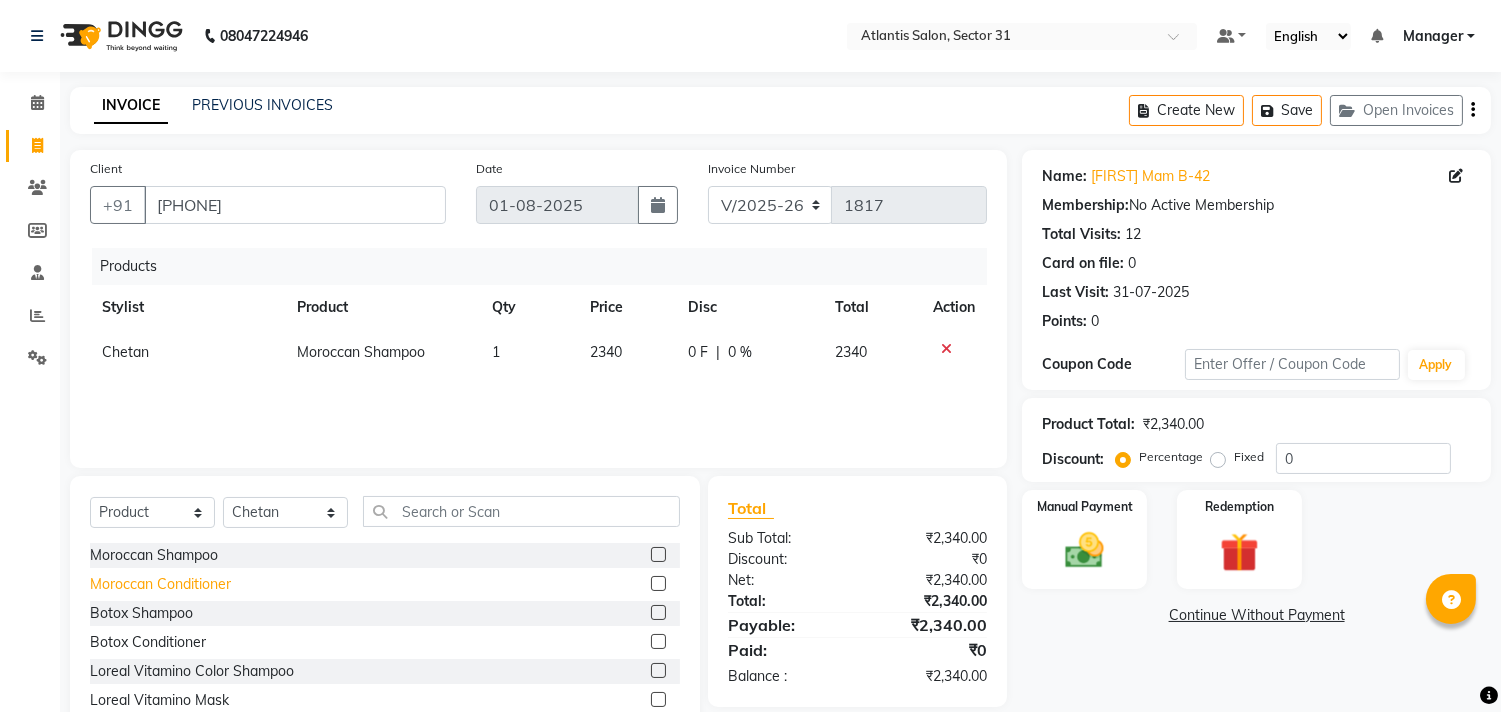 click on "Moroccan Conditioner" 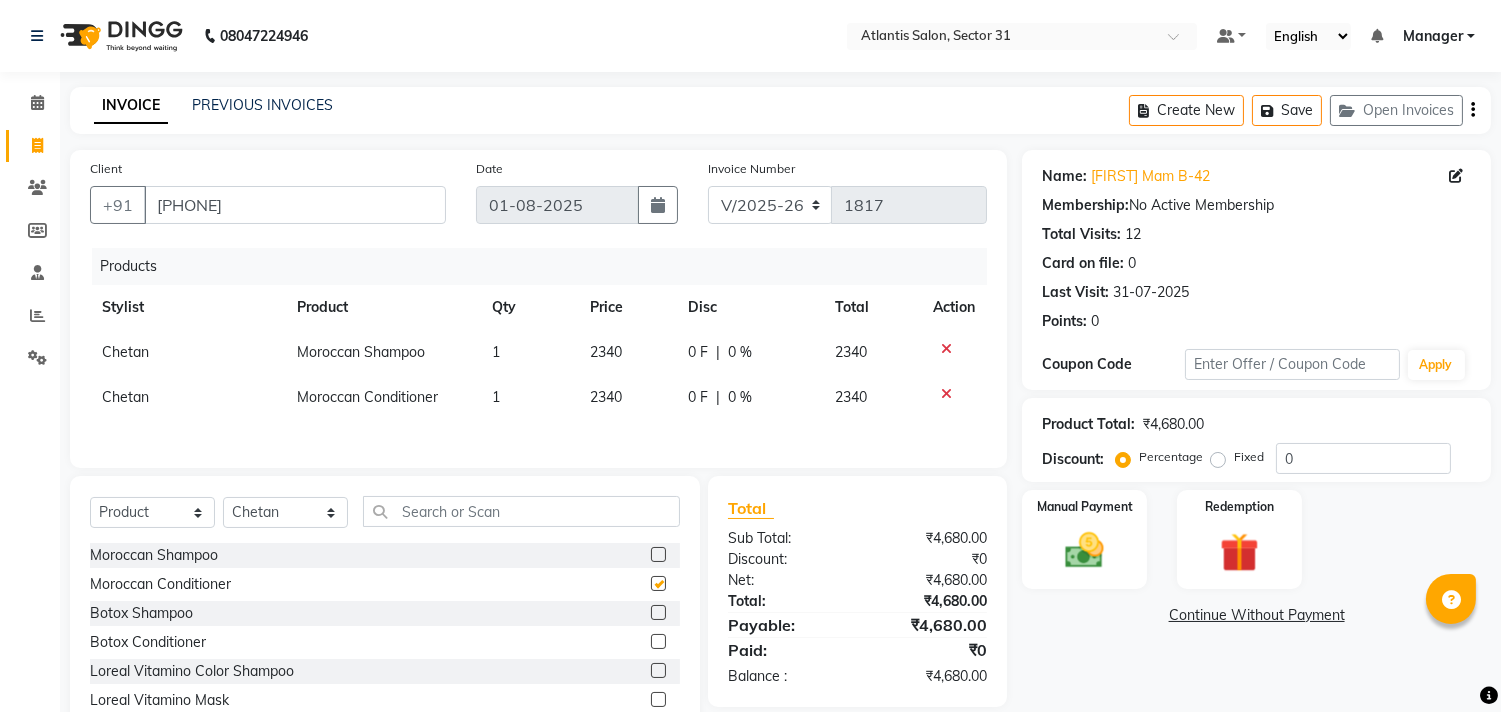 checkbox on "false" 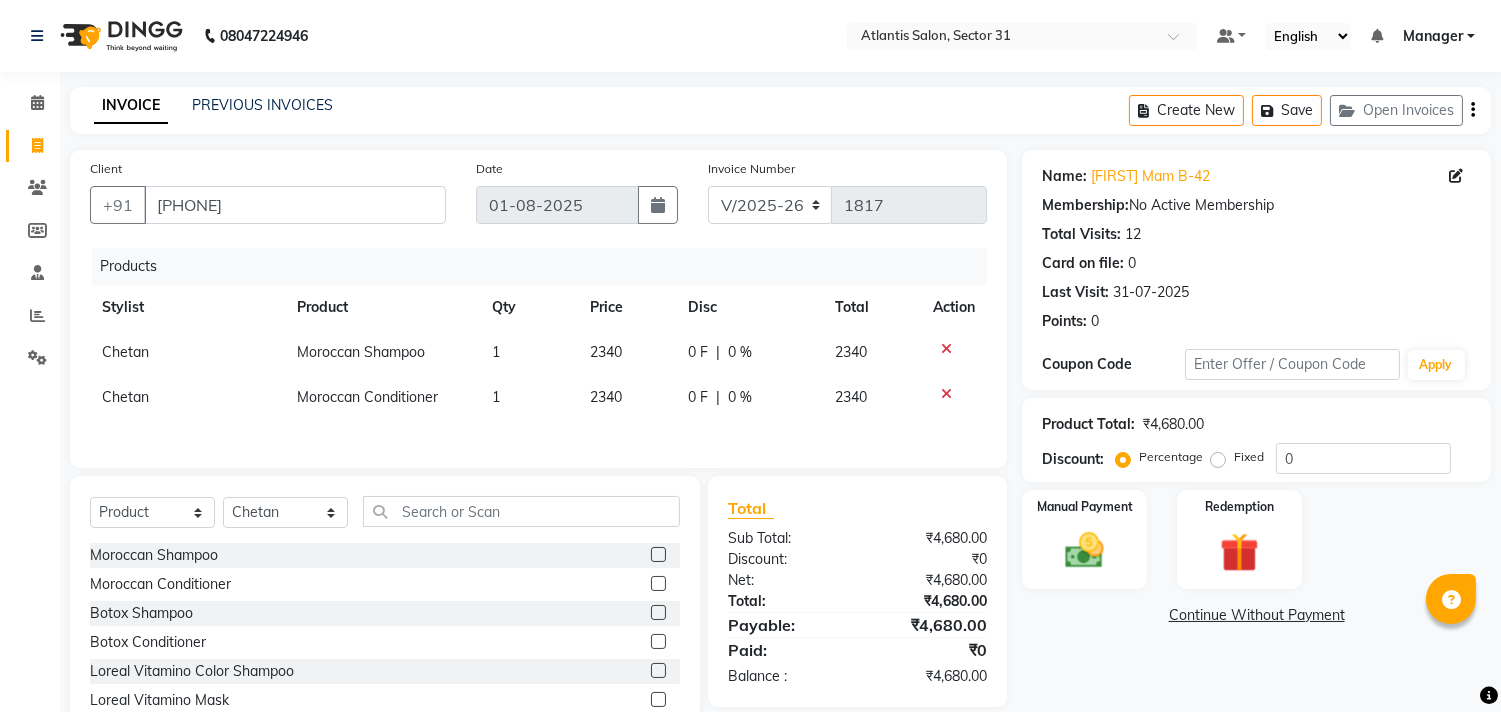 click on "2340" 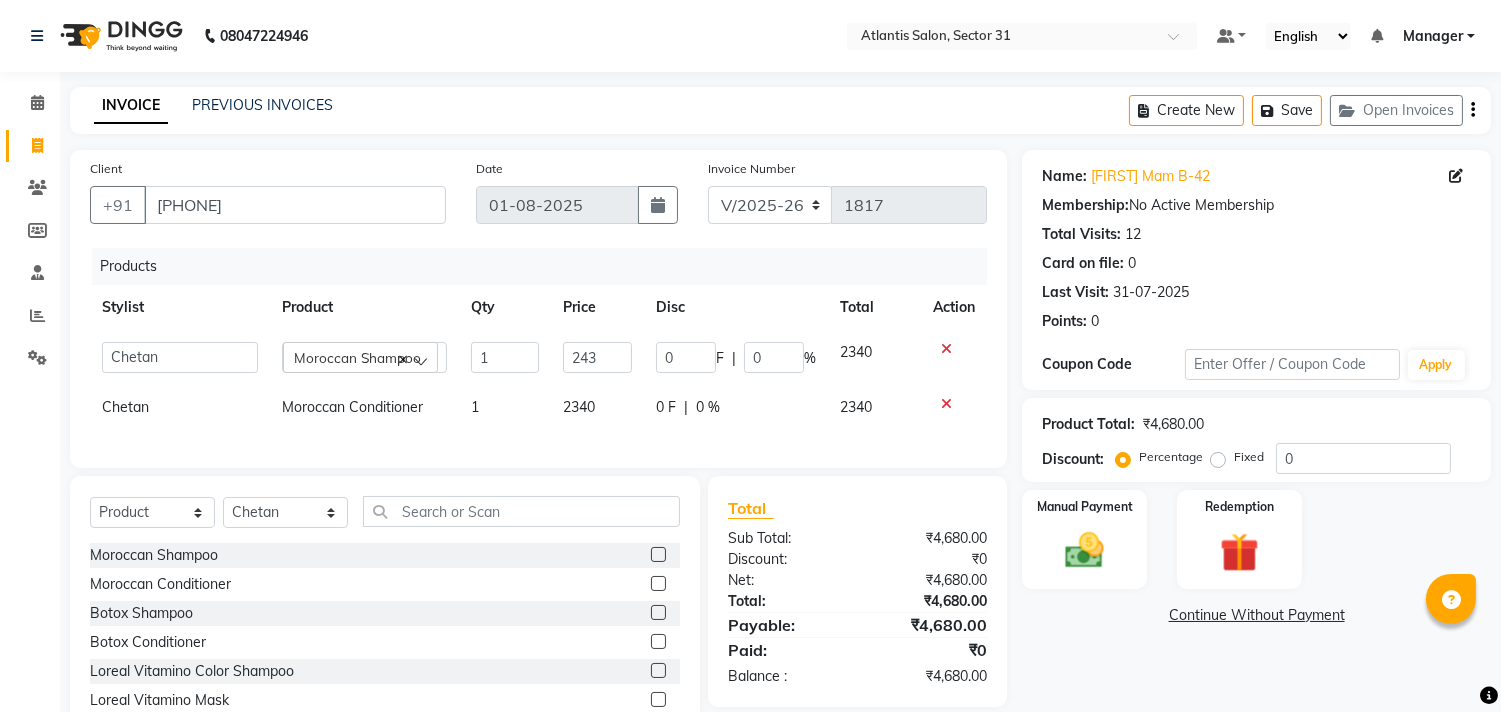 type on "2430" 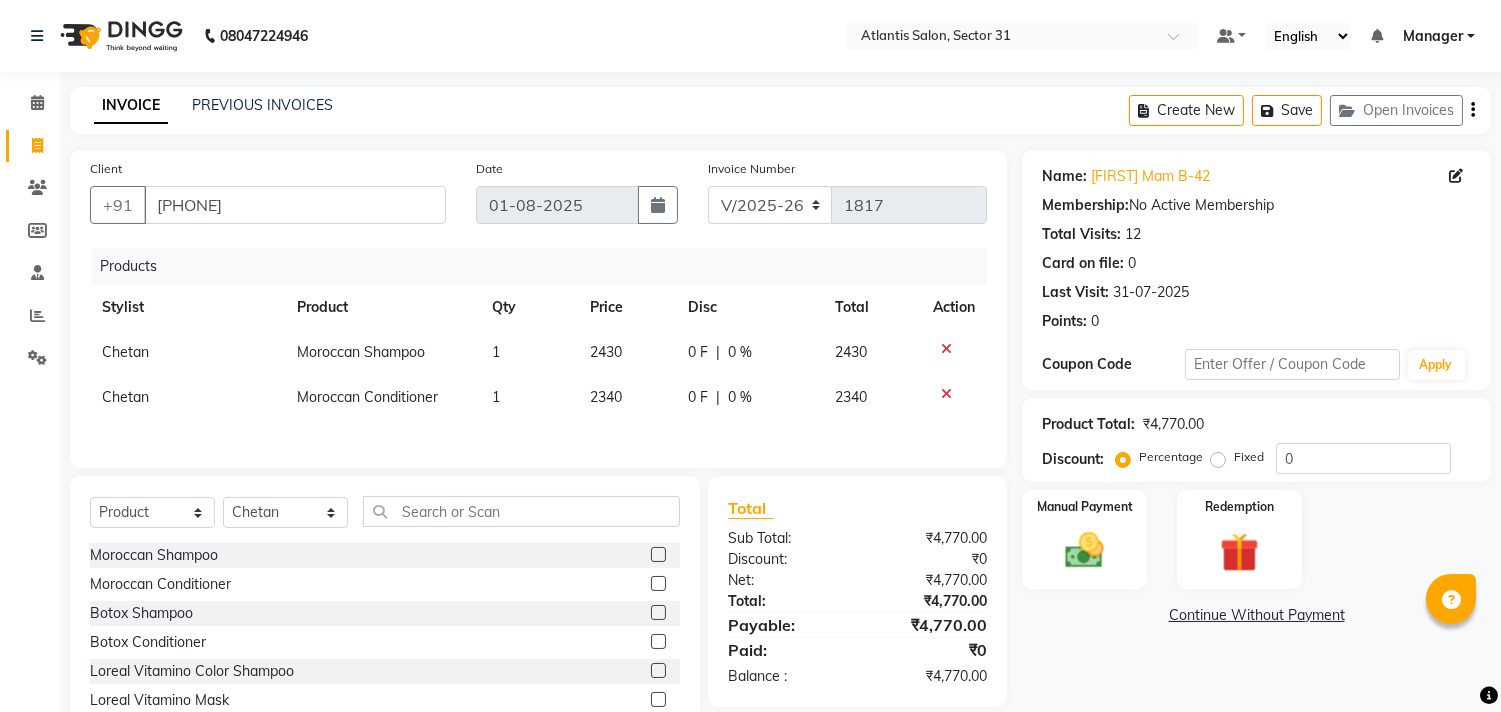 click on "2340" 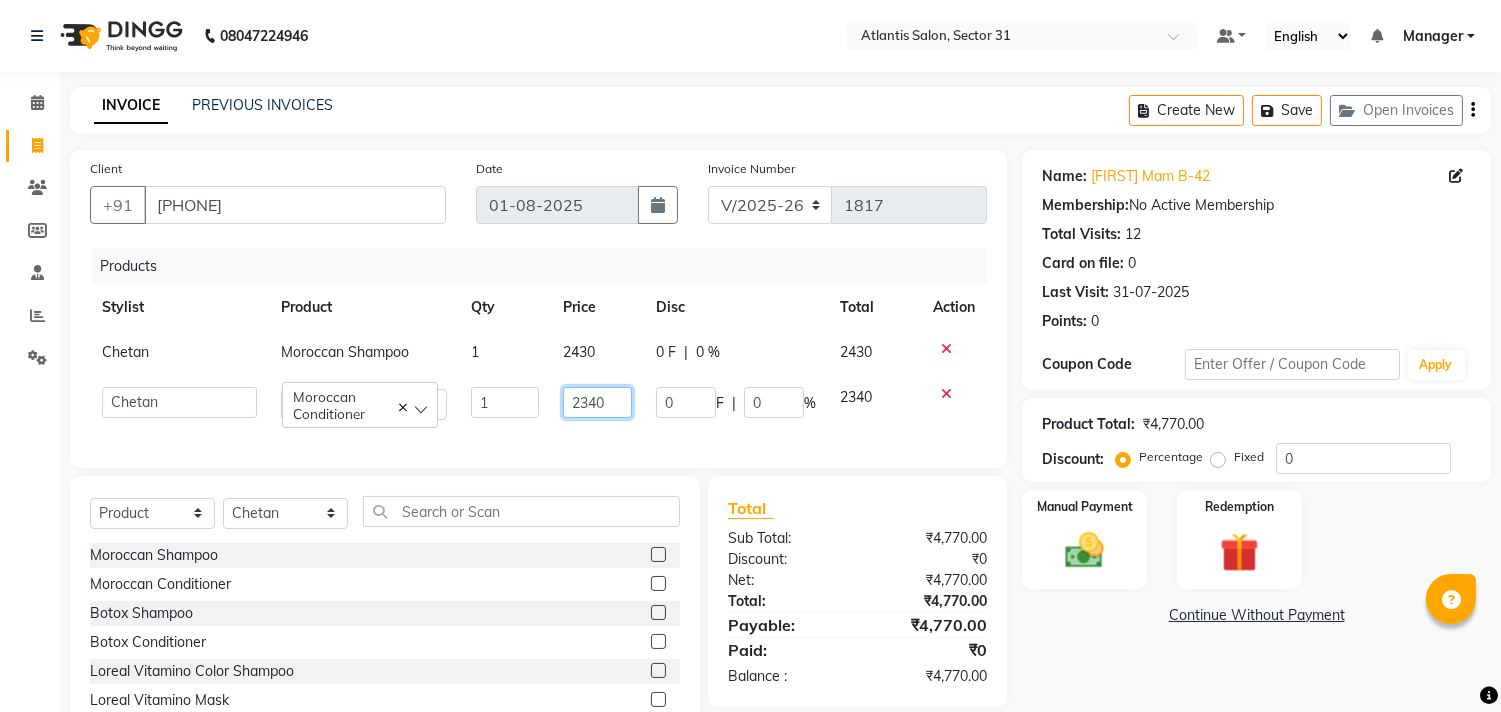 click on "2340" 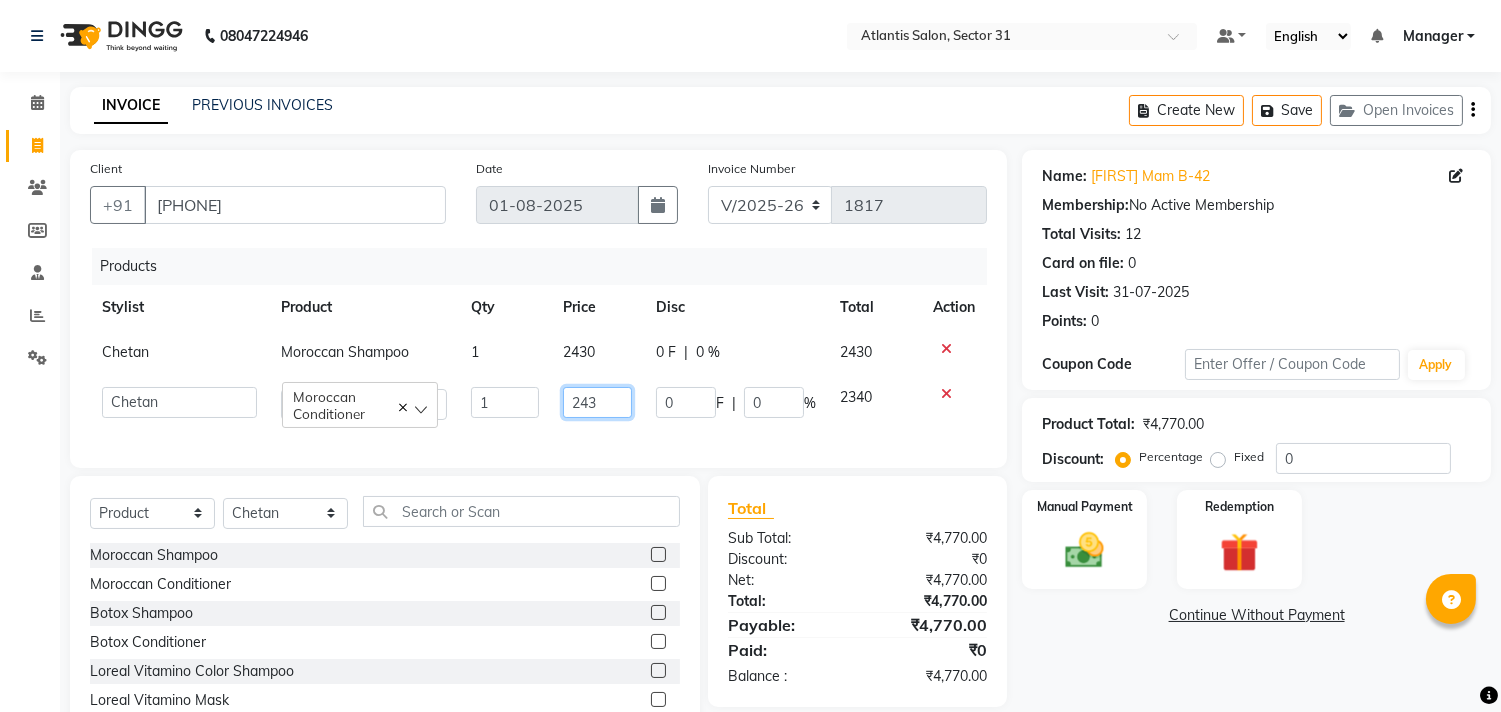 type on "2430" 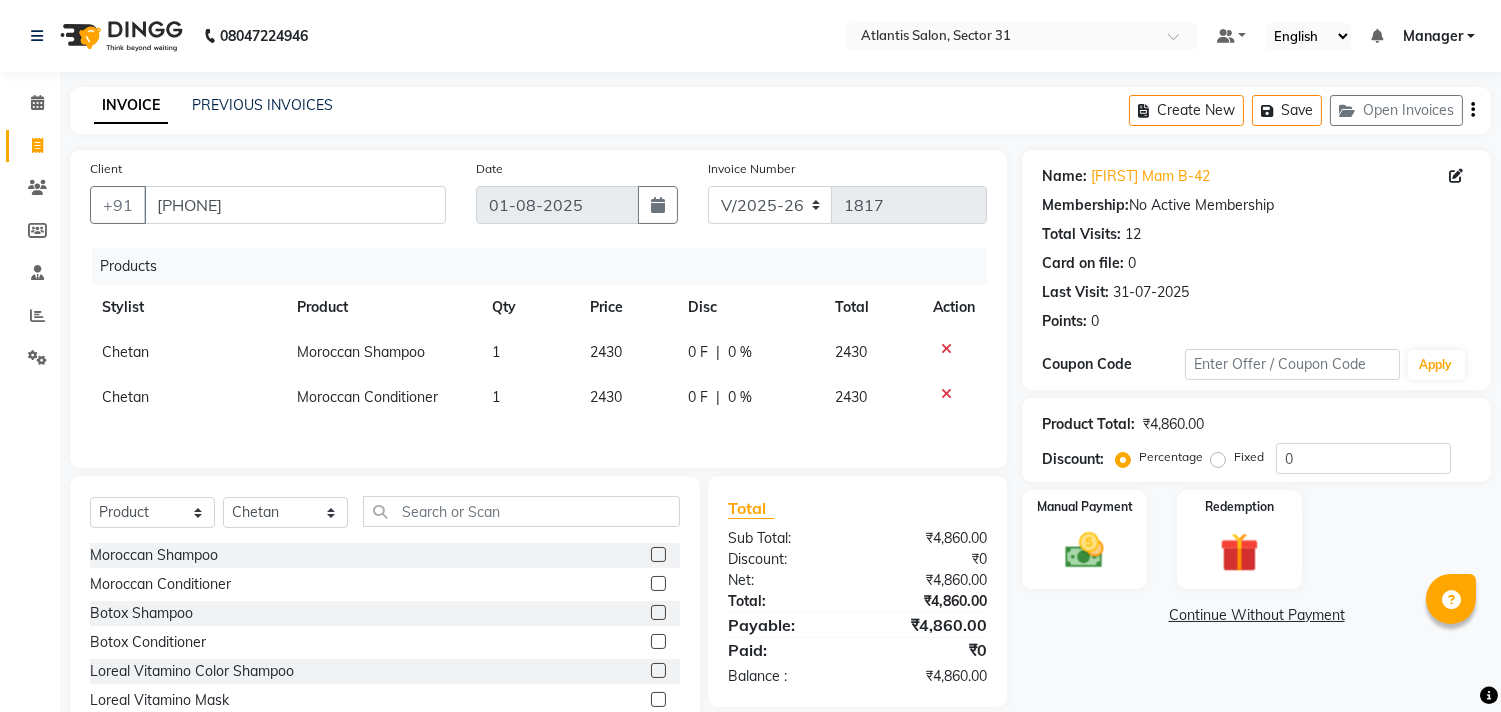 click on "Products Stylist Product Qty Price Disc Total Action [FIRST] Moroccan Shampoo 1 2430 0 F | 0 % 2430 [FIRST] Moroccan Conditioner 1 2430 0 F | 0 % 2430" 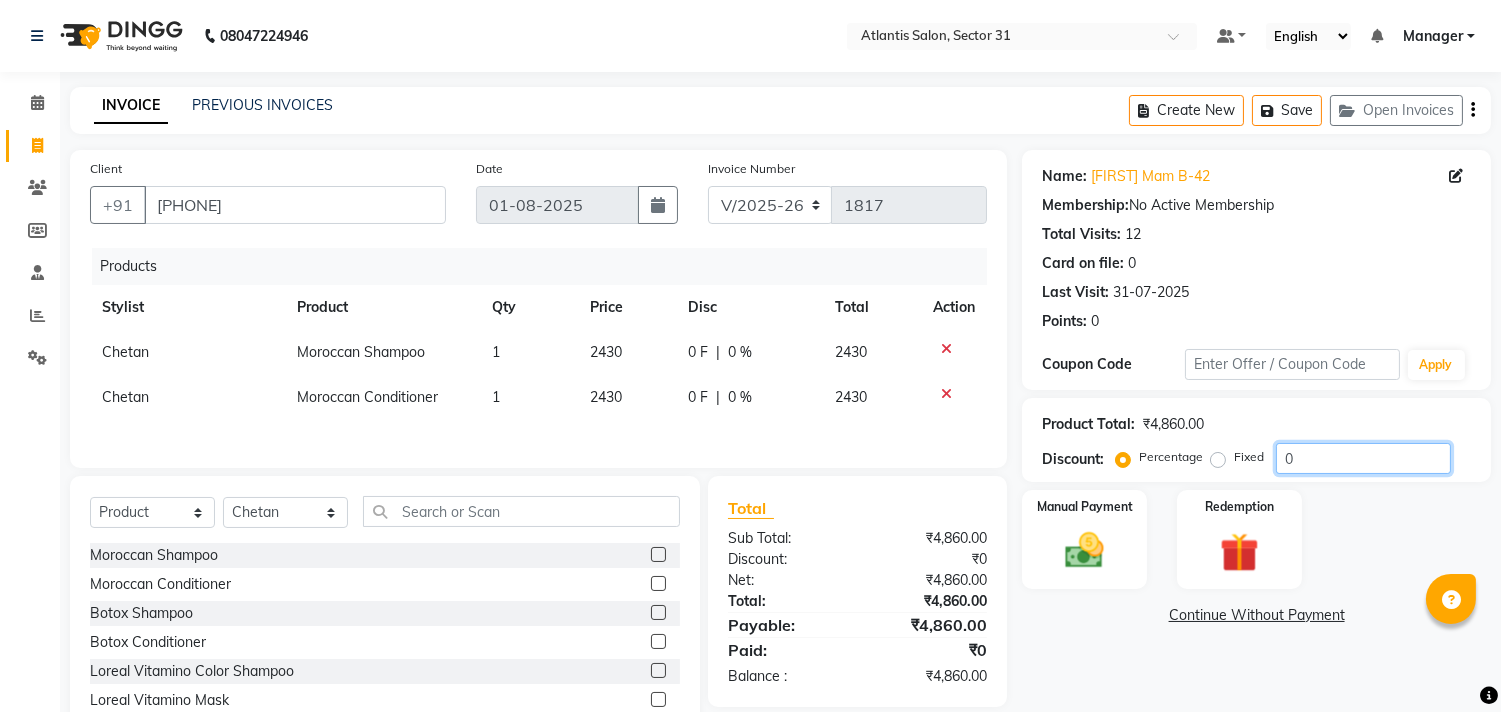 click on "0" 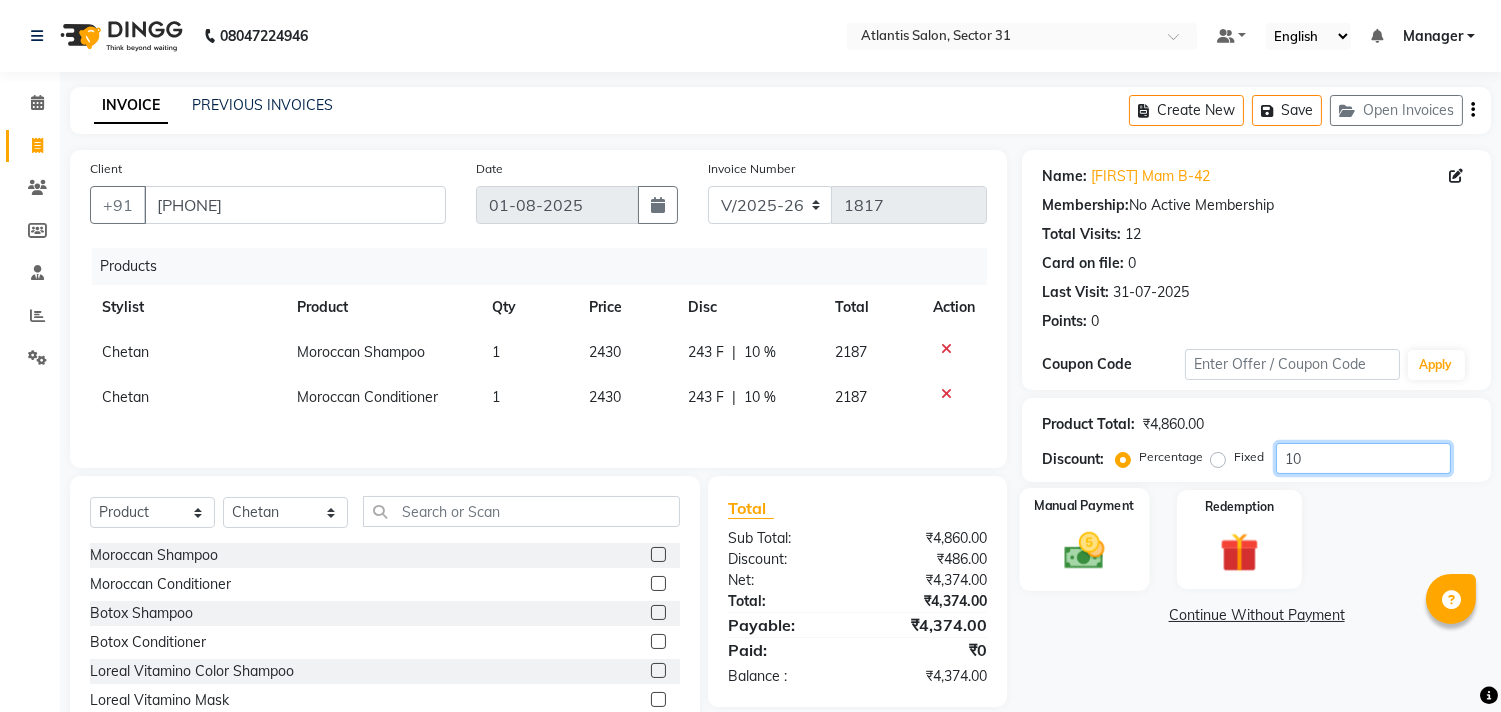 type on "10" 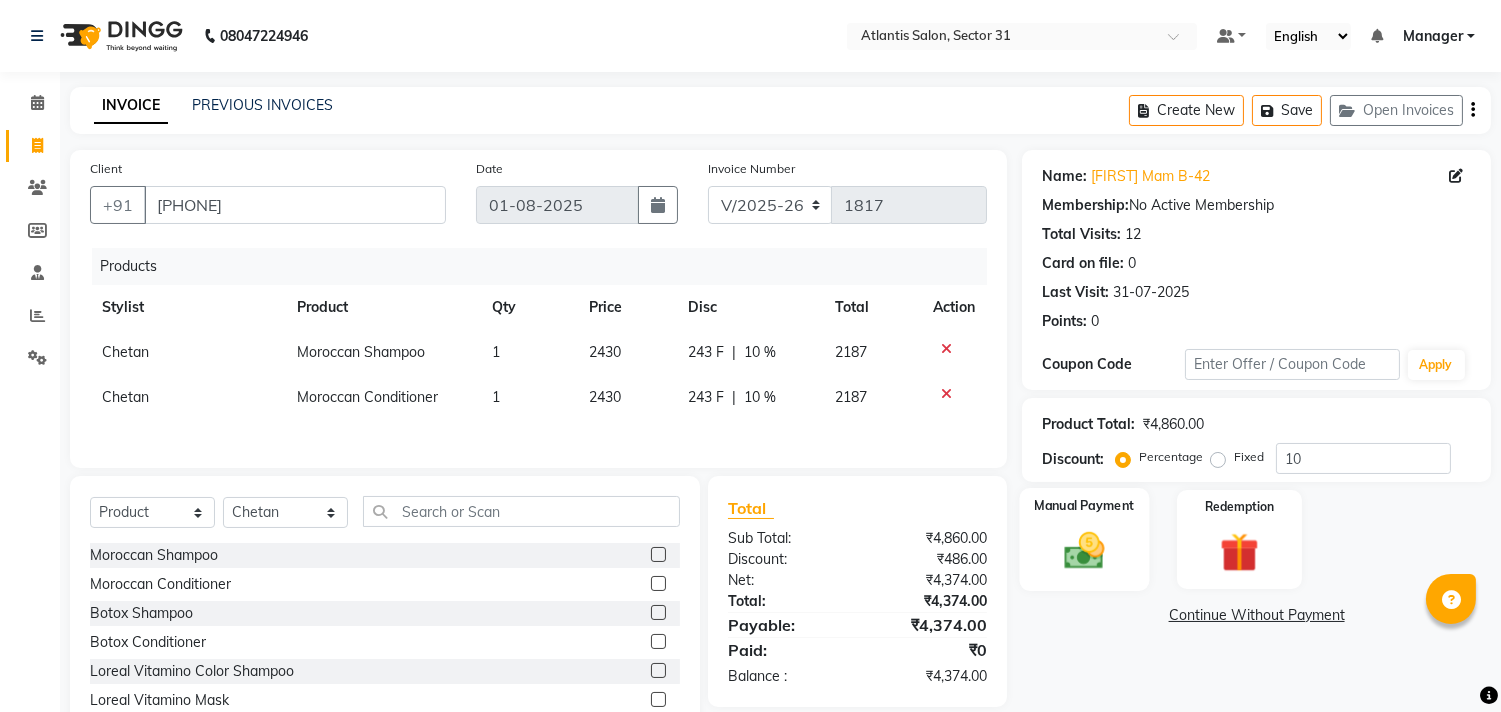 click 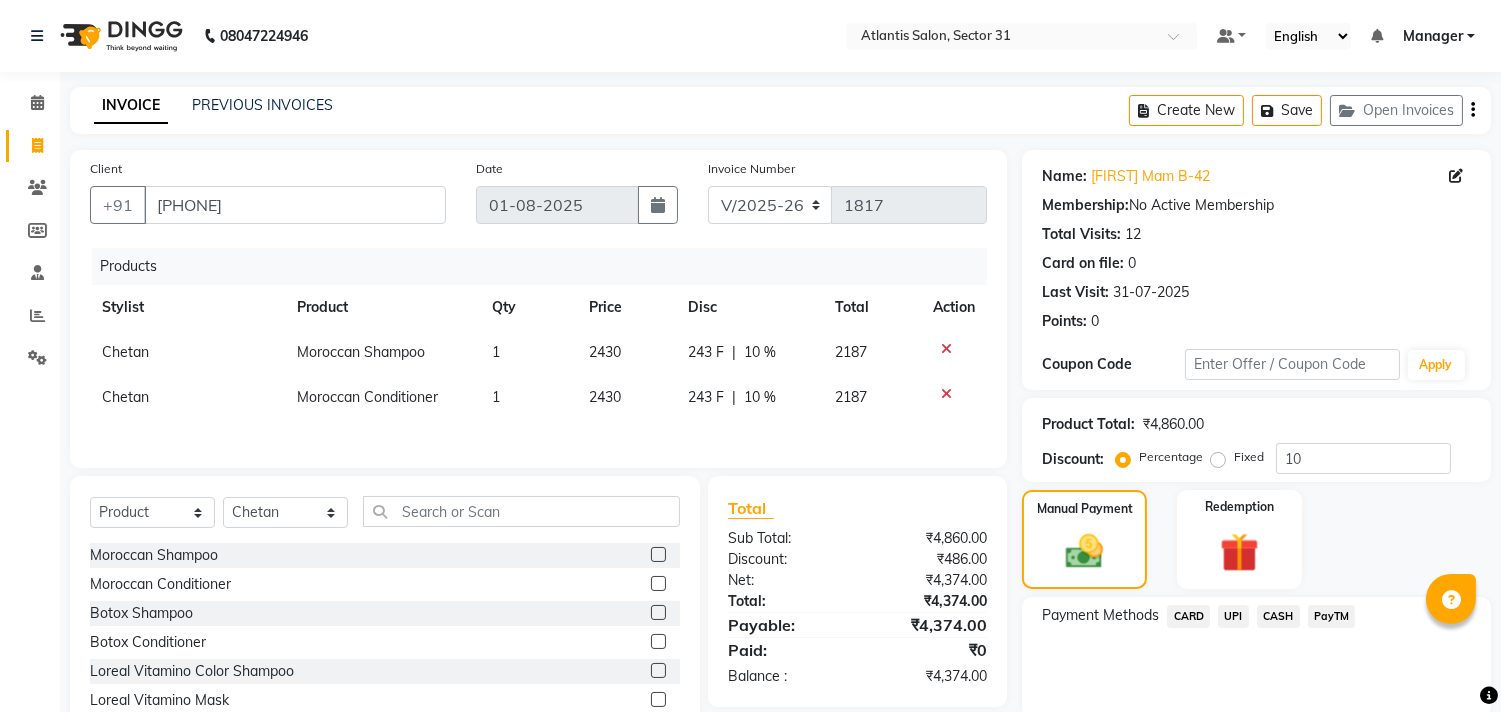 click on "UPI" 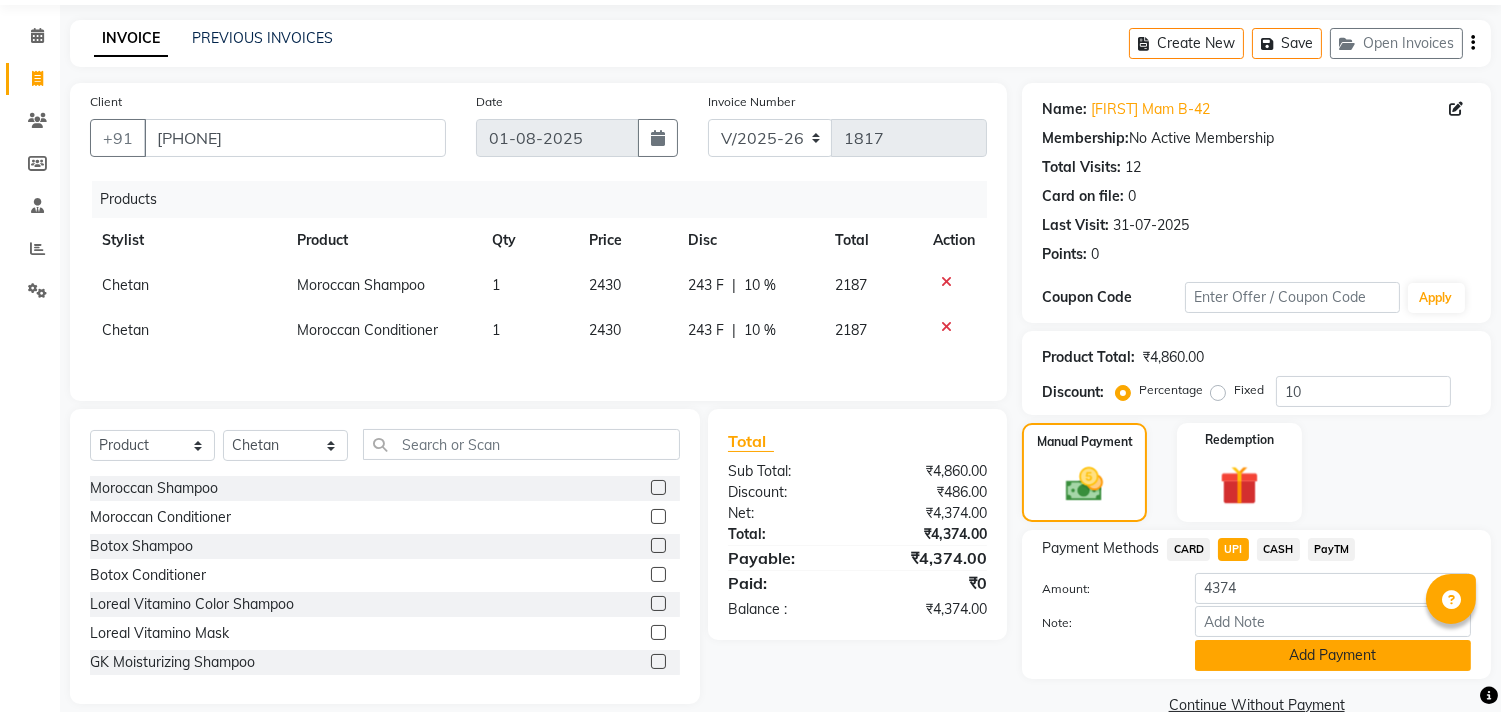 scroll, scrollTop: 104, scrollLeft: 0, axis: vertical 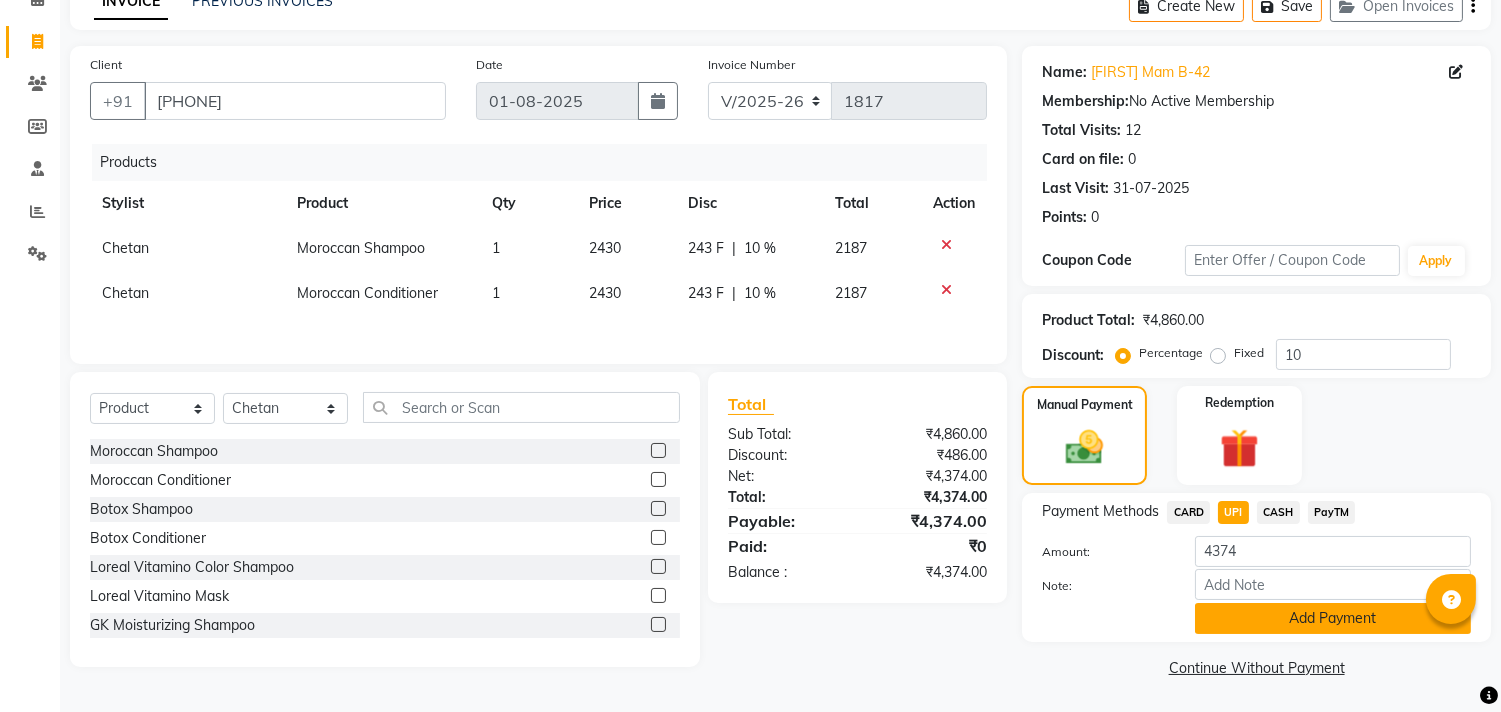 click on "Add Payment" 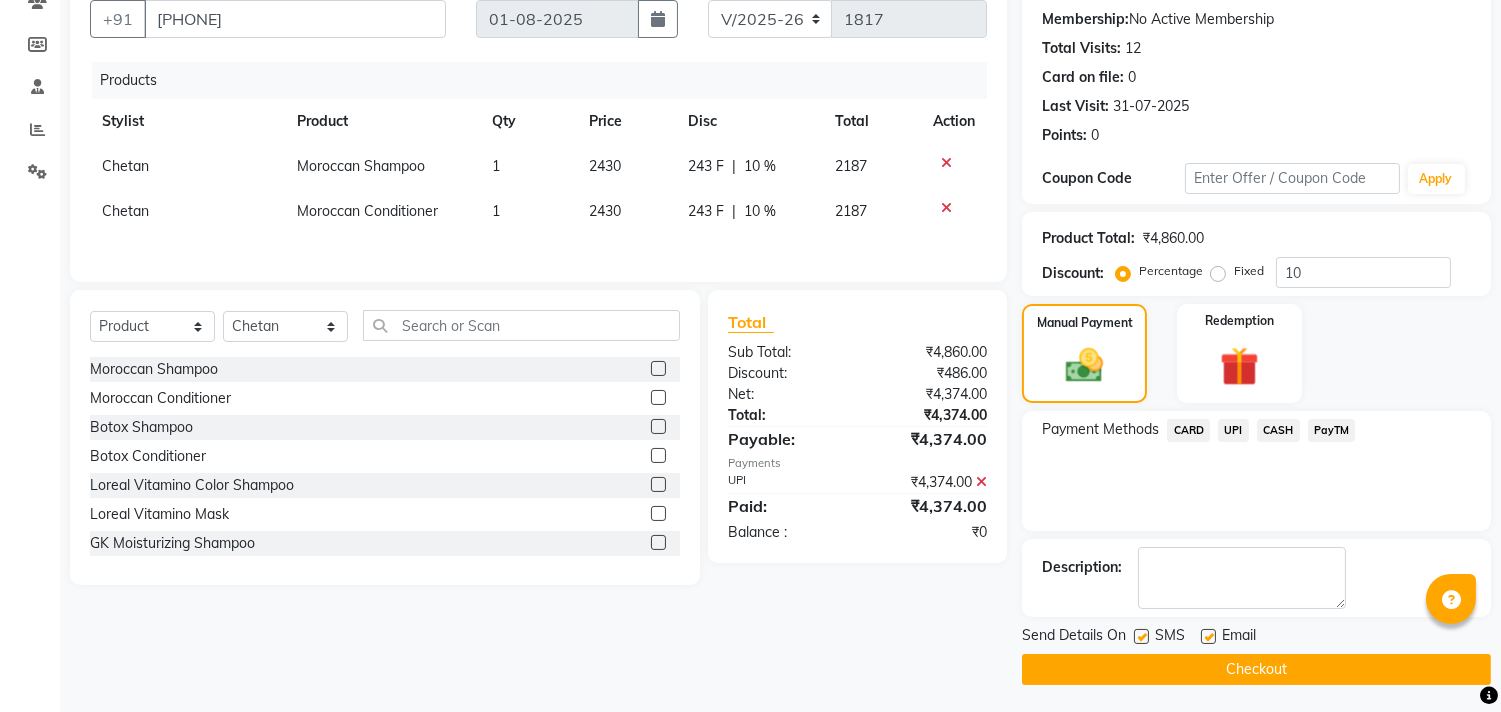 scroll, scrollTop: 187, scrollLeft: 0, axis: vertical 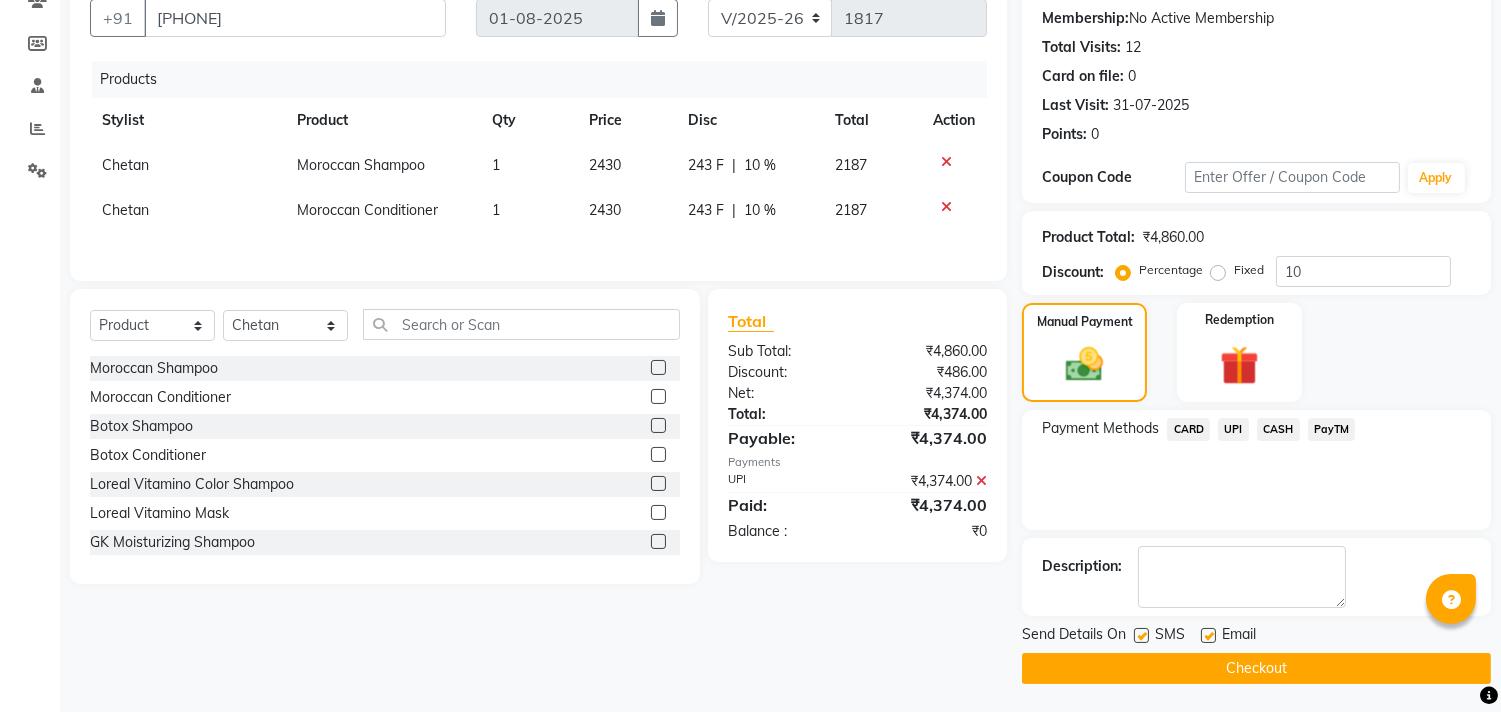 click on "Checkout" 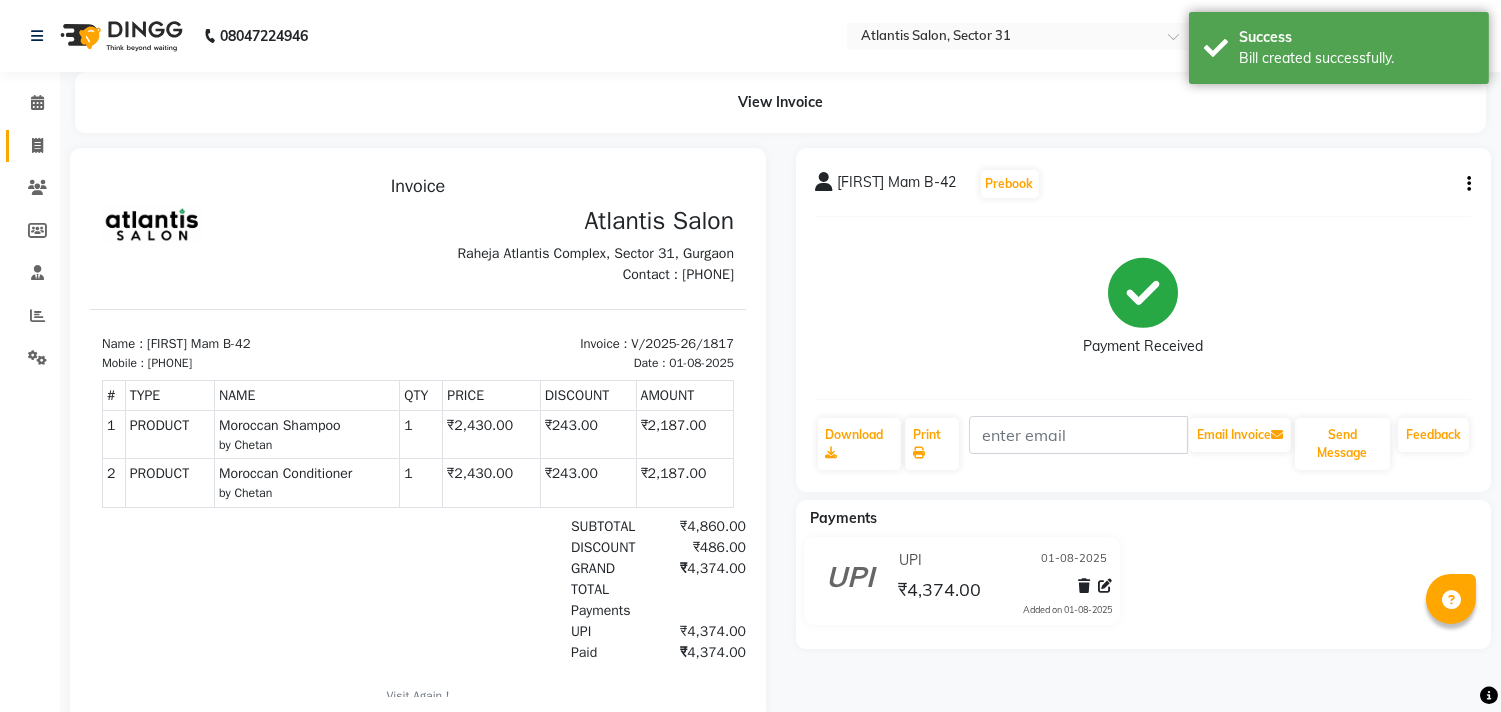 scroll, scrollTop: 0, scrollLeft: 0, axis: both 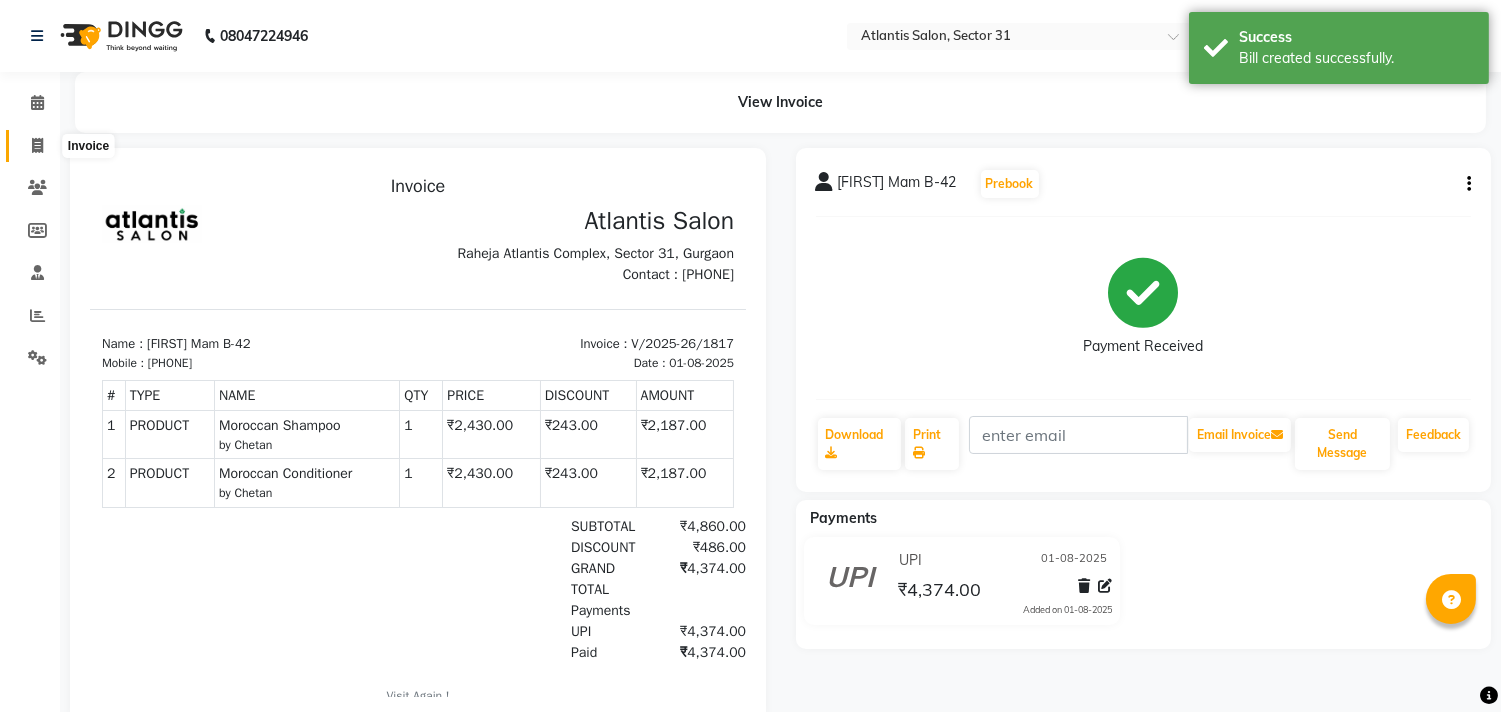 click 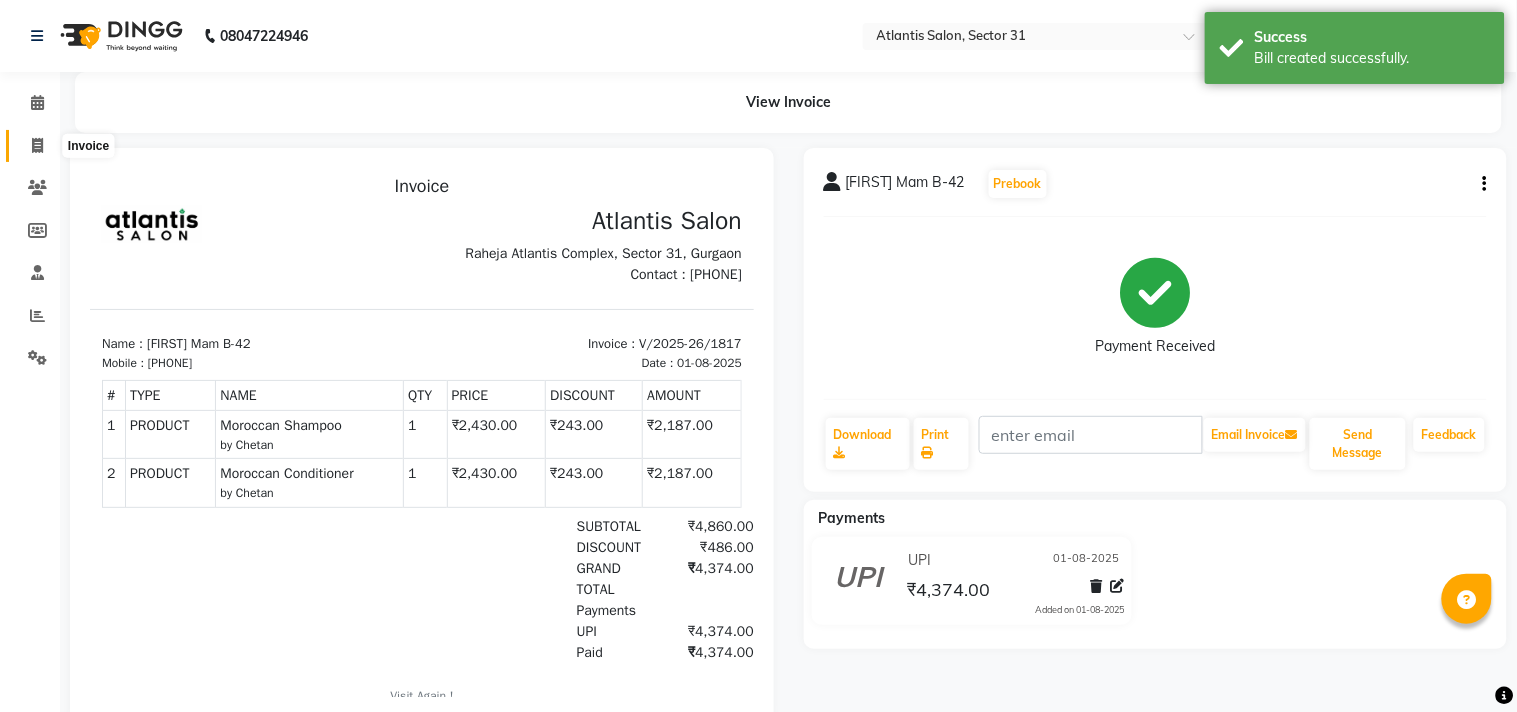 select on "4391" 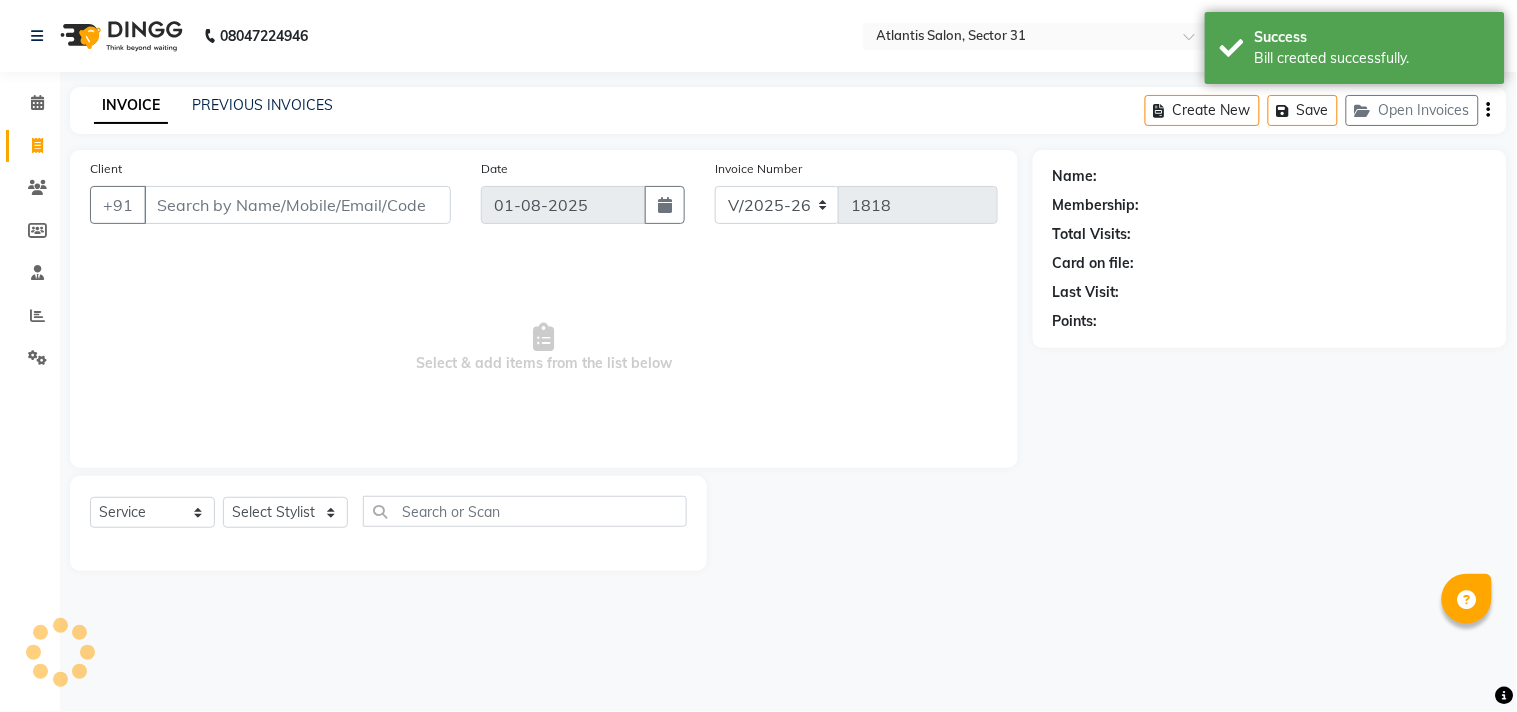 click on "Client" at bounding box center [297, 205] 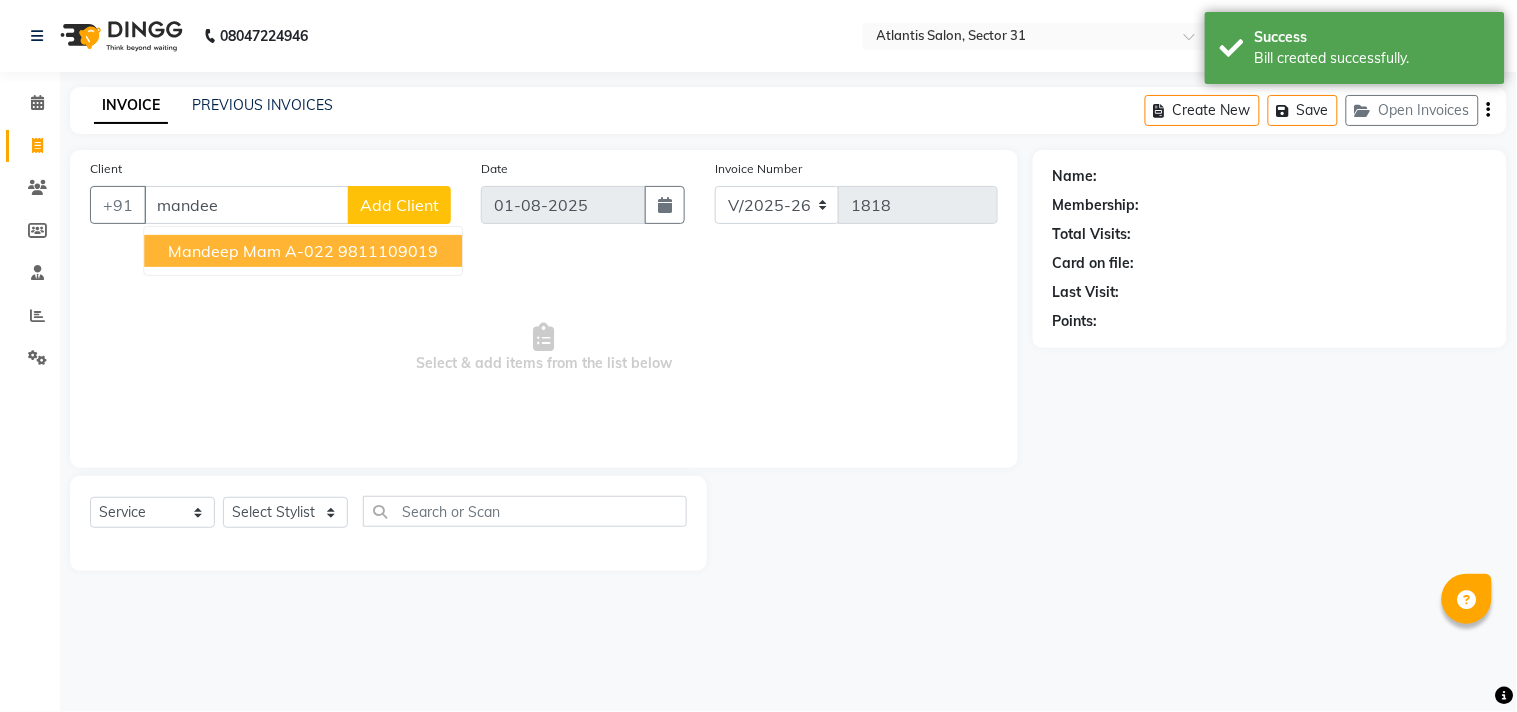 click on "Mandeep Mam A-022" at bounding box center [251, 251] 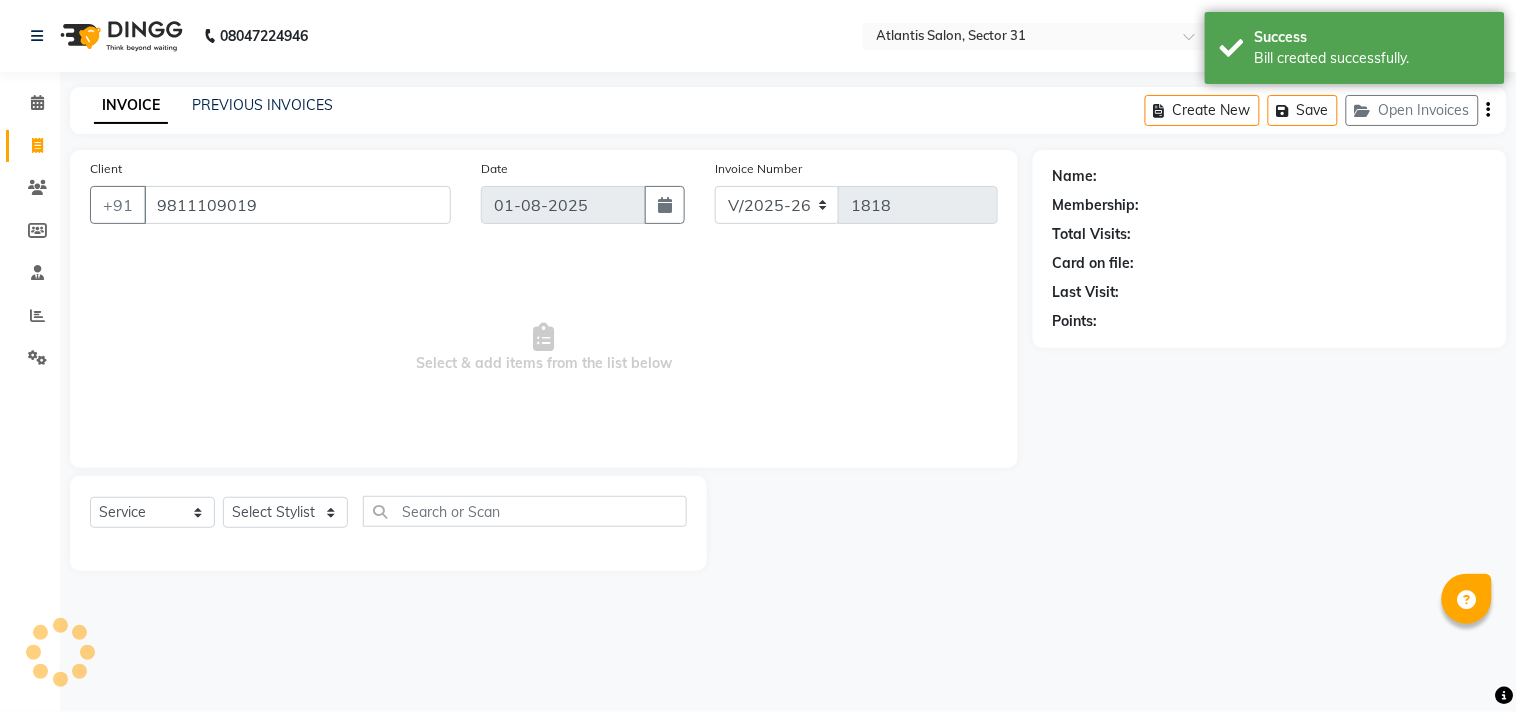 type on "9811109019" 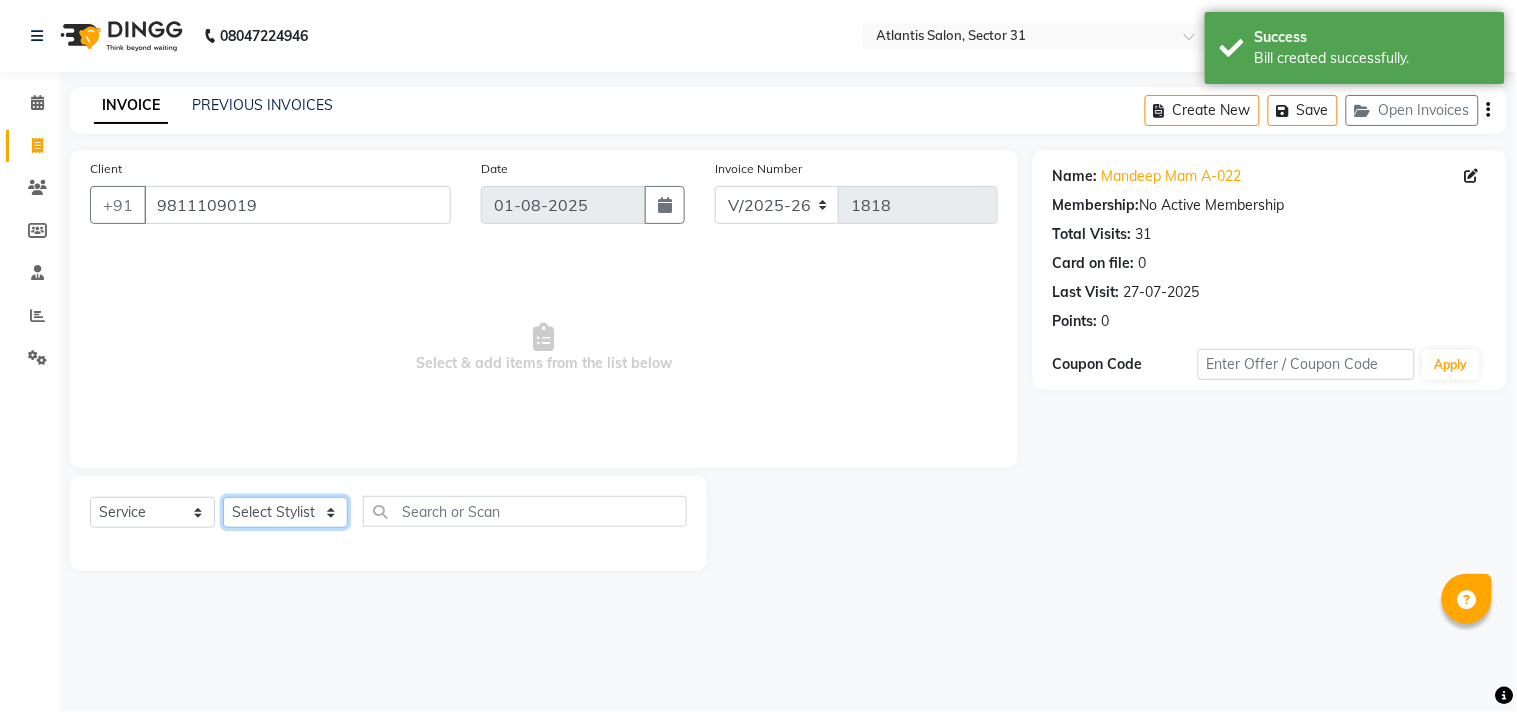 click on "Select Stylist Alka  Annu Chetan Farman Kavita Manager Staff 31 Staff ILD Suraj" 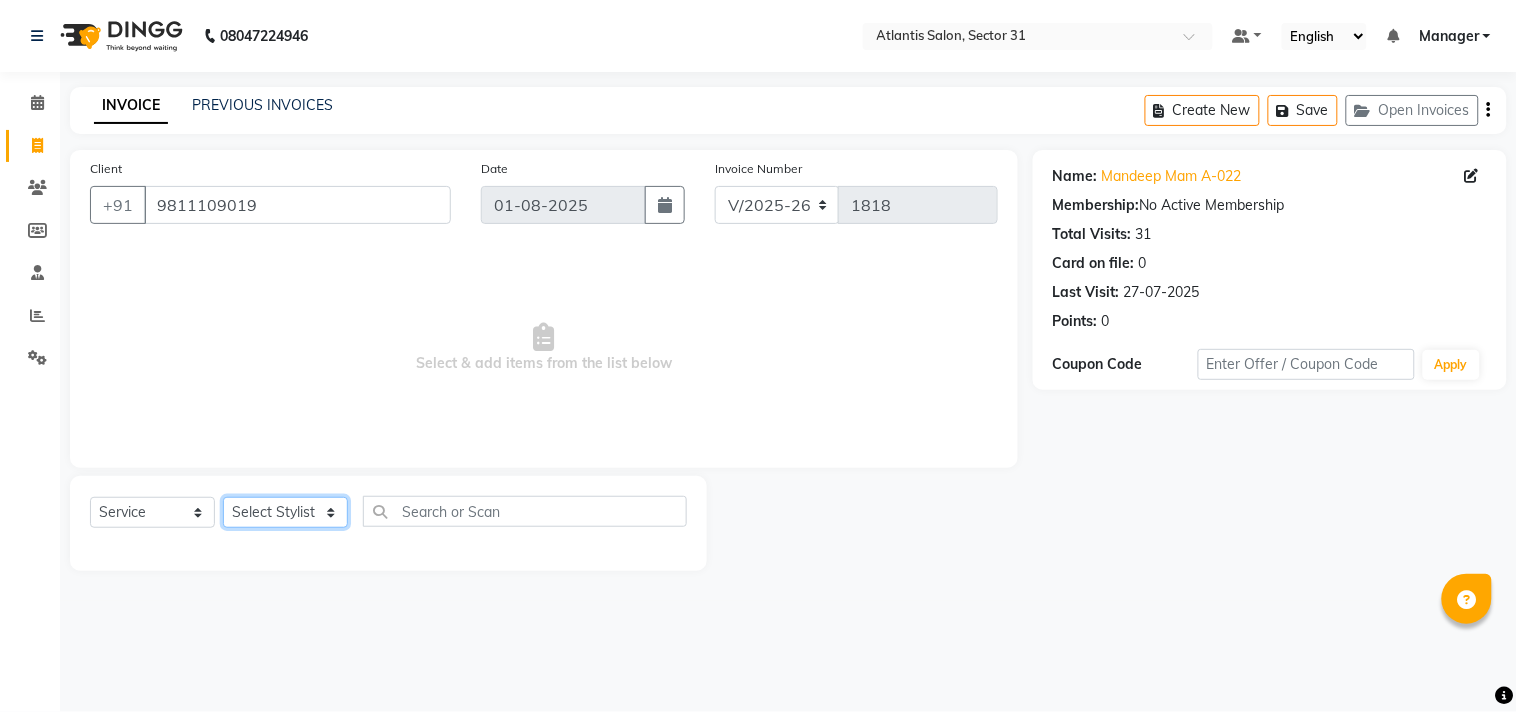 select on "82225" 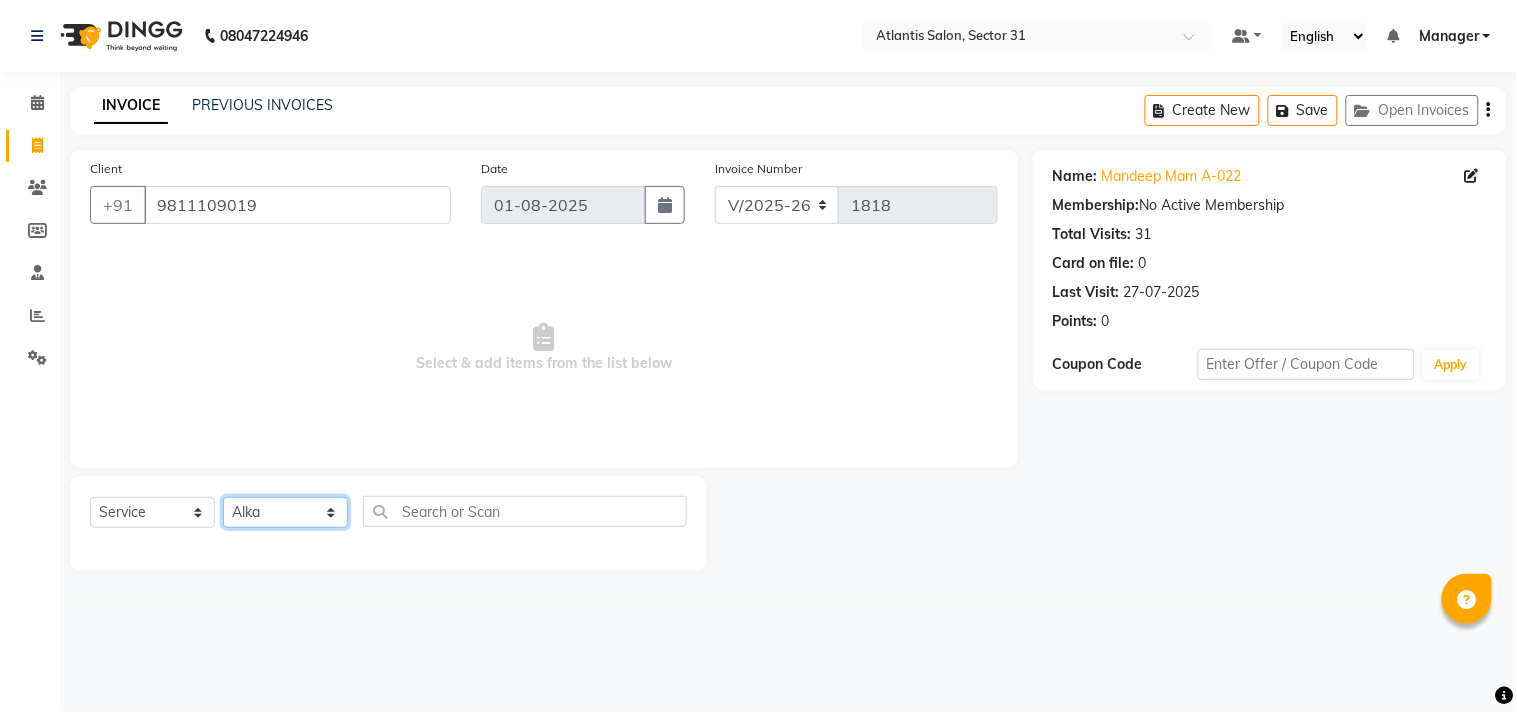 click on "Select Stylist Alka  Annu Chetan Farman Kavita Manager Staff 31 Staff ILD Suraj" 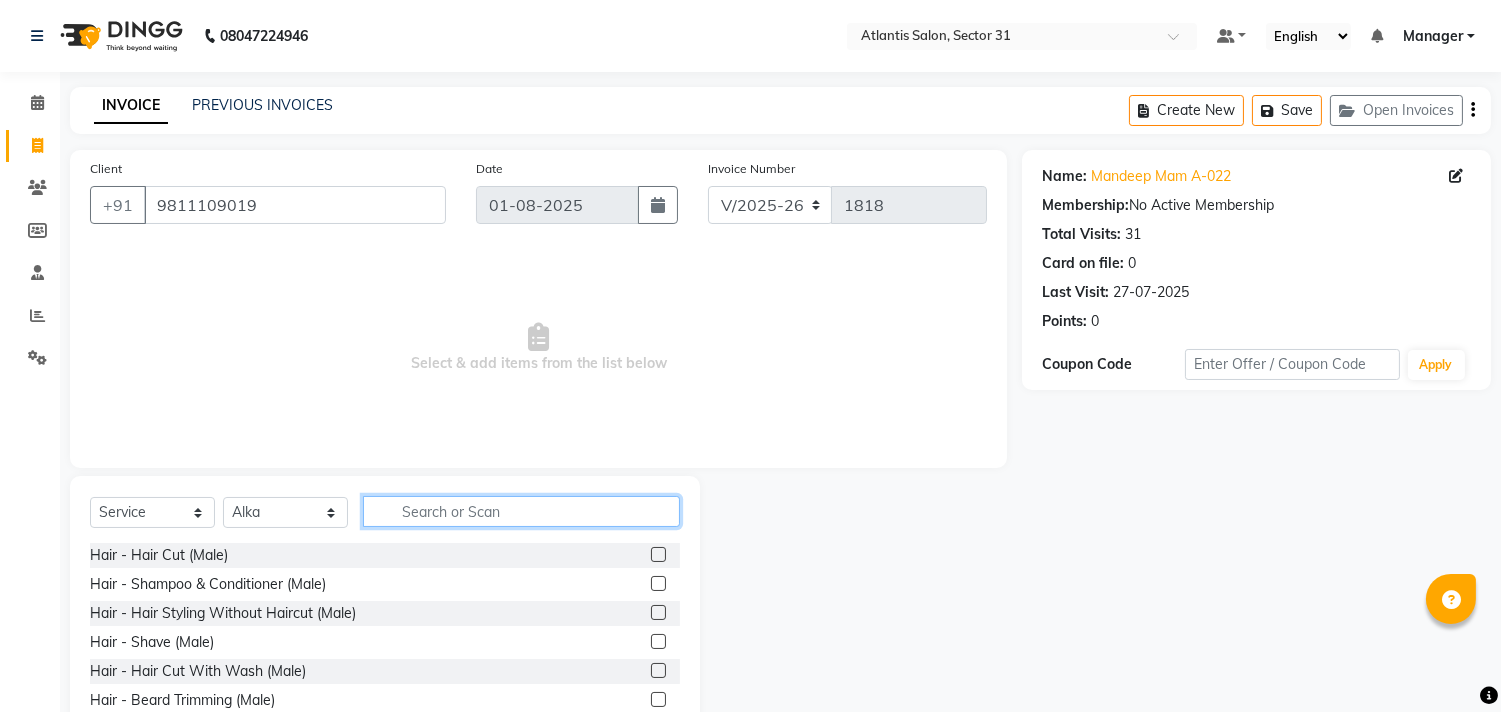 click 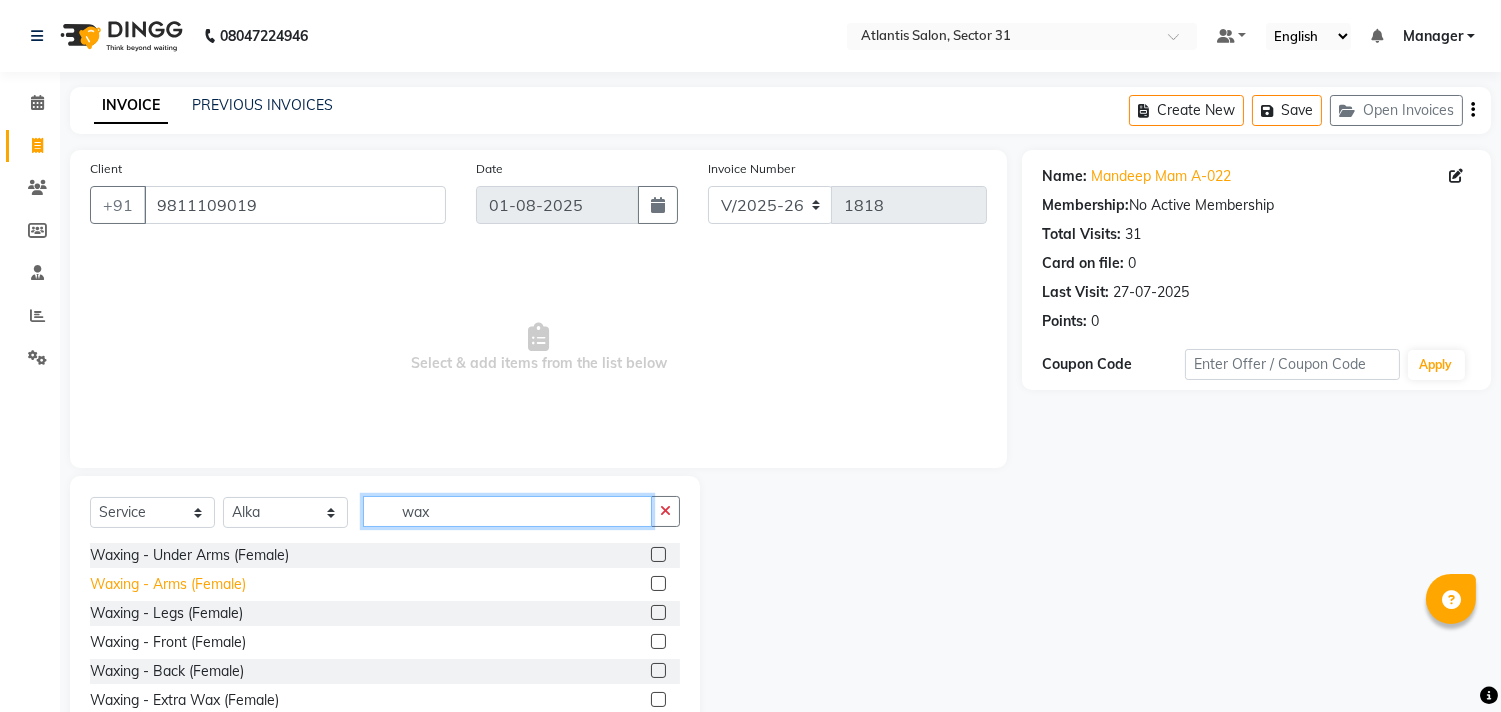 type on "wax" 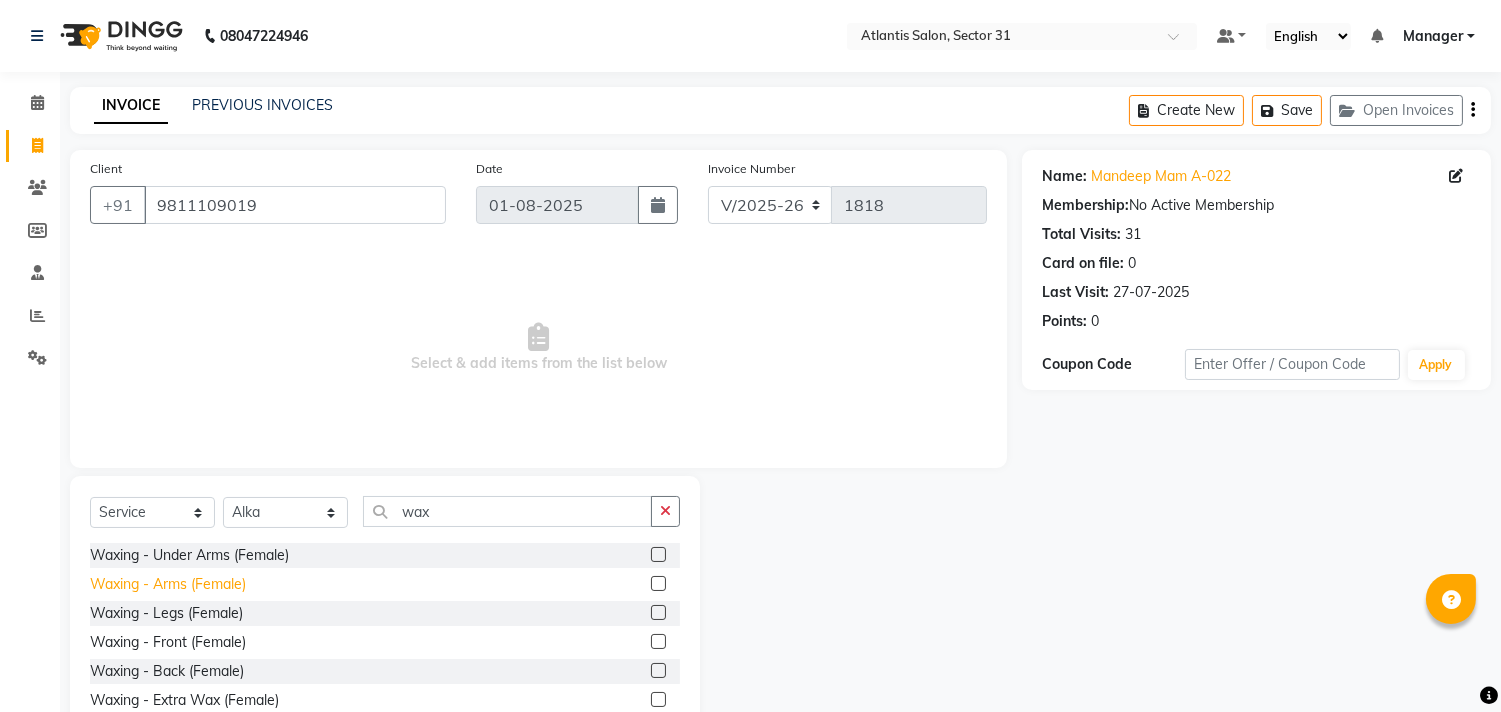 click on "Waxing - Arms (Female)" 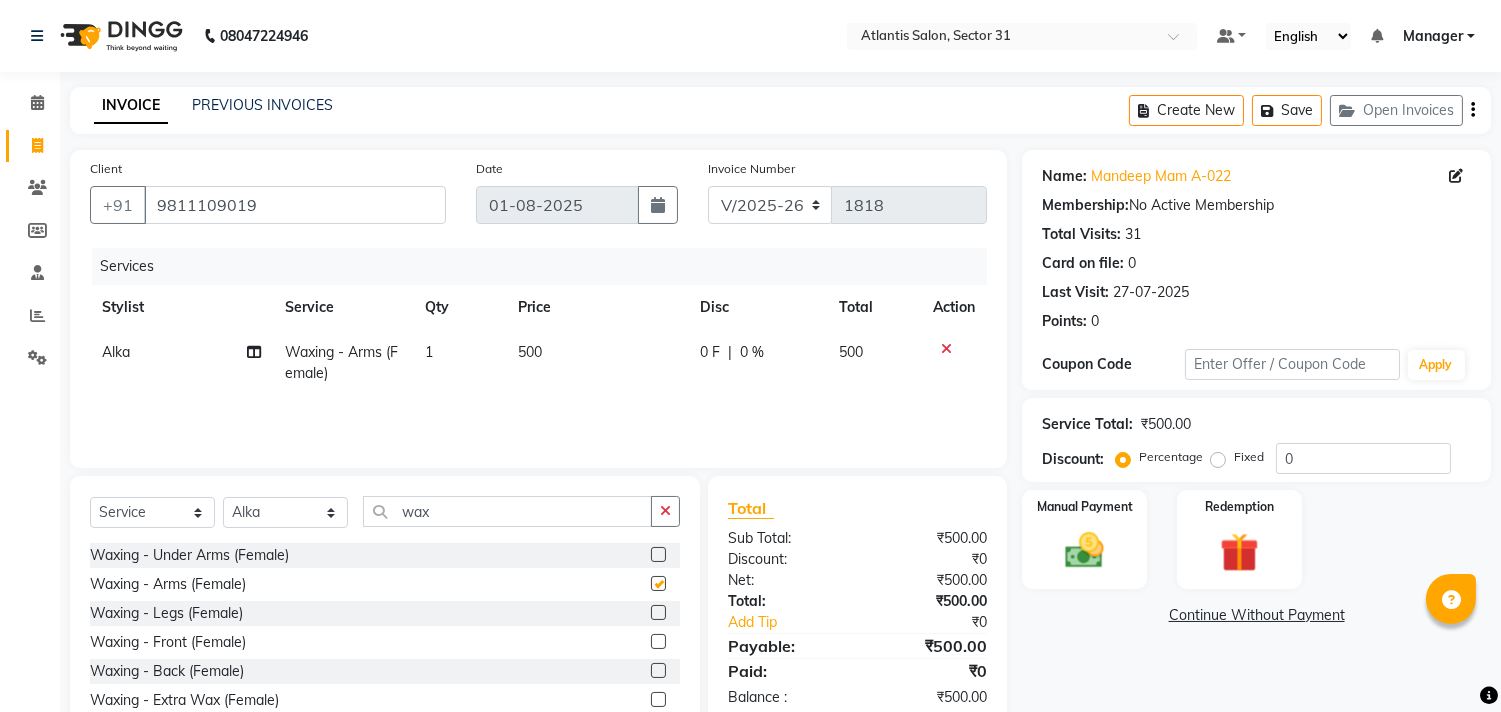 checkbox on "false" 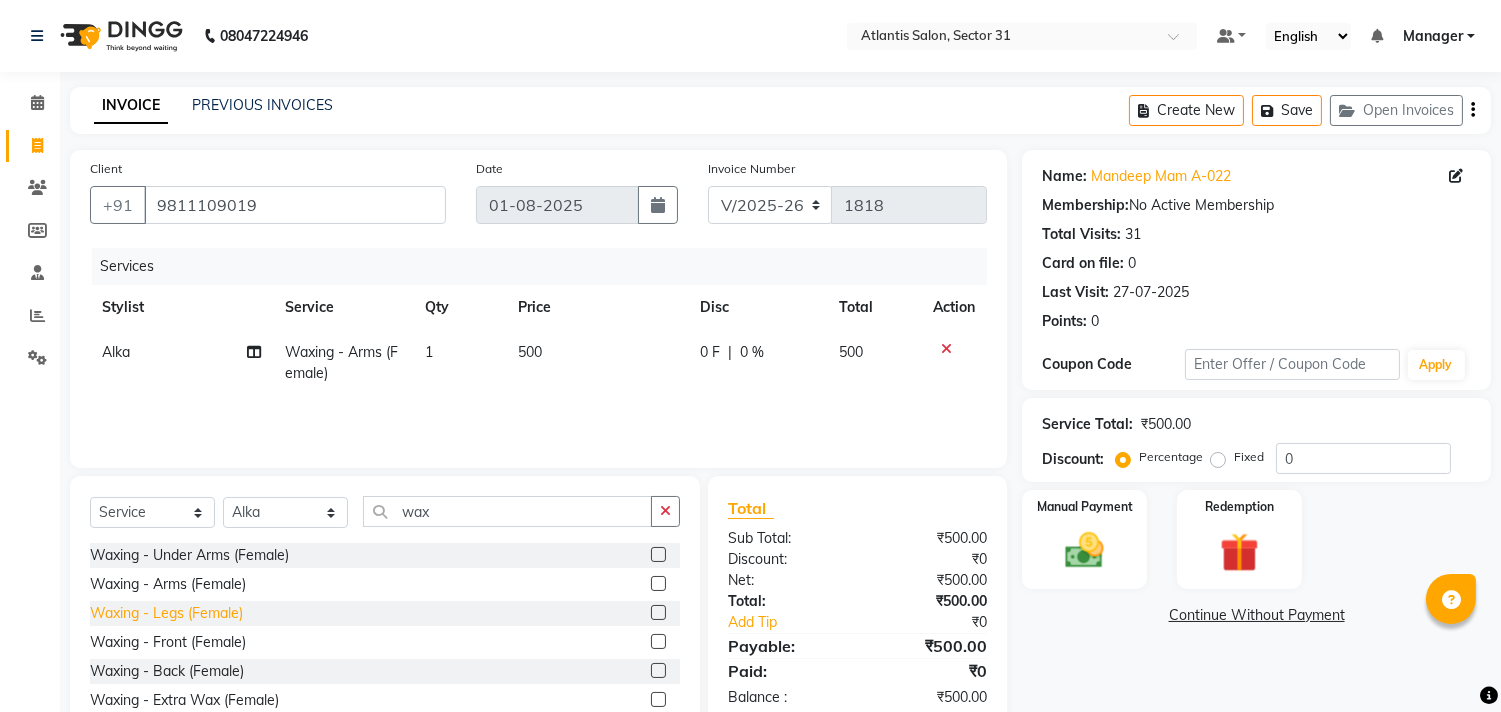 click on "Waxing - Legs (Female)" 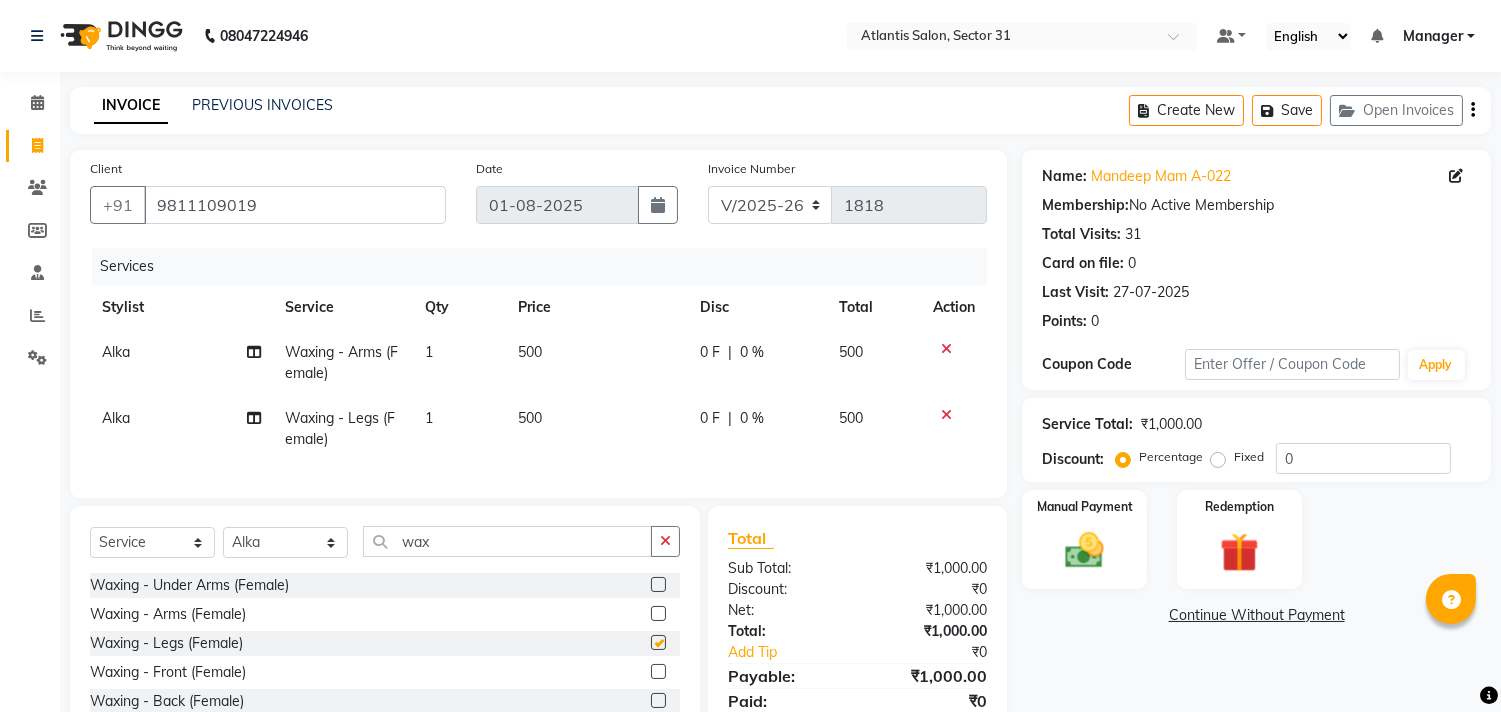 checkbox on "false" 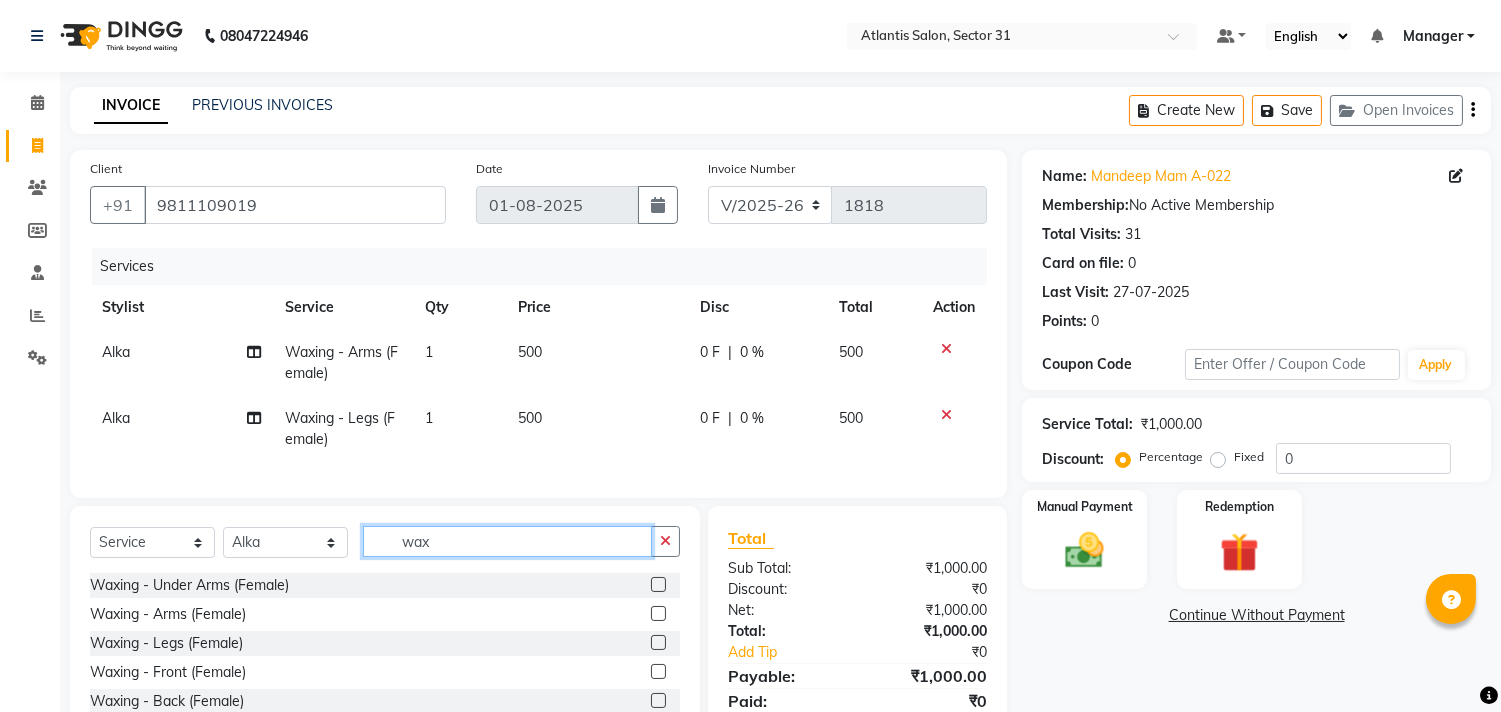 click on "wax" 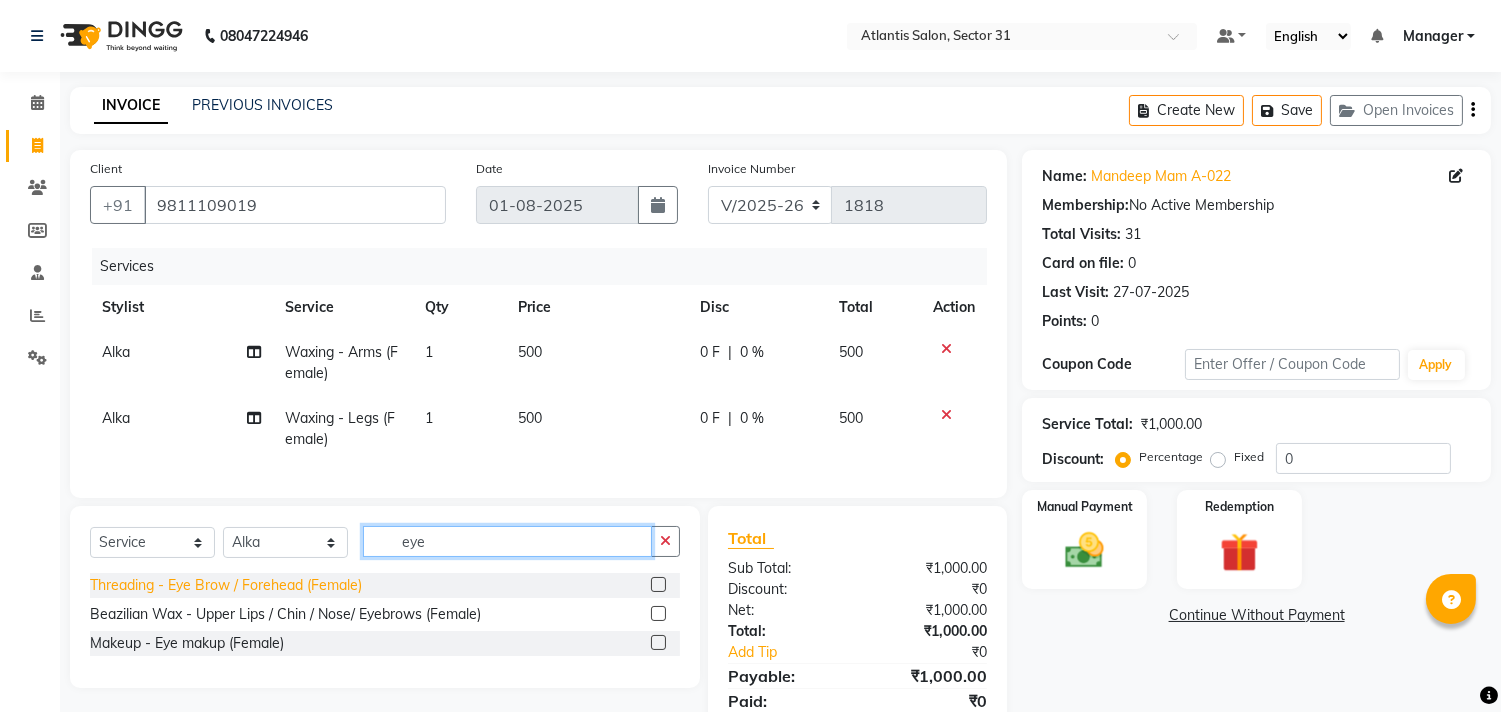 type on "eye" 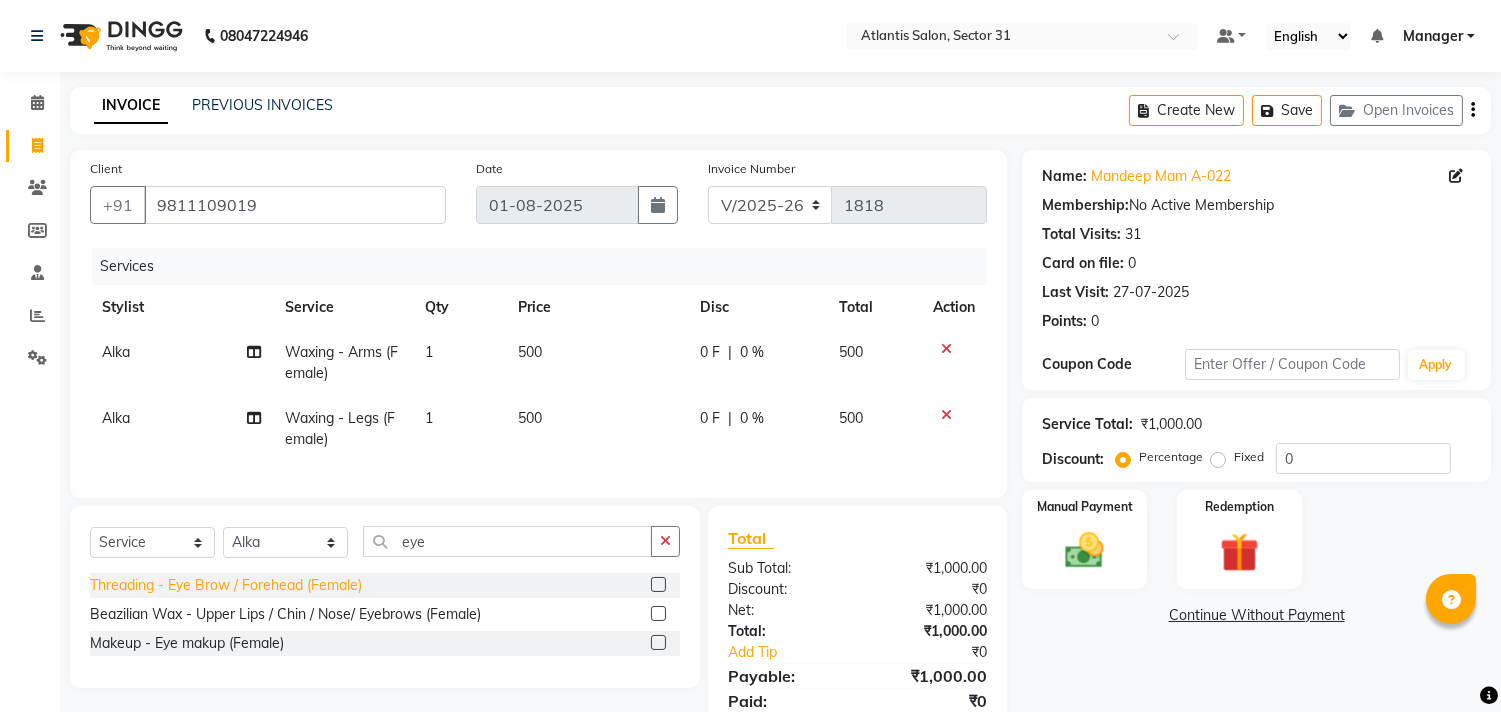 click on "Threading - Eye Brow / Forehead (Female)" 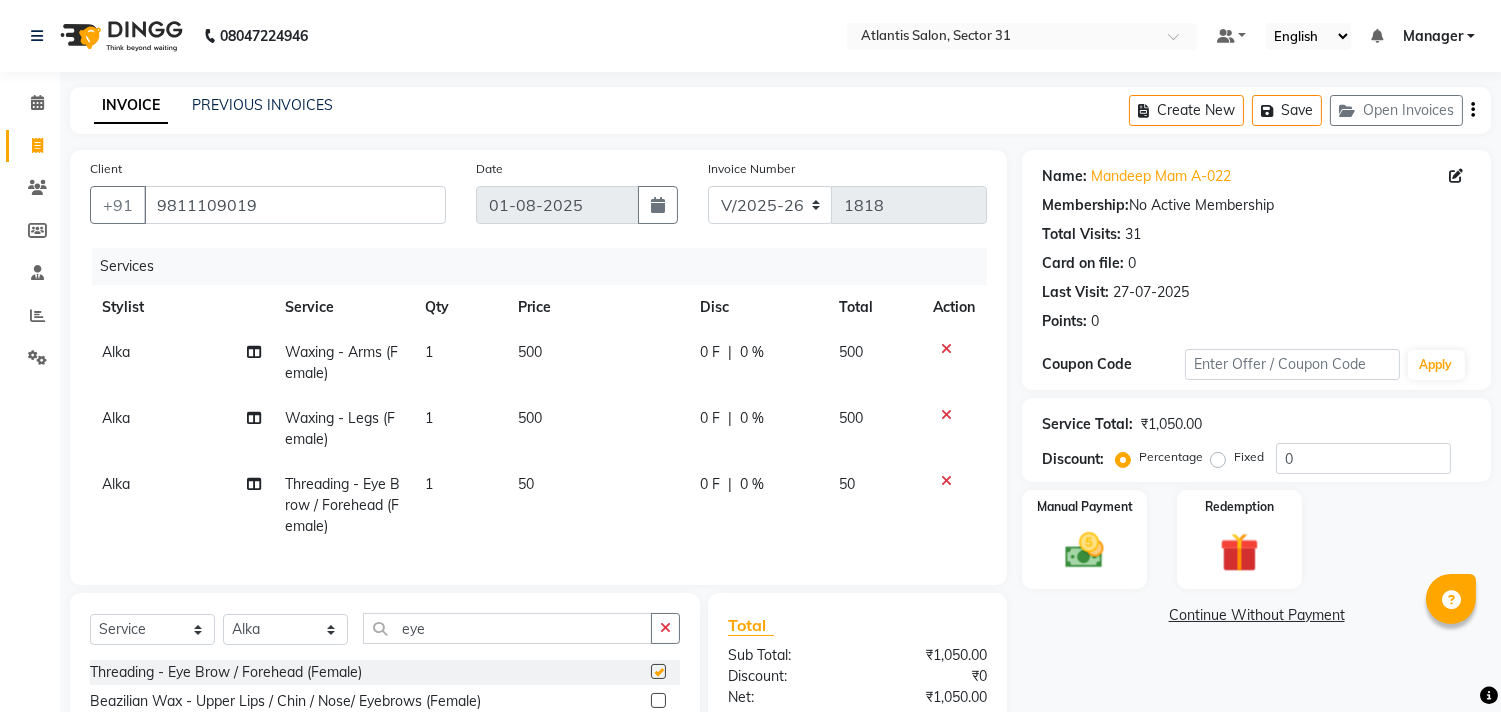 checkbox on "false" 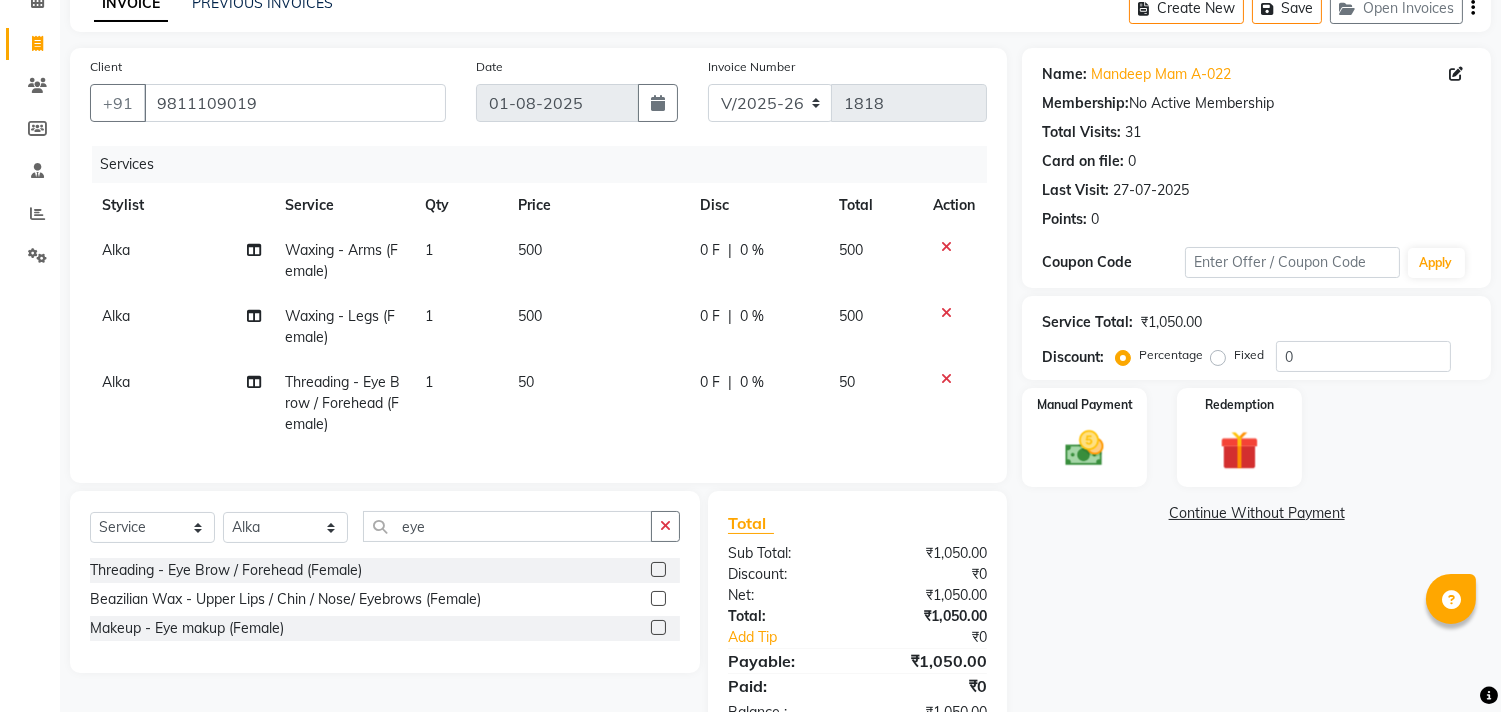 scroll, scrollTop: 180, scrollLeft: 0, axis: vertical 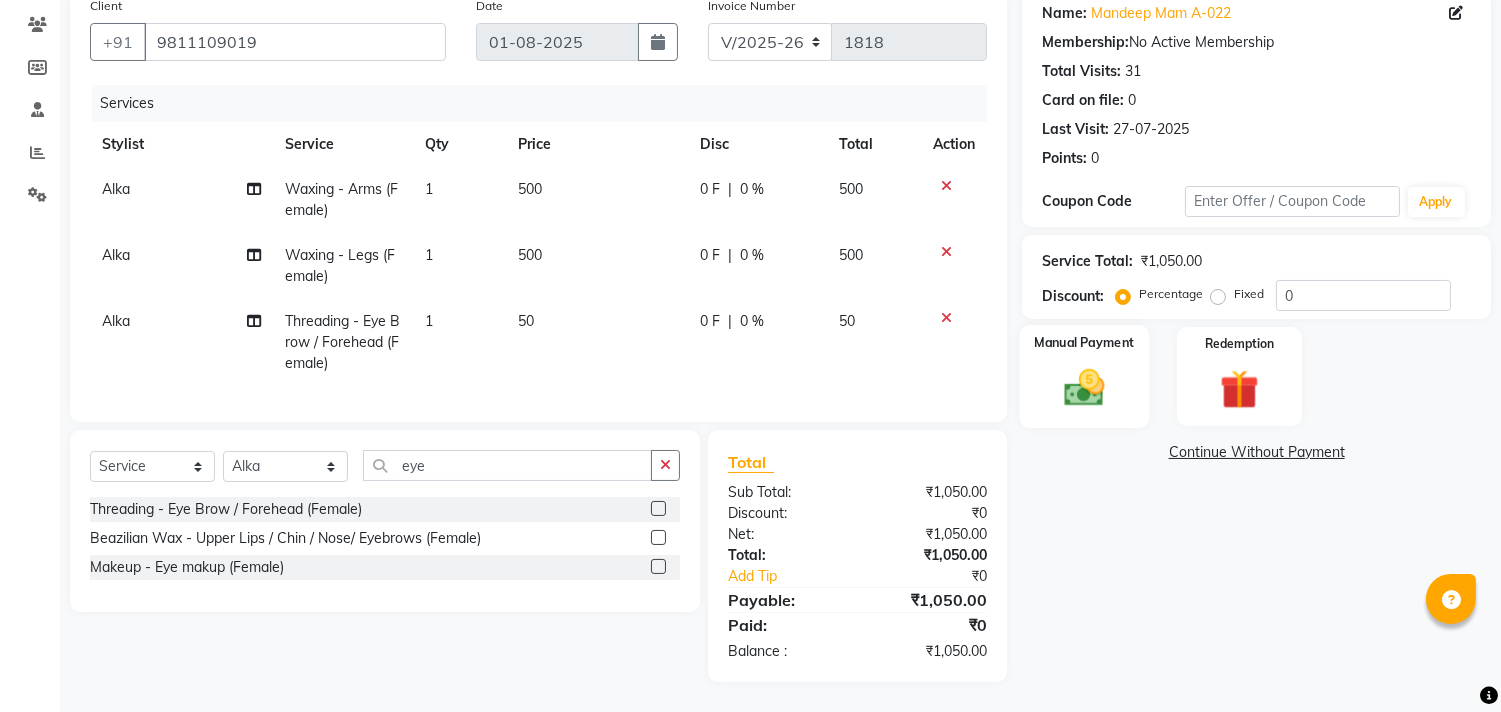 click 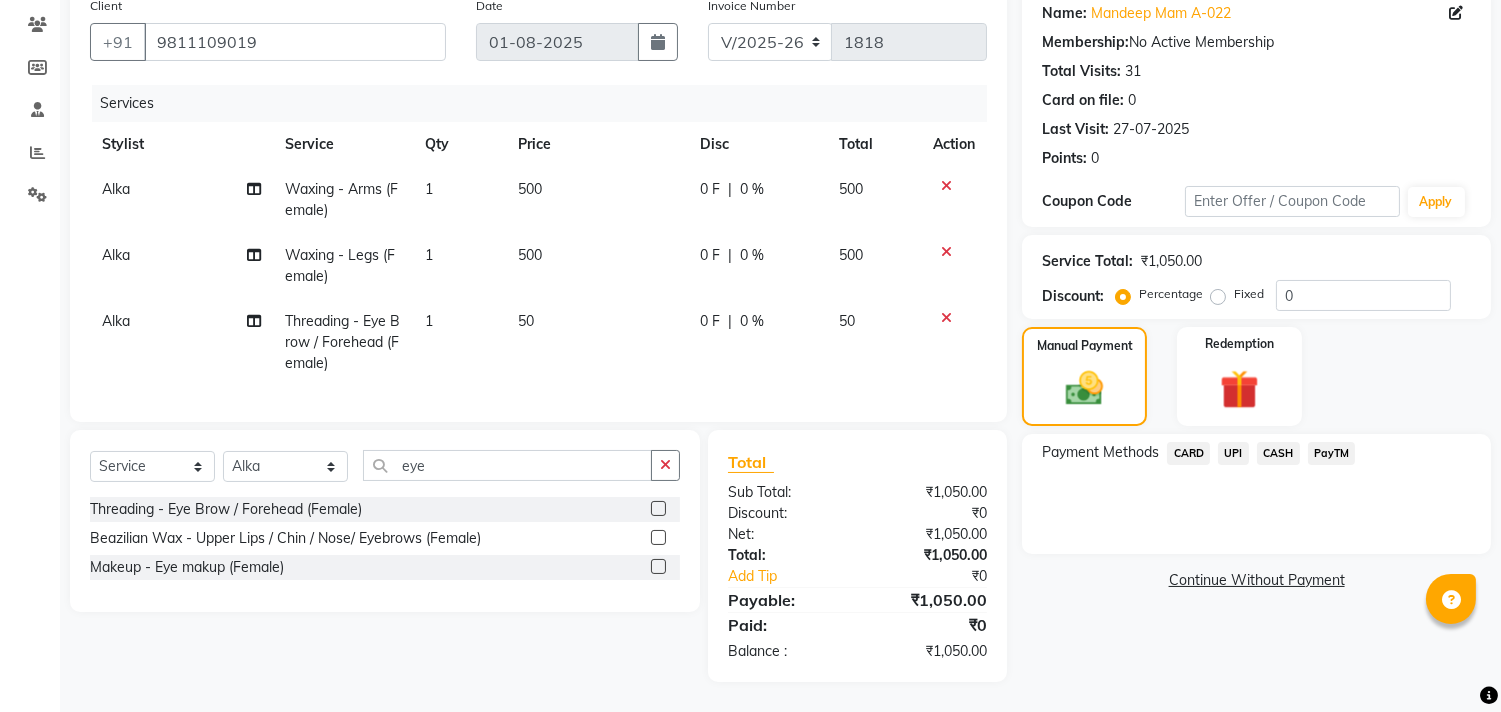 click on "UPI" 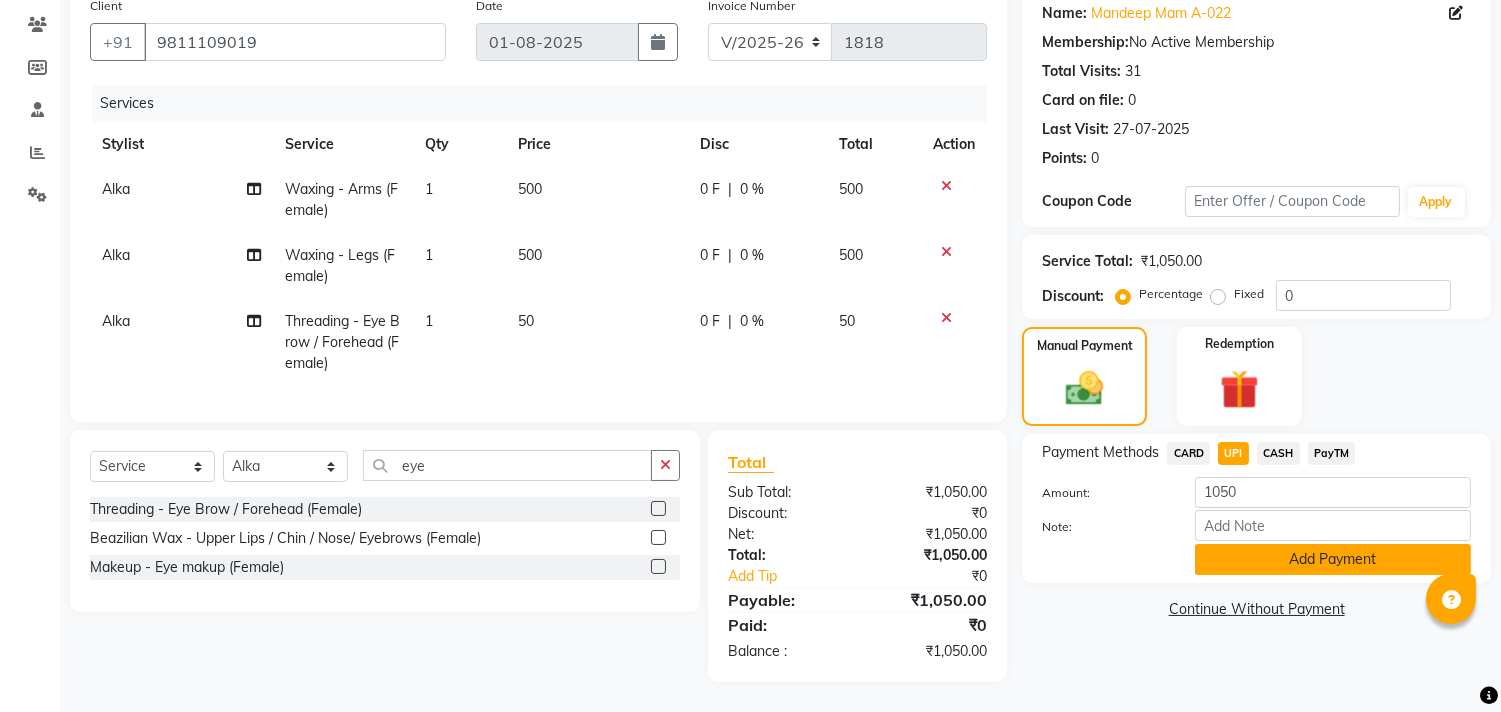 click on "Add Payment" 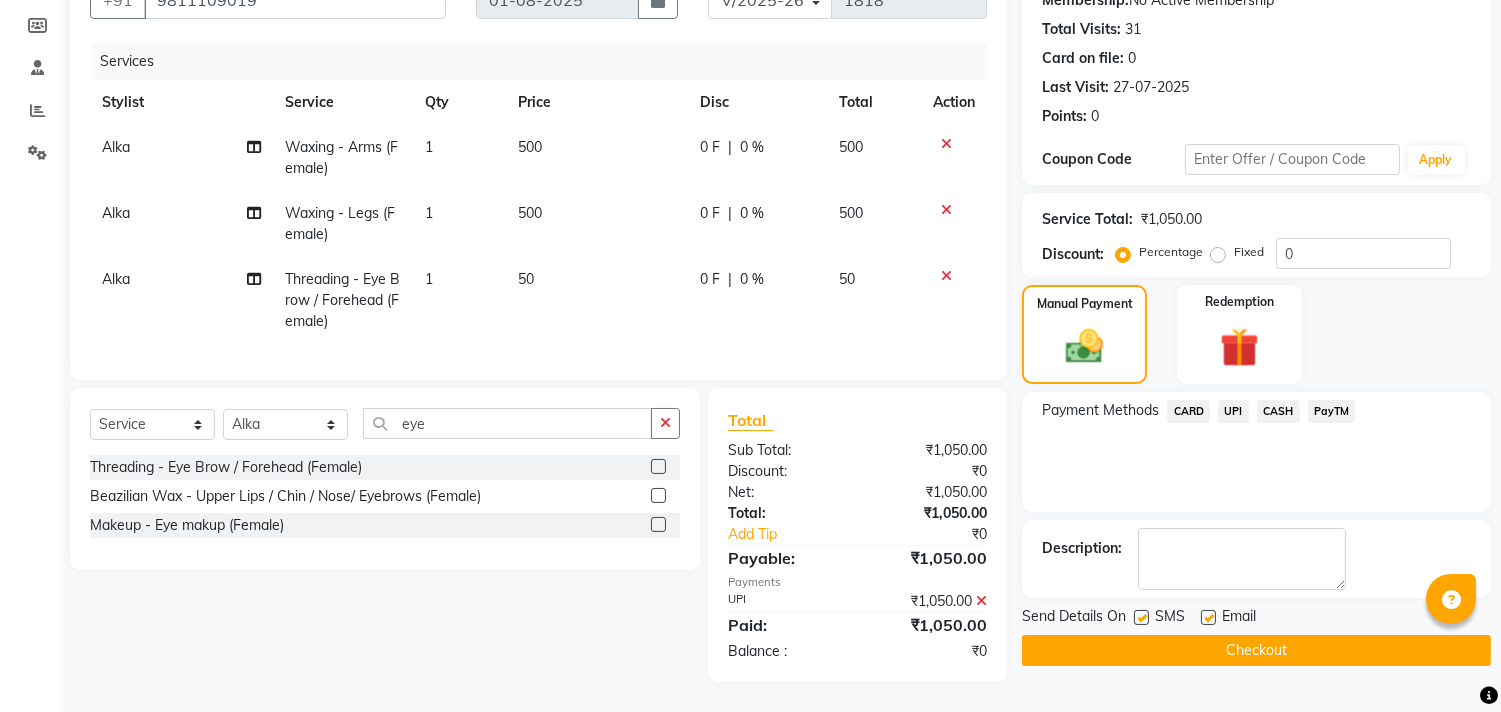 scroll, scrollTop: 221, scrollLeft: 0, axis: vertical 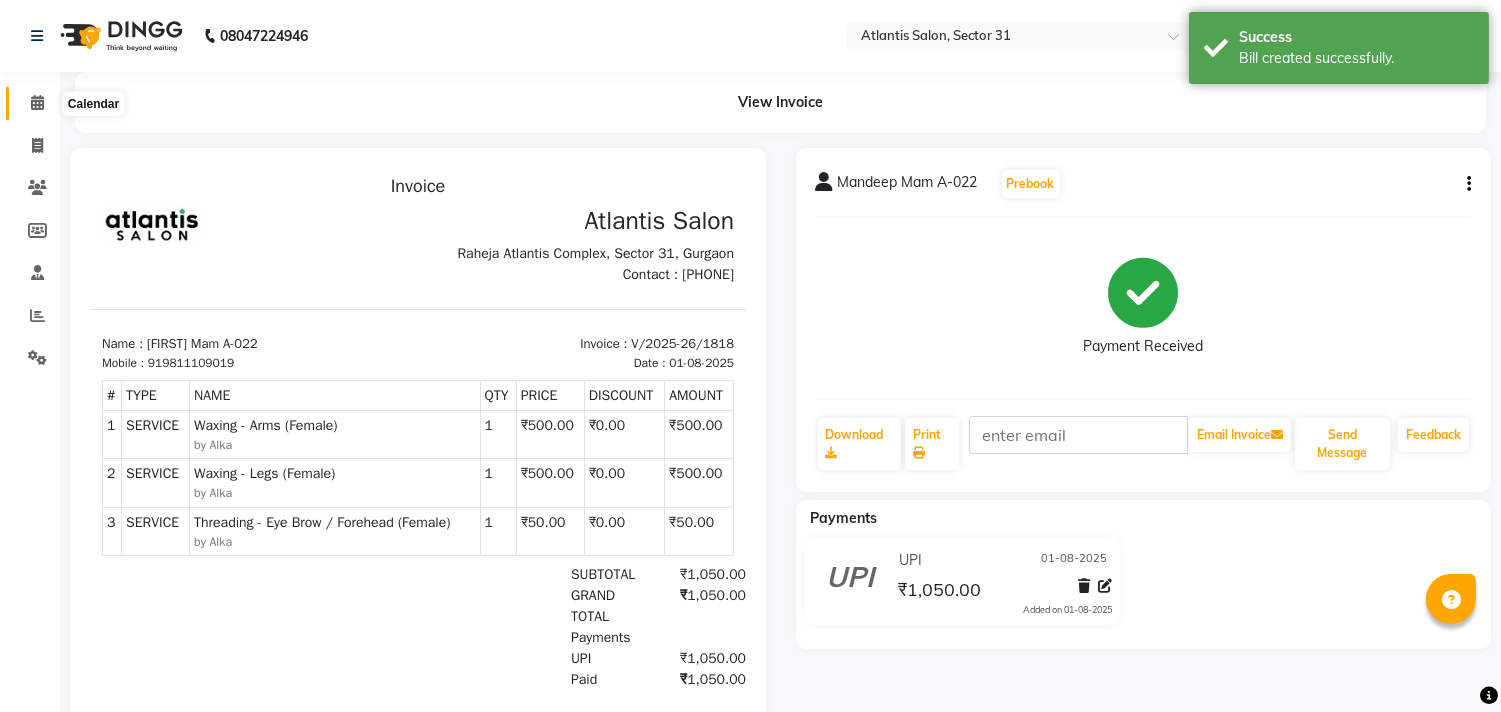 click 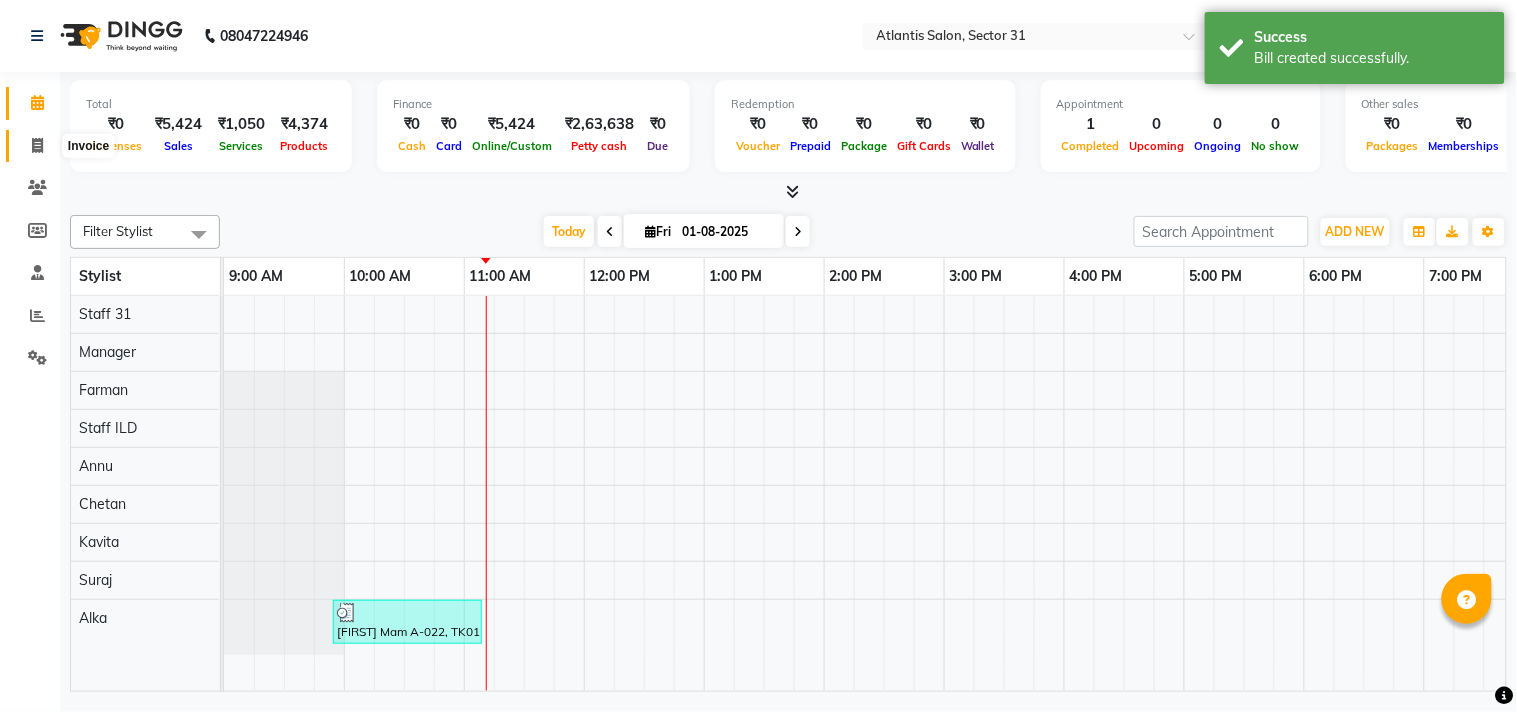 click 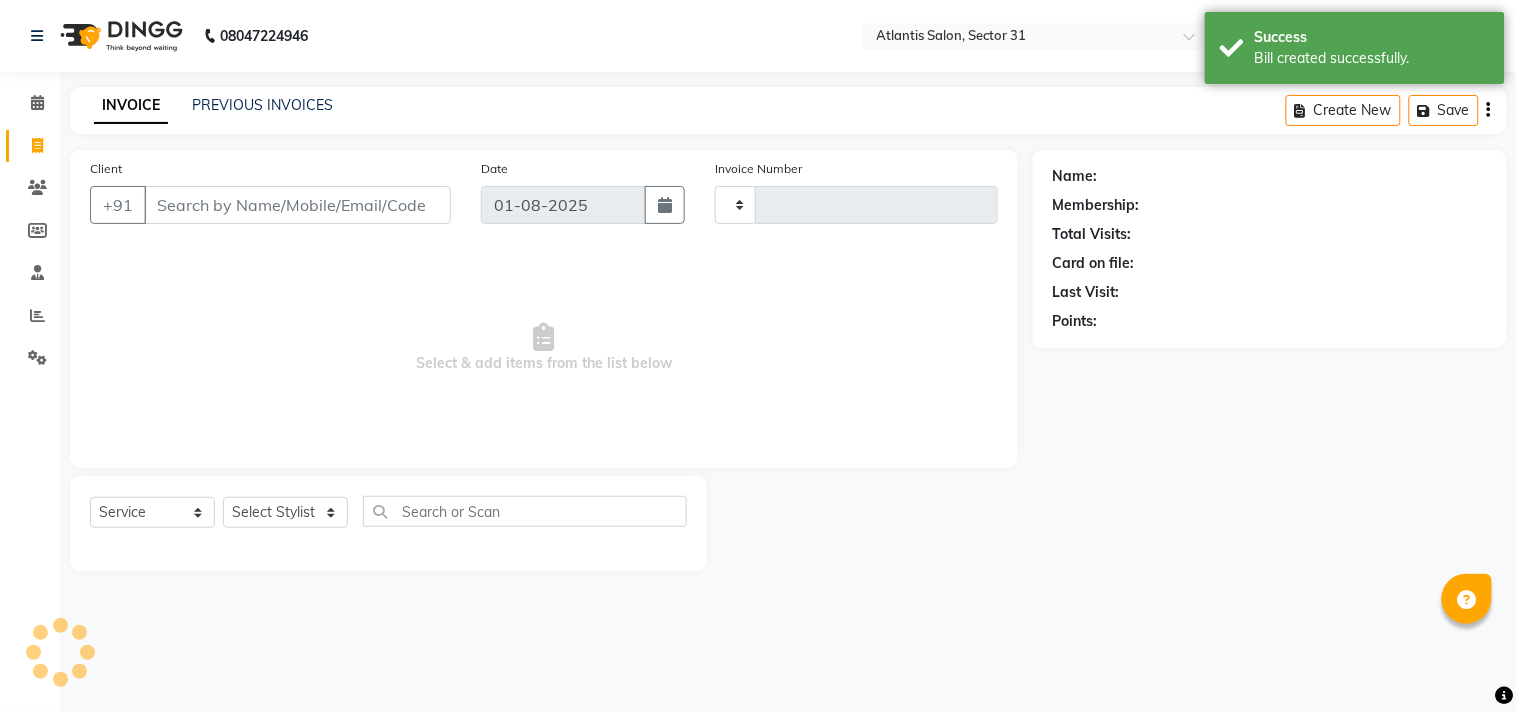 type on "1819" 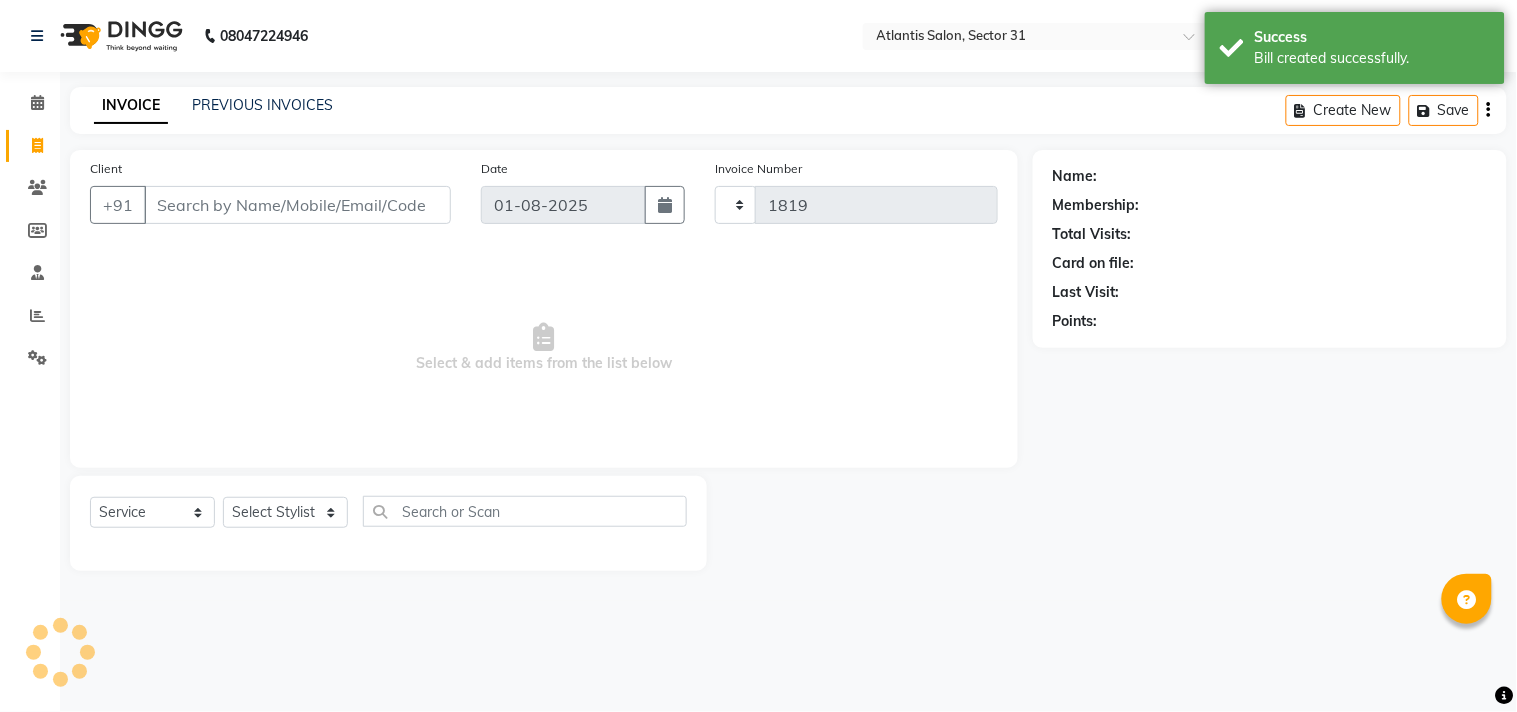 select on "4391" 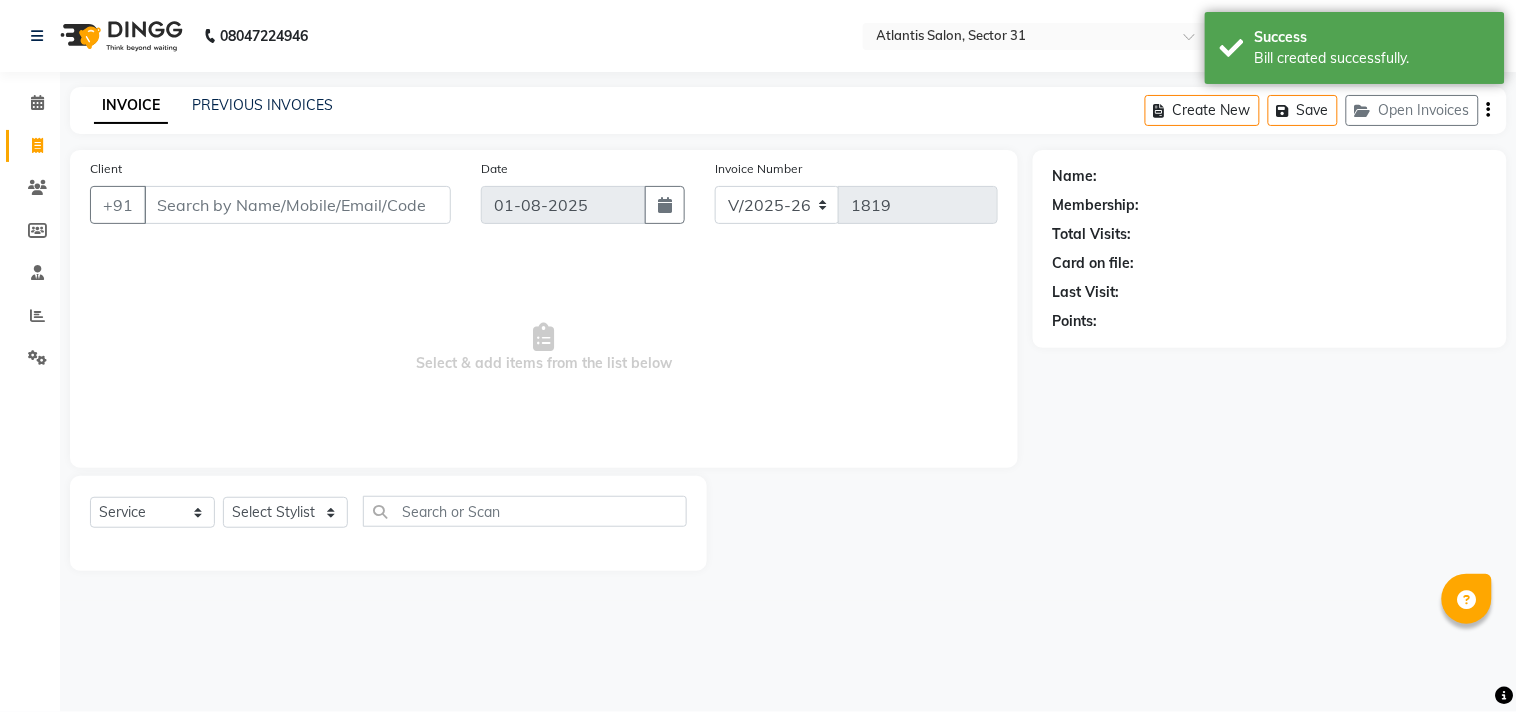 click on "Client" at bounding box center (297, 205) 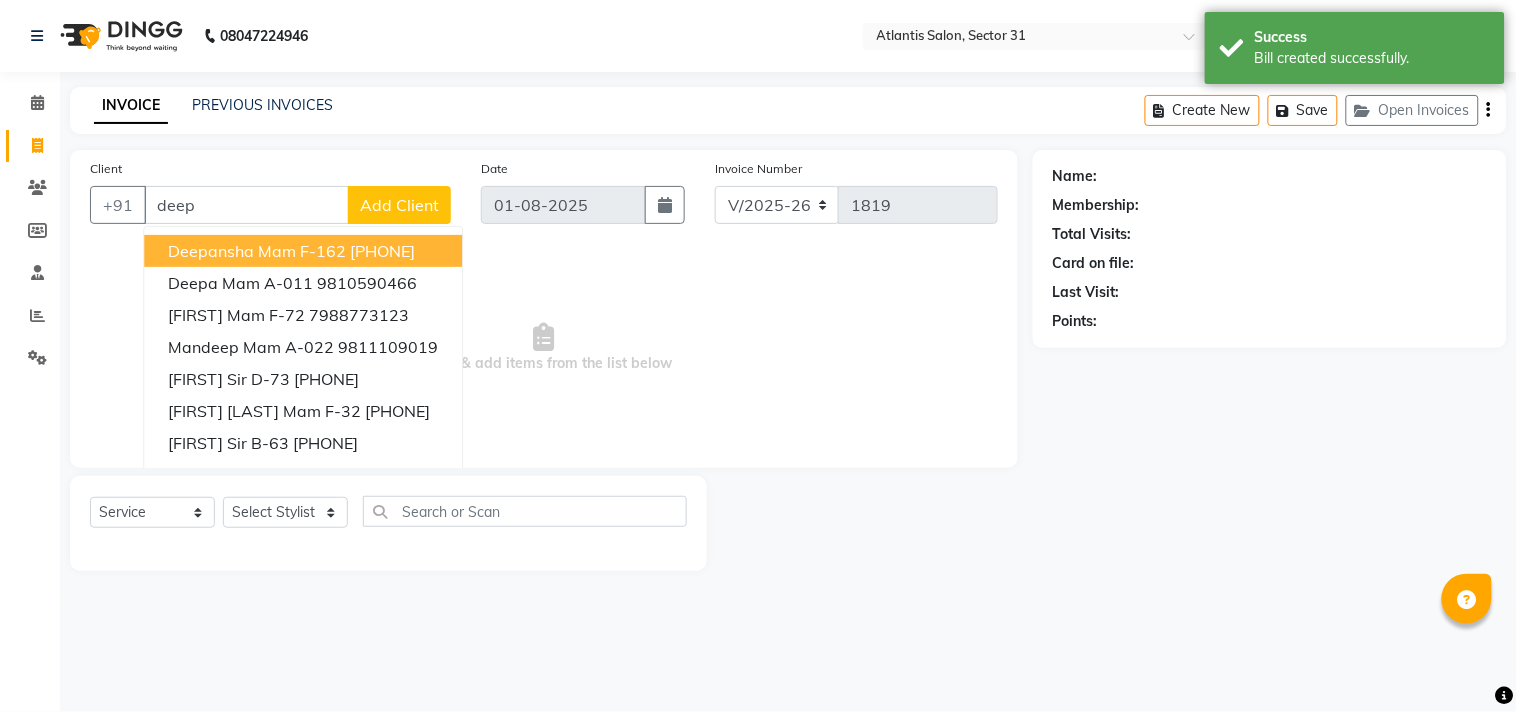 click on "Deepansha Mam F-162" at bounding box center [257, 251] 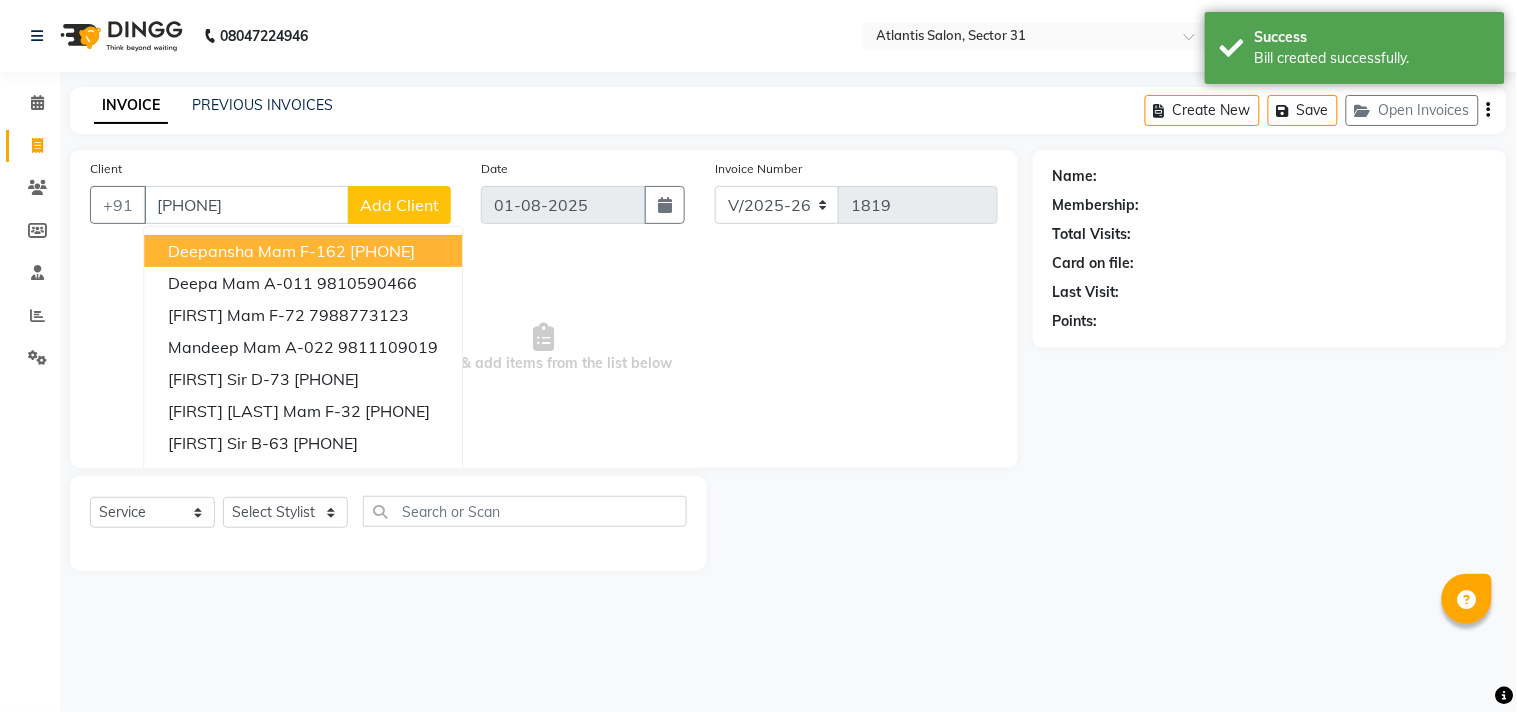 type on "[PHONE]" 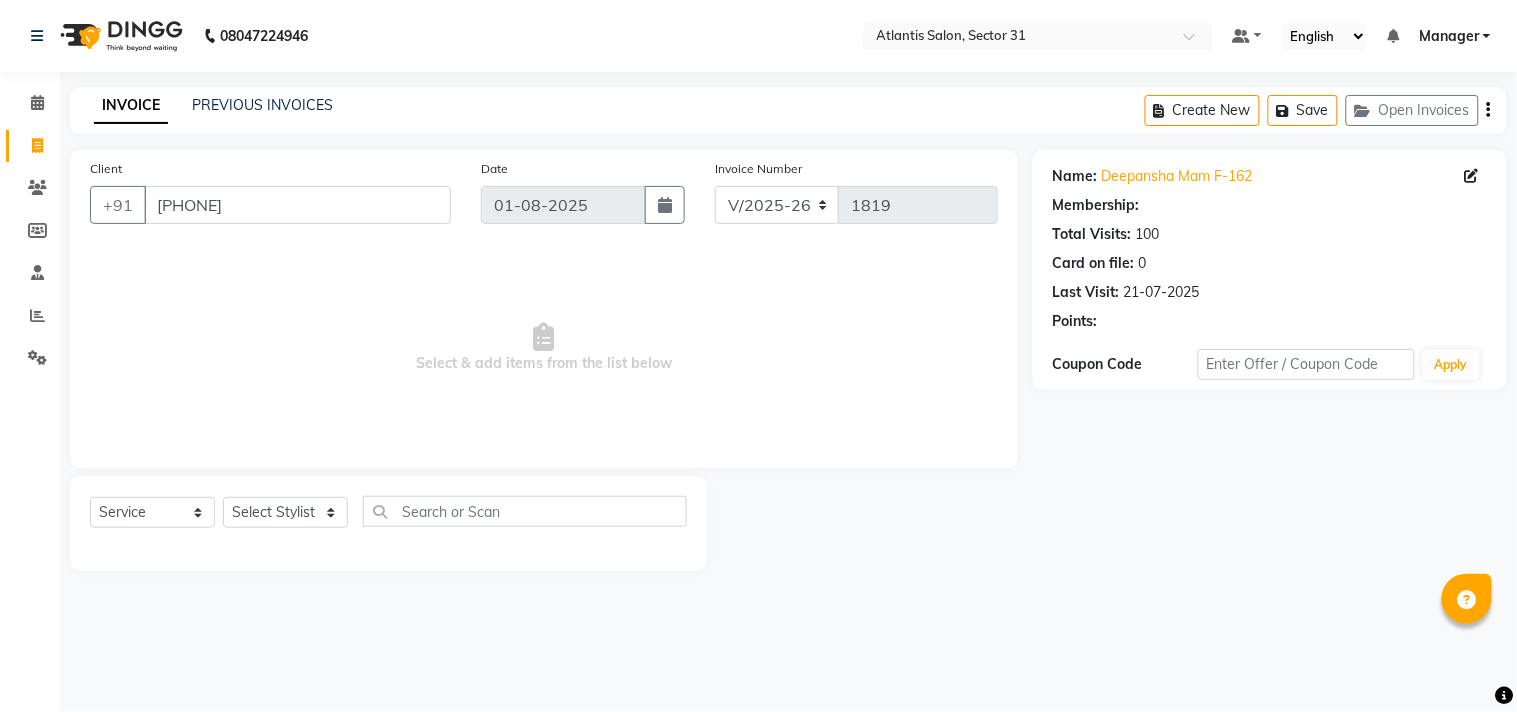 select on "1: Object" 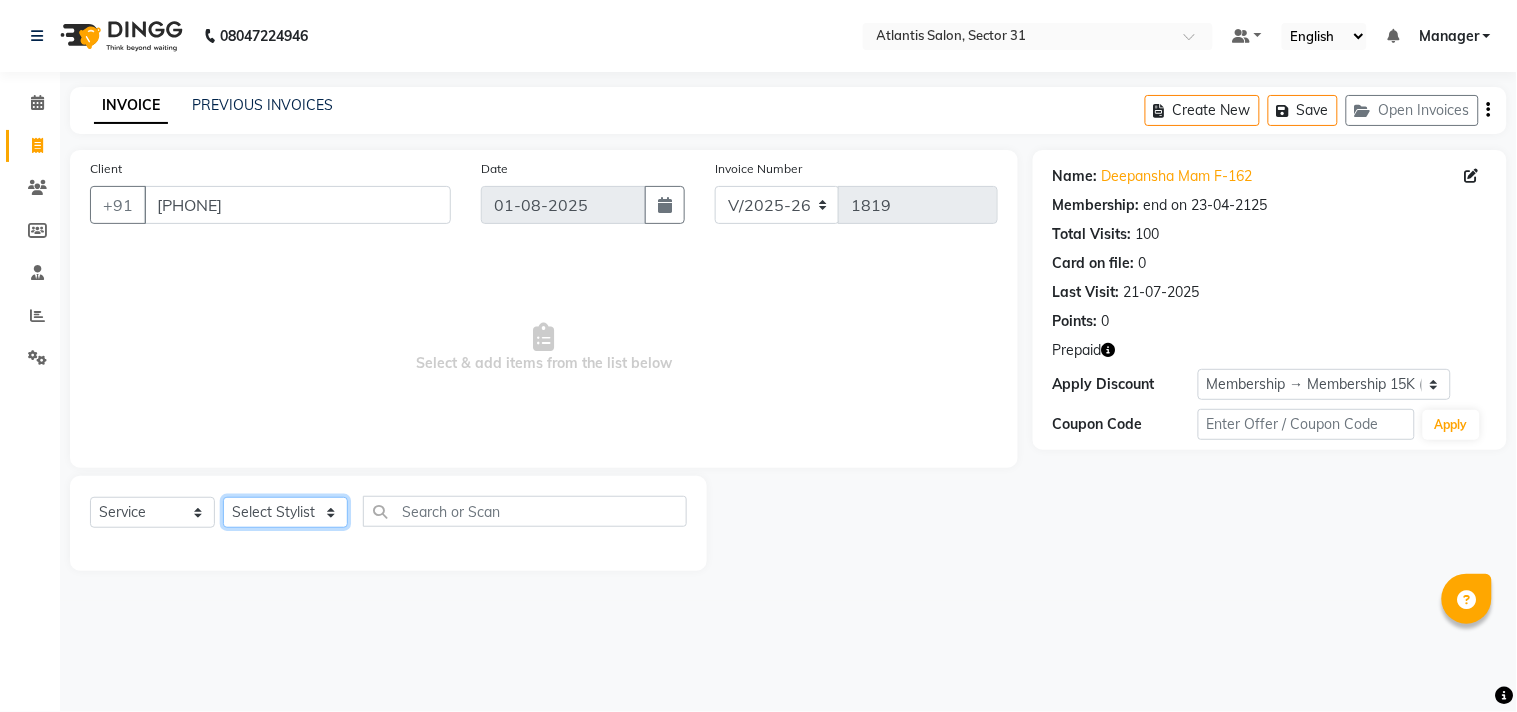 click on "Select Stylist Alka  Annu Chetan Farman Kavita Manager Staff 31 Staff ILD Suraj" 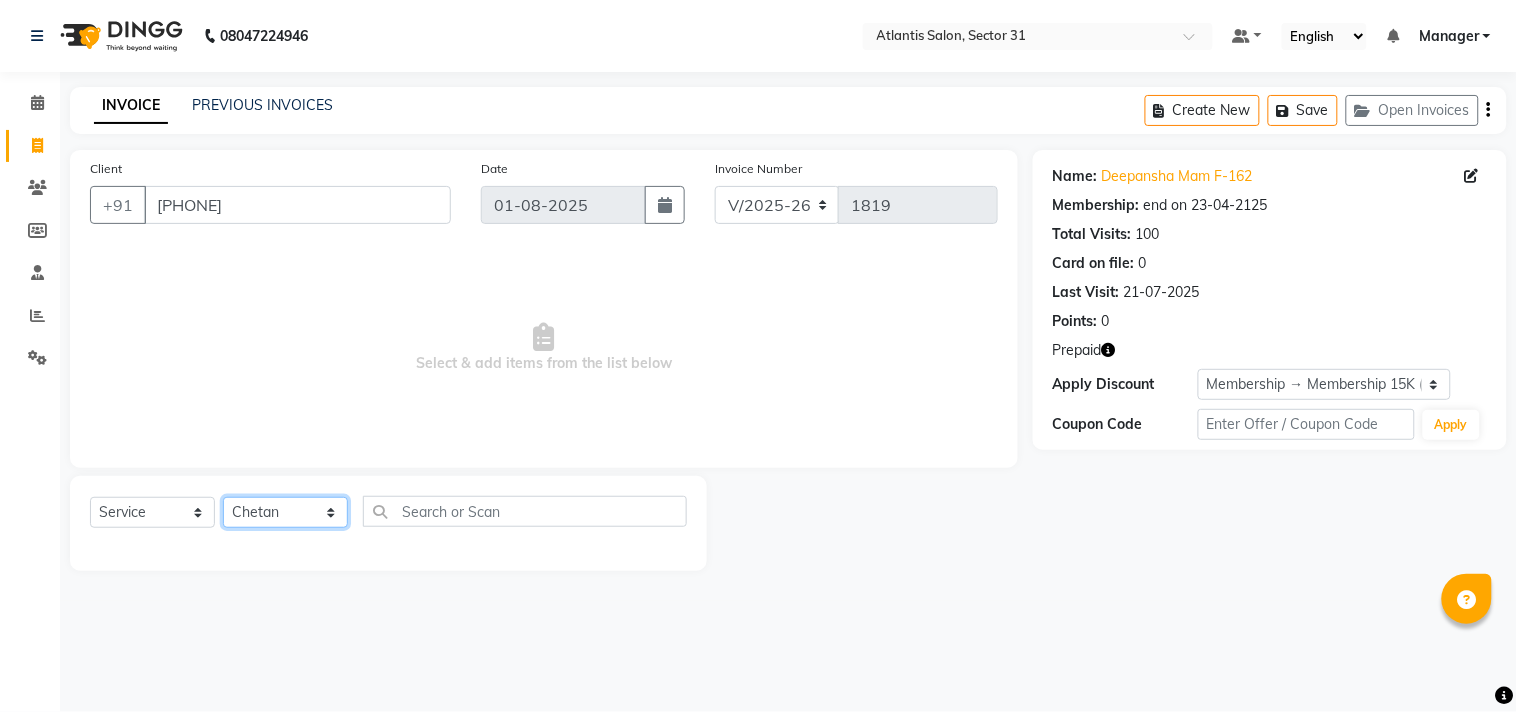 click on "Select Stylist Alka  Annu Chetan Farman Kavita Manager Staff 31 Staff ILD Suraj" 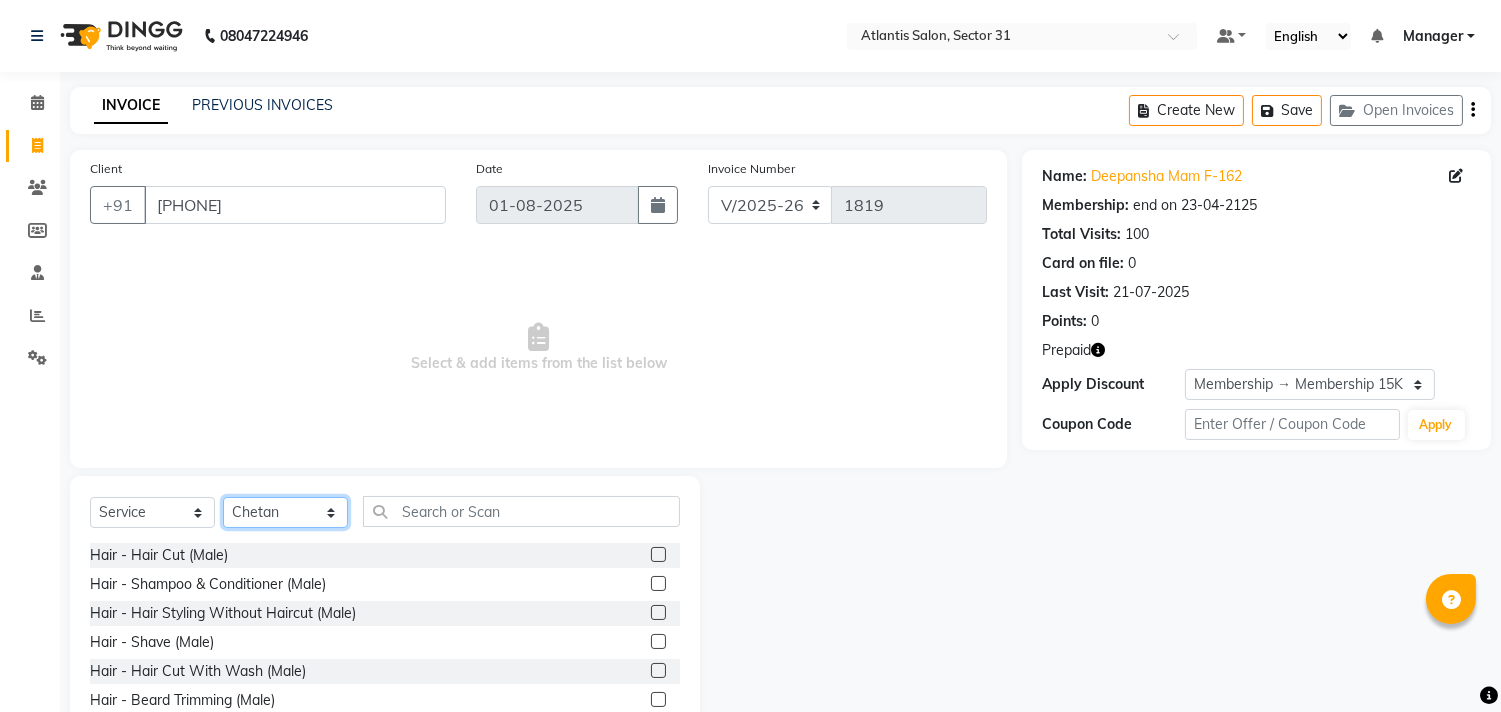 click on "Select Stylist Alka  Annu Chetan Farman Kavita Manager Staff 31 Staff ILD Suraj" 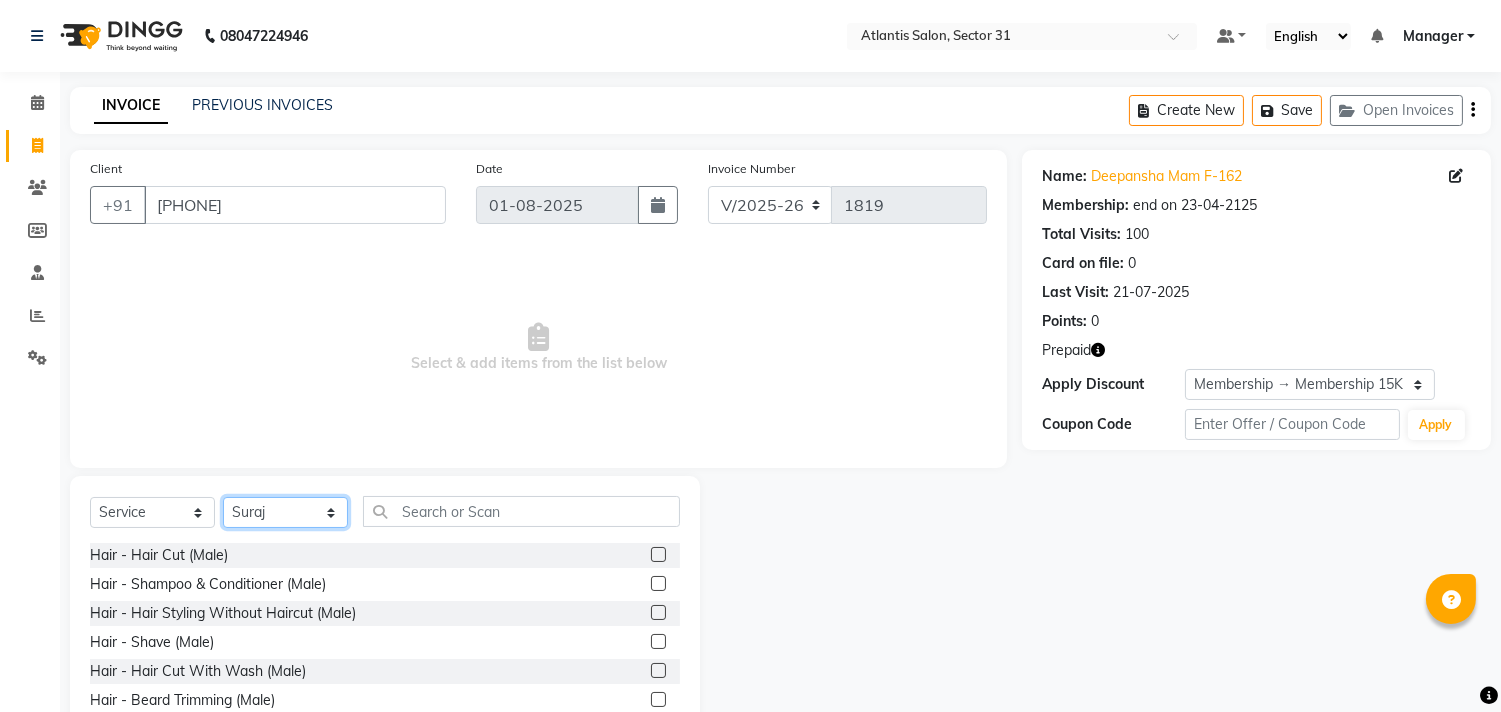 click on "Select Stylist Alka  Annu Chetan Farman Kavita Manager Staff 31 Staff ILD Suraj" 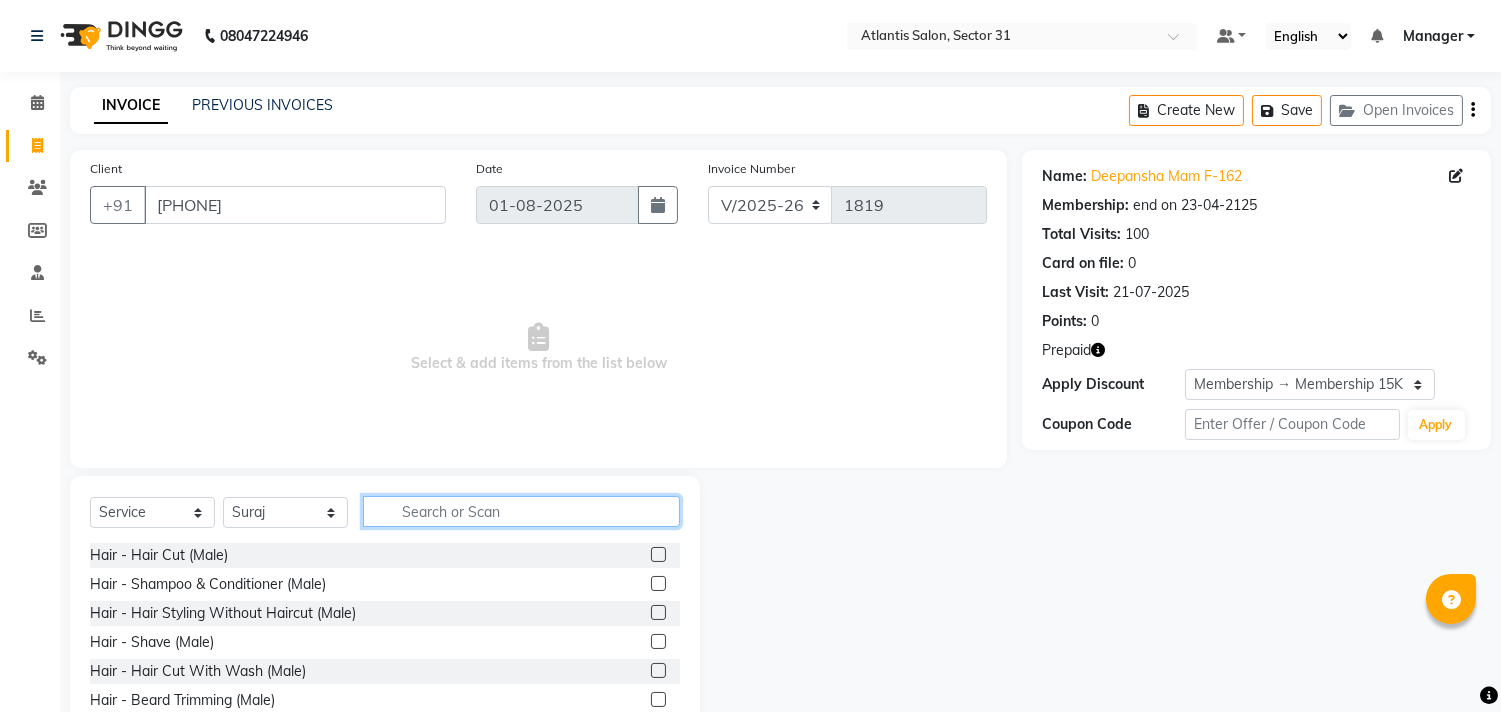 click 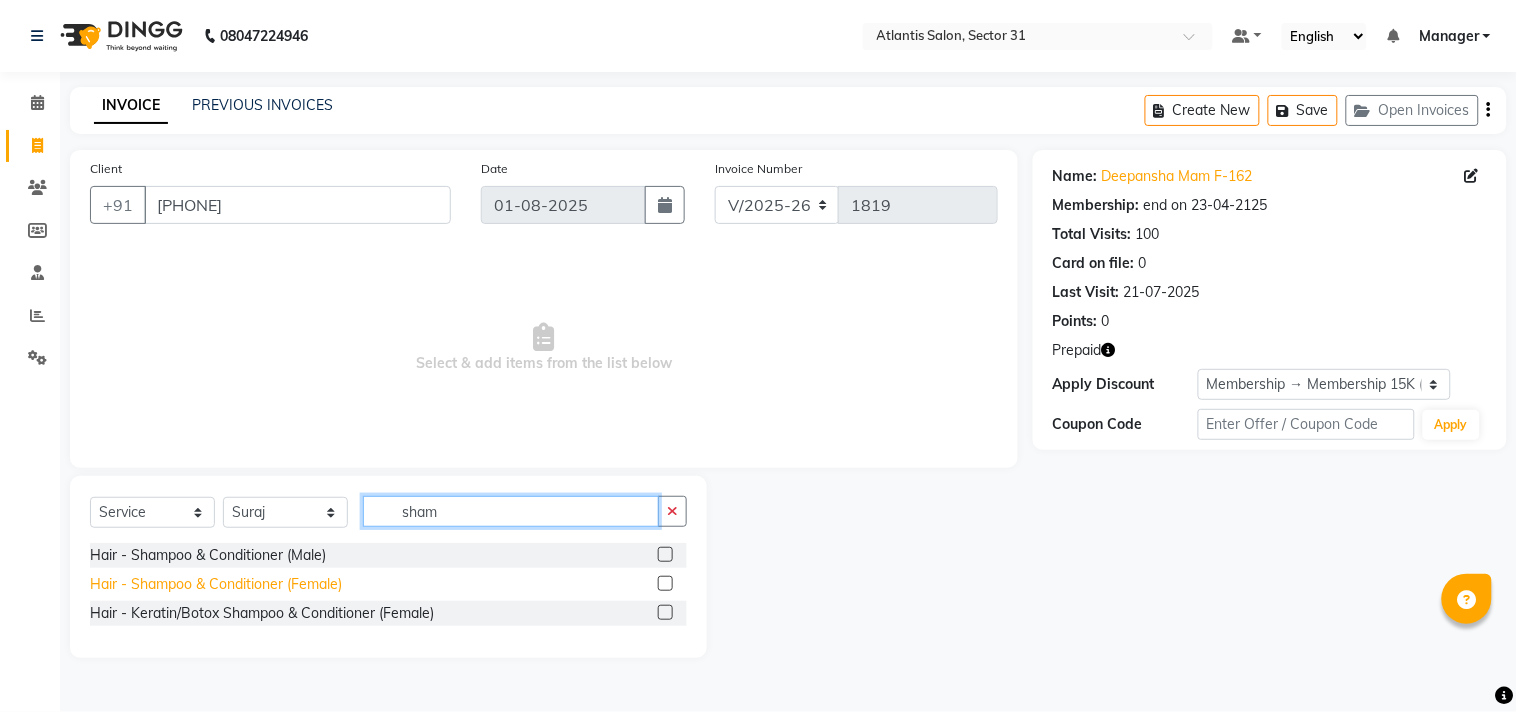 type on "sham" 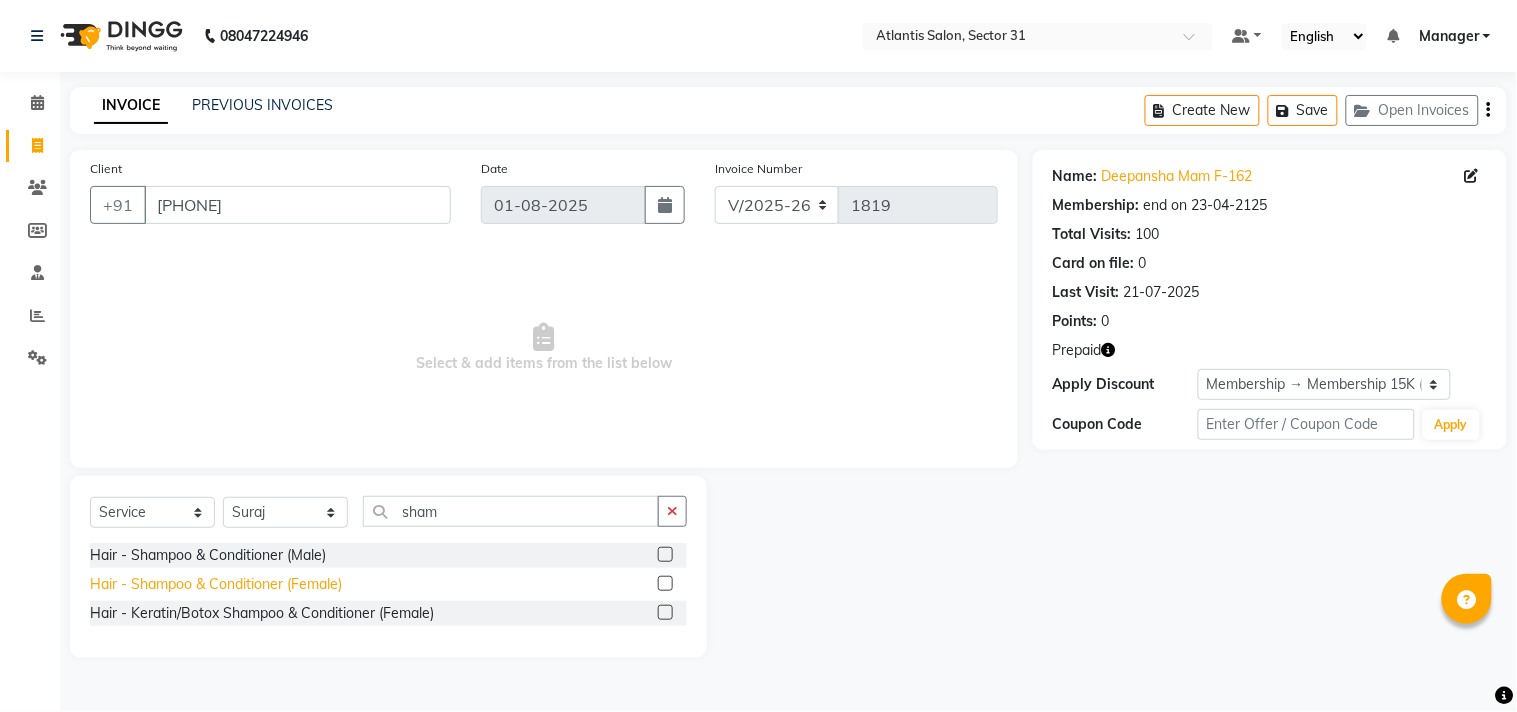 click on "Hair - Shampoo & Conditioner  (Female)" 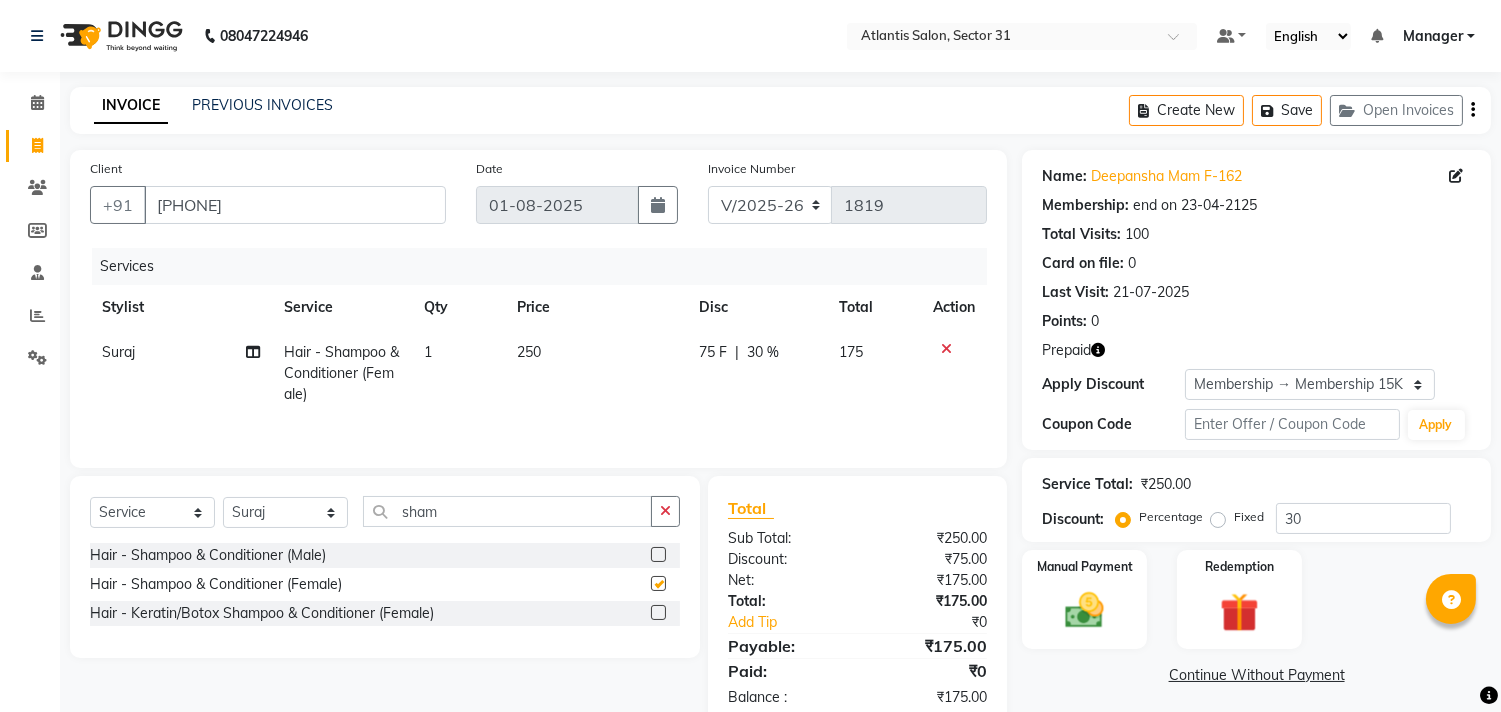 checkbox on "false" 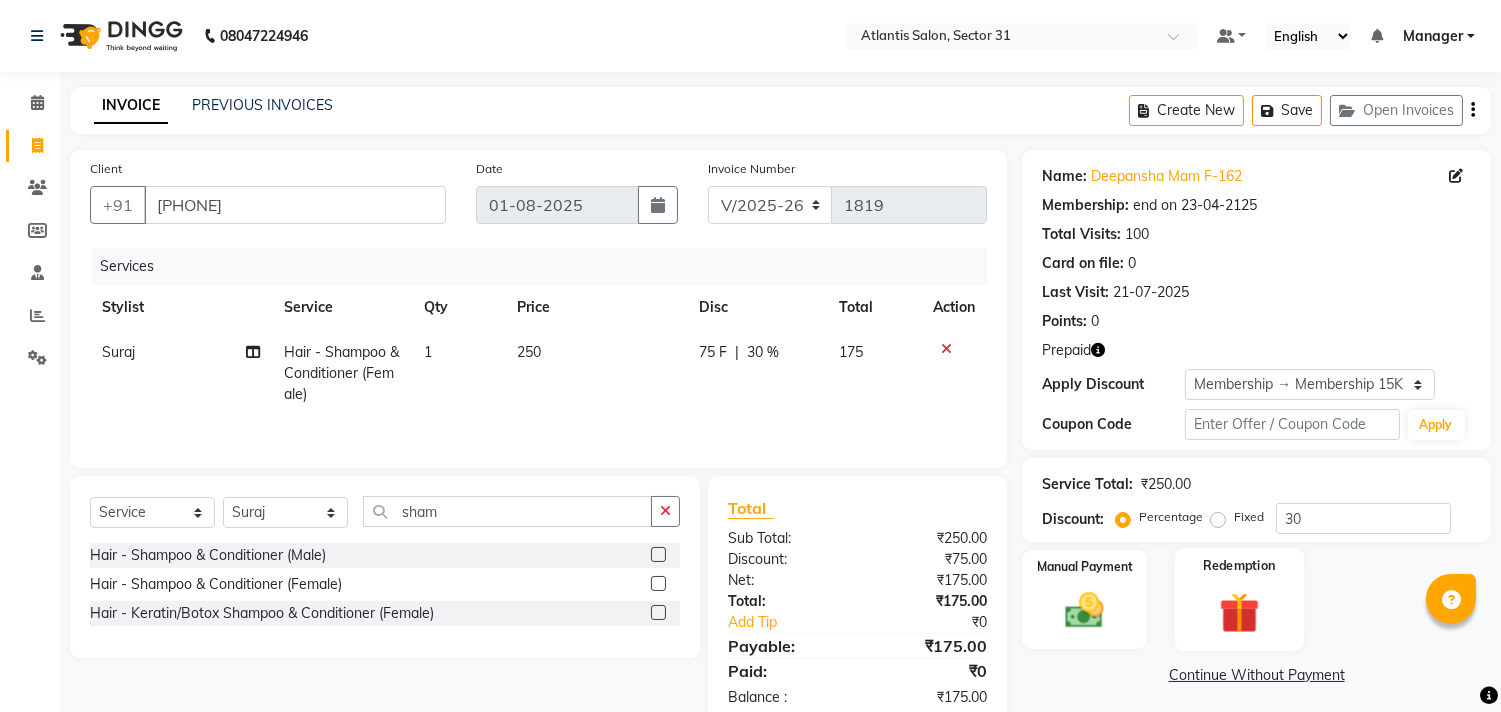 drag, startPoint x: 1204, startPoint y: 572, endPoint x: 1217, endPoint y: 567, distance: 13.928389 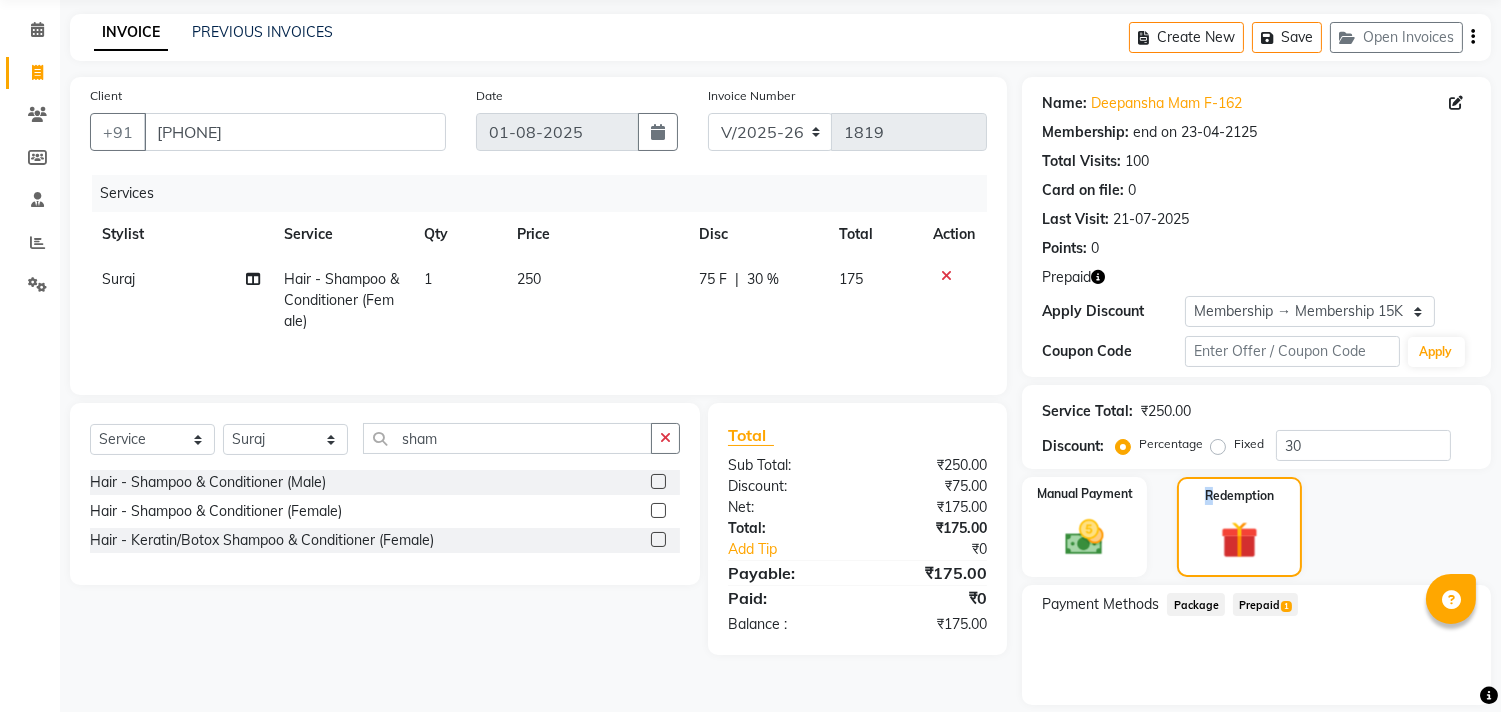 scroll, scrollTop: 135, scrollLeft: 0, axis: vertical 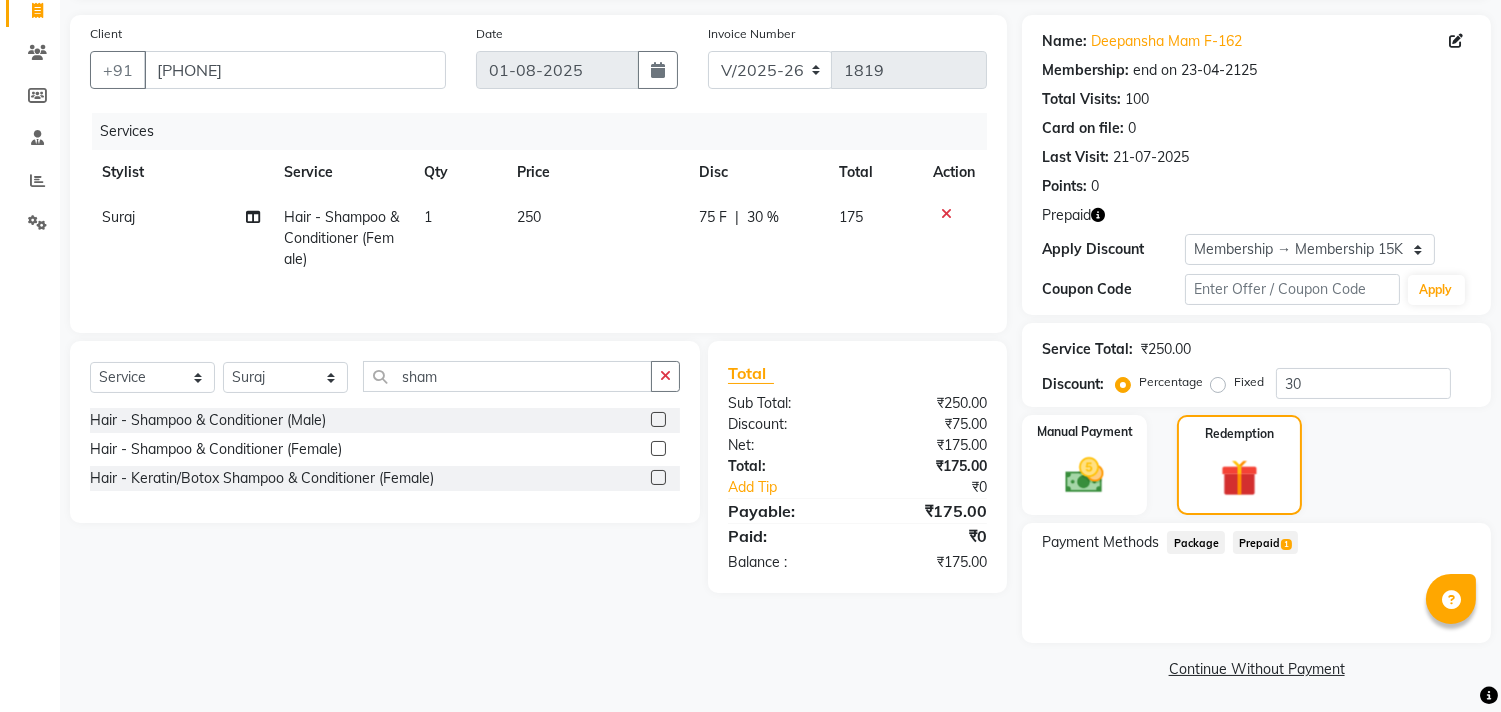 click on "Prepaid  1" 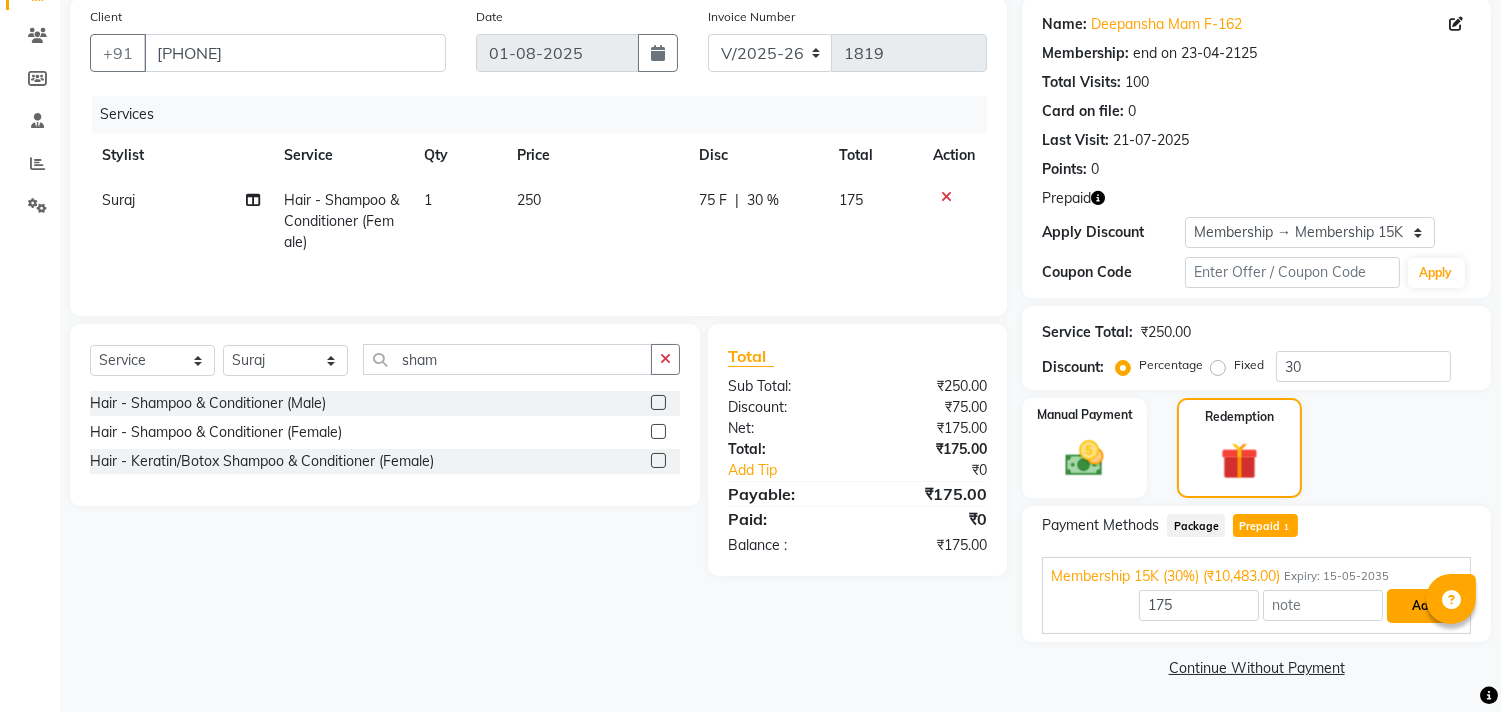 click on "Add" at bounding box center [1423, 606] 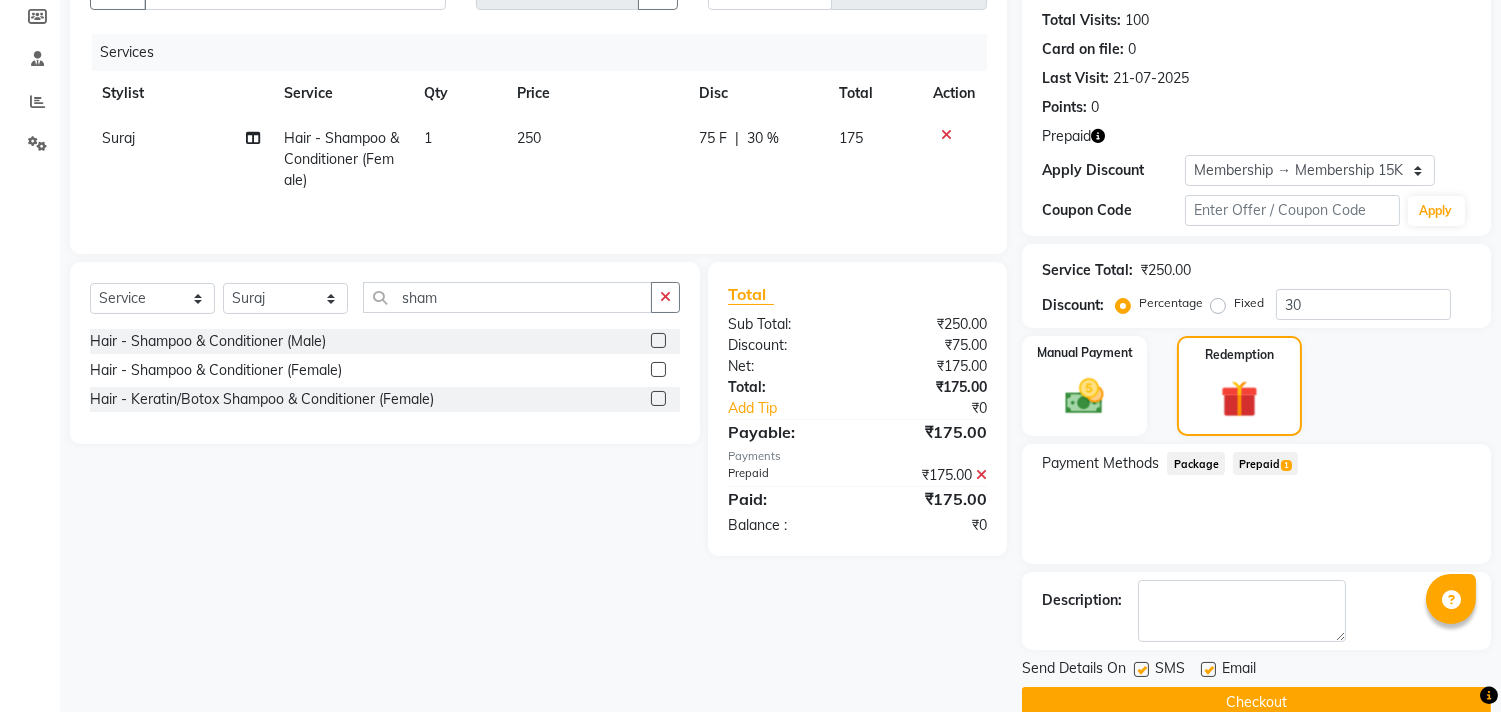 scroll, scrollTop: 248, scrollLeft: 0, axis: vertical 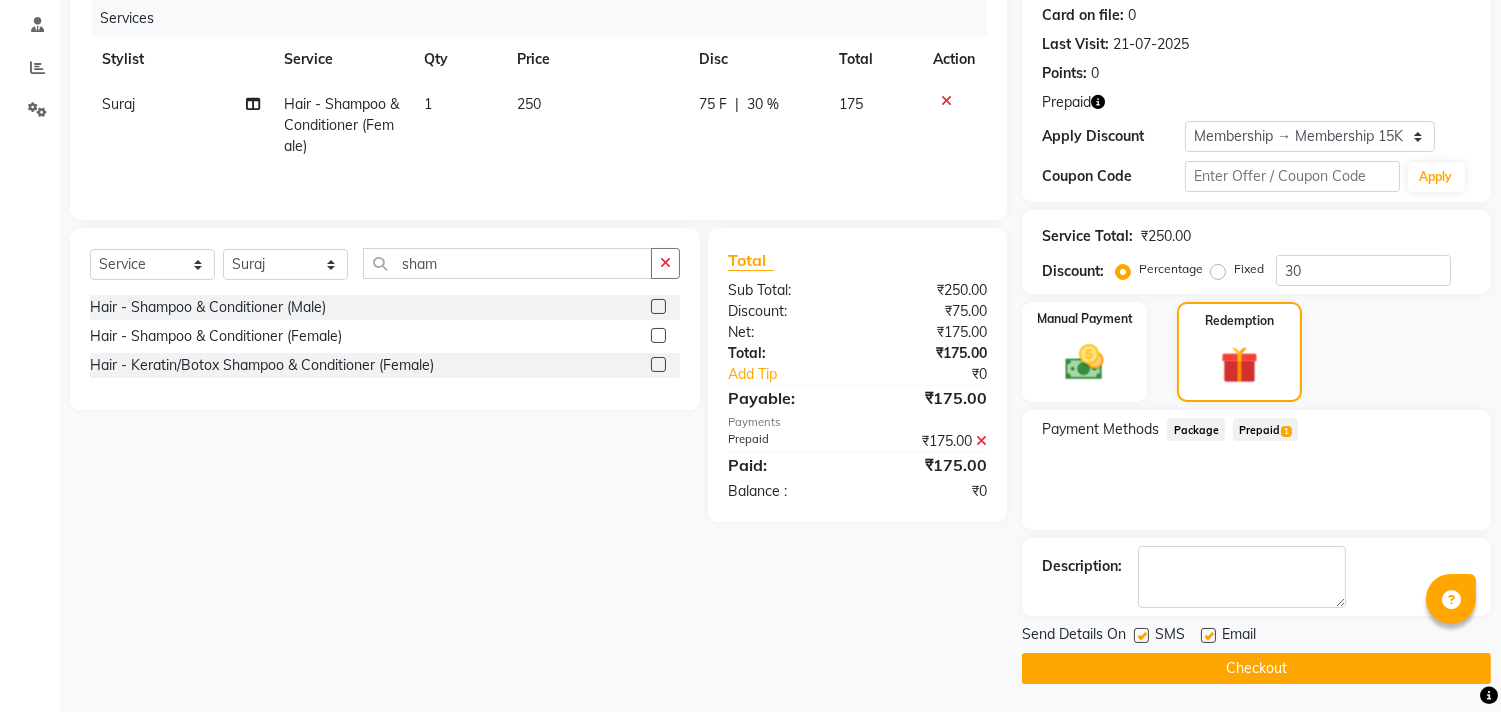 type 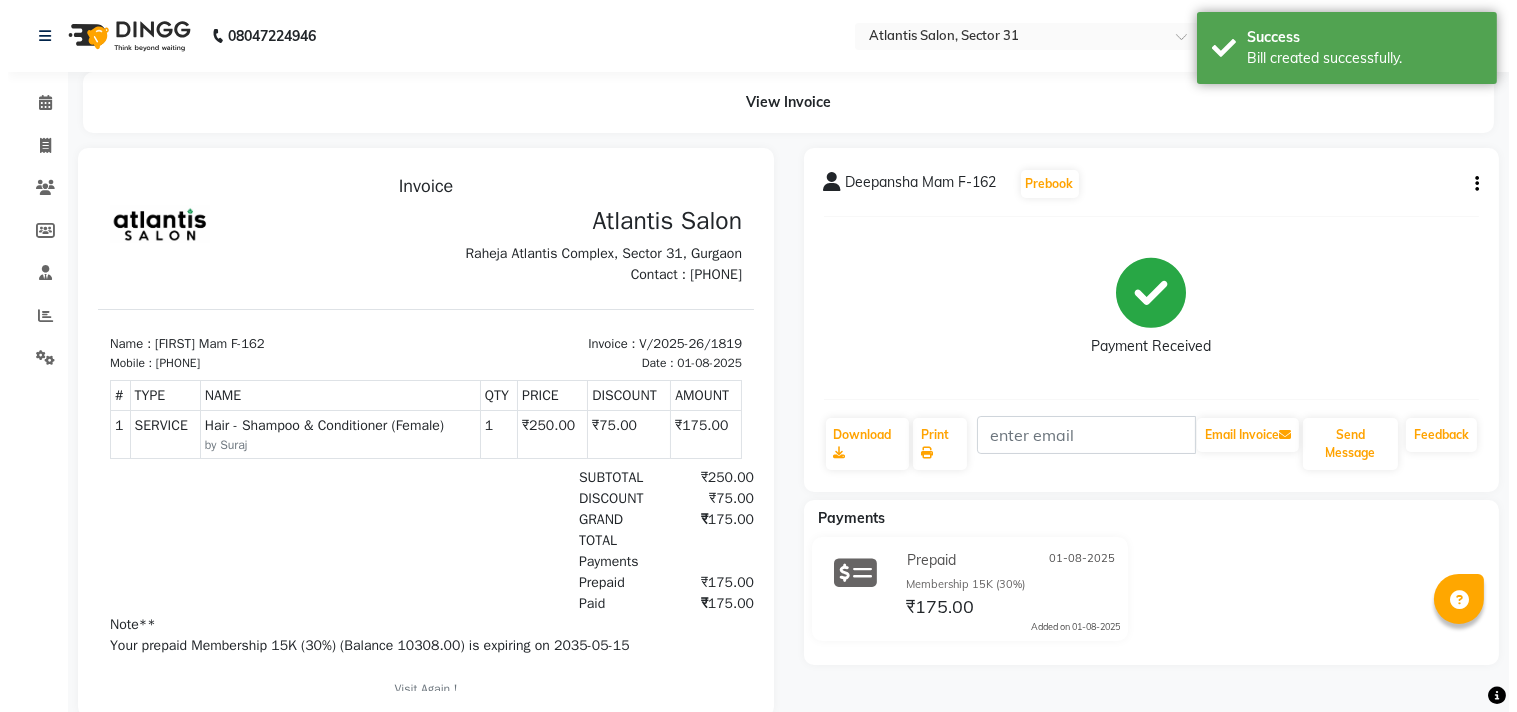 scroll, scrollTop: 0, scrollLeft: 0, axis: both 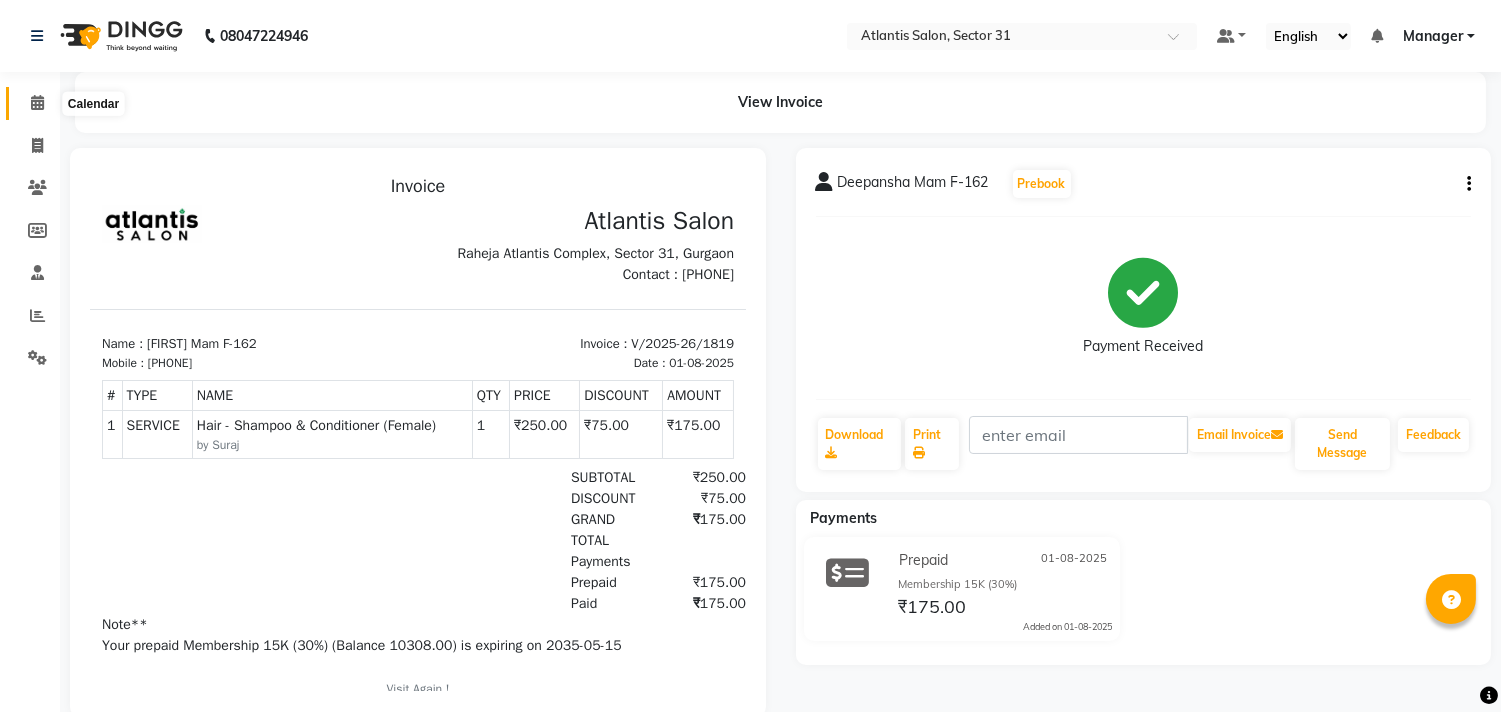 click 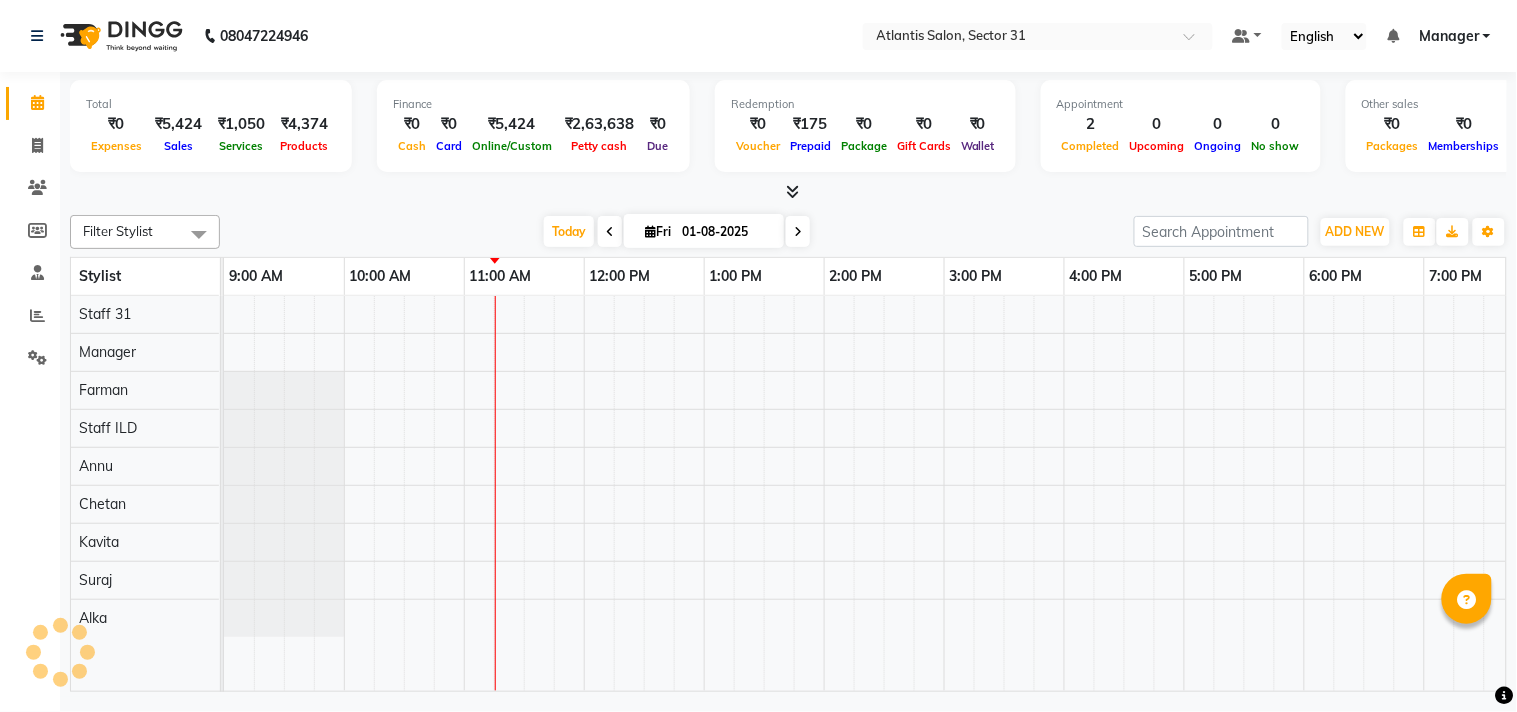 scroll, scrollTop: 0, scrollLeft: 0, axis: both 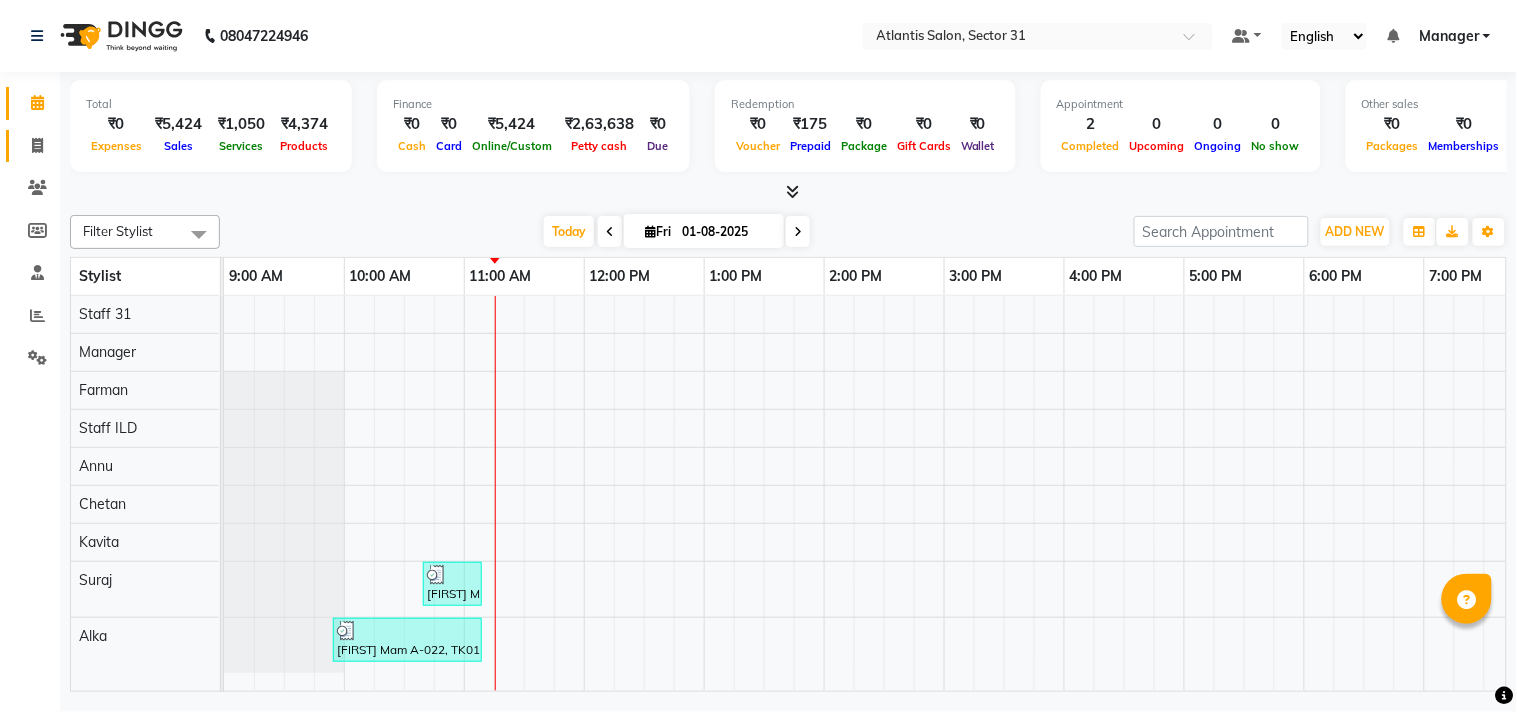 click on "Invoice" 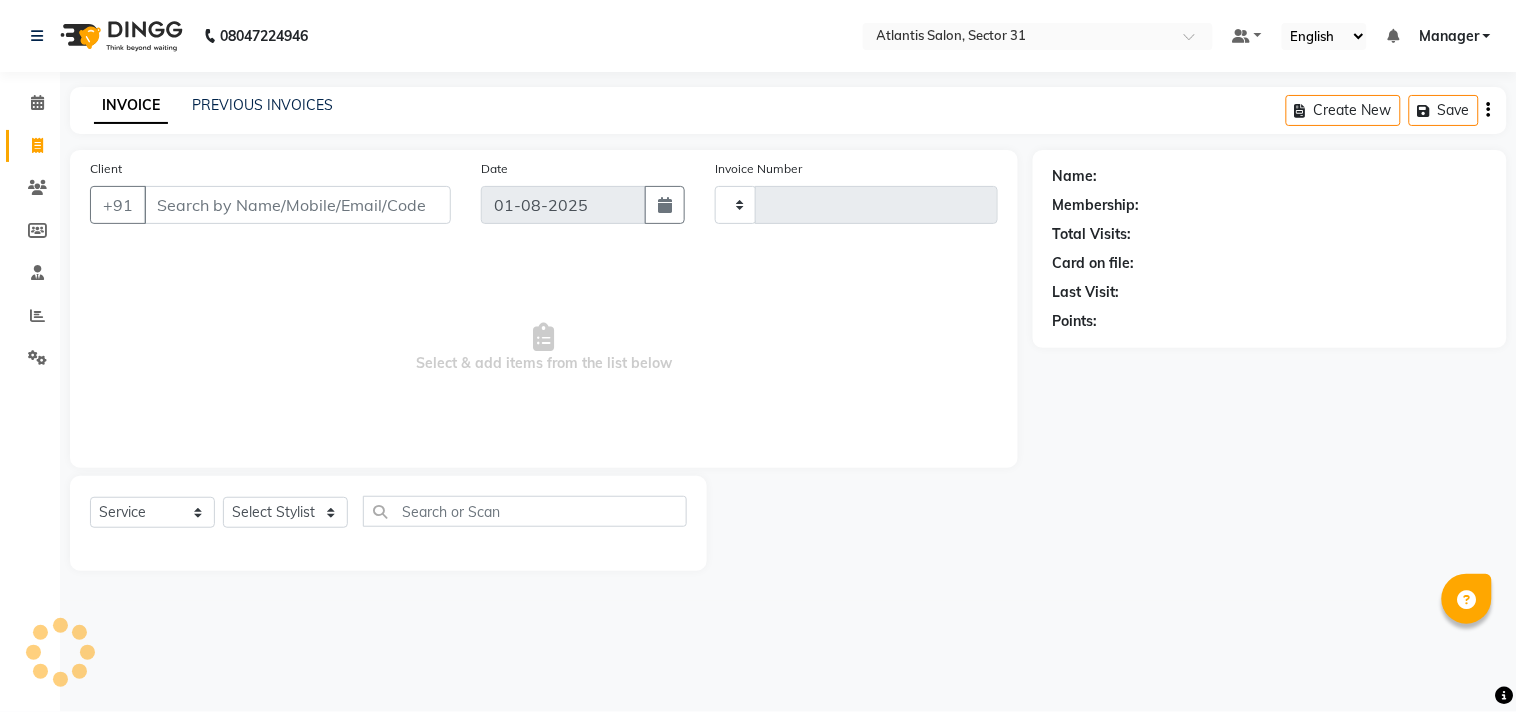 type on "1820" 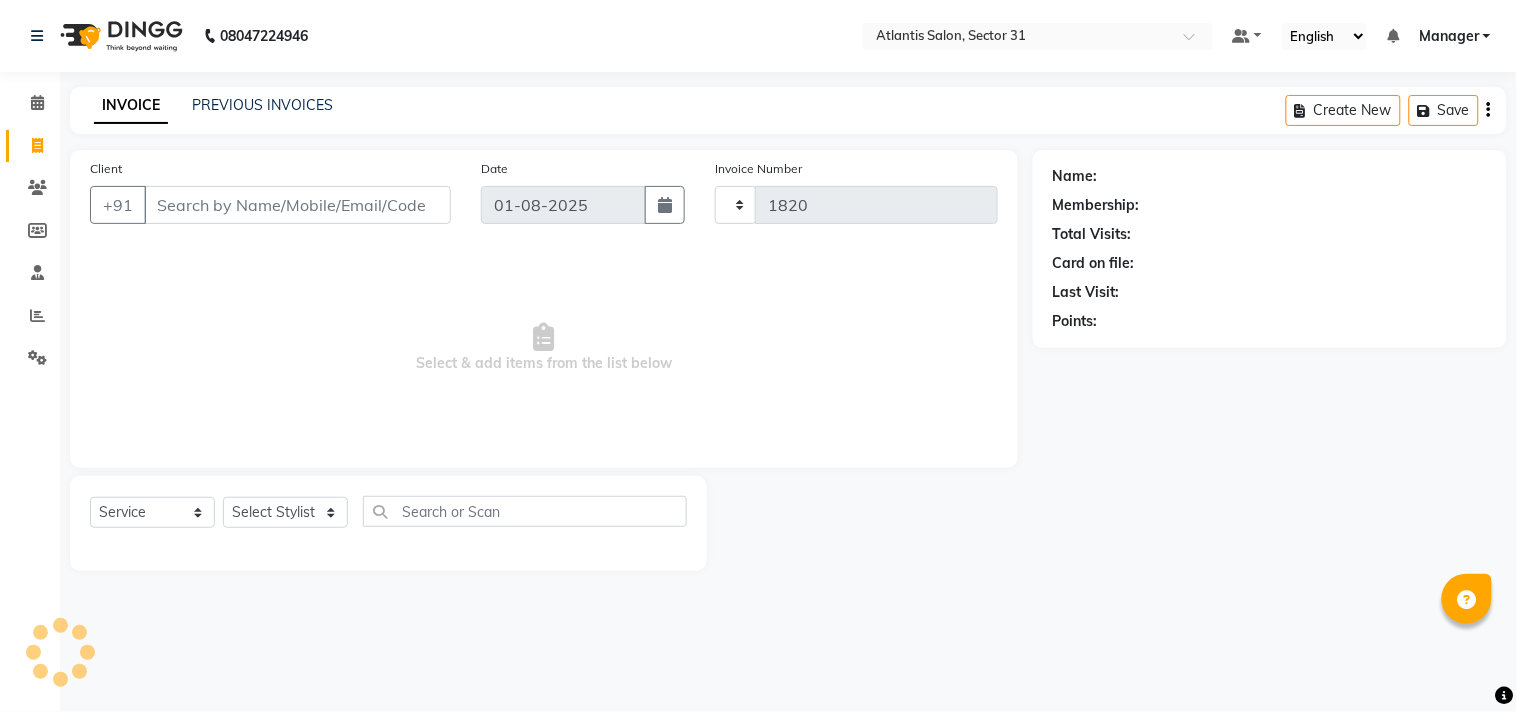 select on "4391" 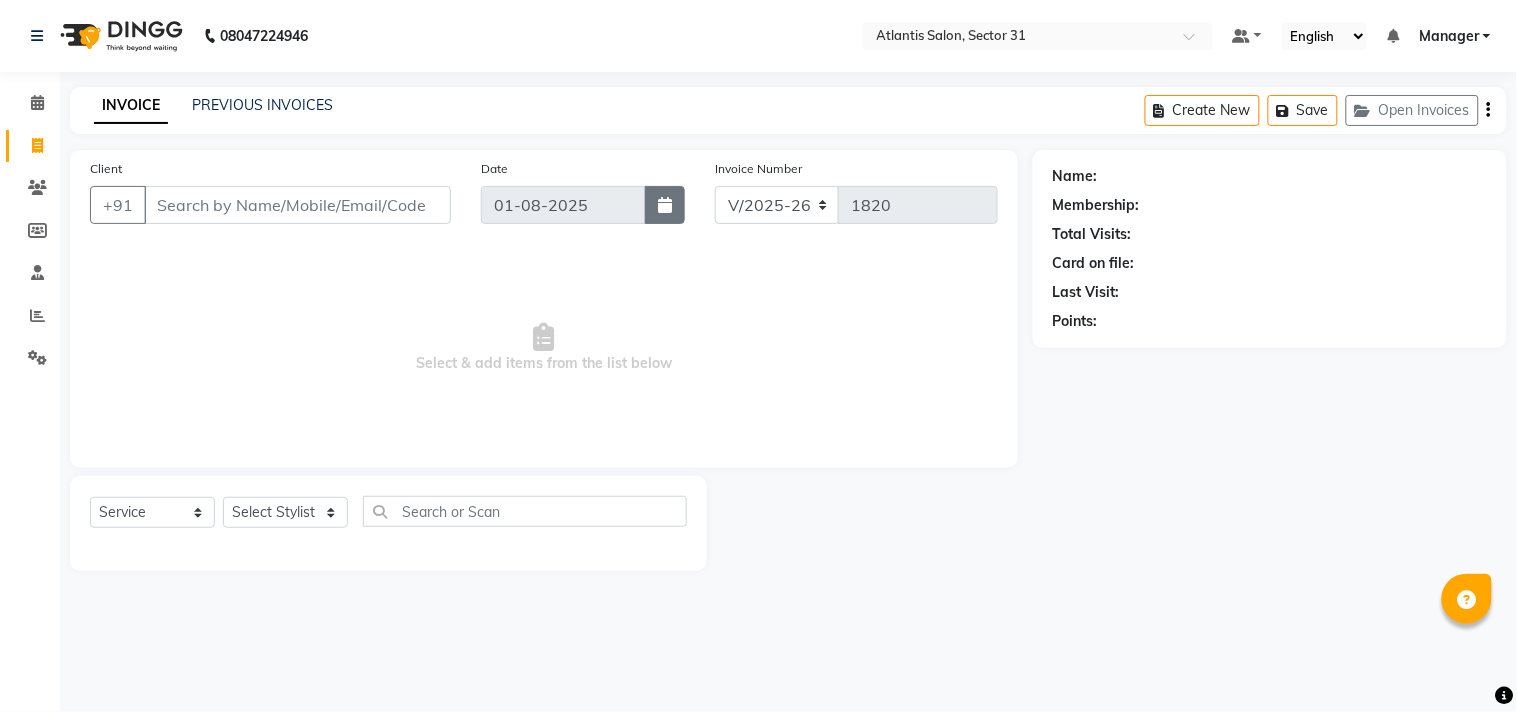 type on "." 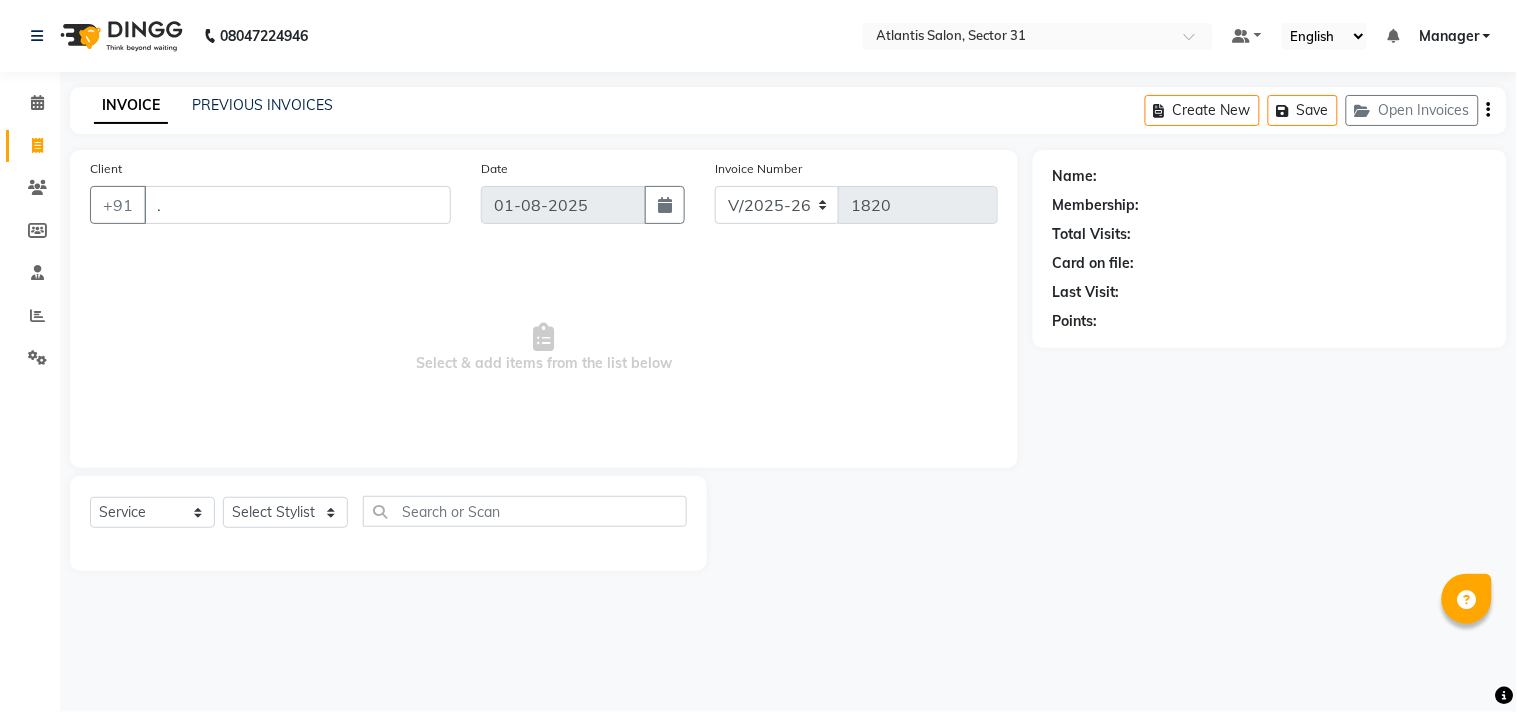 click on "." at bounding box center [297, 205] 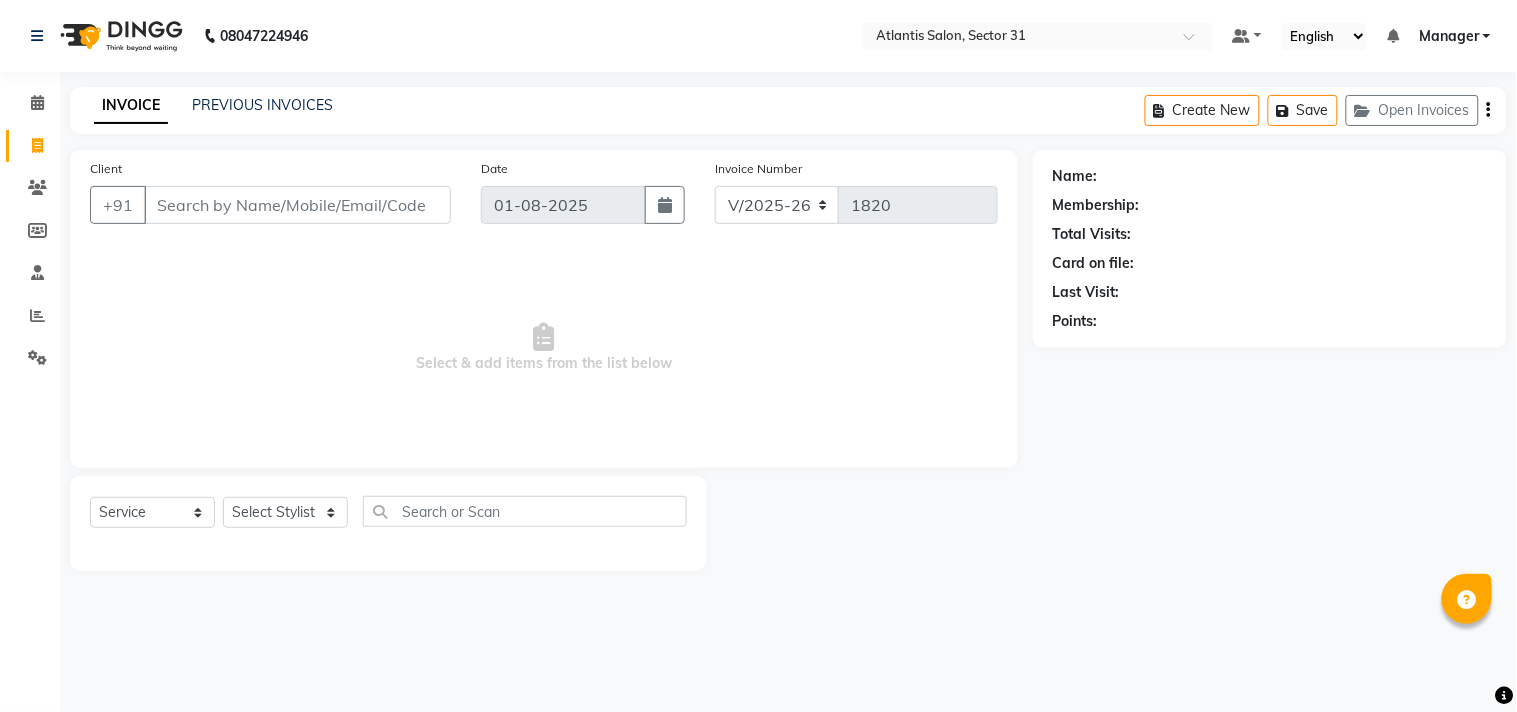 click on "Select  Service  Product  Membership  Package Voucher Prepaid Gift Card  Select Stylist Alka  Annu Chetan Farman Kavita Manager Staff 31 Staff ILD Suraj" 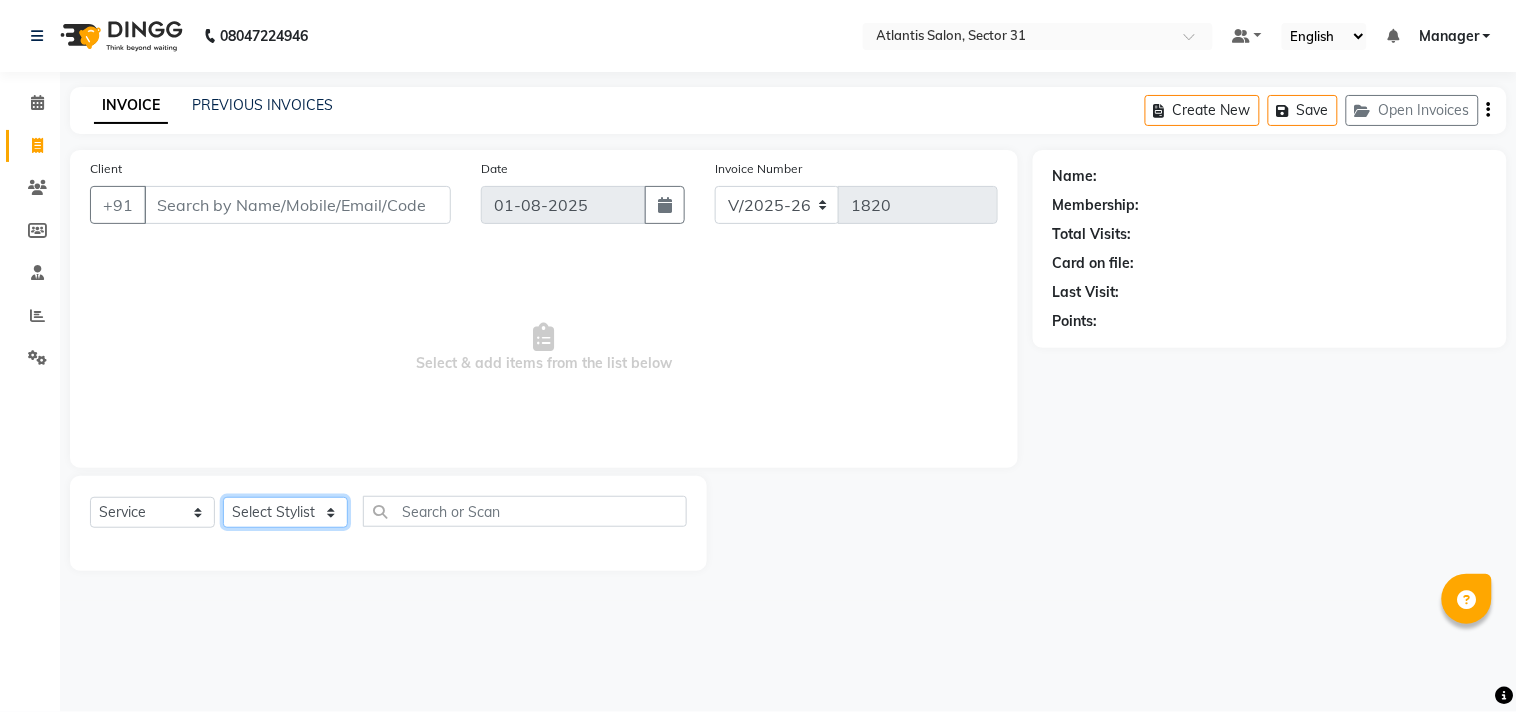 click on "Select Stylist Alka  Annu Chetan Farman Kavita Manager Staff 31 Staff ILD Suraj" 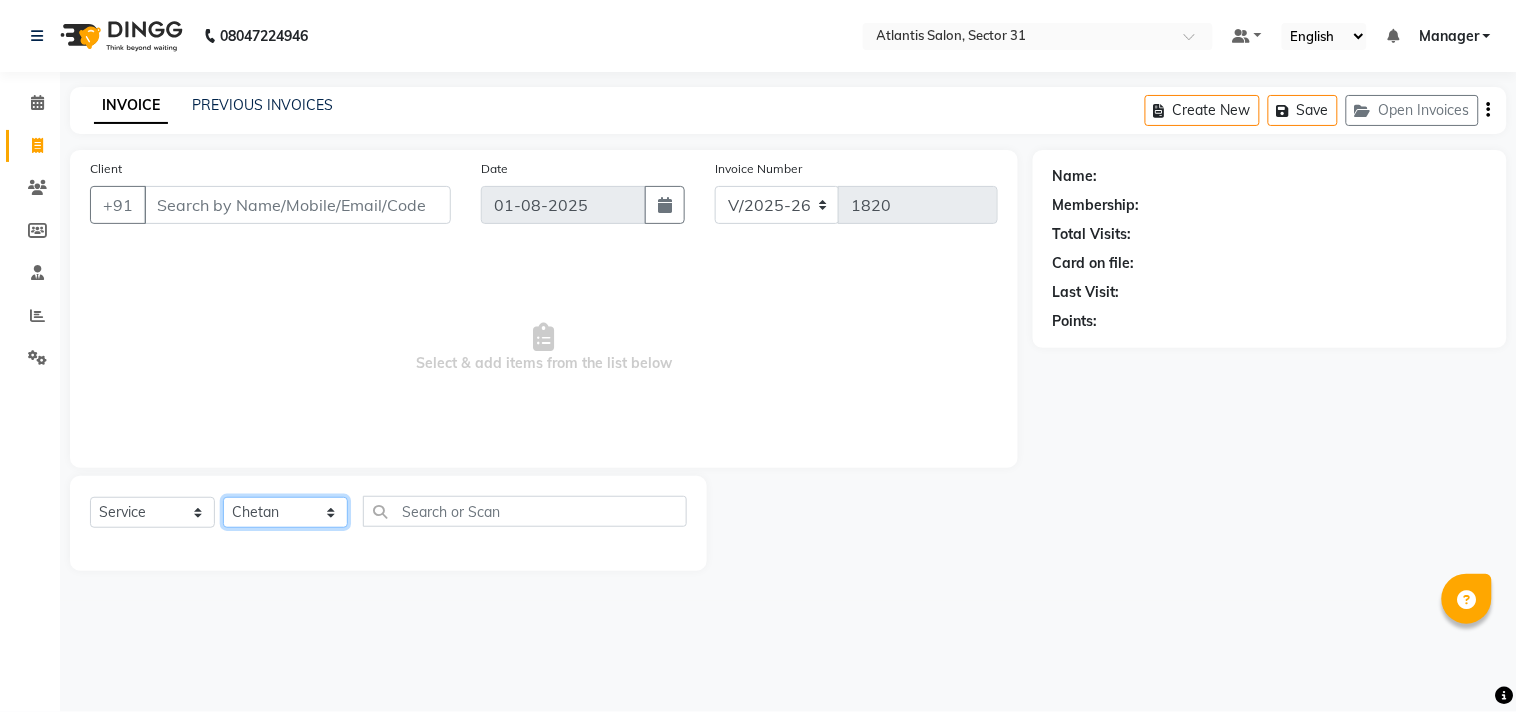 click on "Select Stylist Alka  Annu Chetan Farman Kavita Manager Staff 31 Staff ILD Suraj" 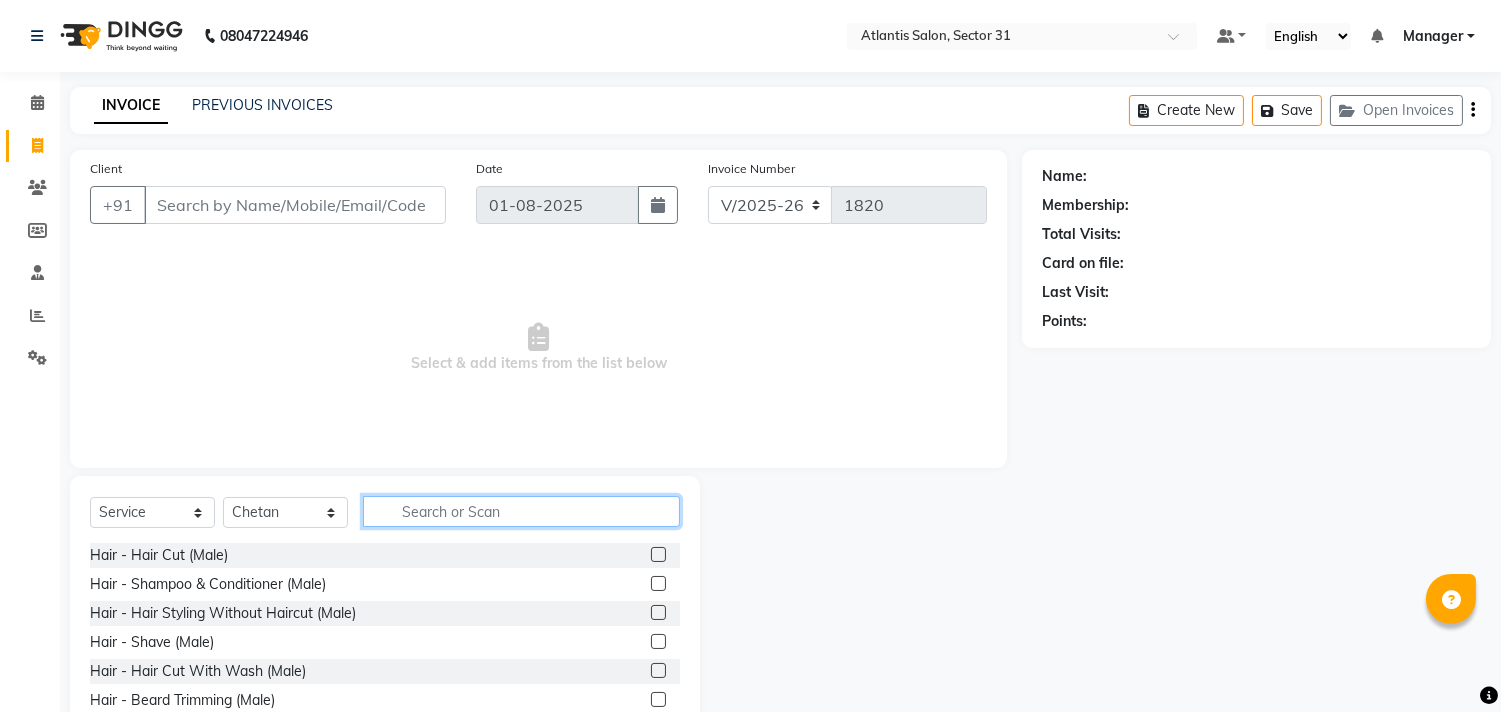 click 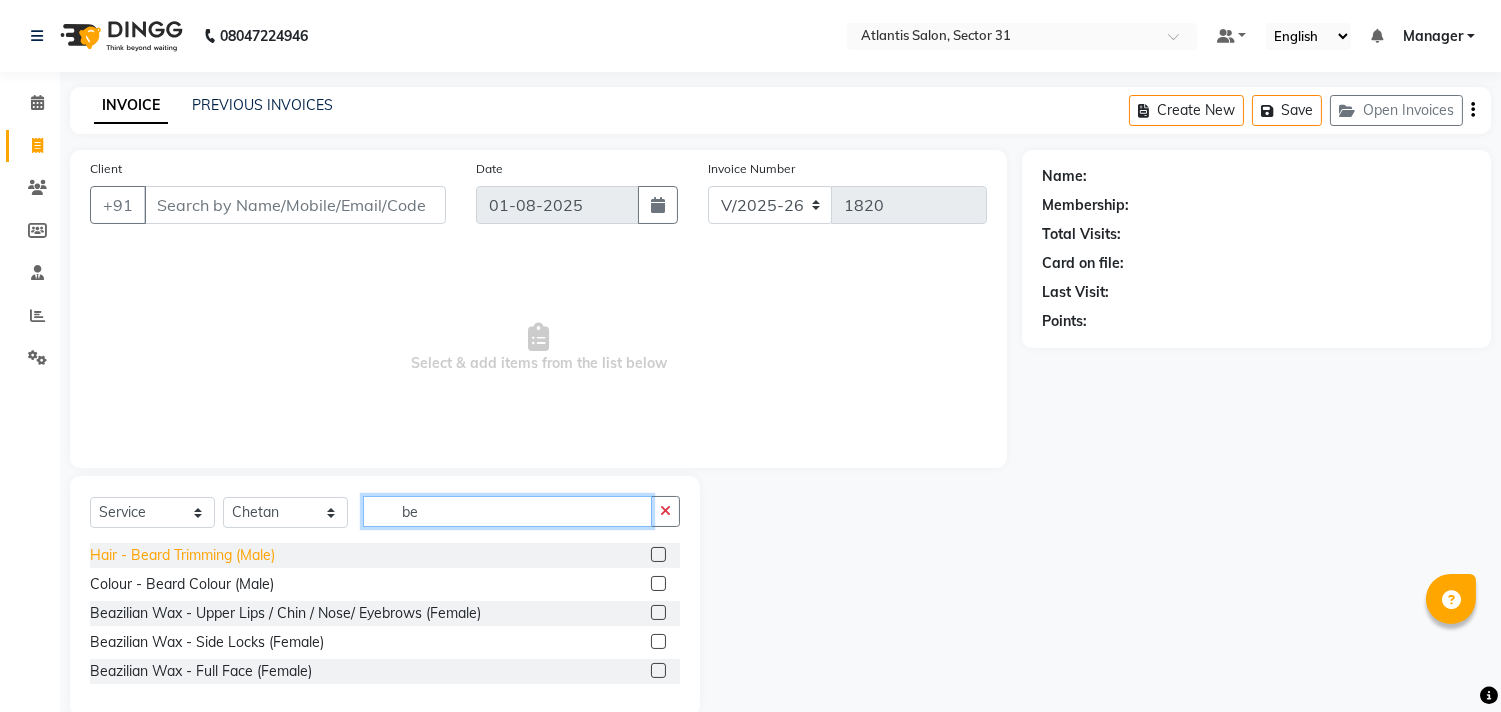 type on "be" 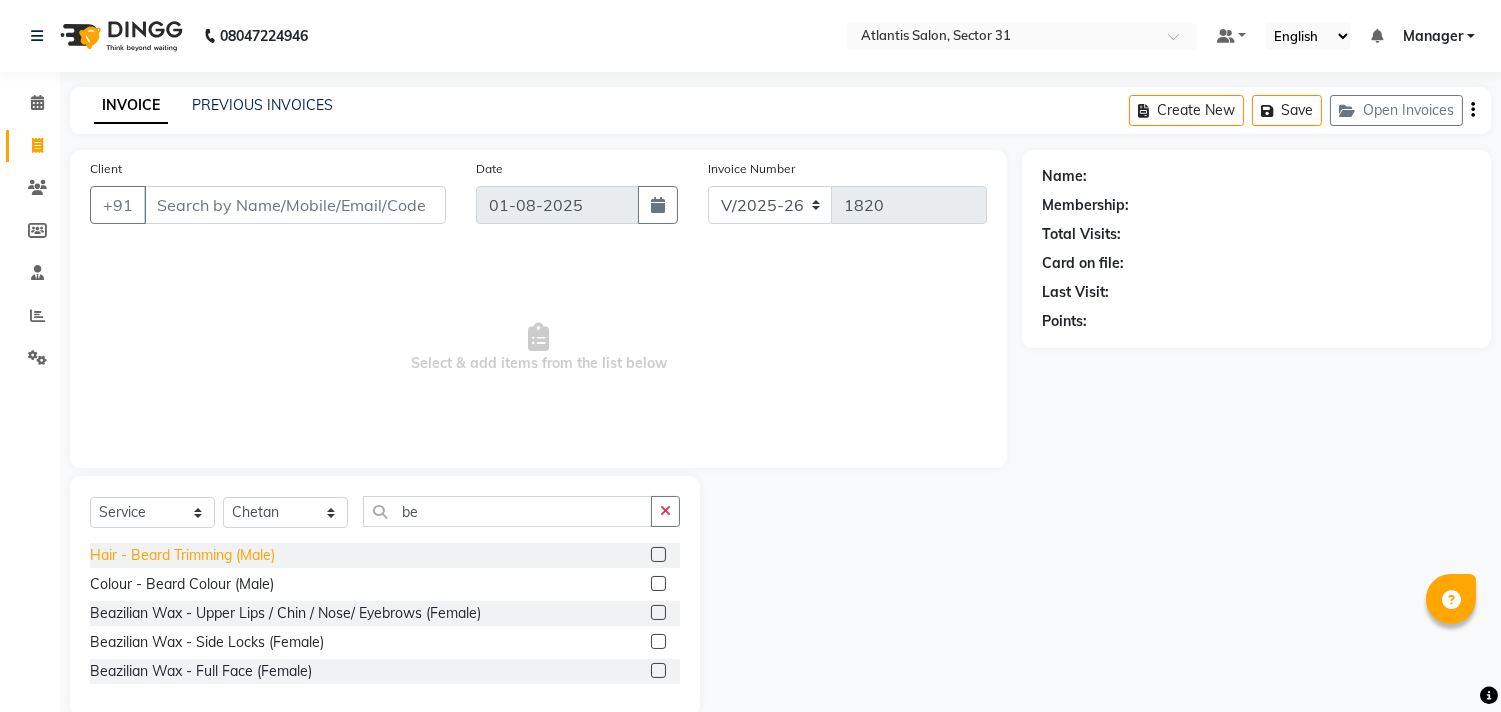 click on "Hair - Beard Trimming (Male)" 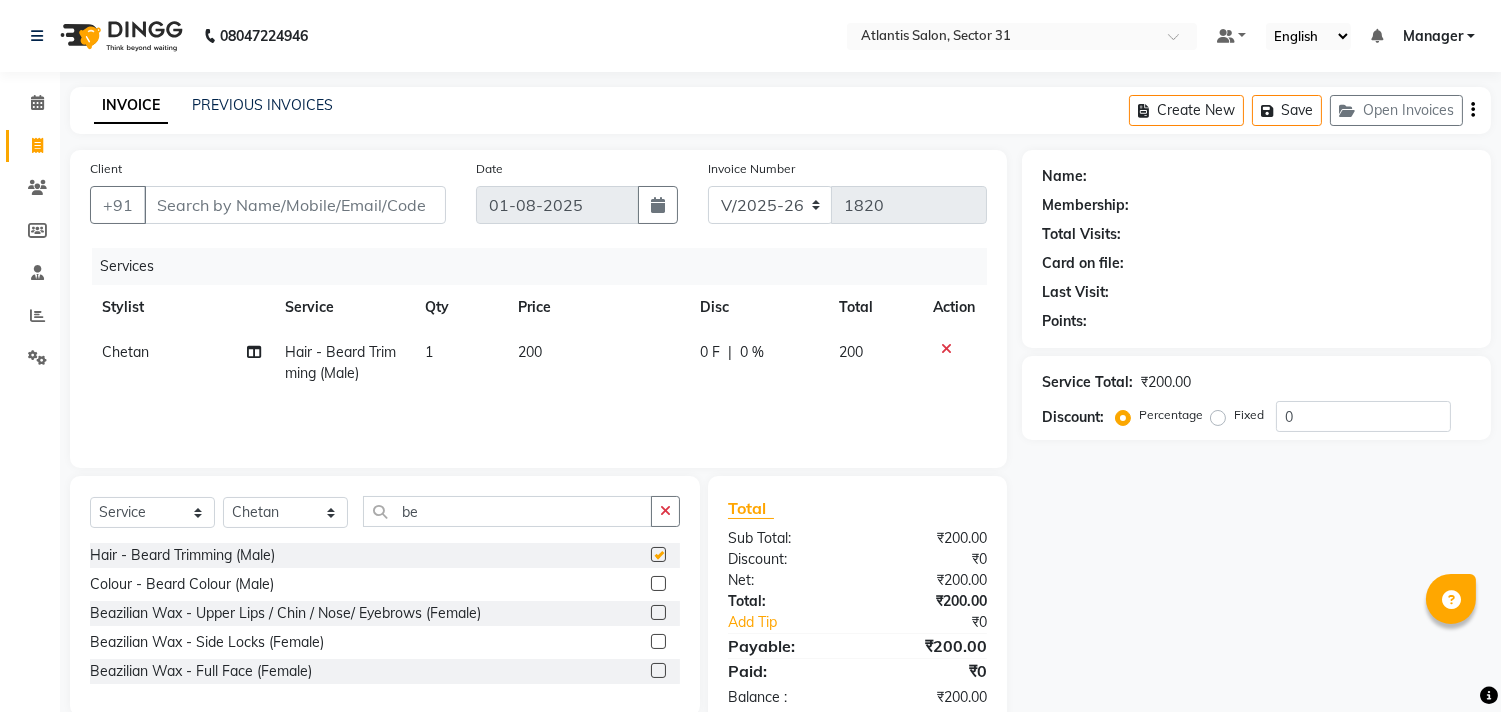 checkbox on "false" 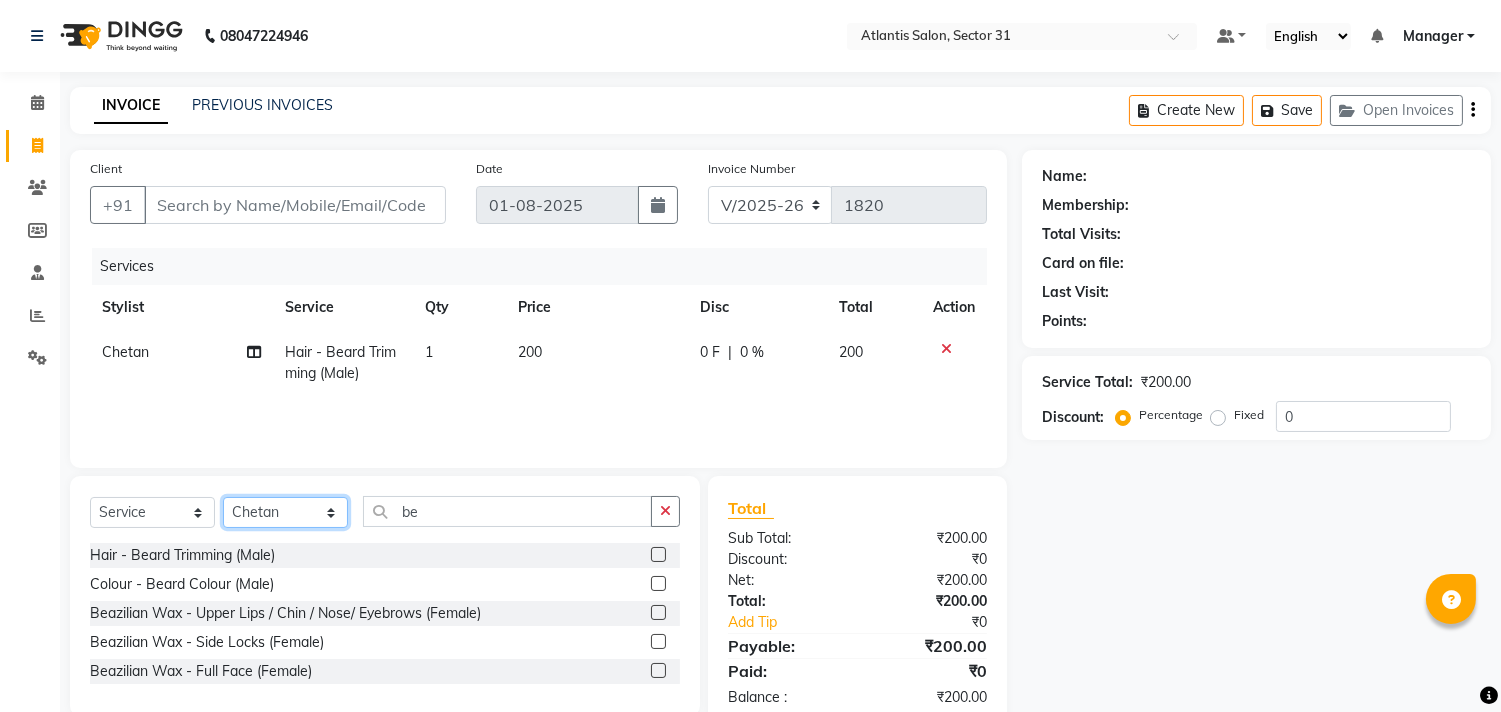 click on "Select Stylist Alka  Annu Chetan Farman Kavita Manager Staff 31 Staff ILD Suraj" 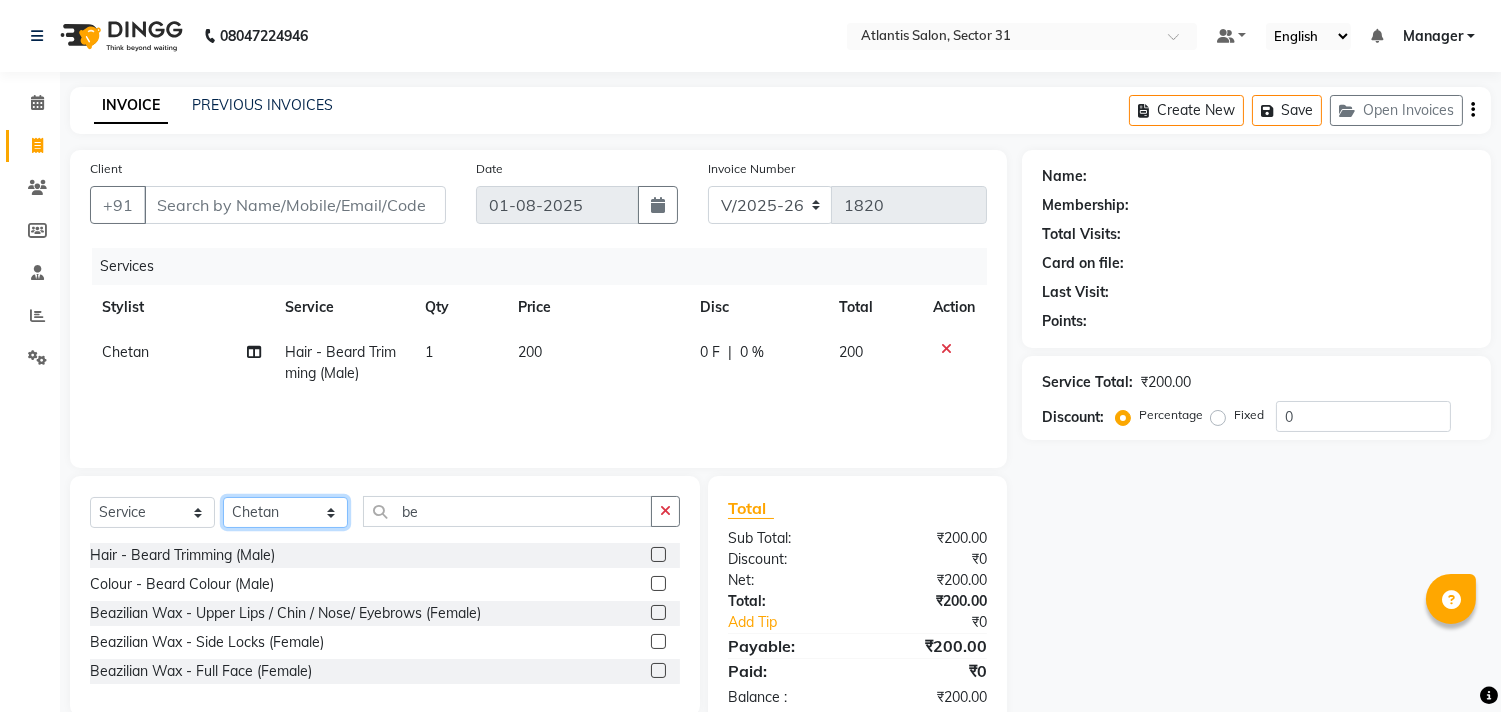 select on "33510" 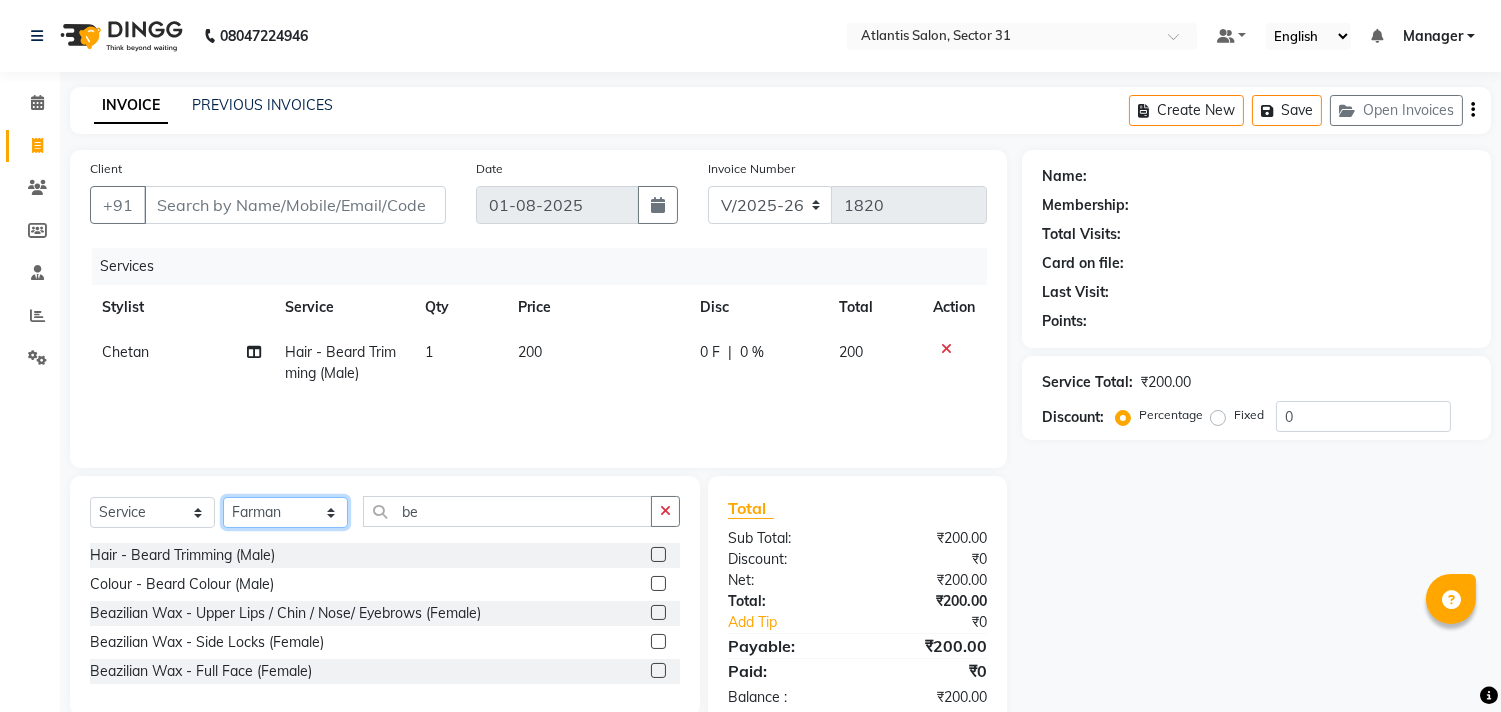 click on "Select Stylist Alka  Annu Chetan Farman Kavita Manager Staff 31 Staff ILD Suraj" 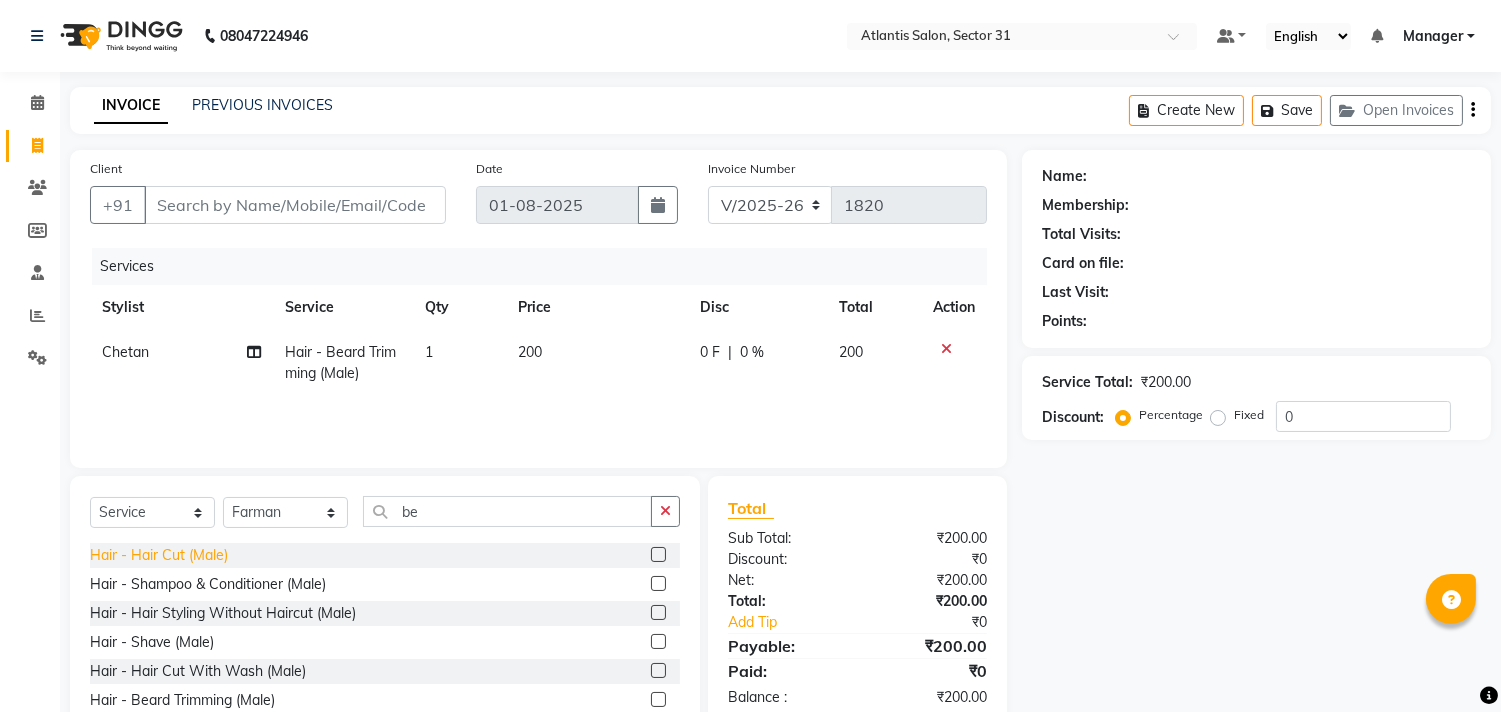click on "Hair - Hair Cut (Male)" 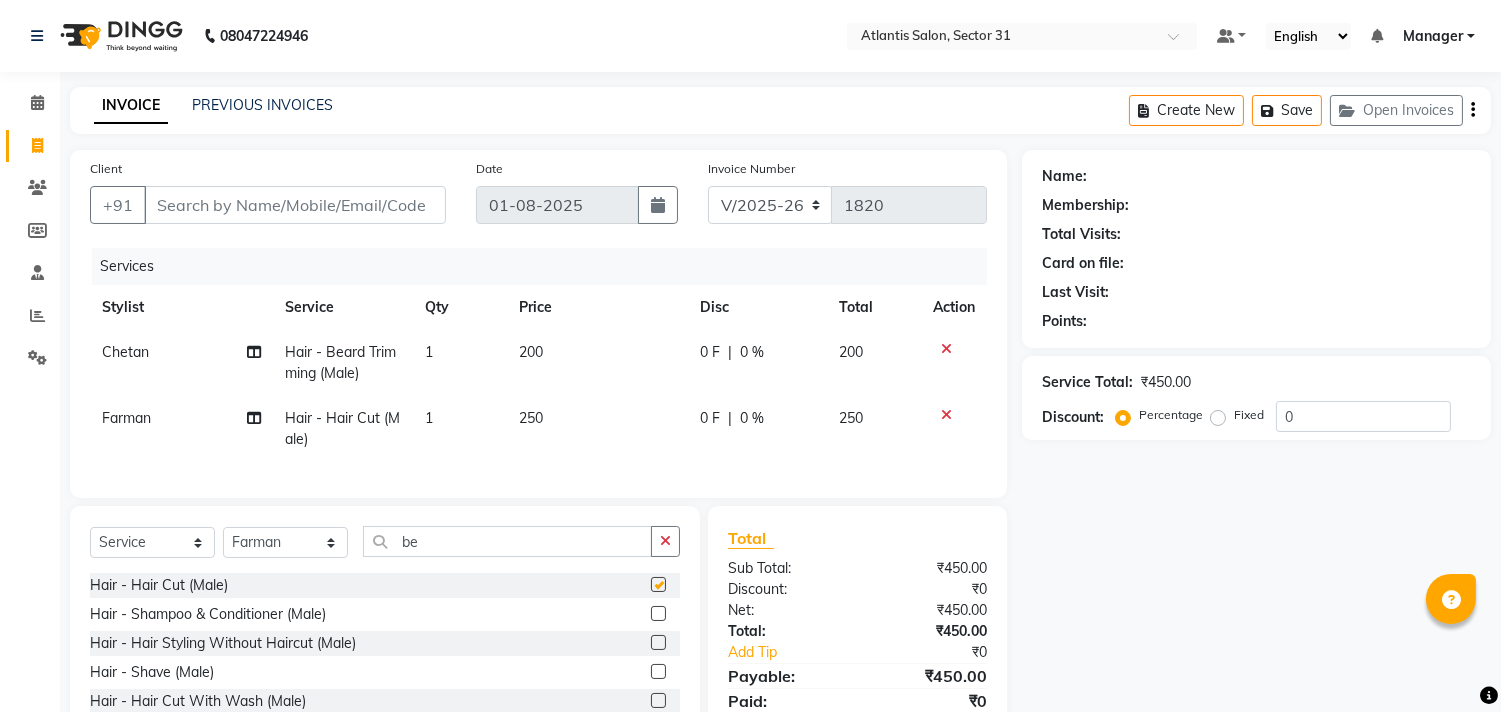checkbox on "false" 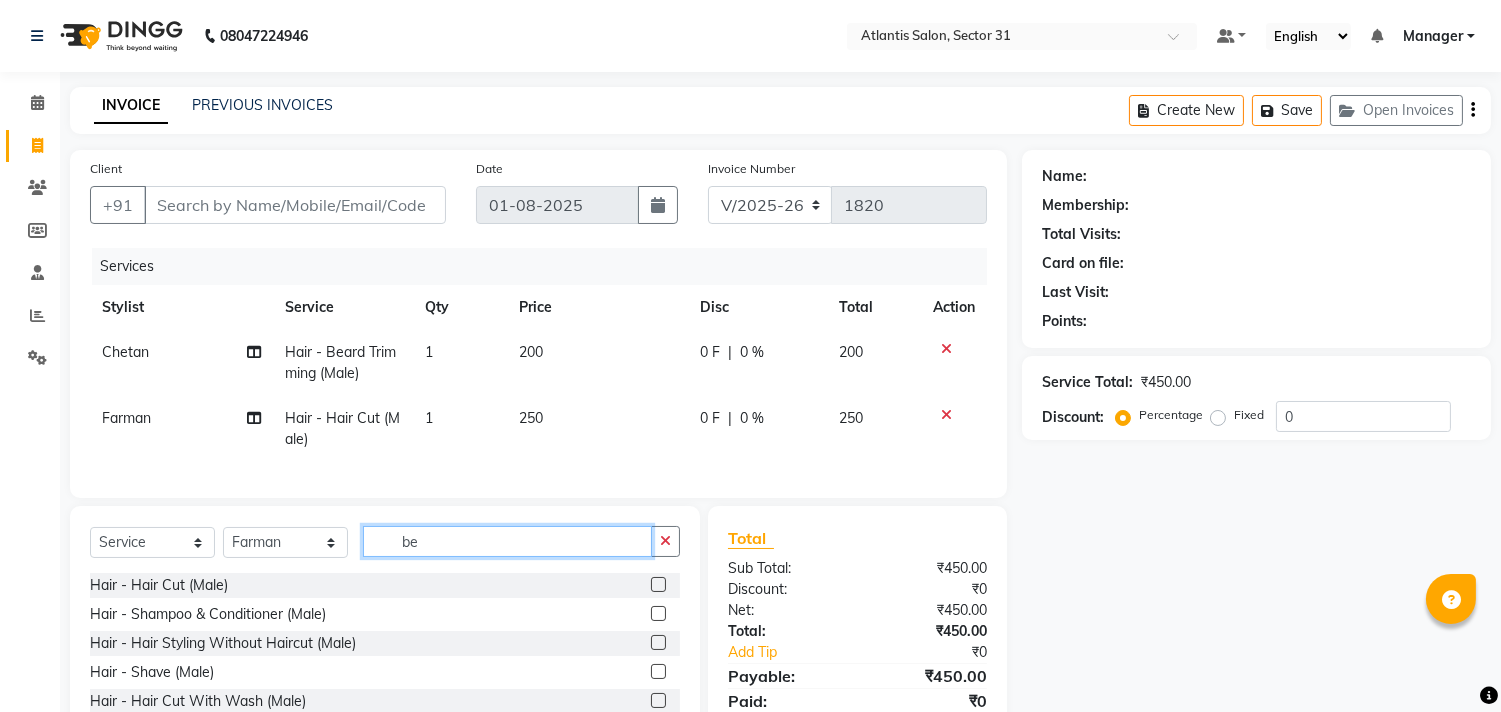 click on "be" 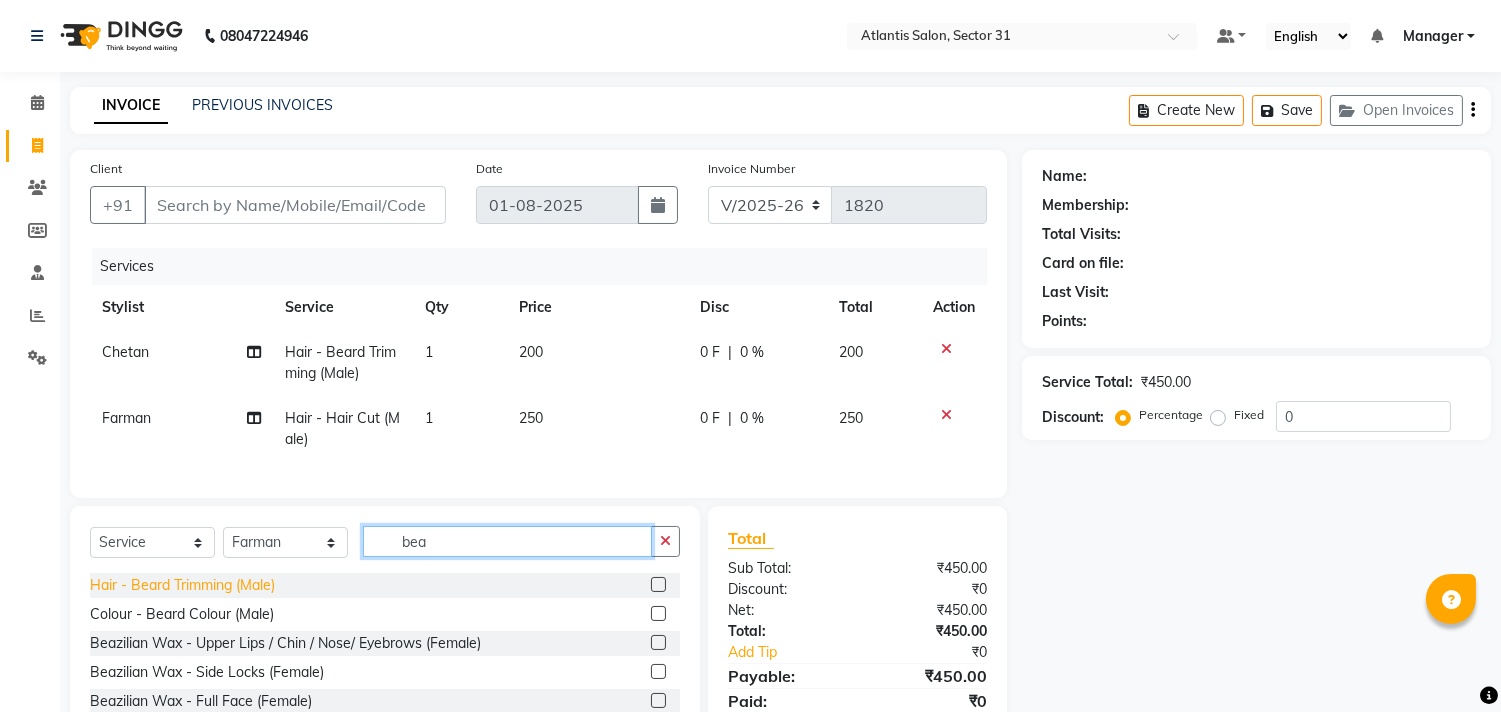 type on "bea" 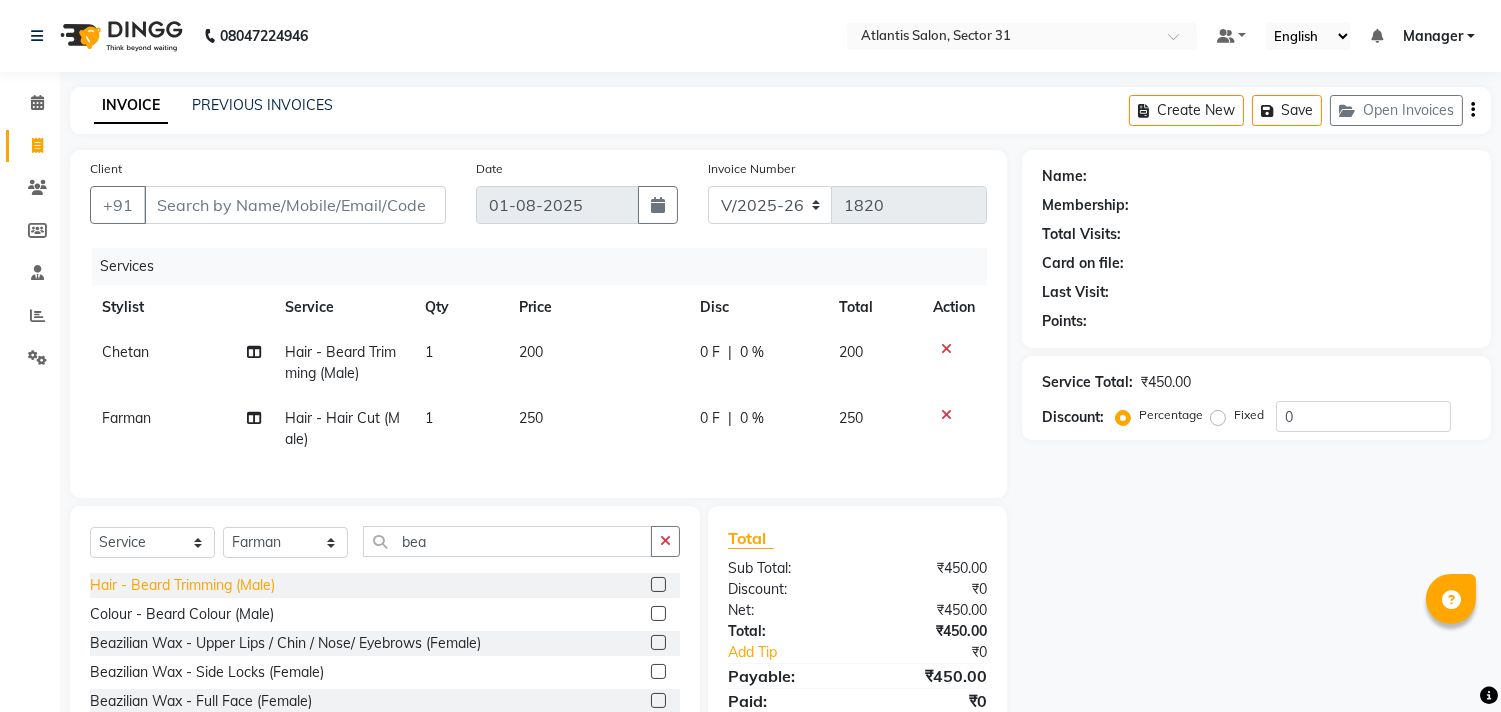 click on "Hair - Beard Trimming (Male)" 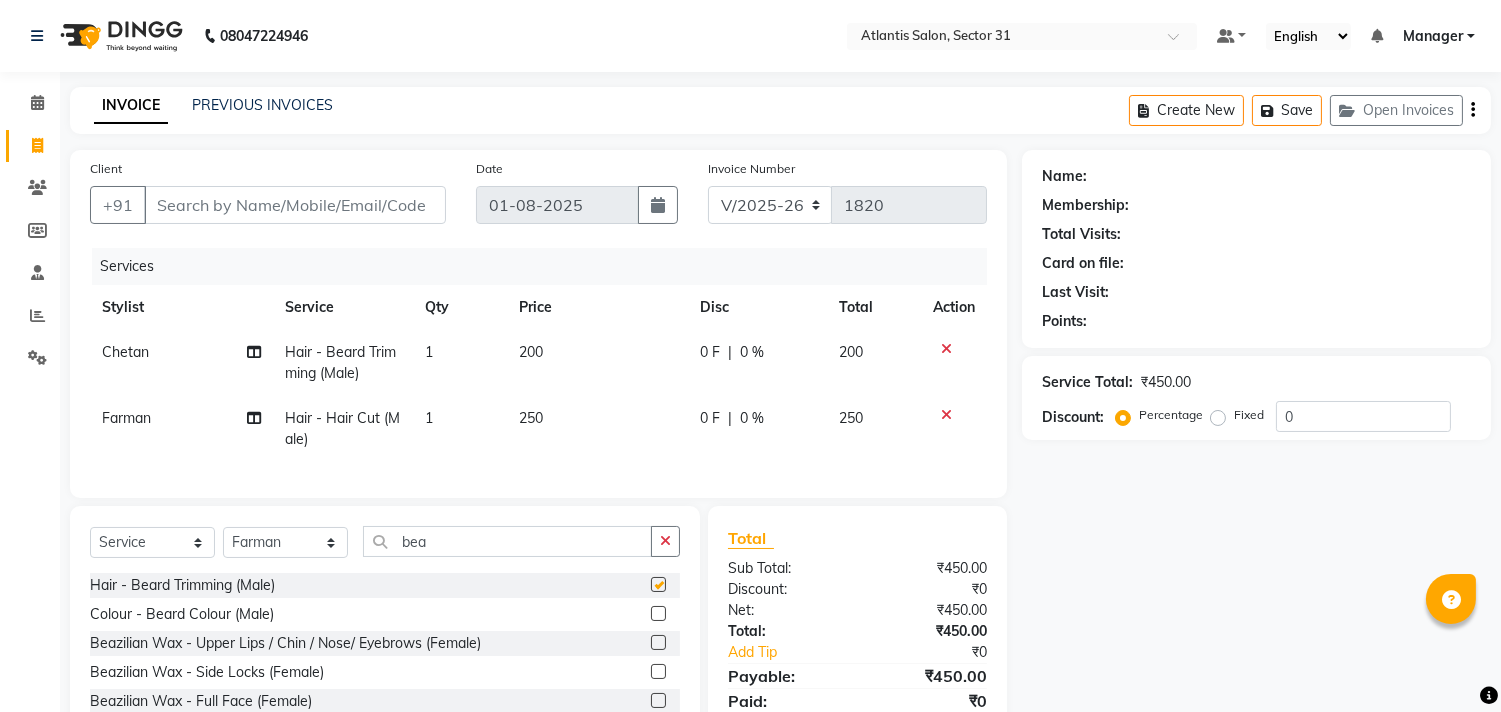 checkbox on "false" 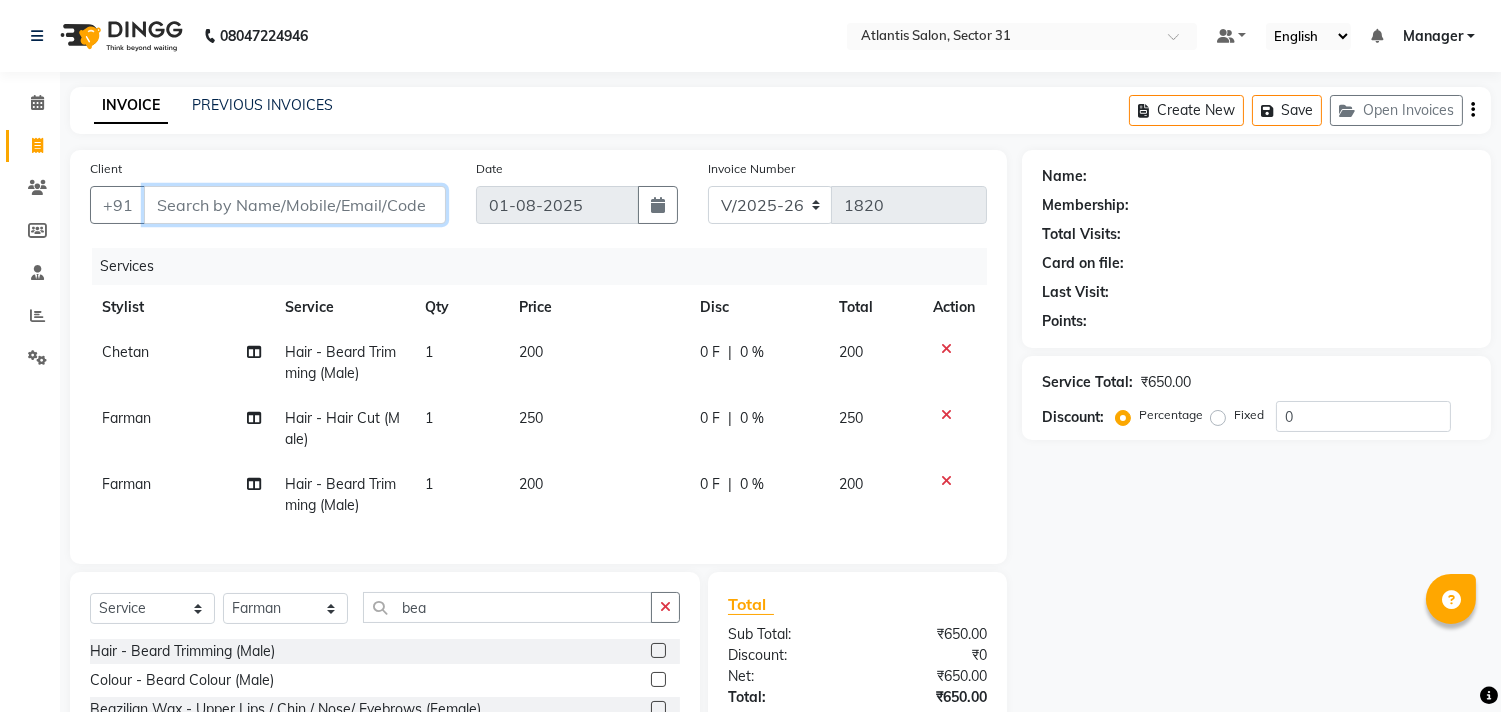 click on "Client" at bounding box center [295, 205] 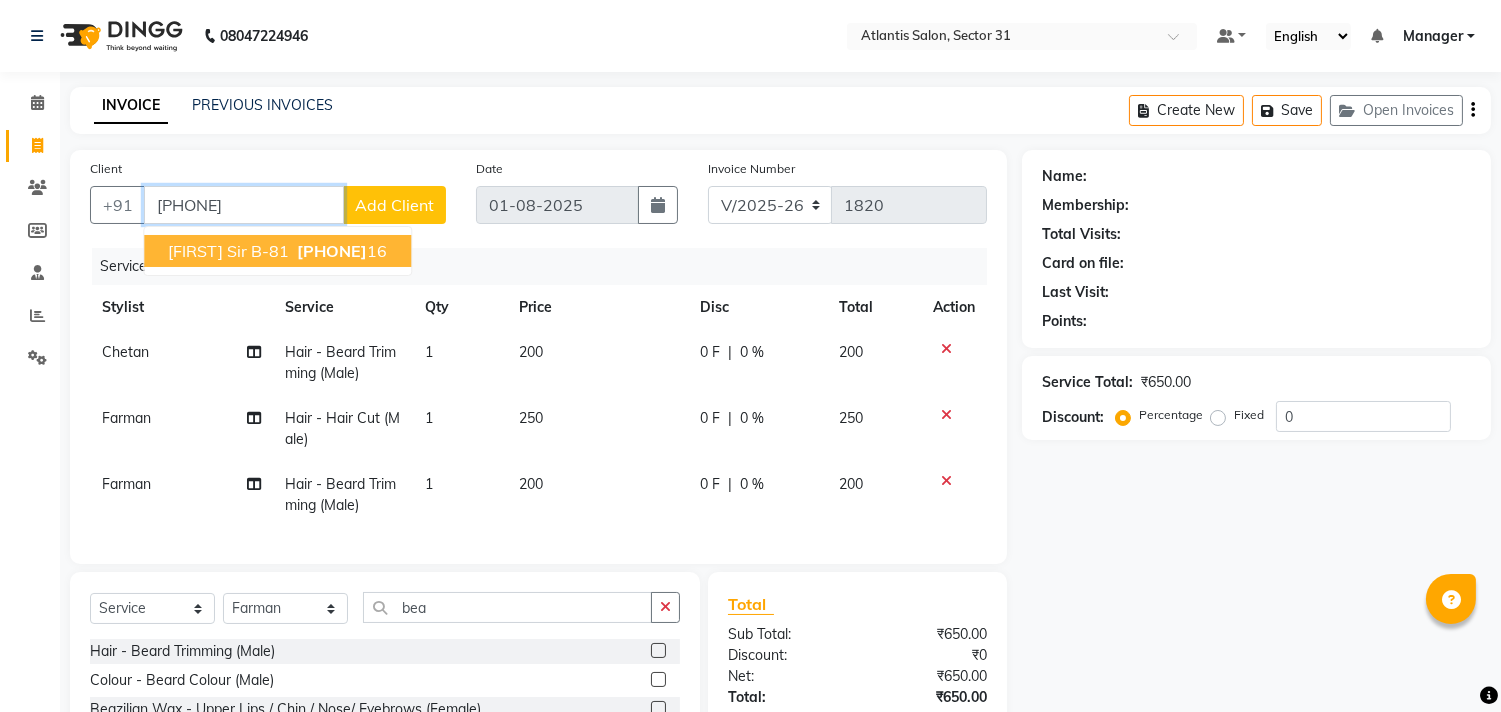 click on "[FIRST] Sir B-81" at bounding box center (228, 251) 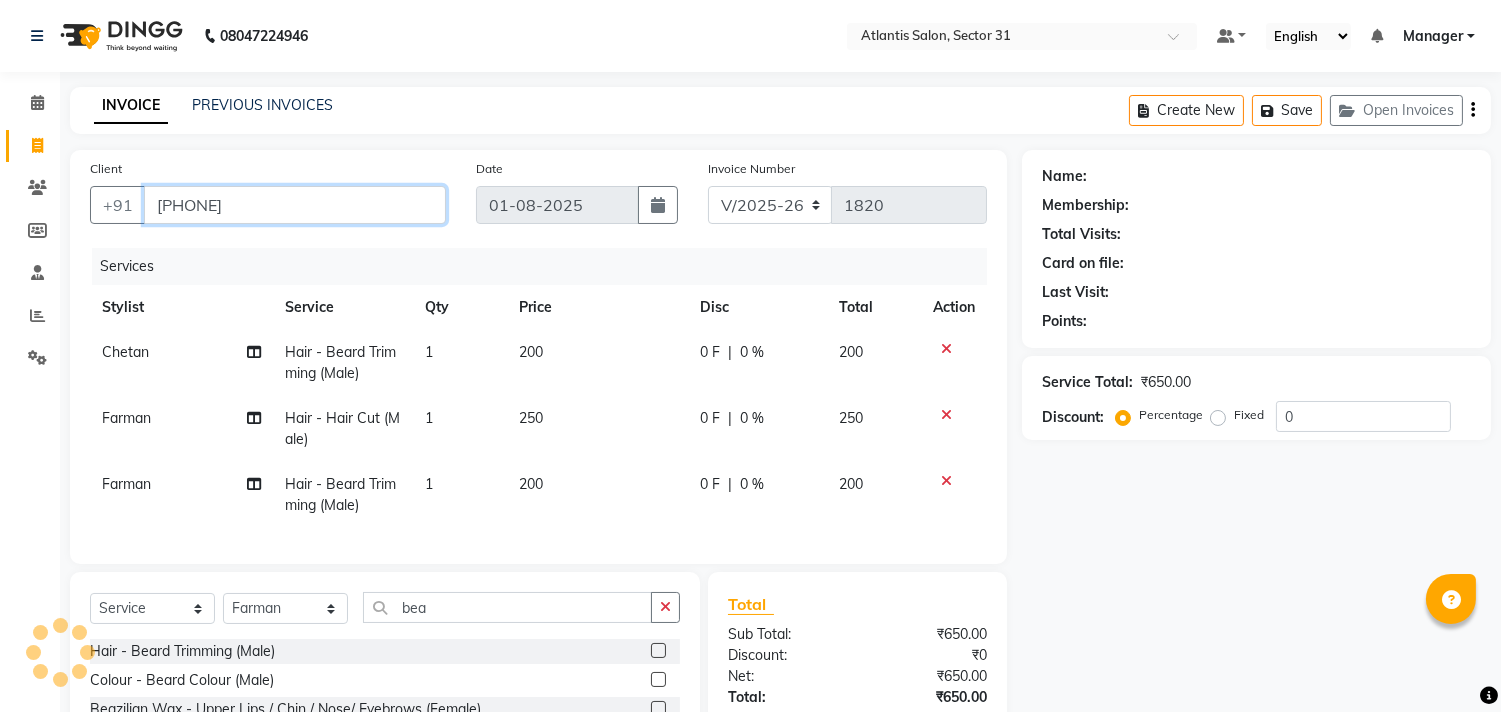 type on "[PHONE]" 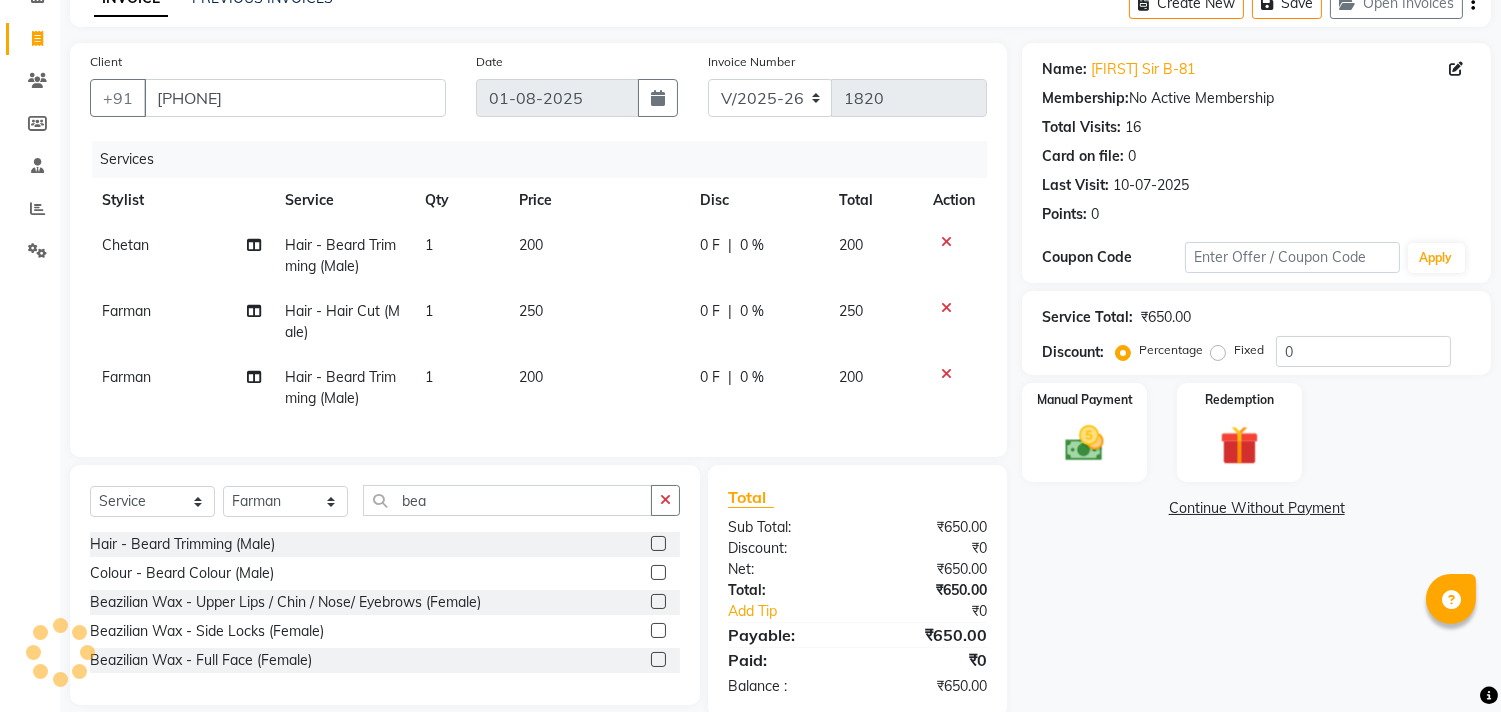 scroll, scrollTop: 158, scrollLeft: 0, axis: vertical 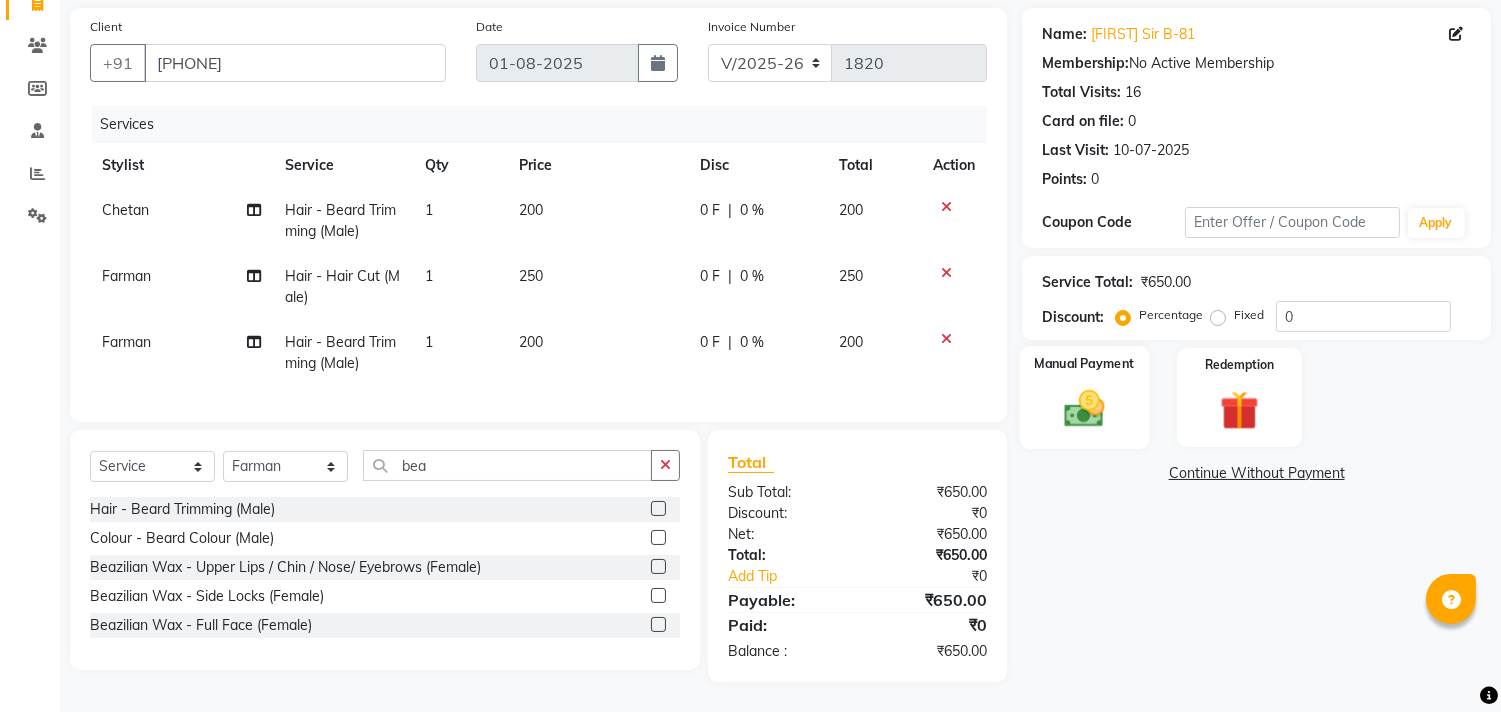 click 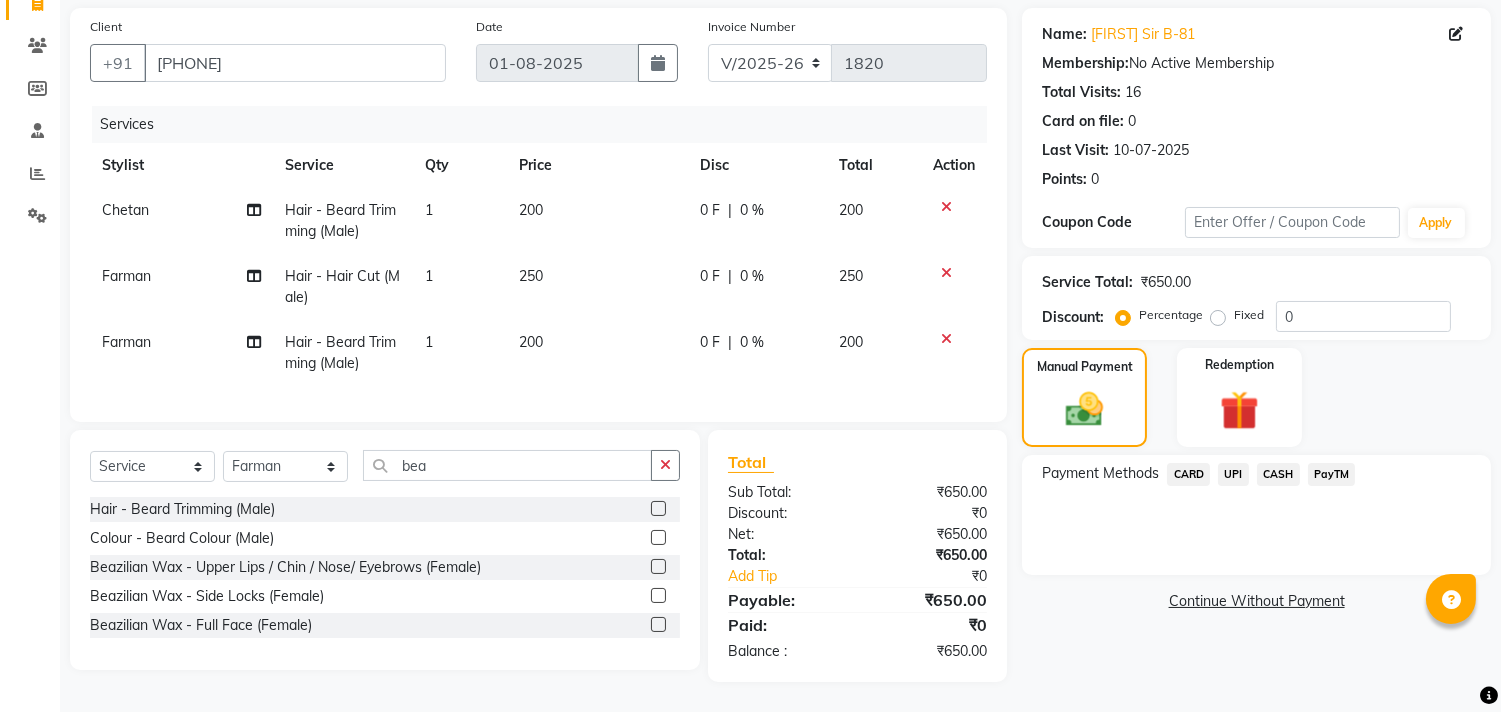 click on "CASH" 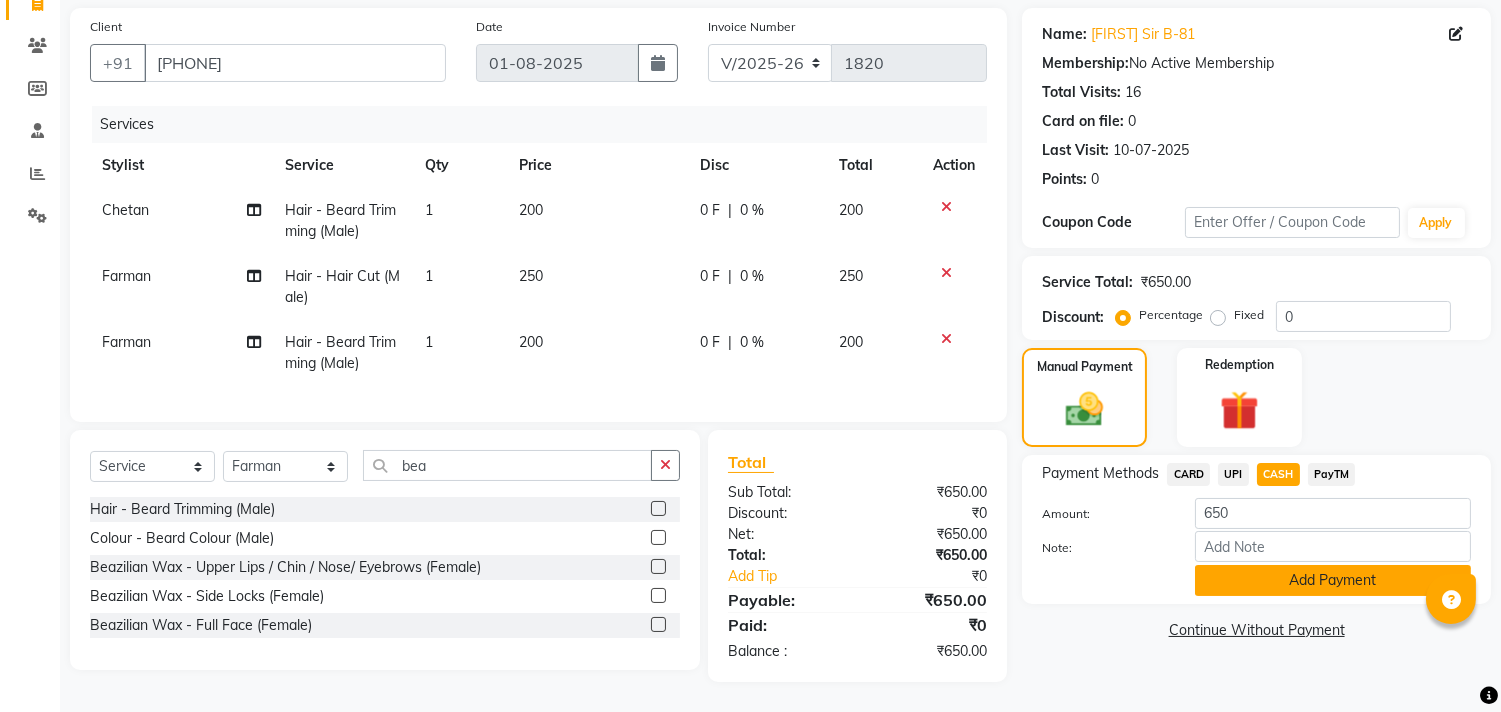 click on "Add Payment" 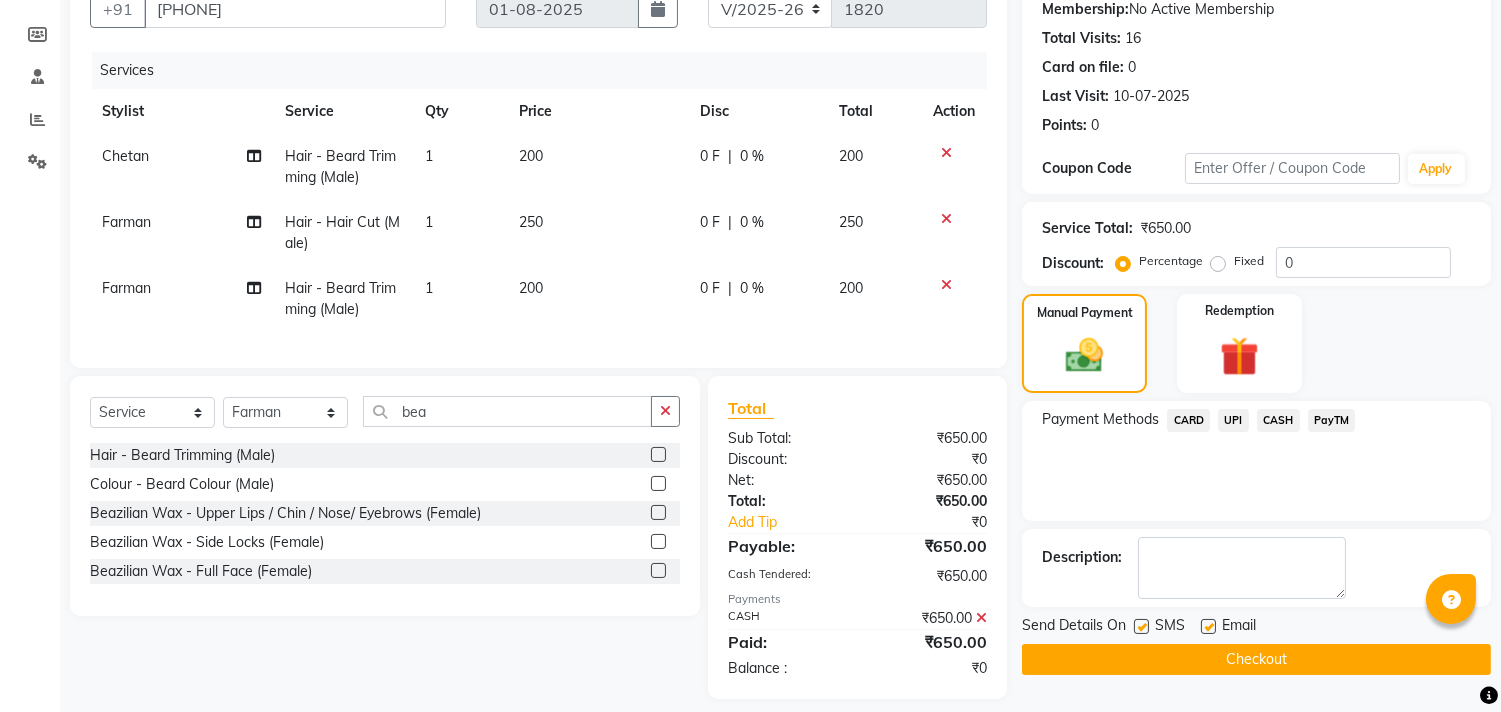 scroll, scrollTop: 230, scrollLeft: 0, axis: vertical 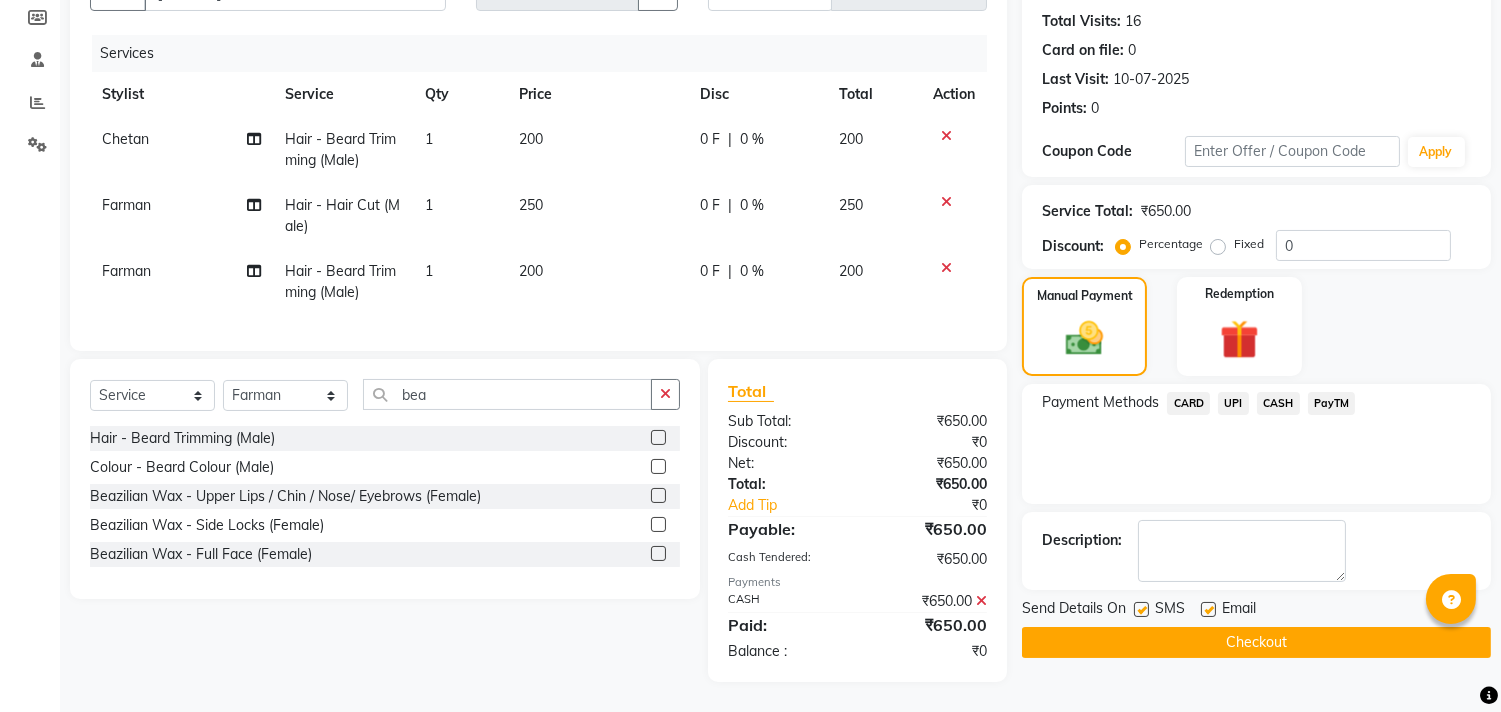 click on "Checkout" 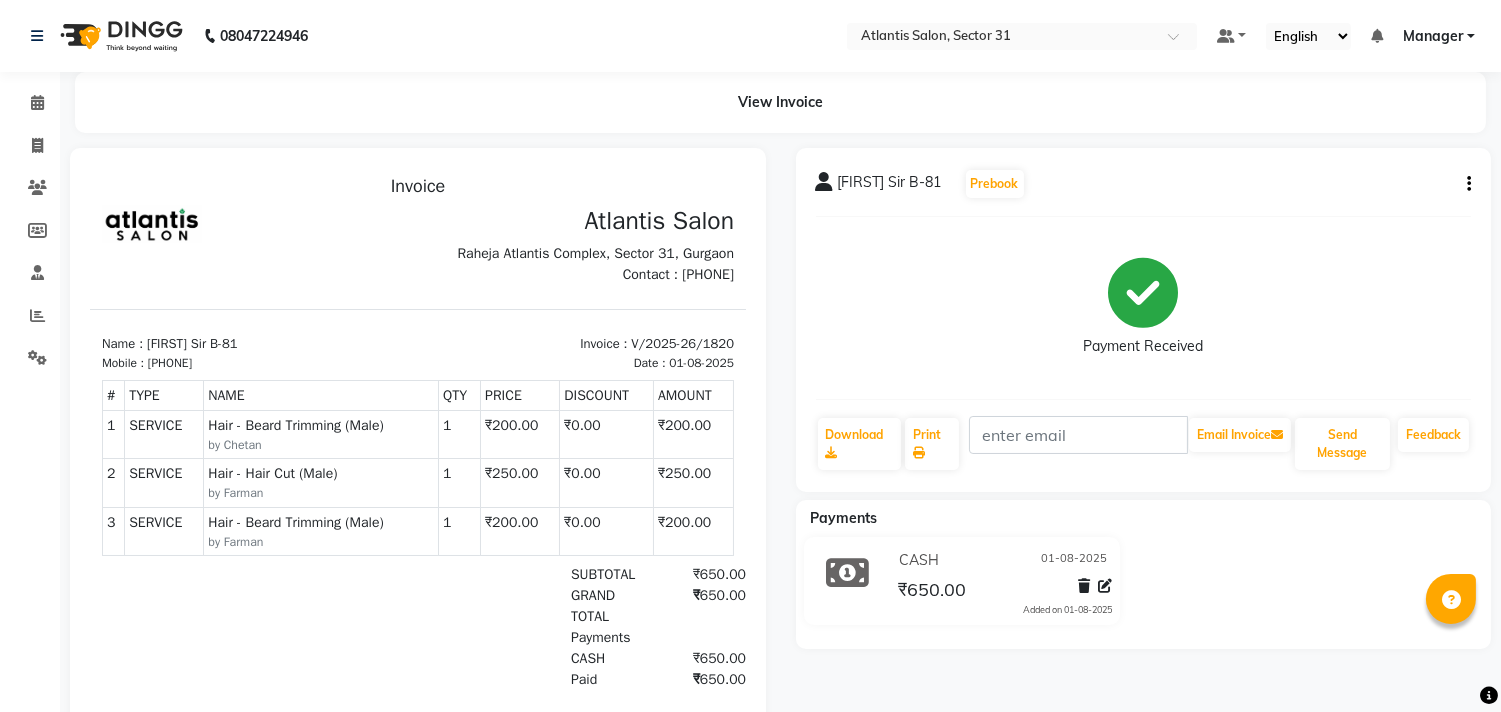 scroll, scrollTop: 84, scrollLeft: 0, axis: vertical 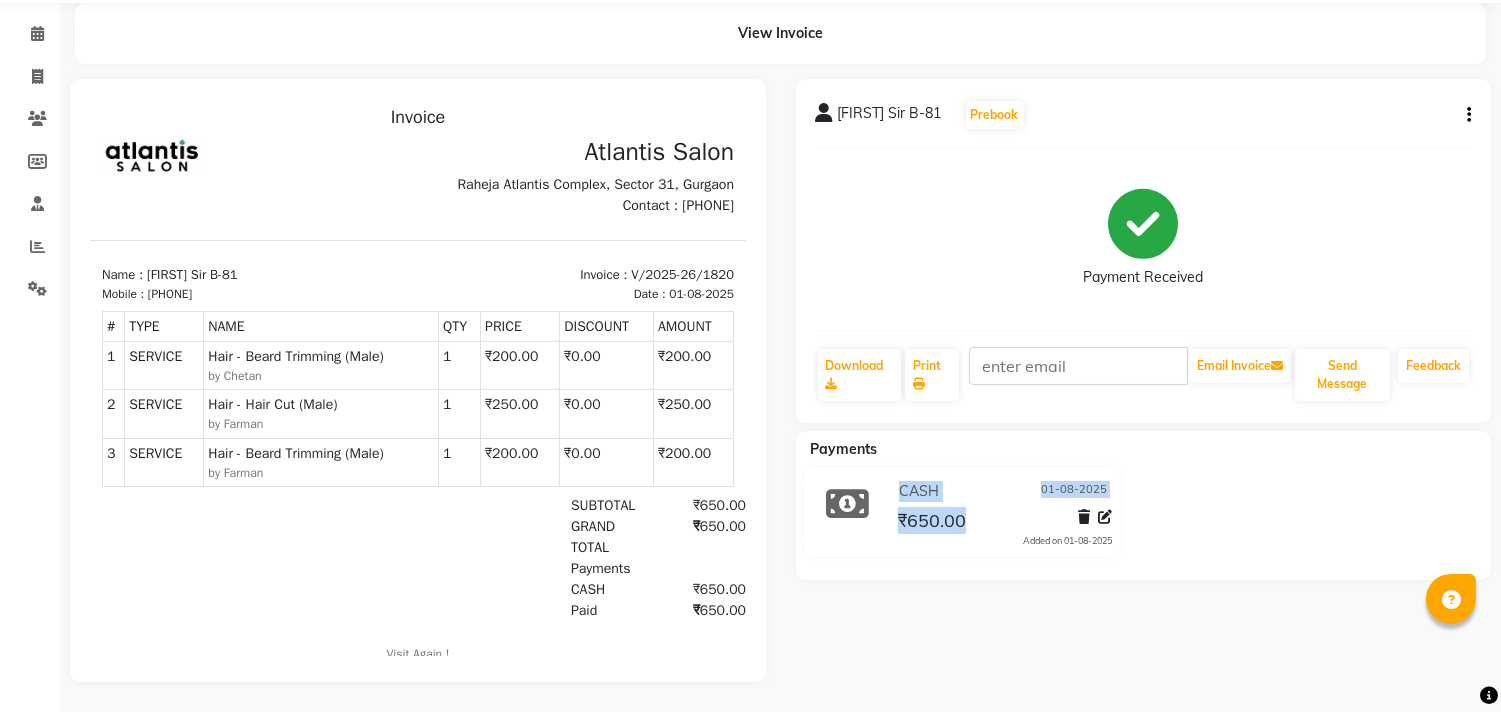 drag, startPoint x: 1302, startPoint y: 755, endPoint x: 820, endPoint y: 755, distance: 482 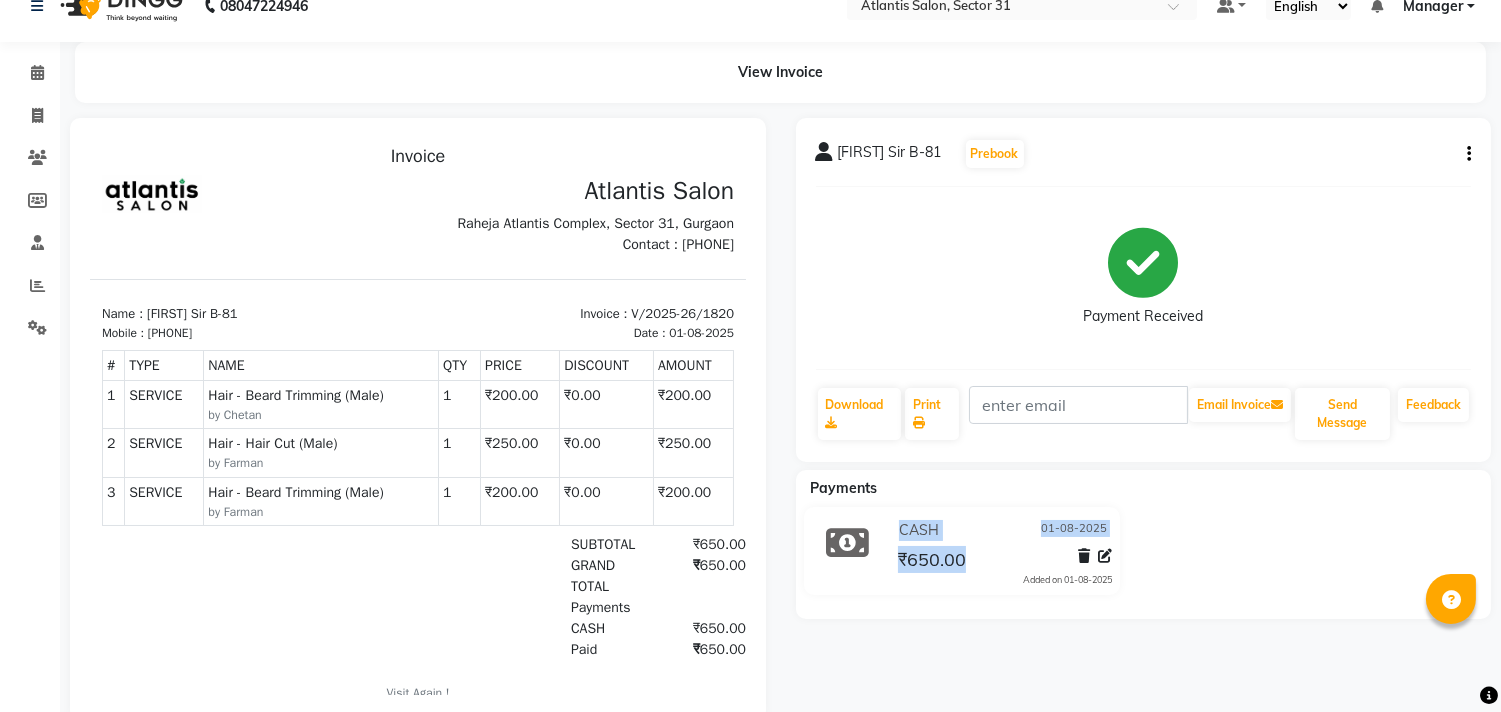 scroll, scrollTop: 0, scrollLeft: 0, axis: both 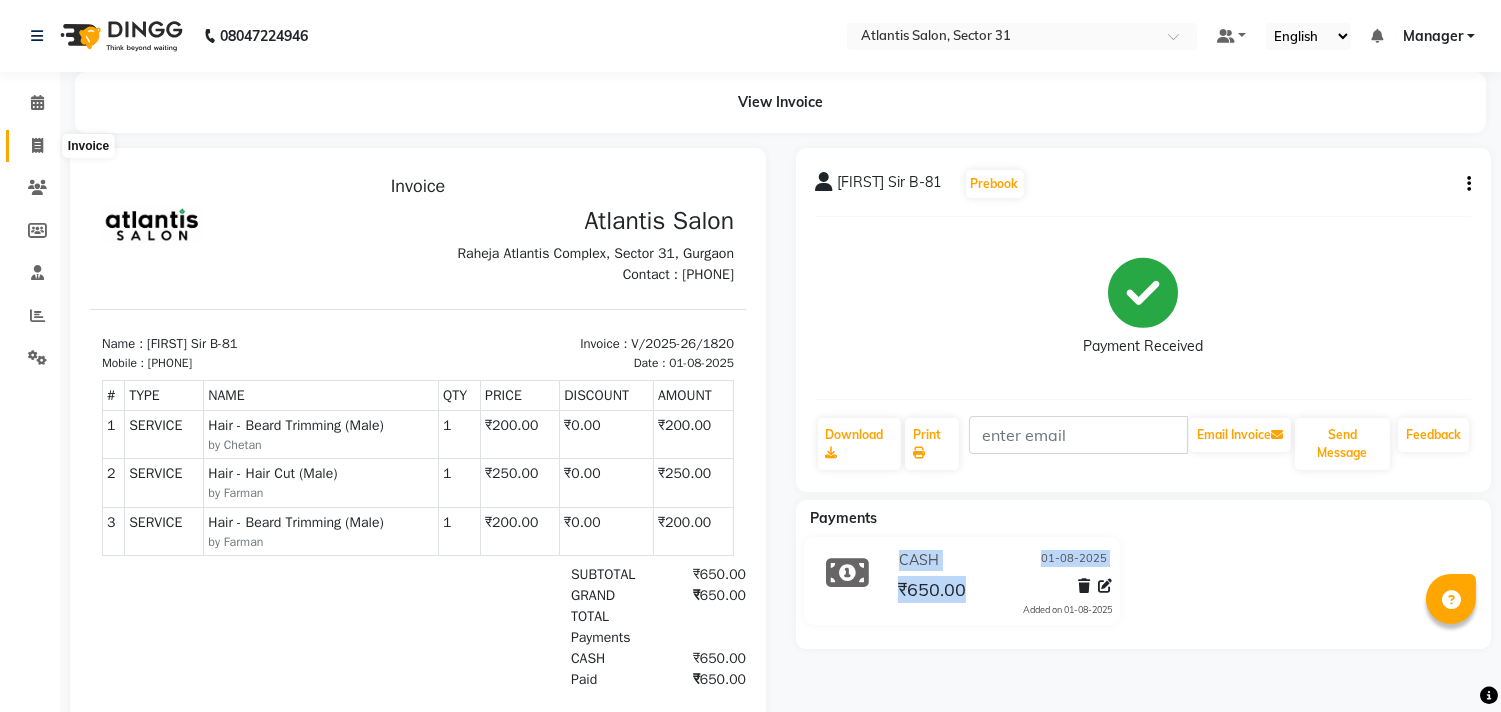 click 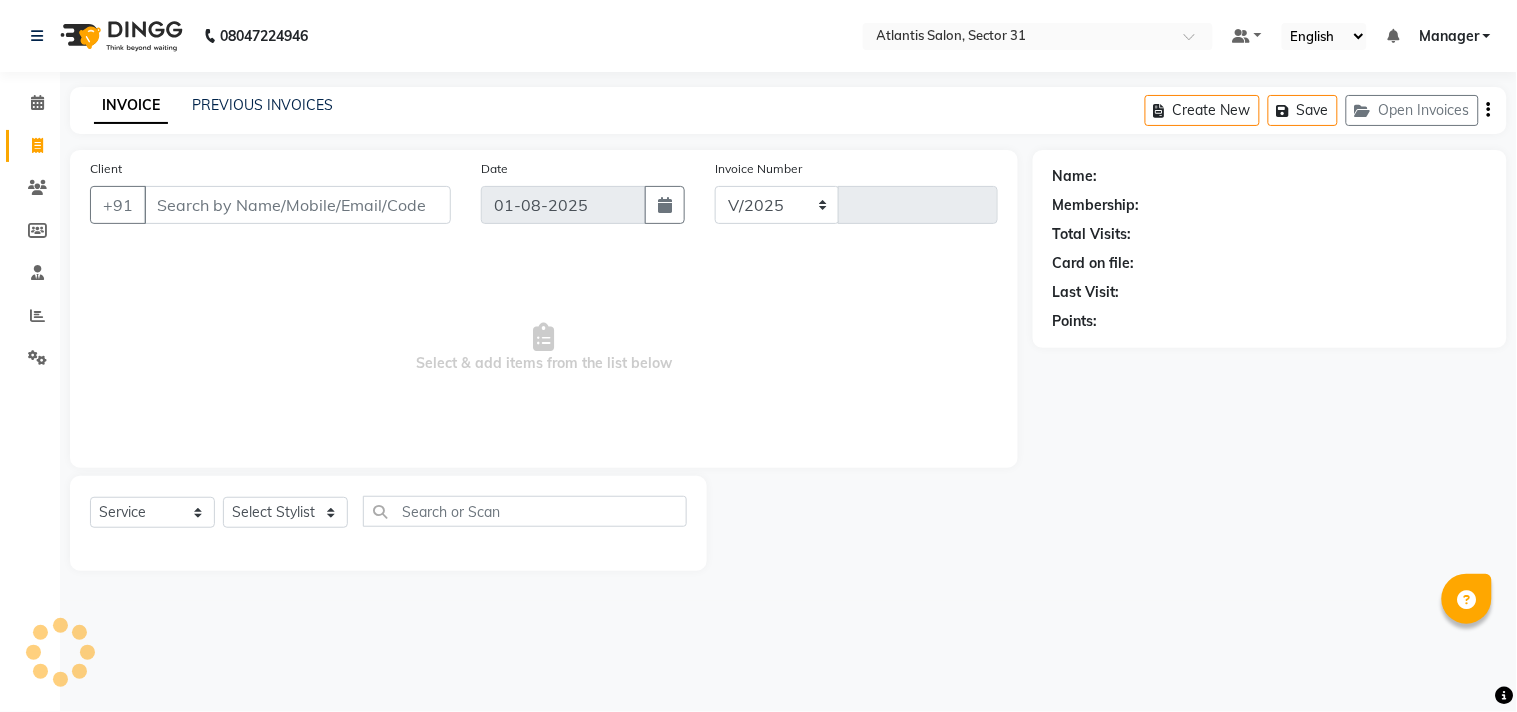 select on "4391" 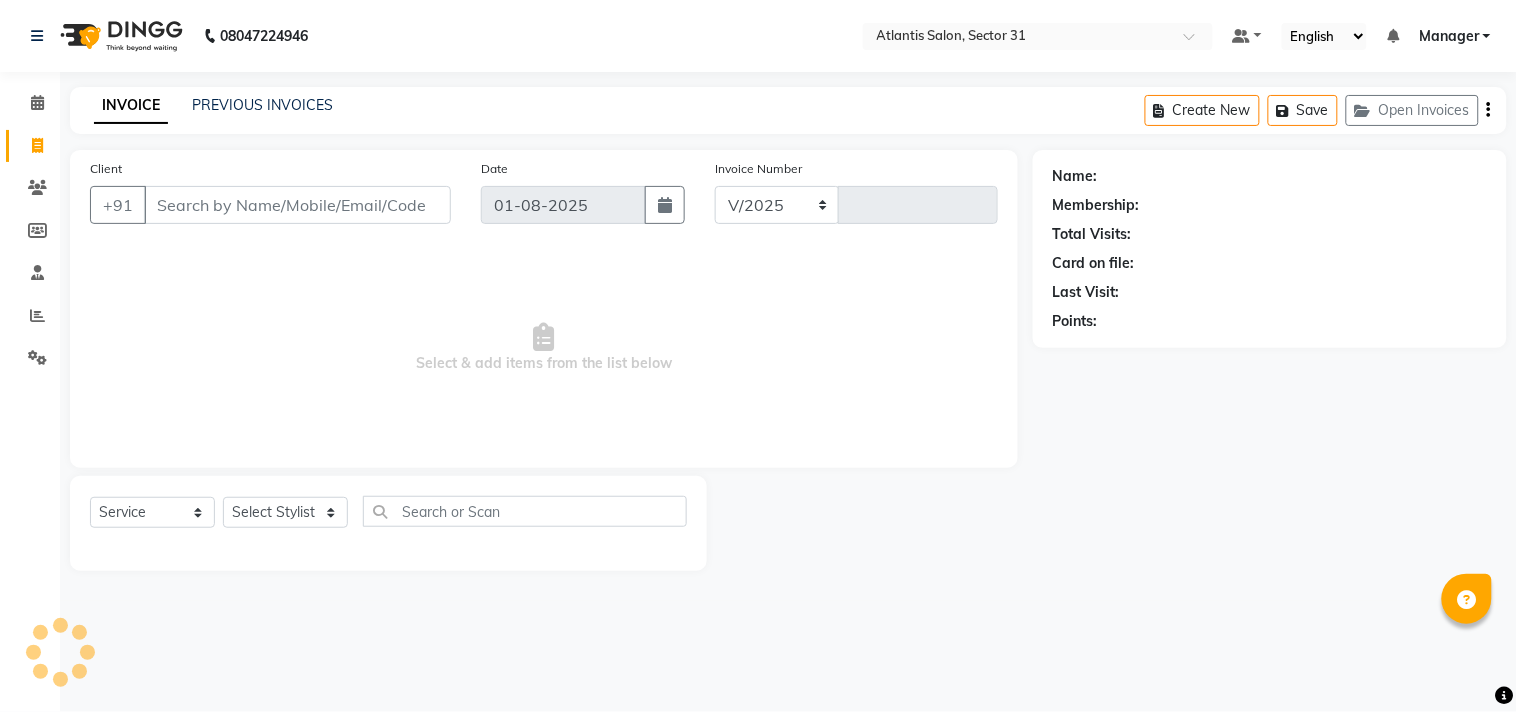 type on "1821" 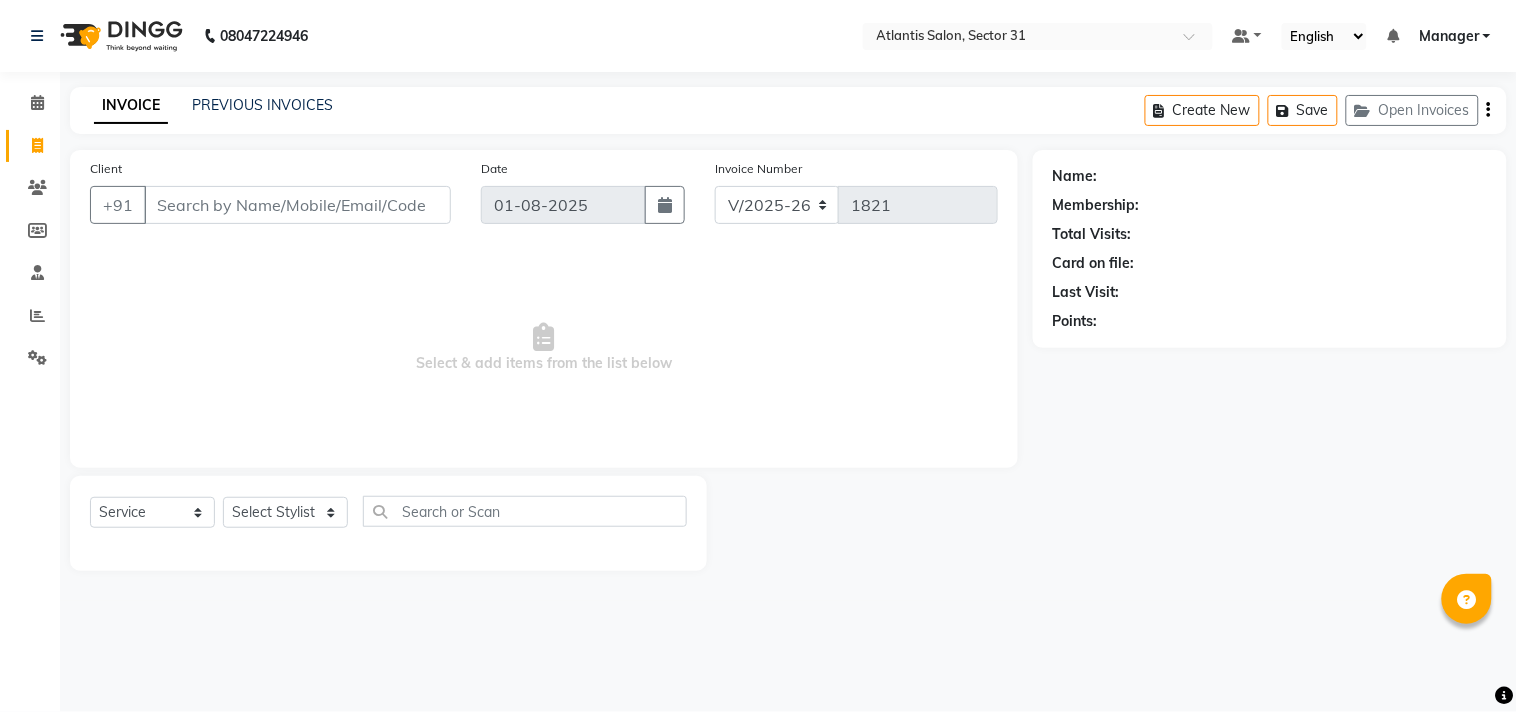 click on "Client" at bounding box center (297, 205) 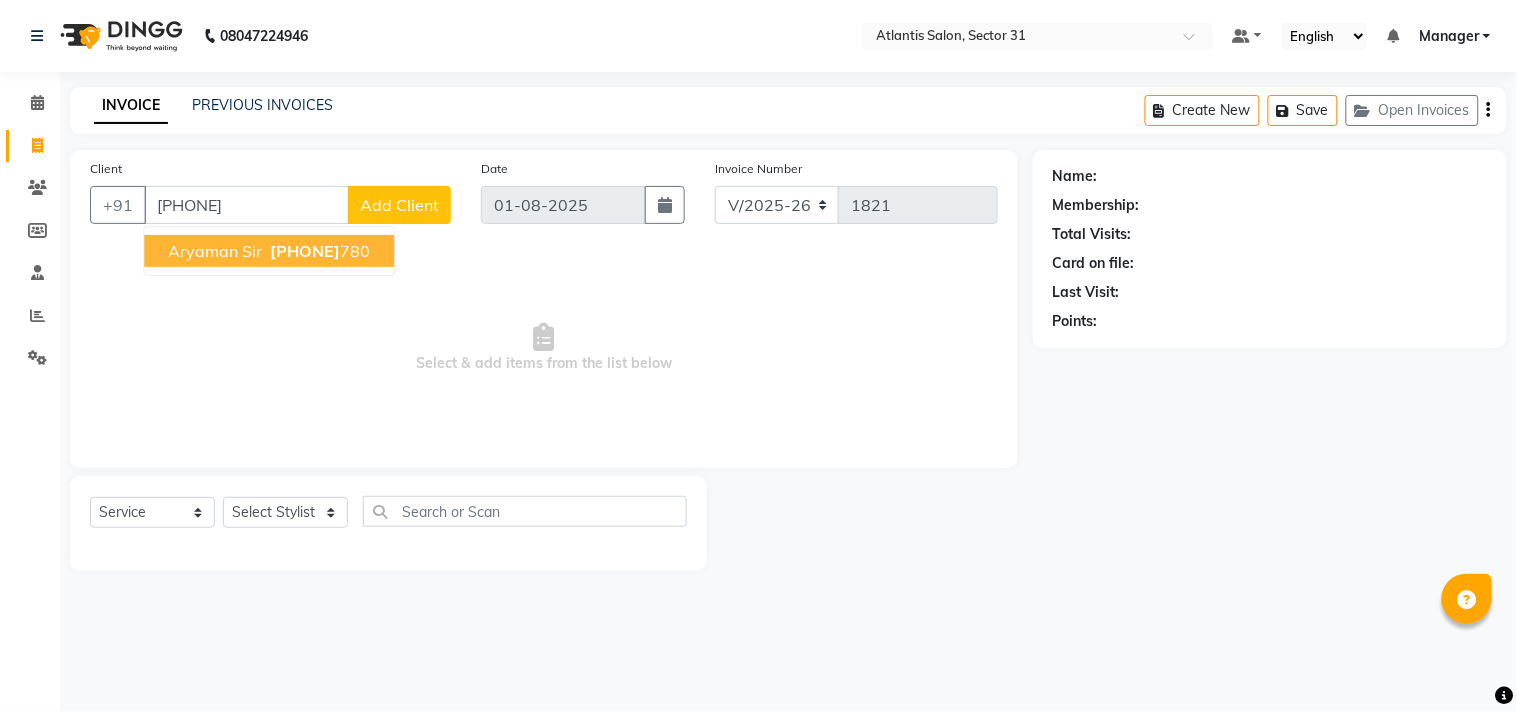 click on "[PHONE]" at bounding box center (318, 251) 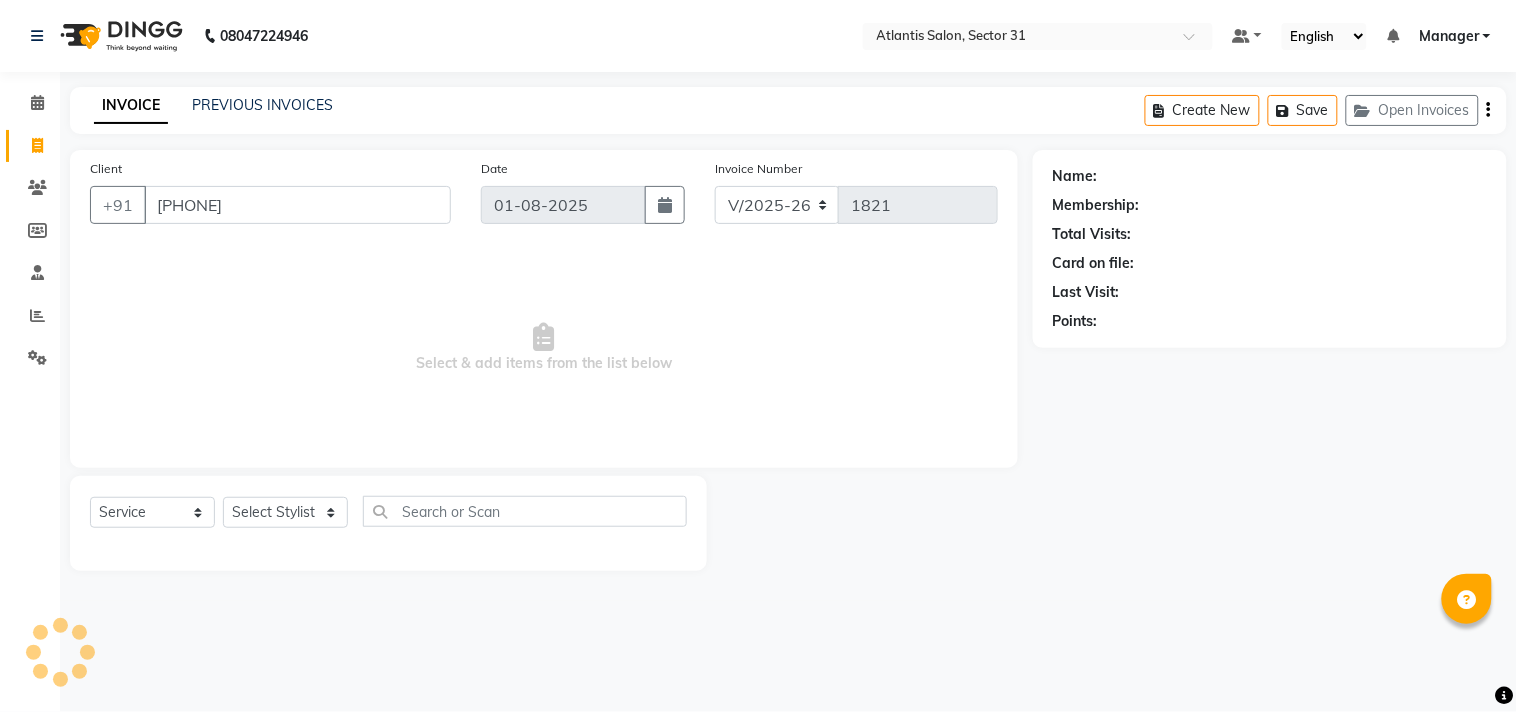 type on "[PHONE]" 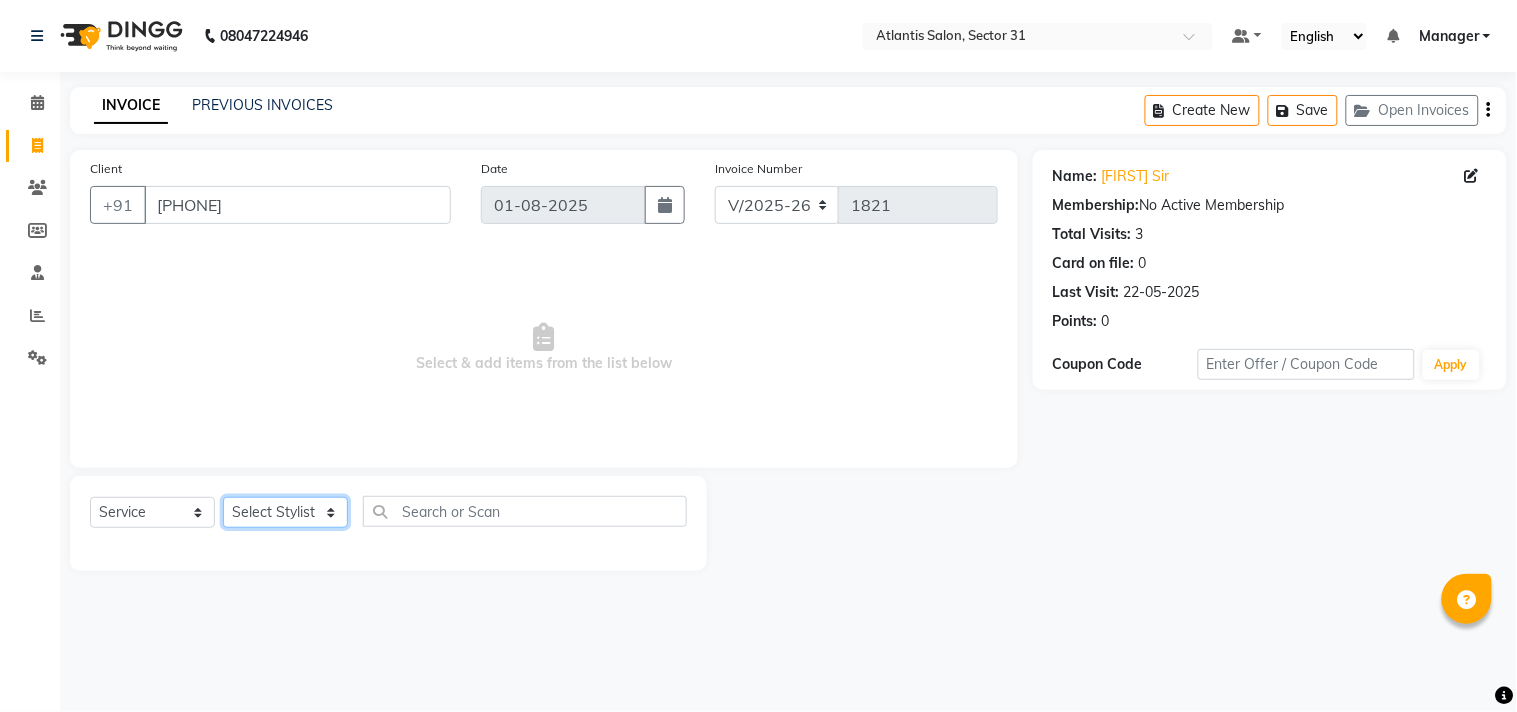 click on "Select Stylist Alka  Annu Chetan Farman Kavita Manager Staff 31 Staff ILD Suraj" 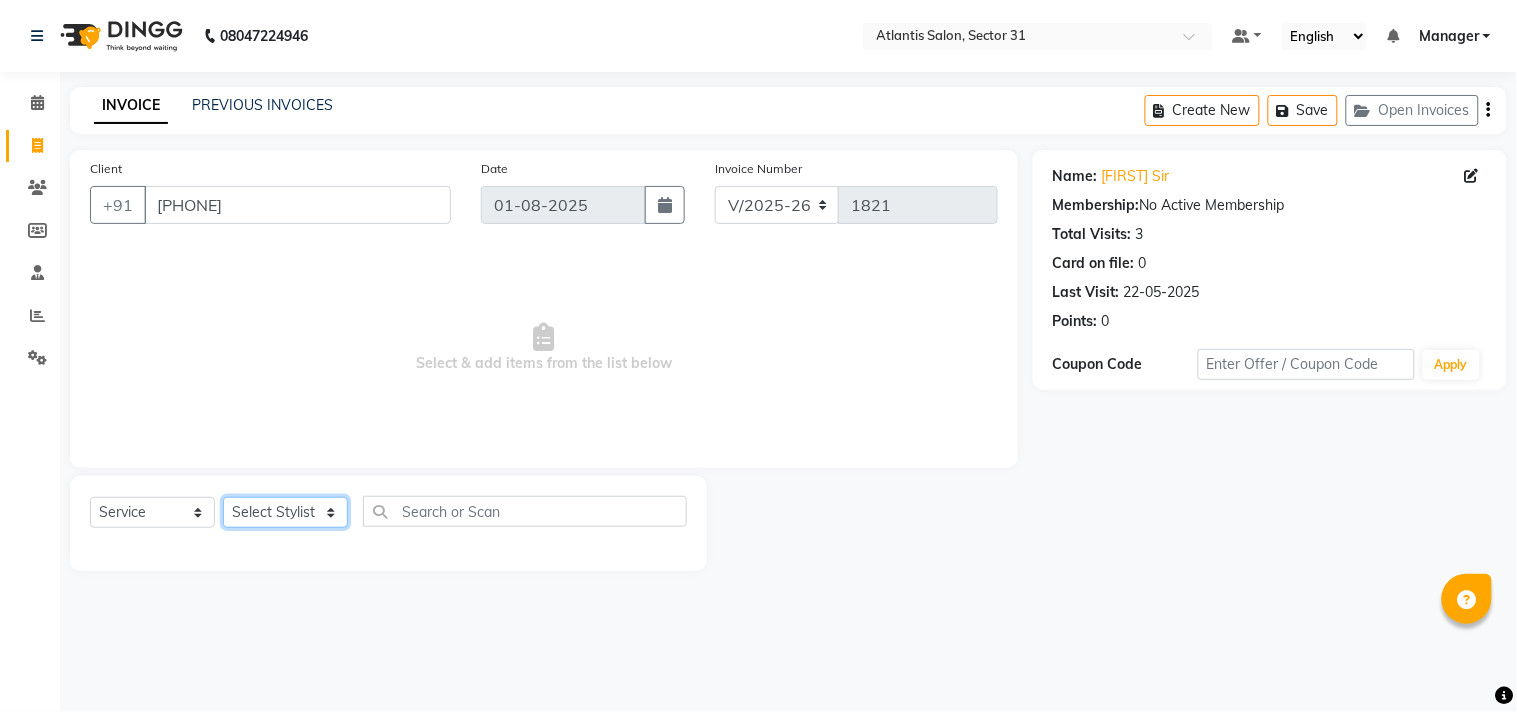 select on "62138" 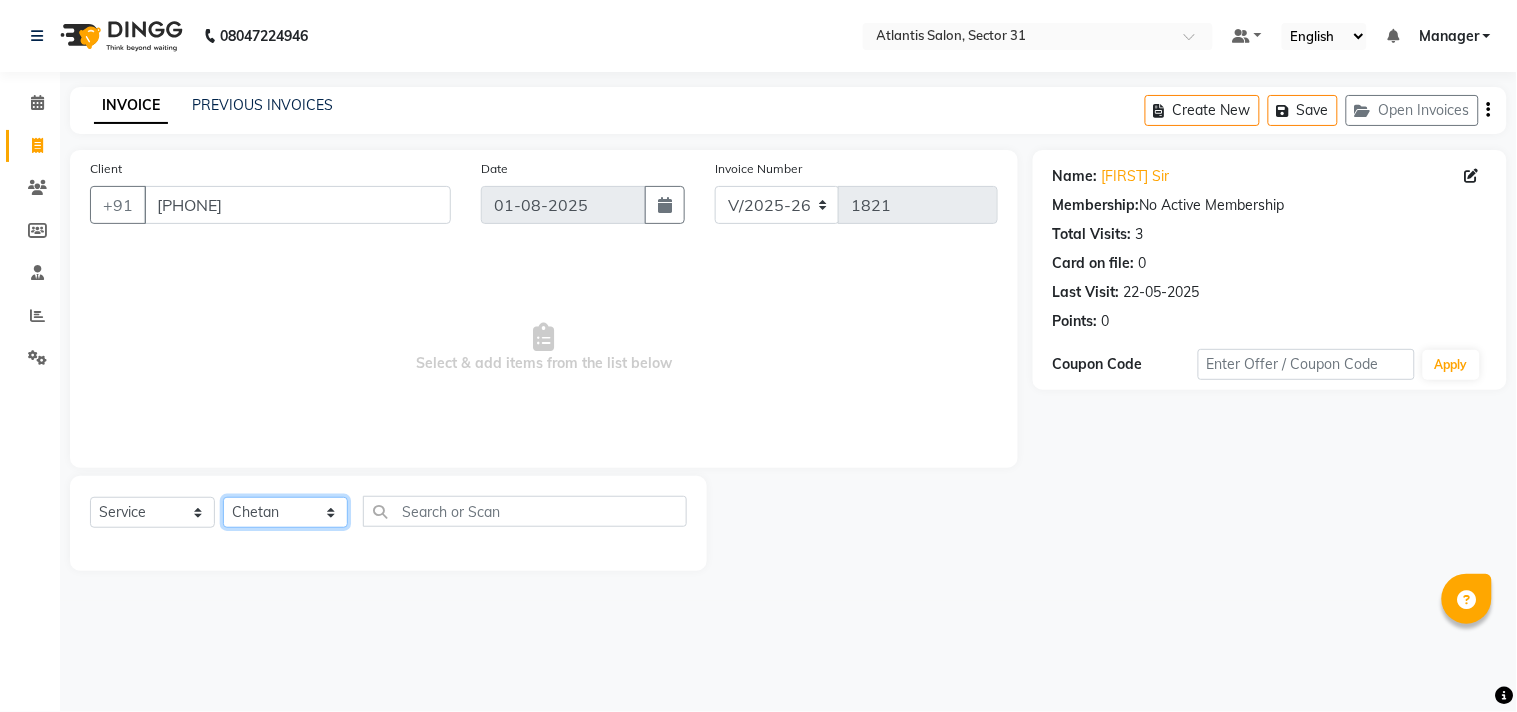 click on "Select Stylist Alka  Annu Chetan Farman Kavita Manager Staff 31 Staff ILD Suraj" 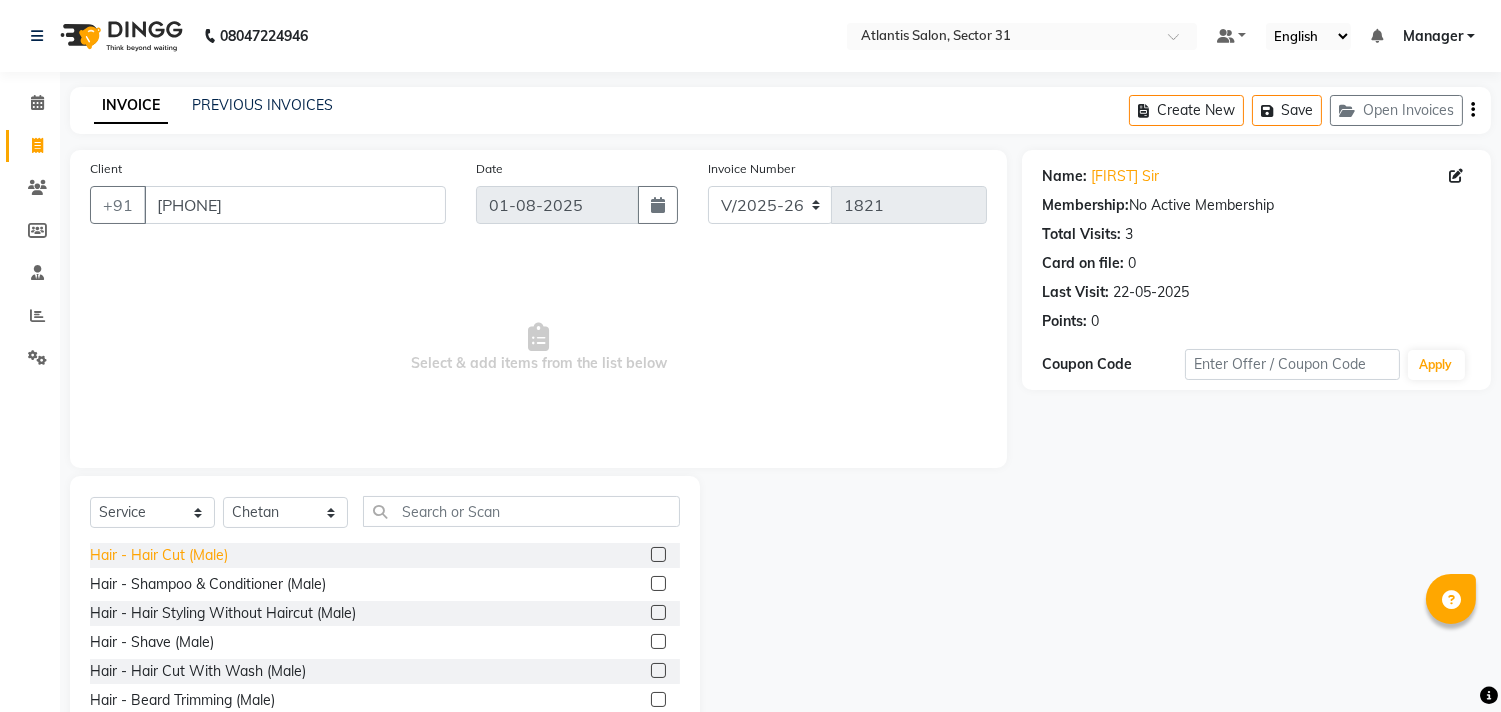 click on "Hair - Hair Cut (Male)" 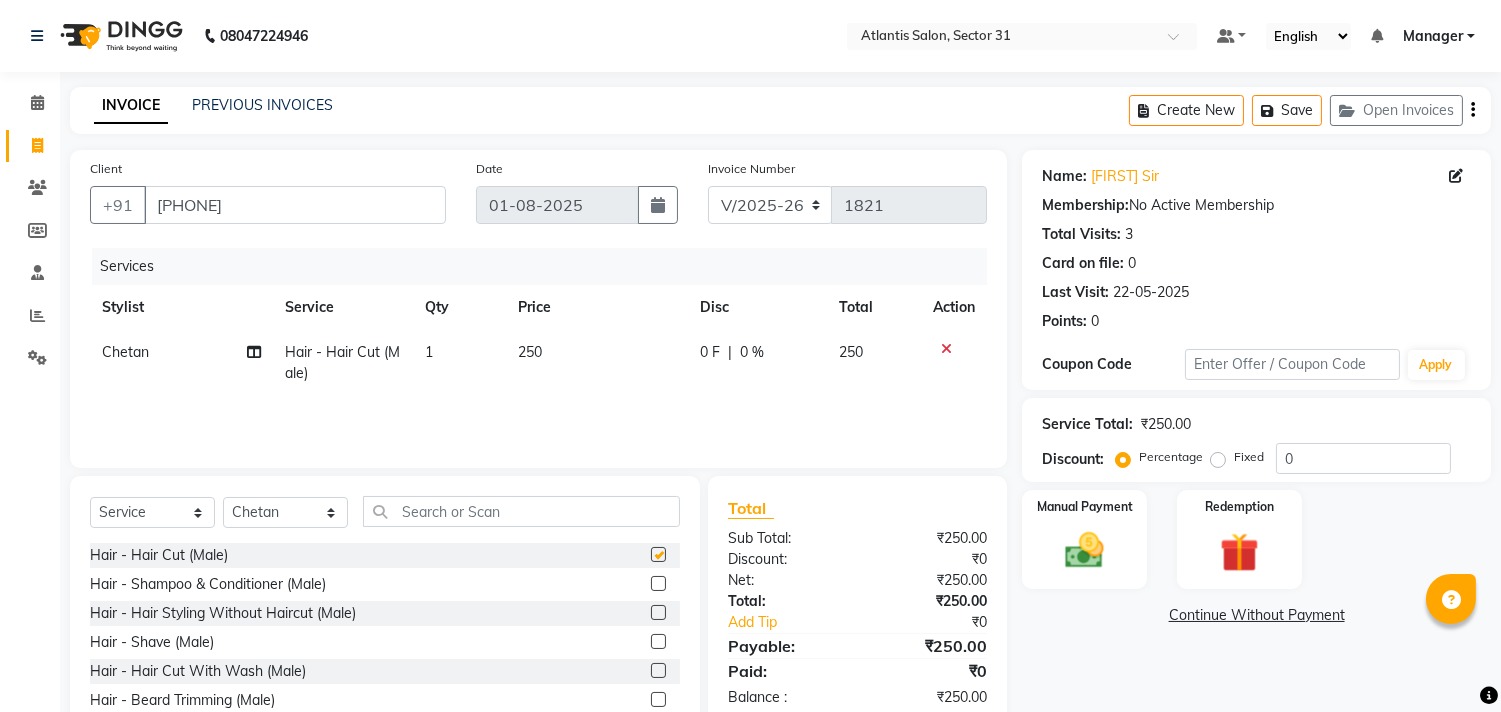 checkbox on "false" 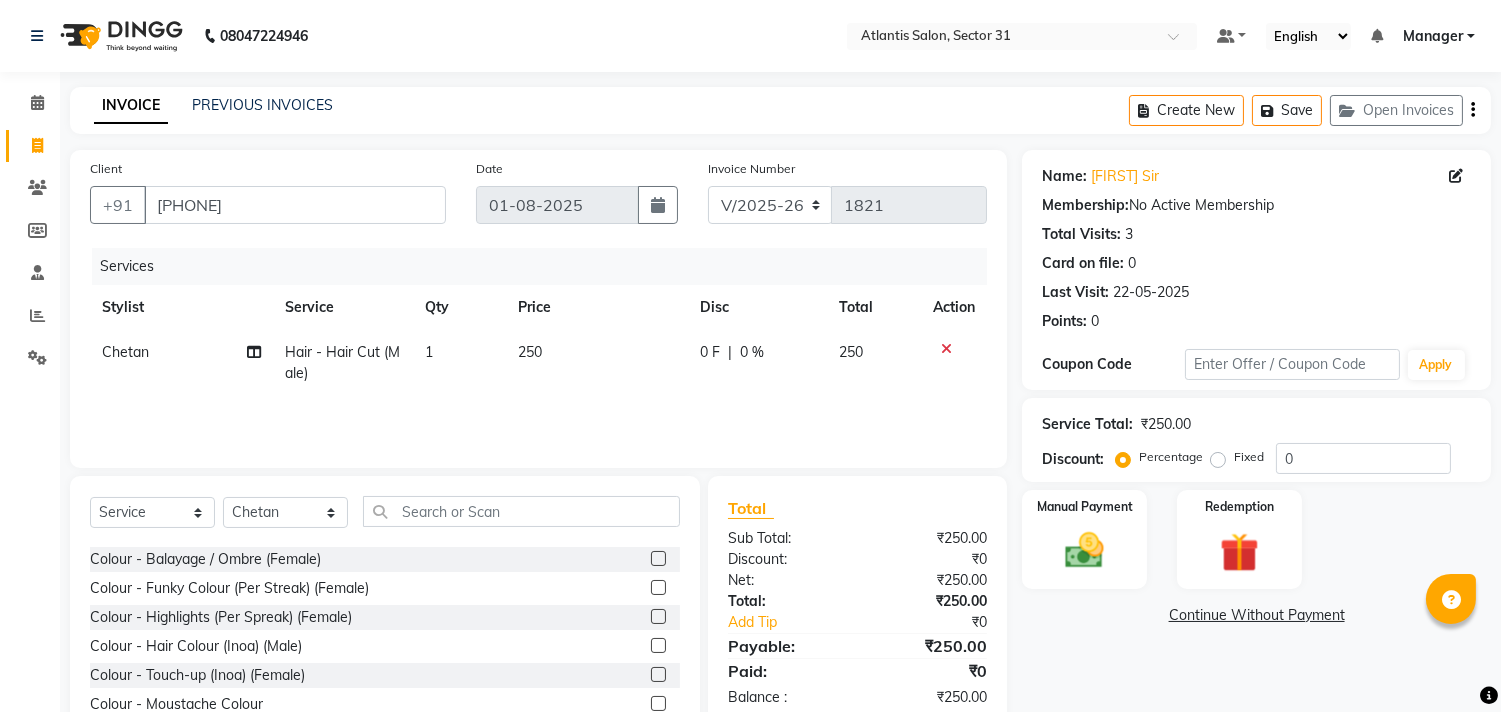 scroll, scrollTop: 481, scrollLeft: 0, axis: vertical 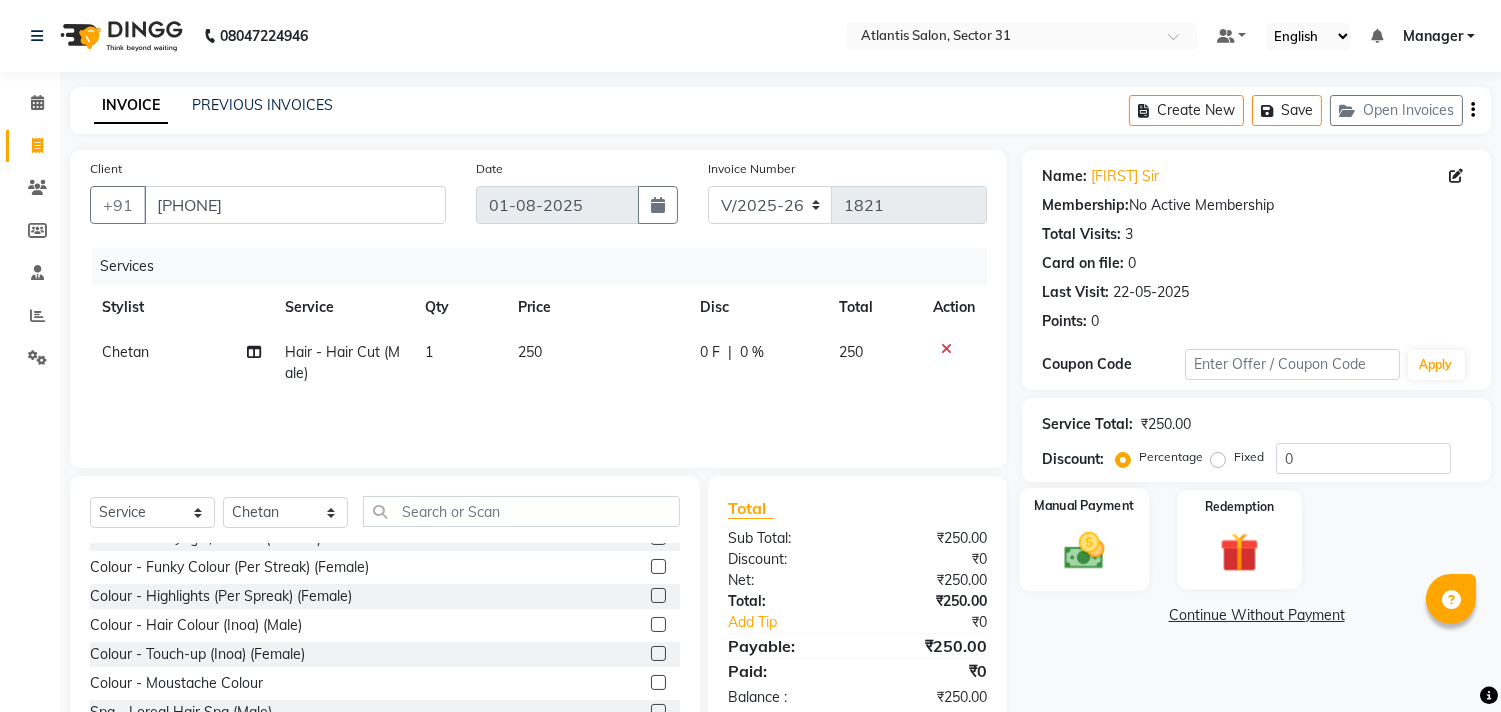 click 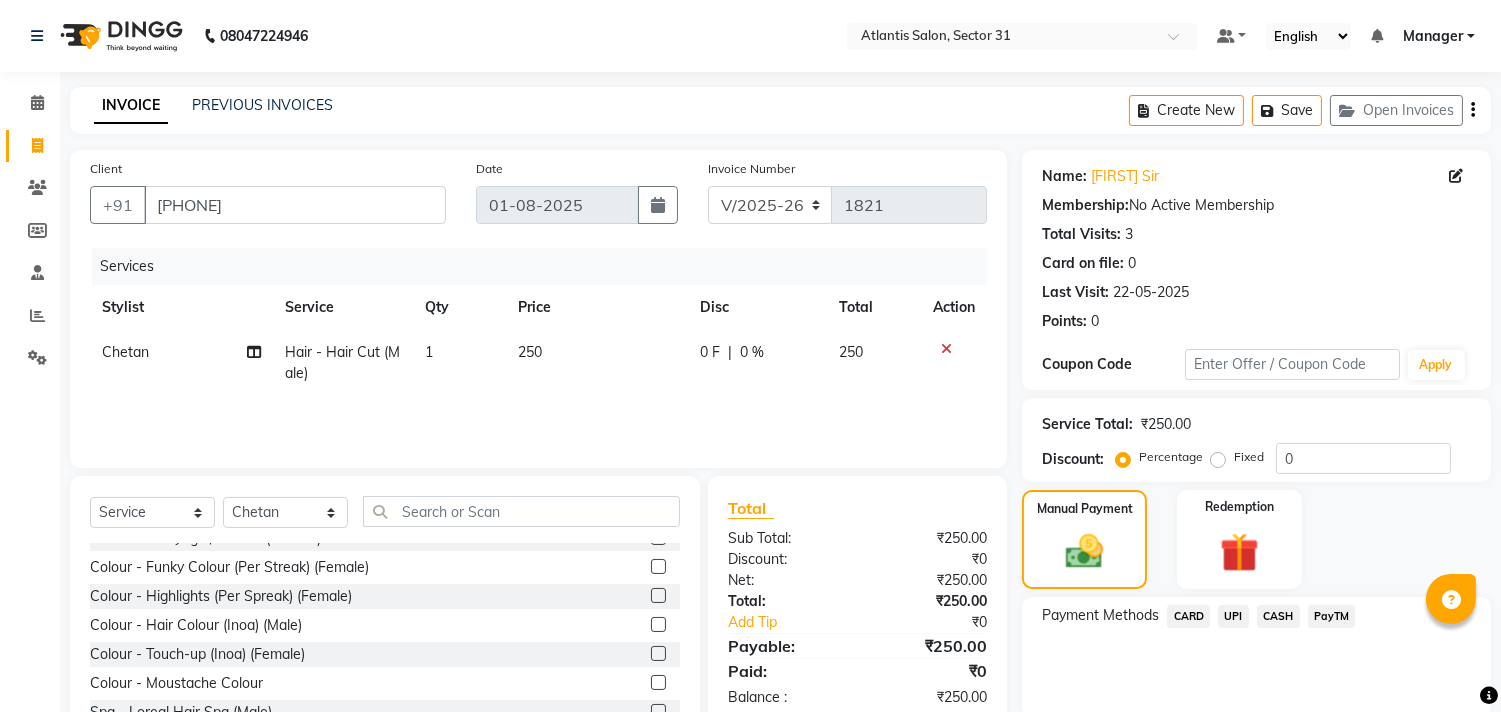 click on "UPI" 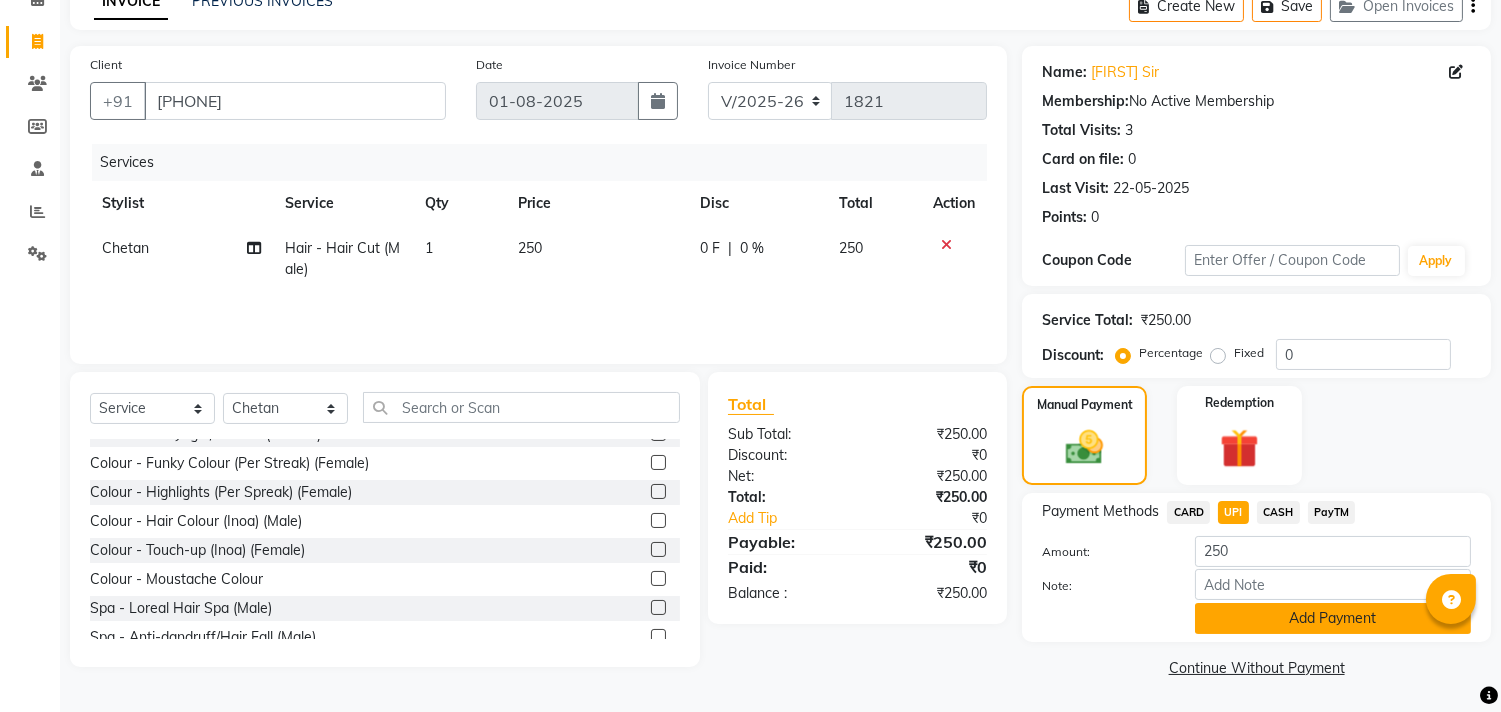 click on "Add Payment" 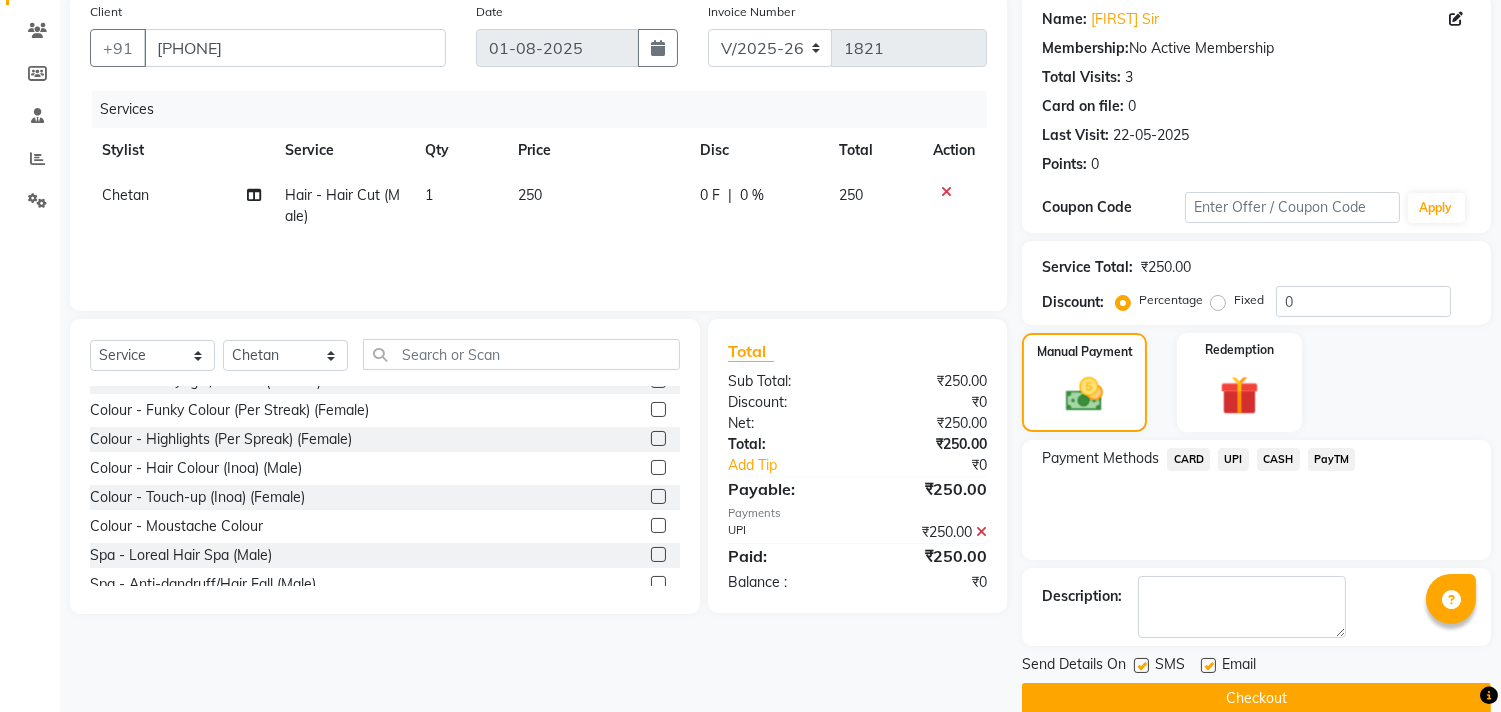 scroll, scrollTop: 187, scrollLeft: 0, axis: vertical 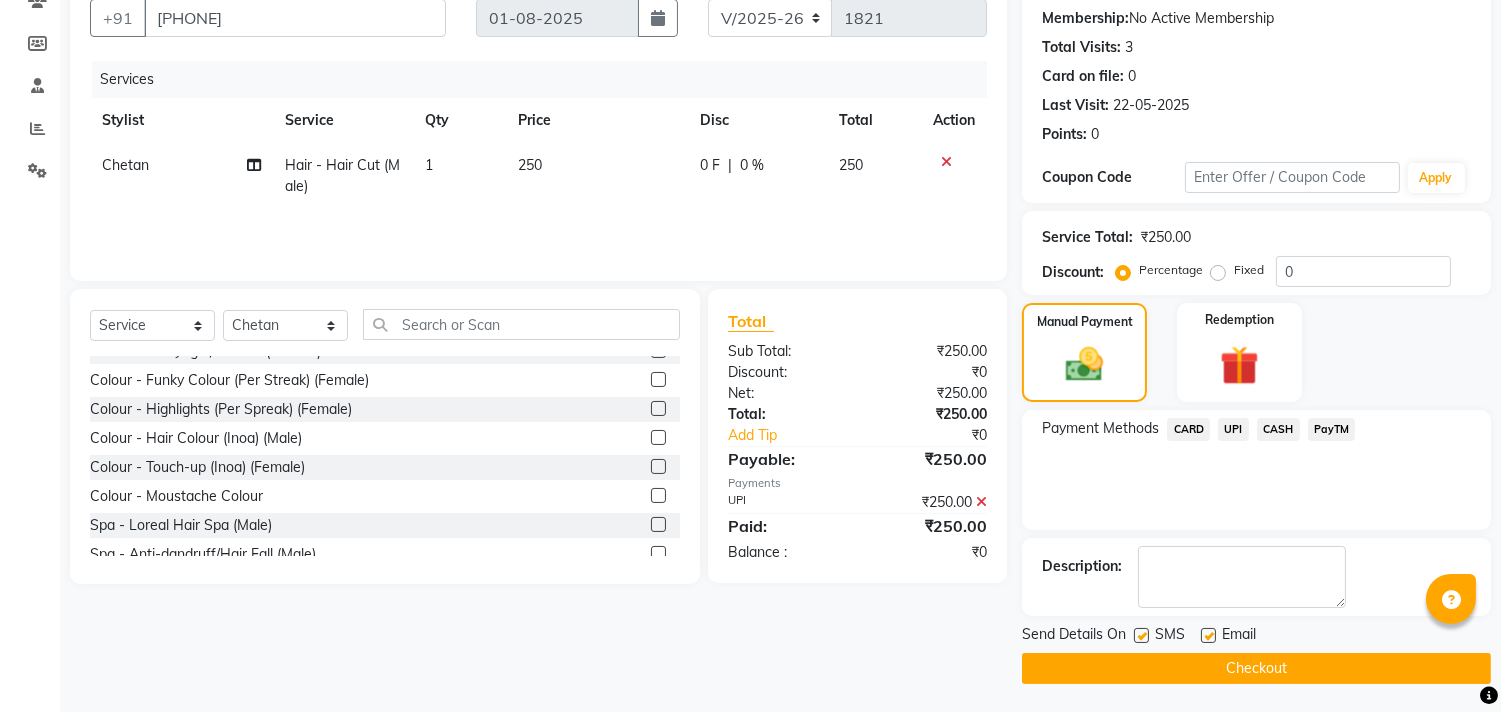 click on "Checkout" 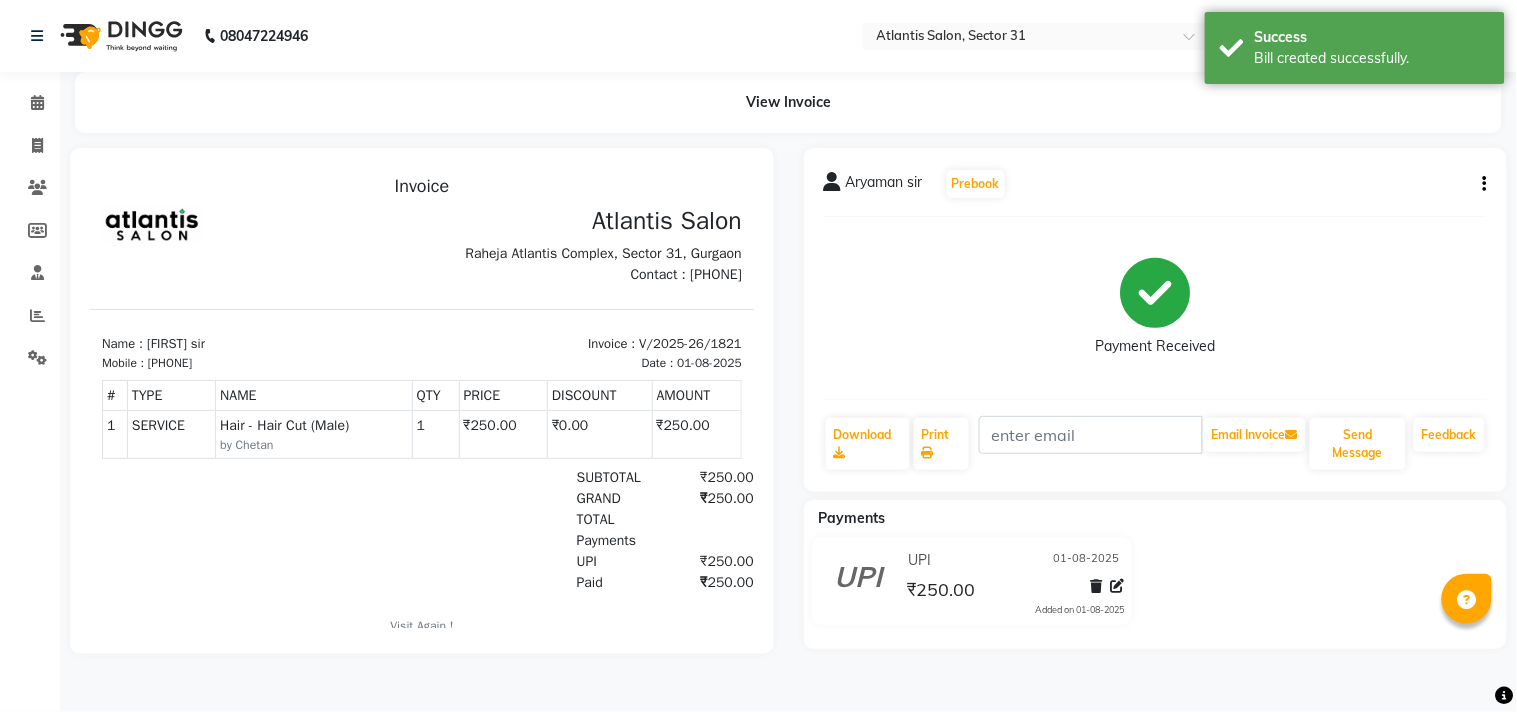 scroll, scrollTop: 0, scrollLeft: 0, axis: both 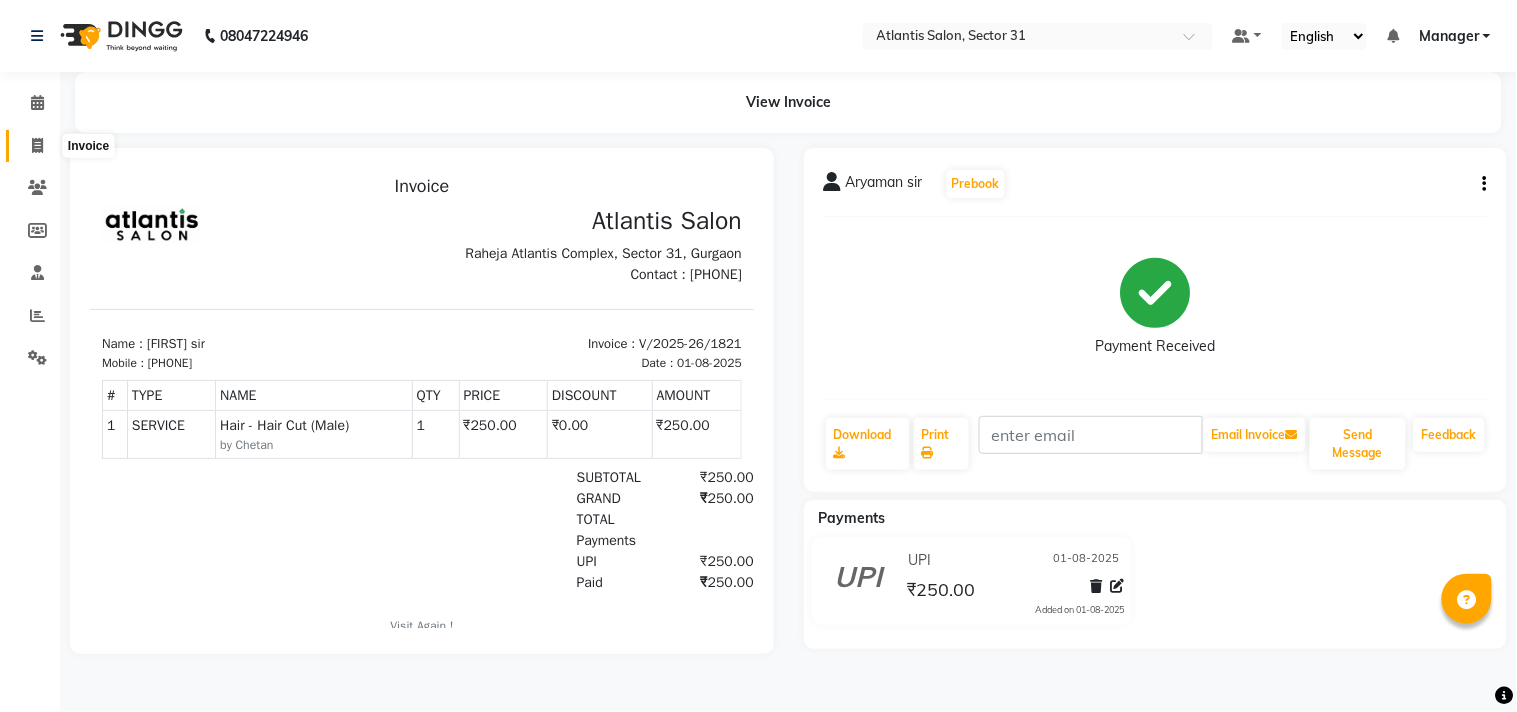 click 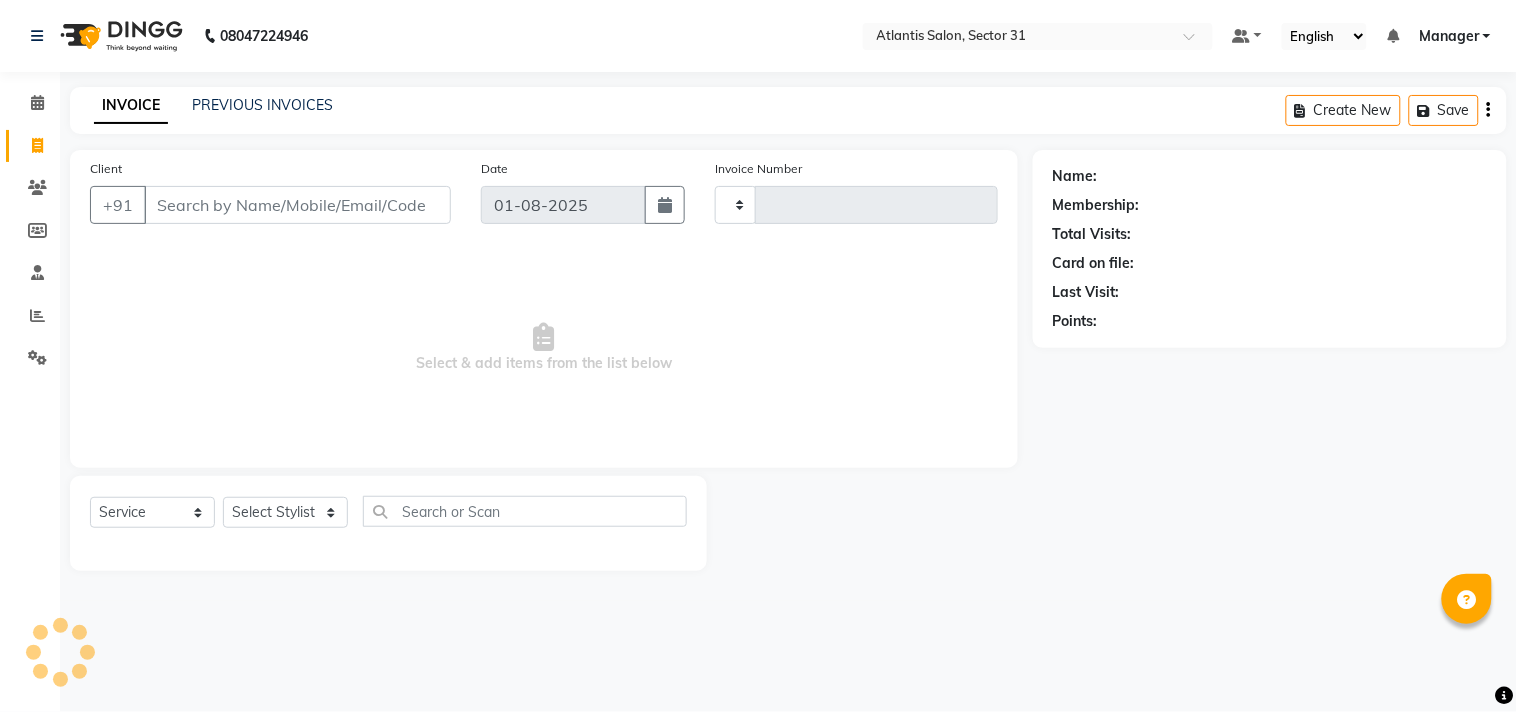 type on "1822" 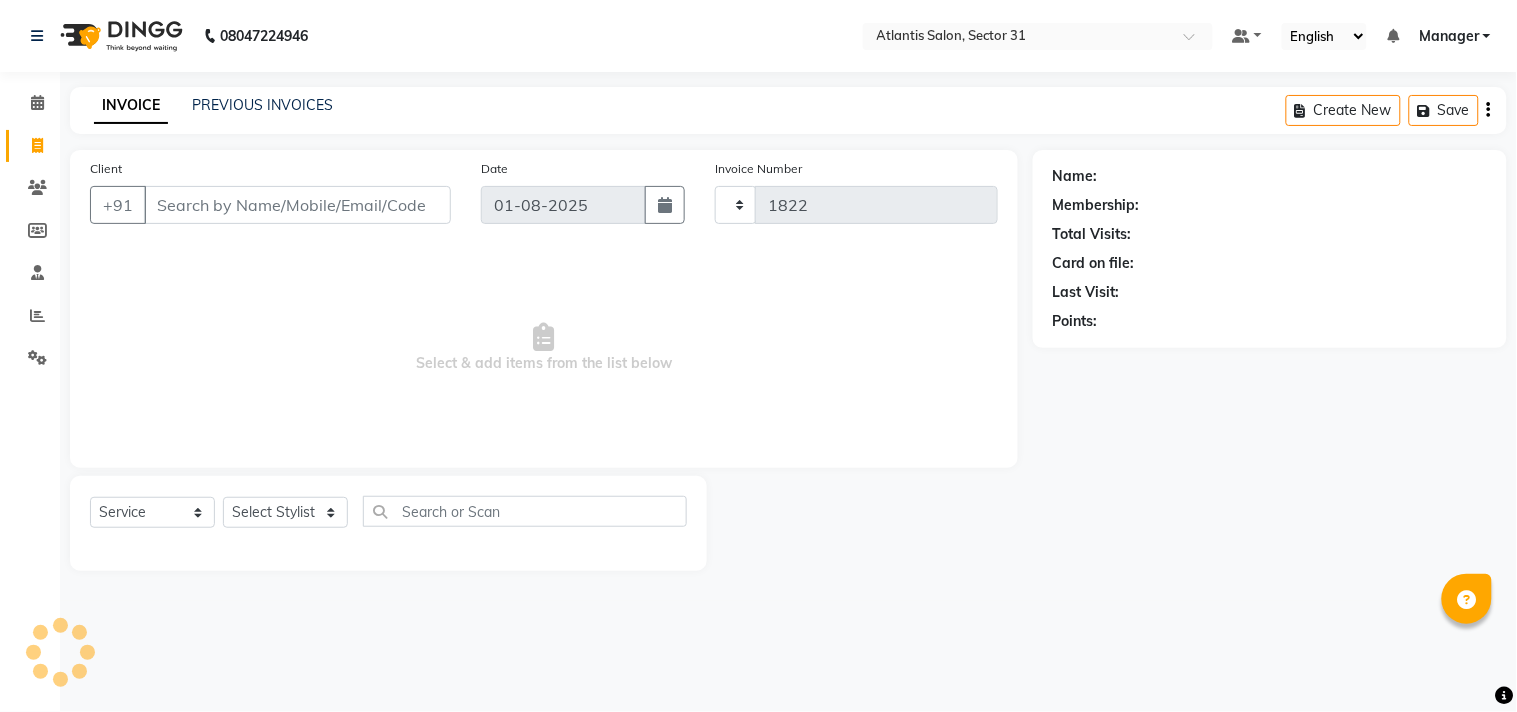 select on "4391" 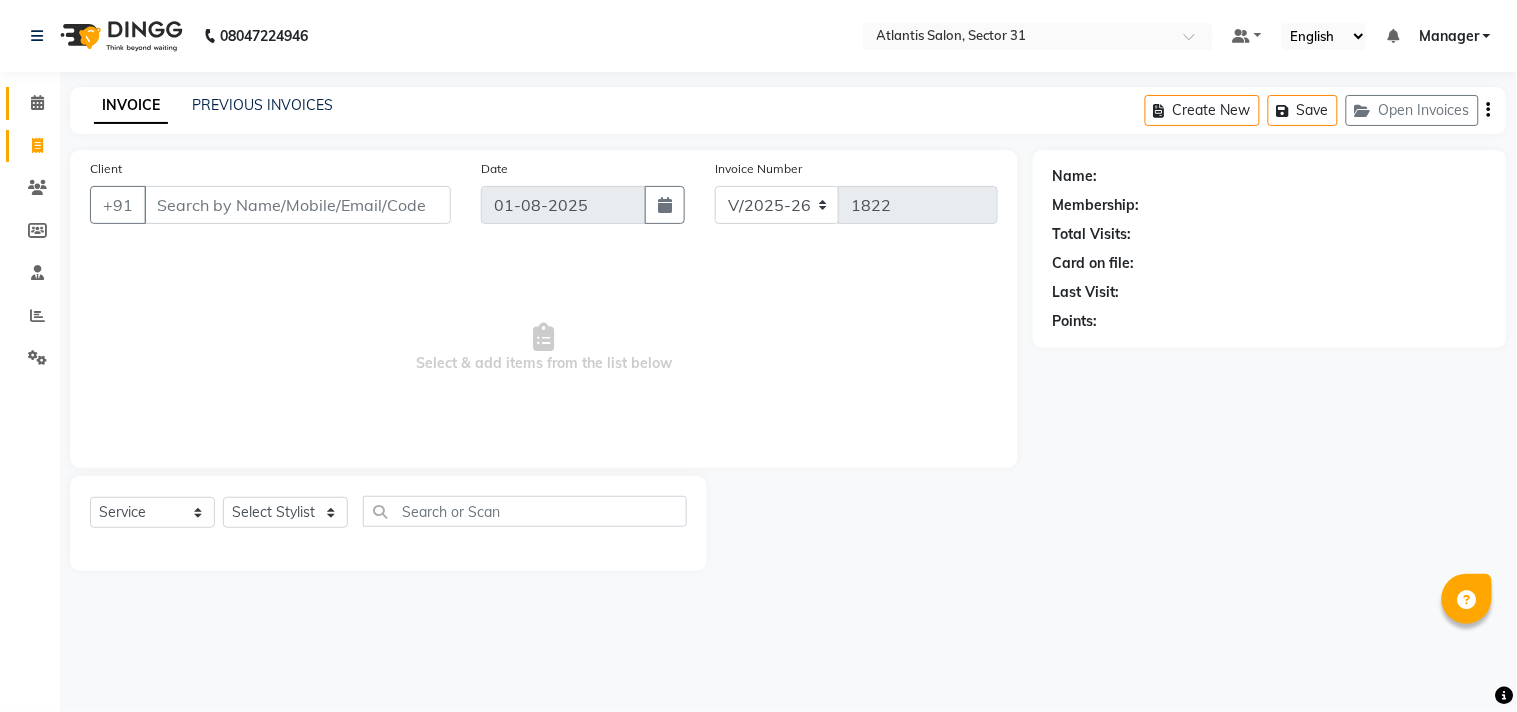 click on "Calendar" 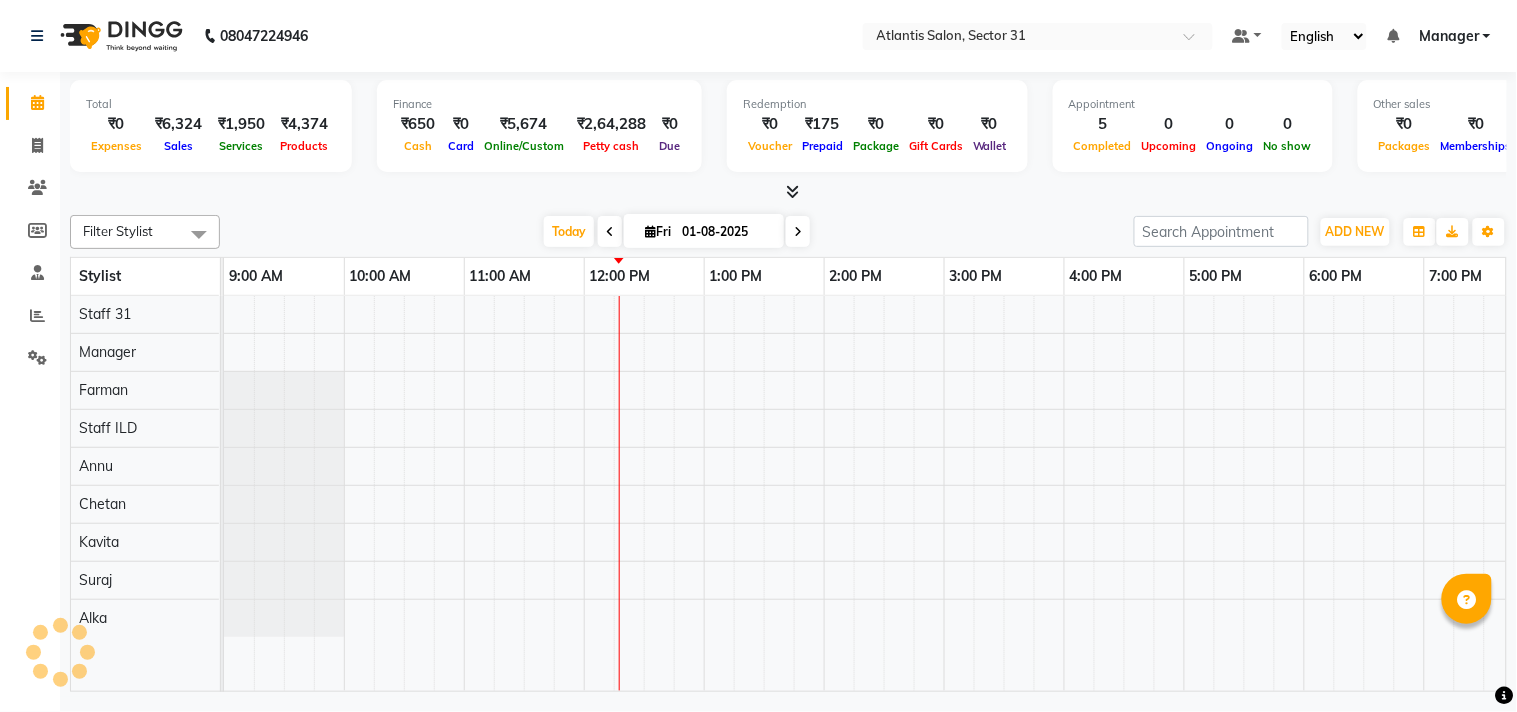 scroll, scrollTop: 0, scrollLeft: 0, axis: both 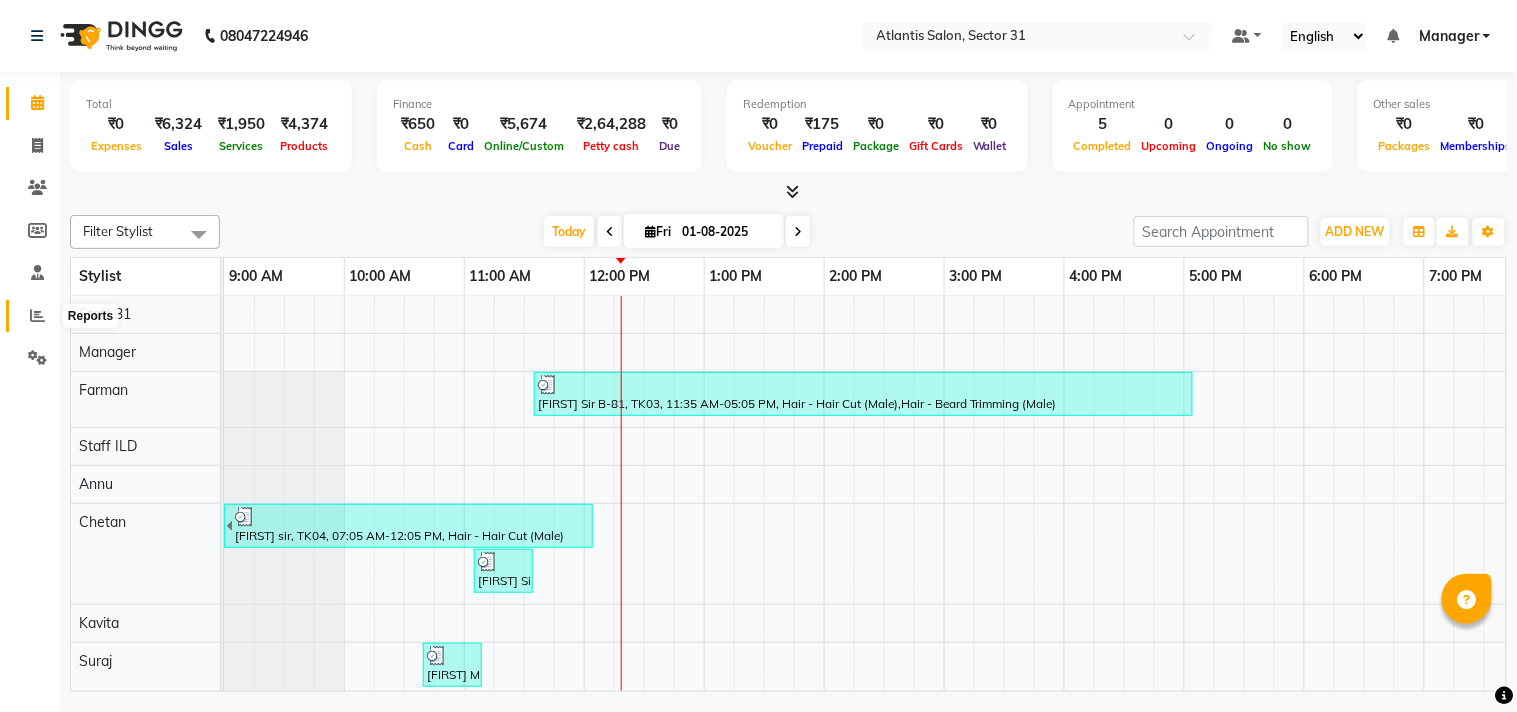 click 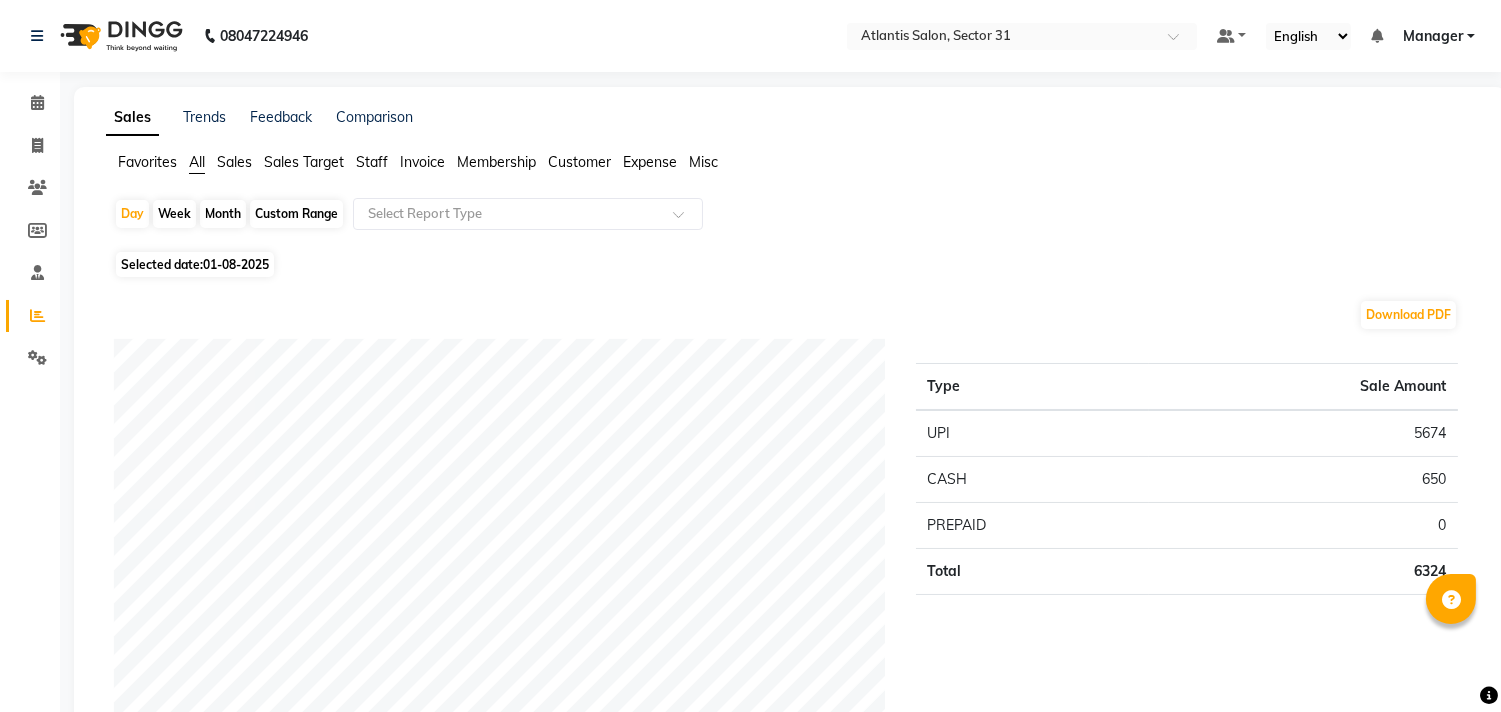 click on "Sales" 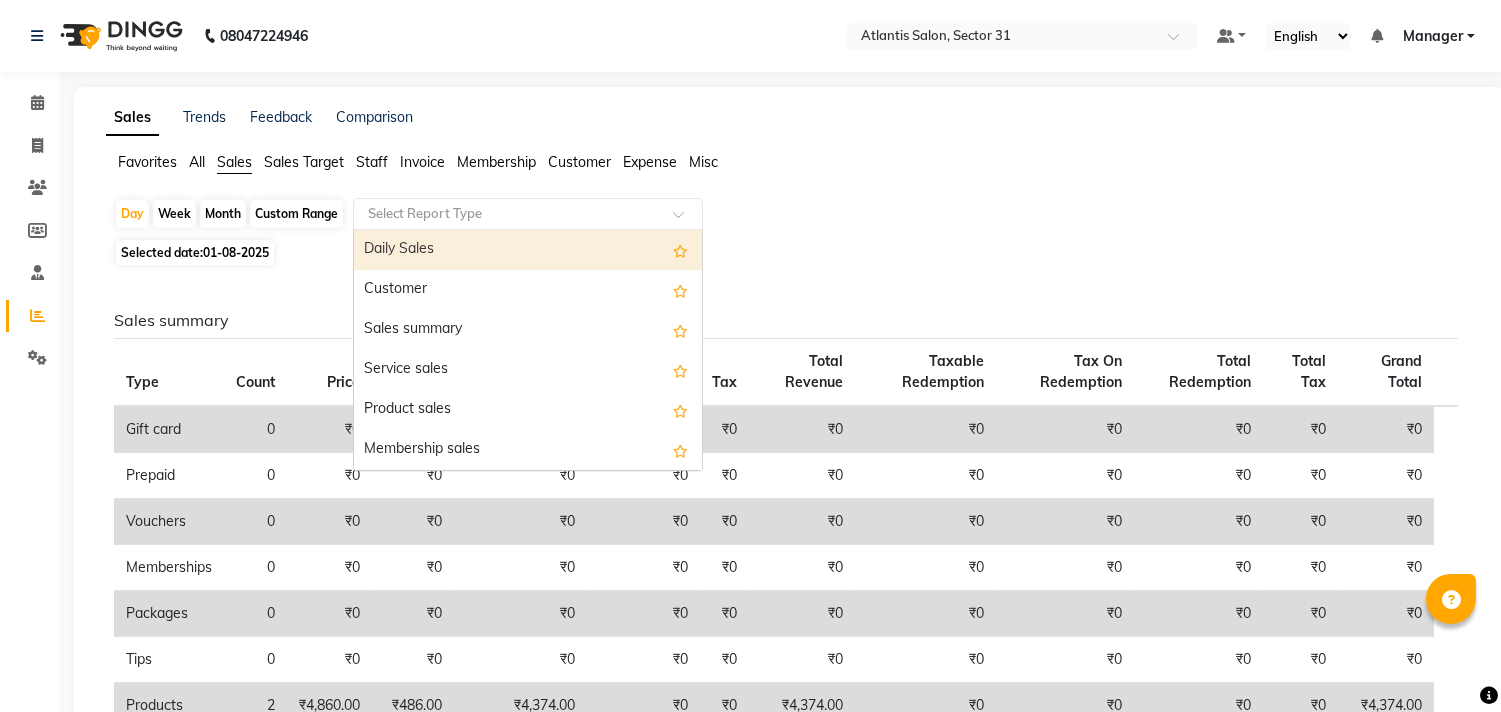 click 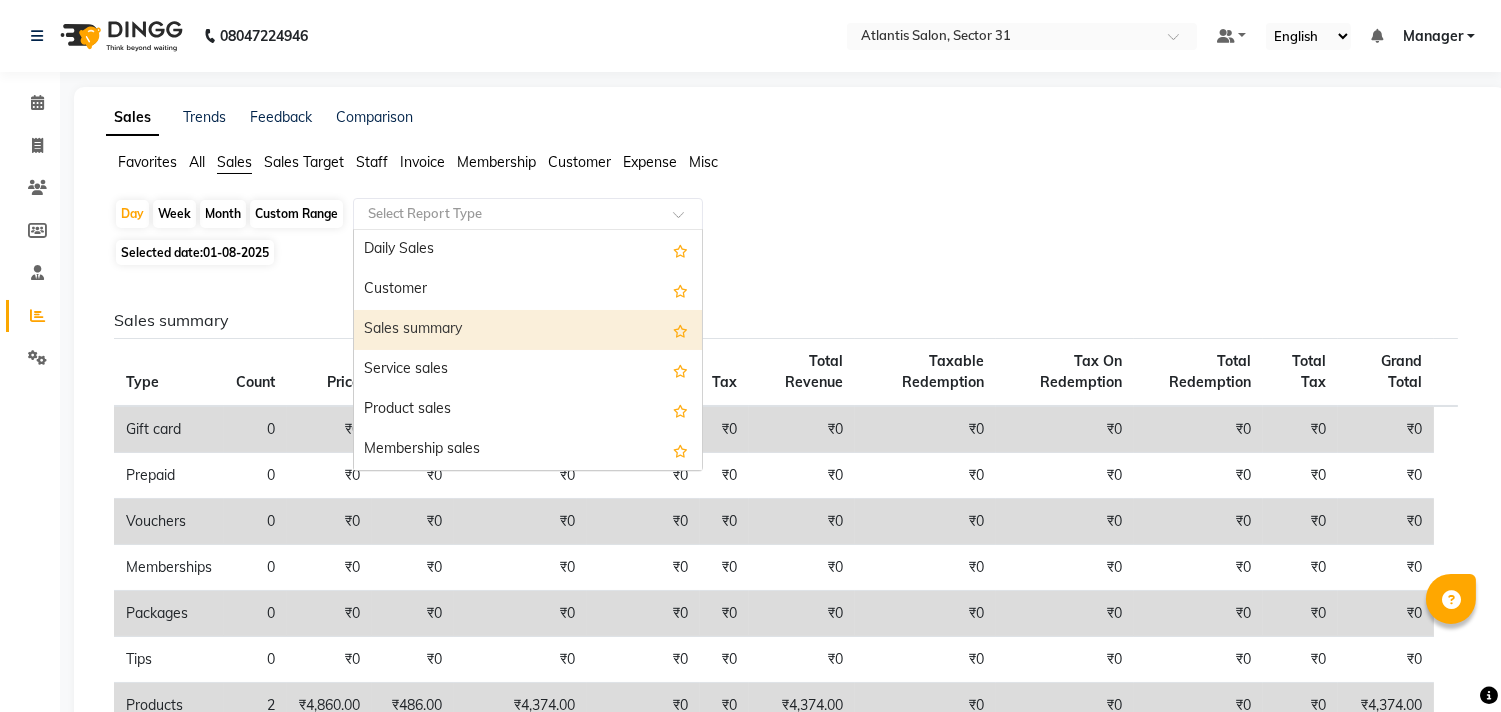 click on "Sales summary" at bounding box center (528, 330) 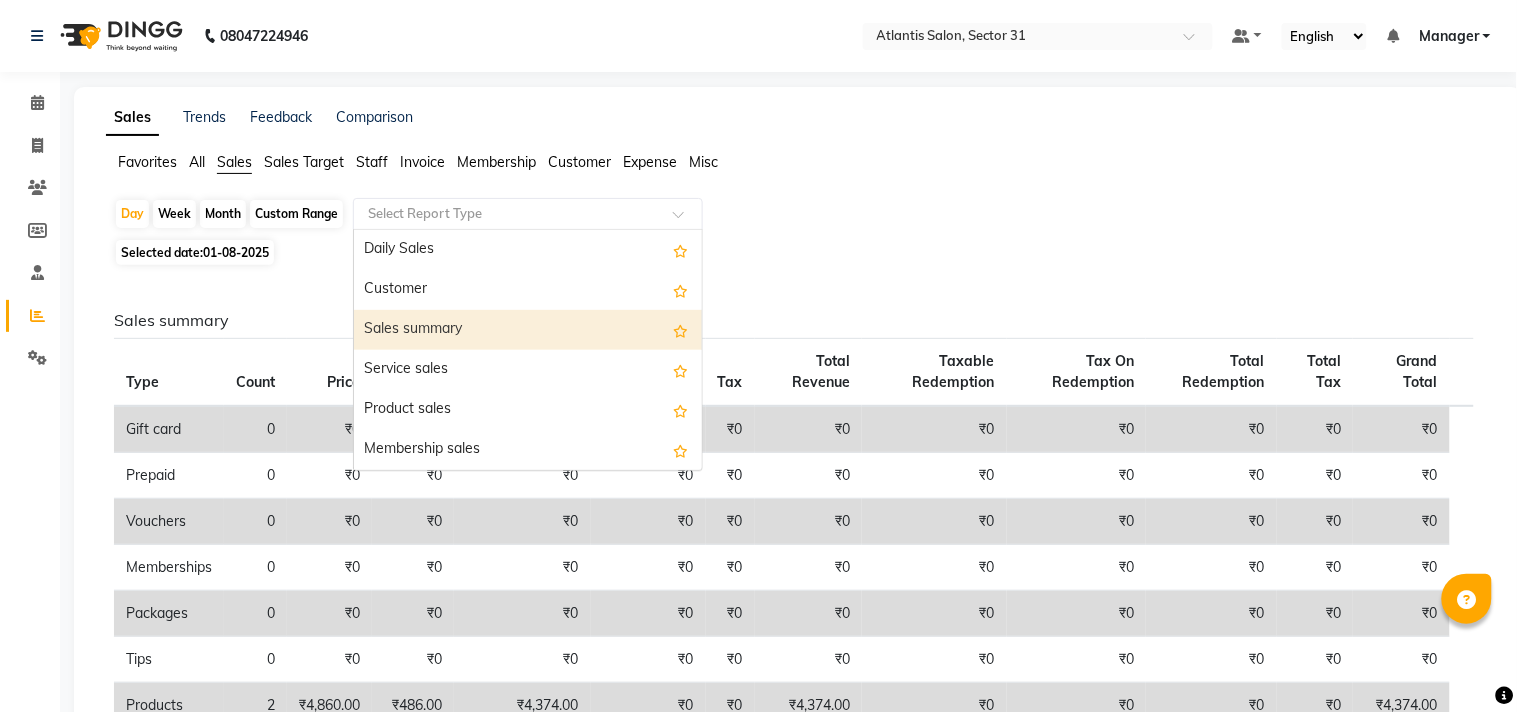 select on "full_report" 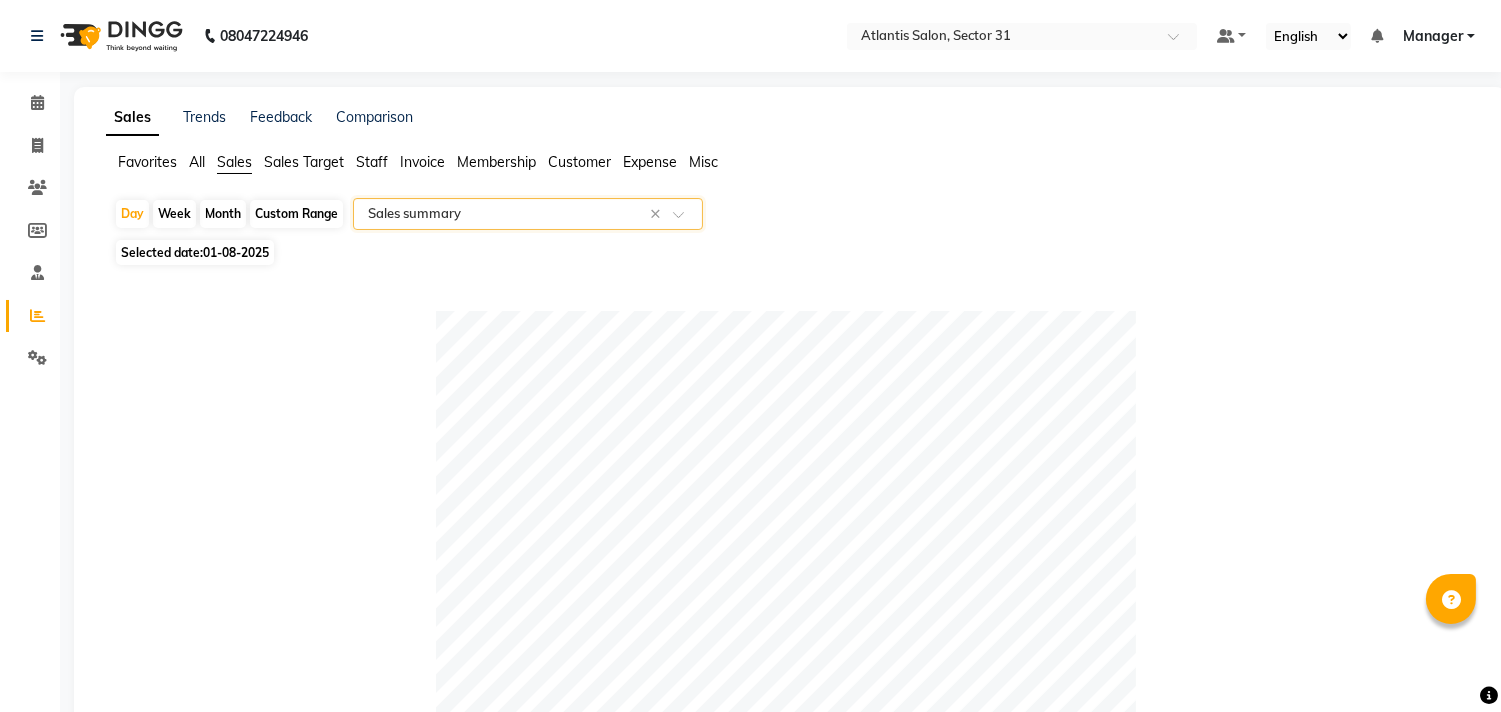 click on "Day   Week   Month   Custom Range  Select Report Type × Sales summary ×" 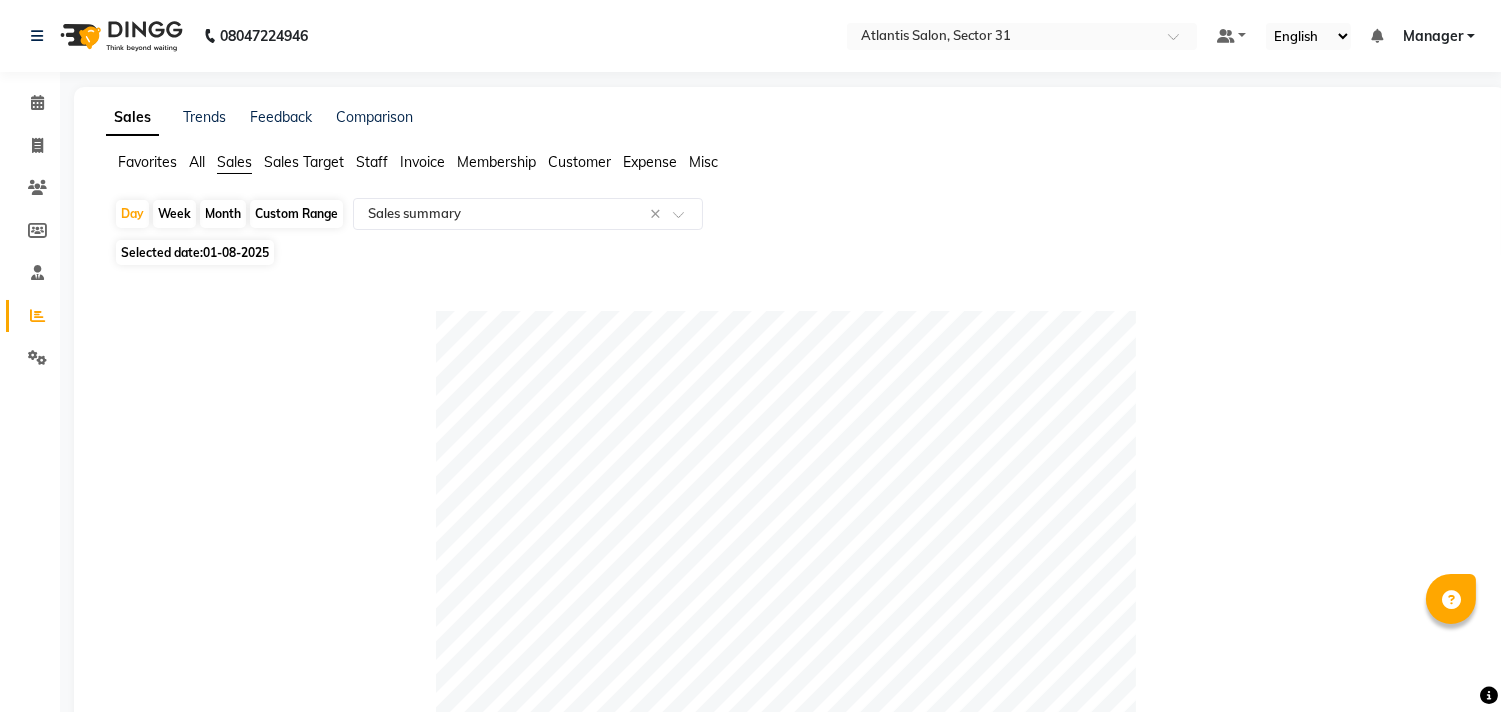 click on "Month" 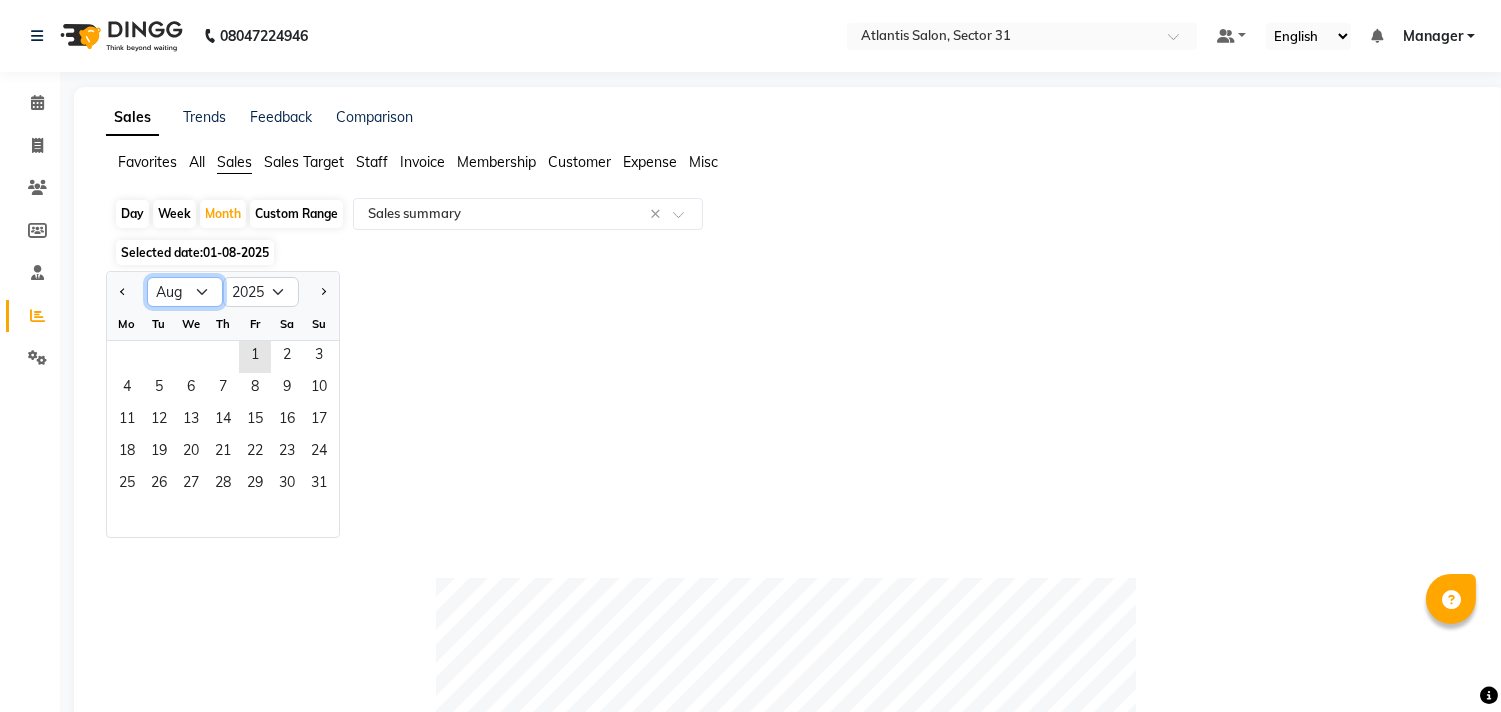 click on "Jan Feb Mar Apr May Jun Jul Aug Sep Oct Nov Dec" 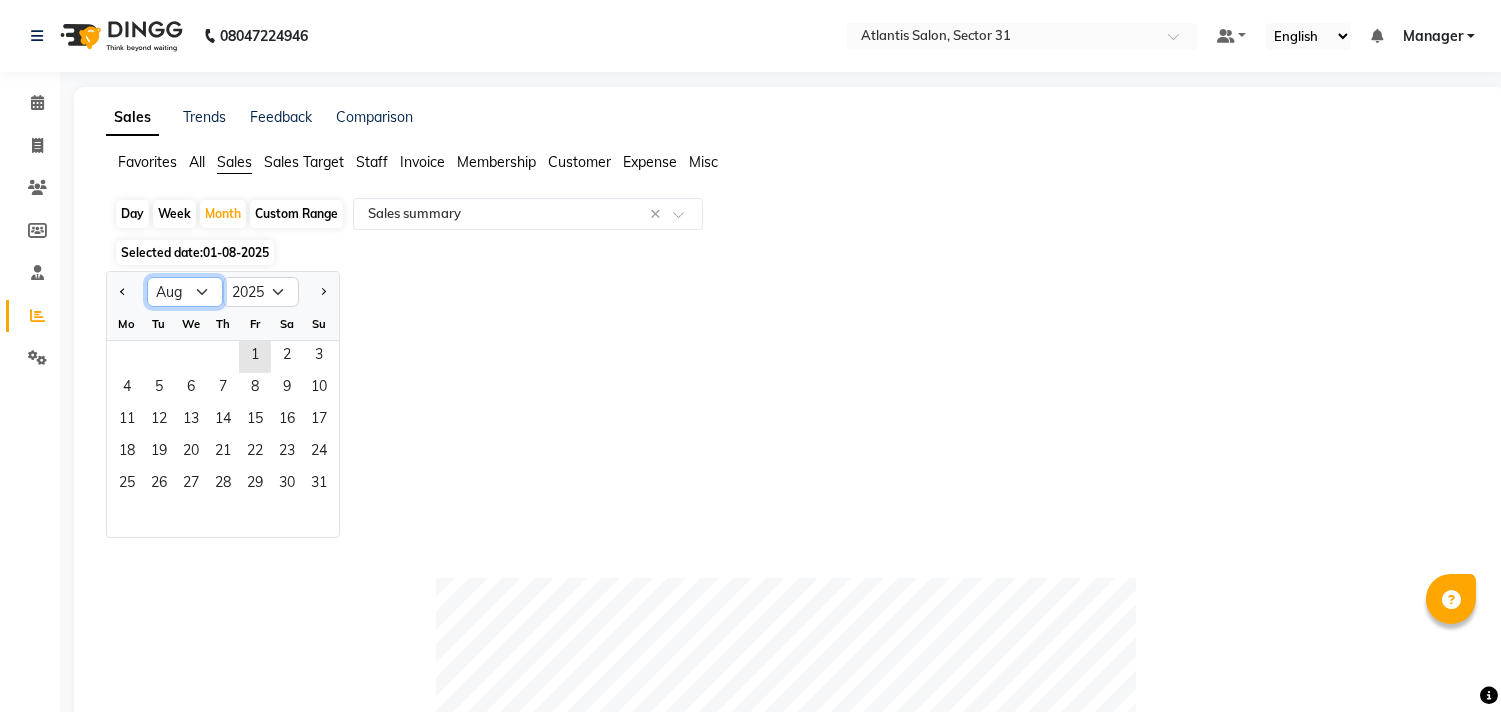 select on "7" 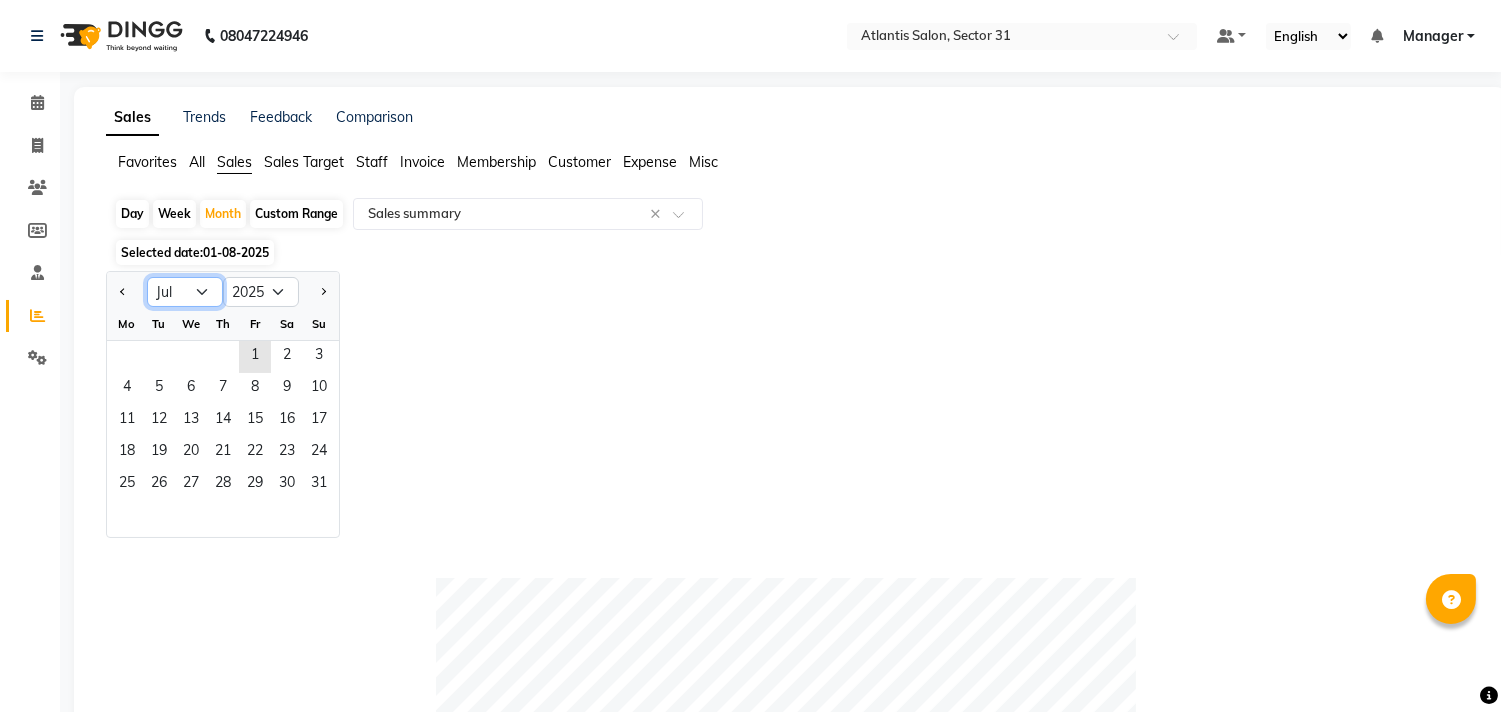 click on "Jan Feb Mar Apr May Jun Jul Aug Sep Oct Nov Dec" 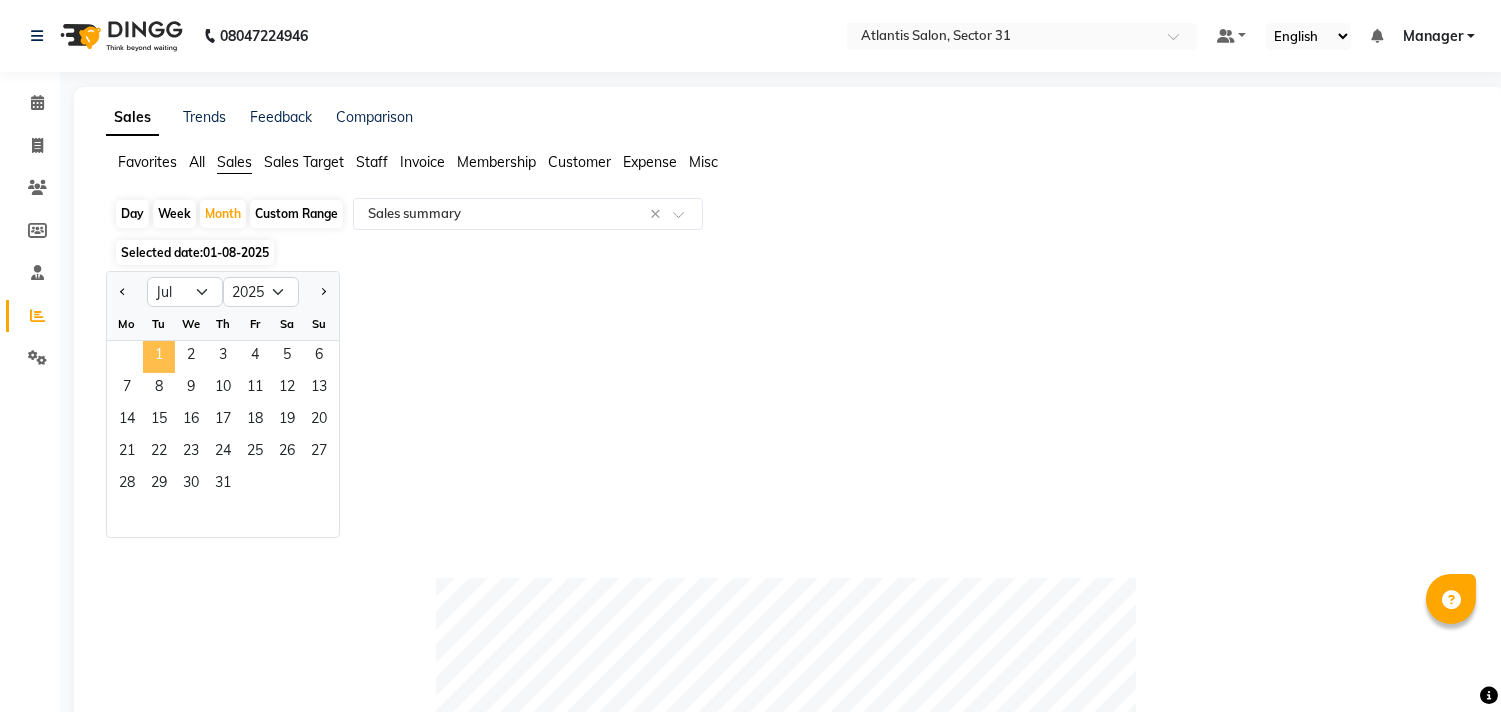click on "1" 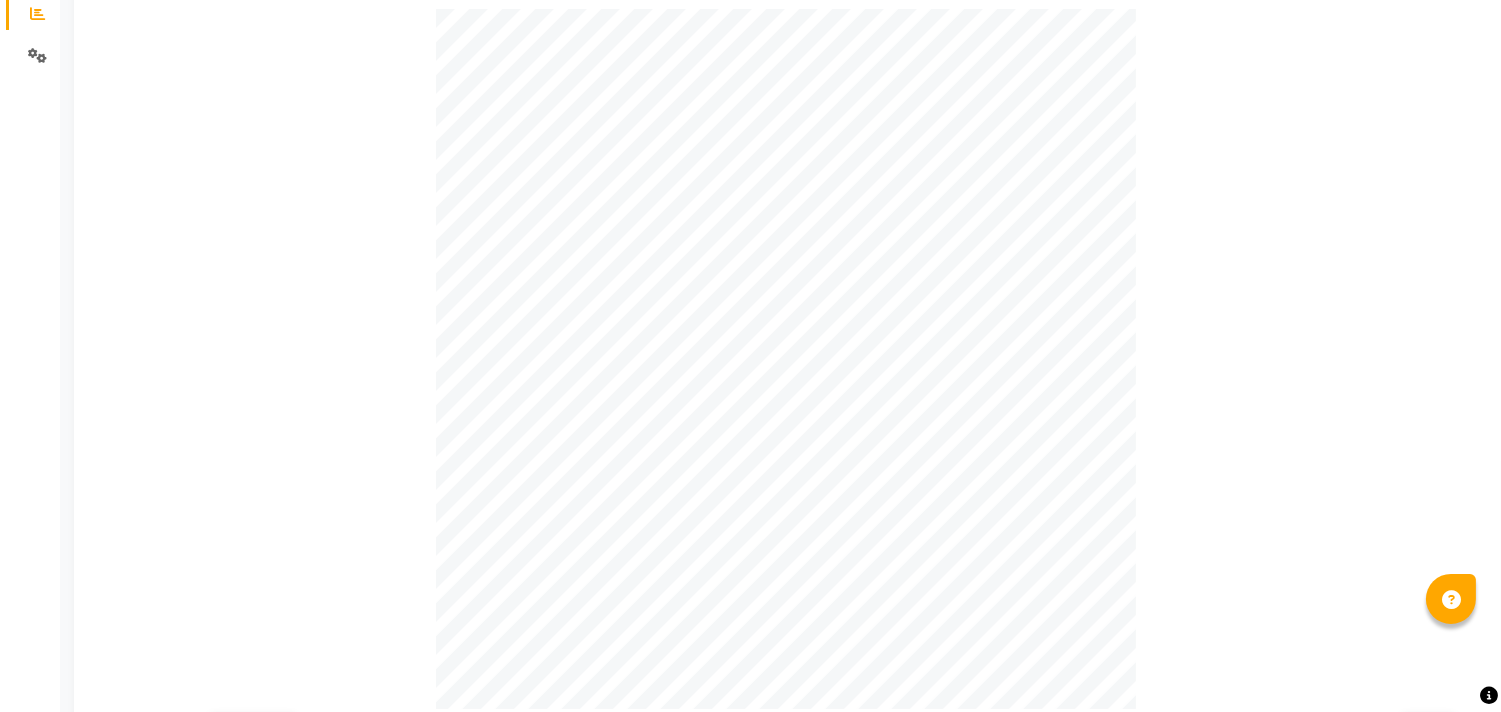 scroll, scrollTop: 0, scrollLeft: 0, axis: both 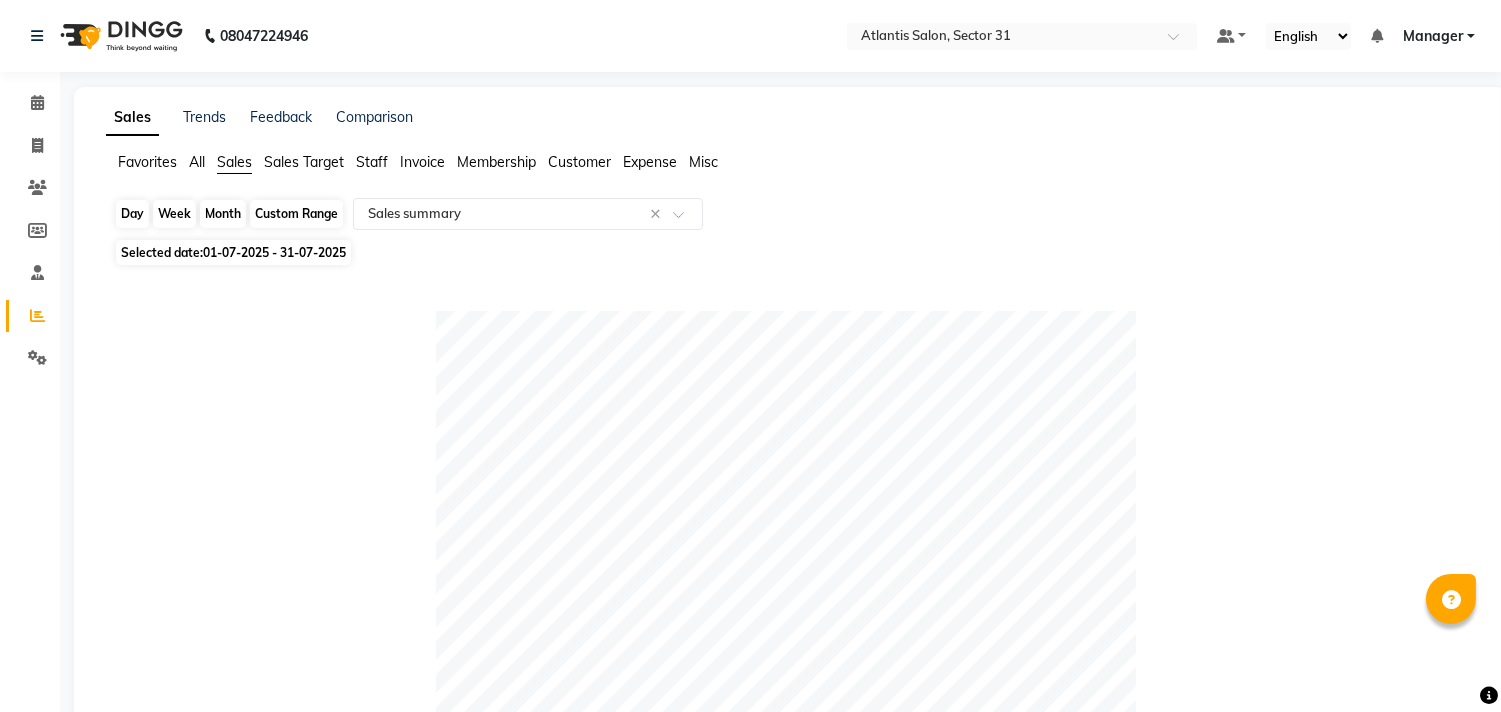 click on "Month" 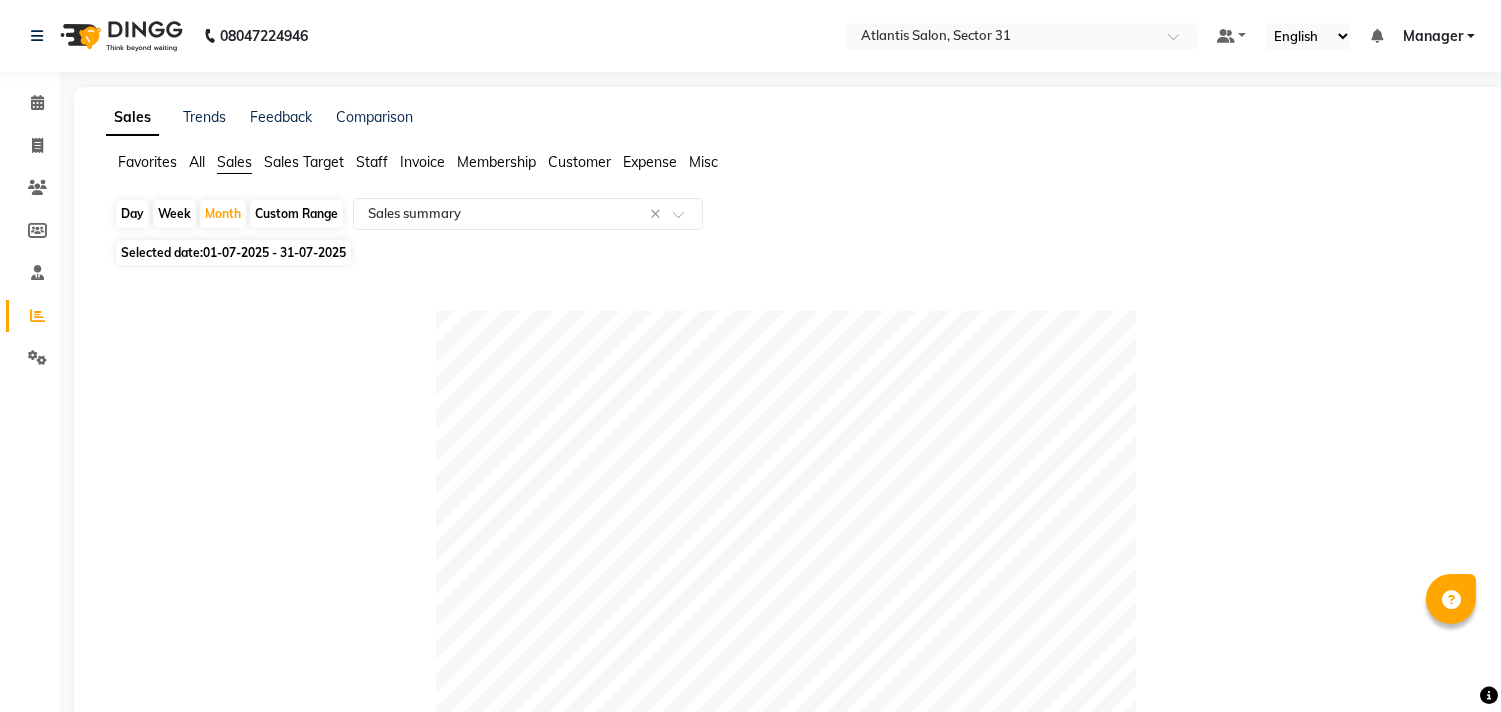 select on "7" 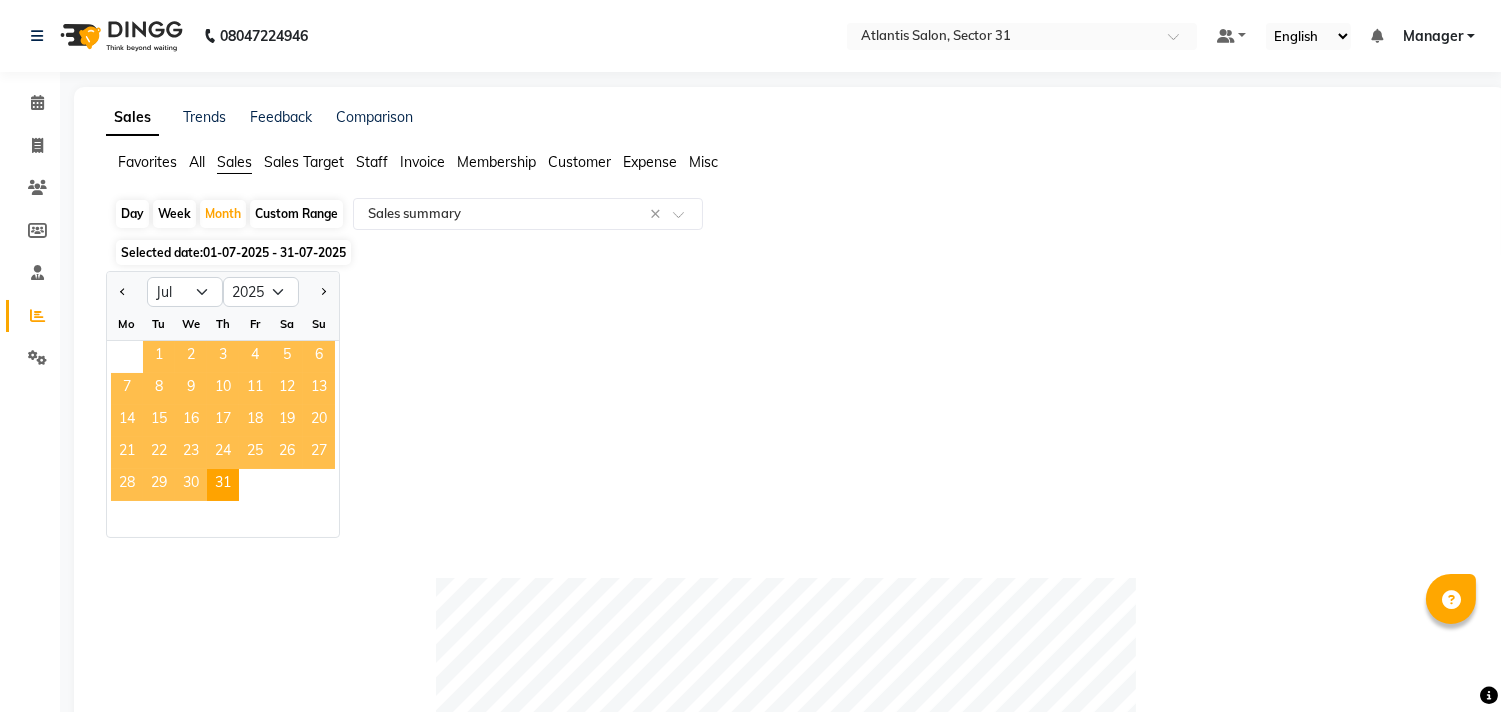 click on "1" 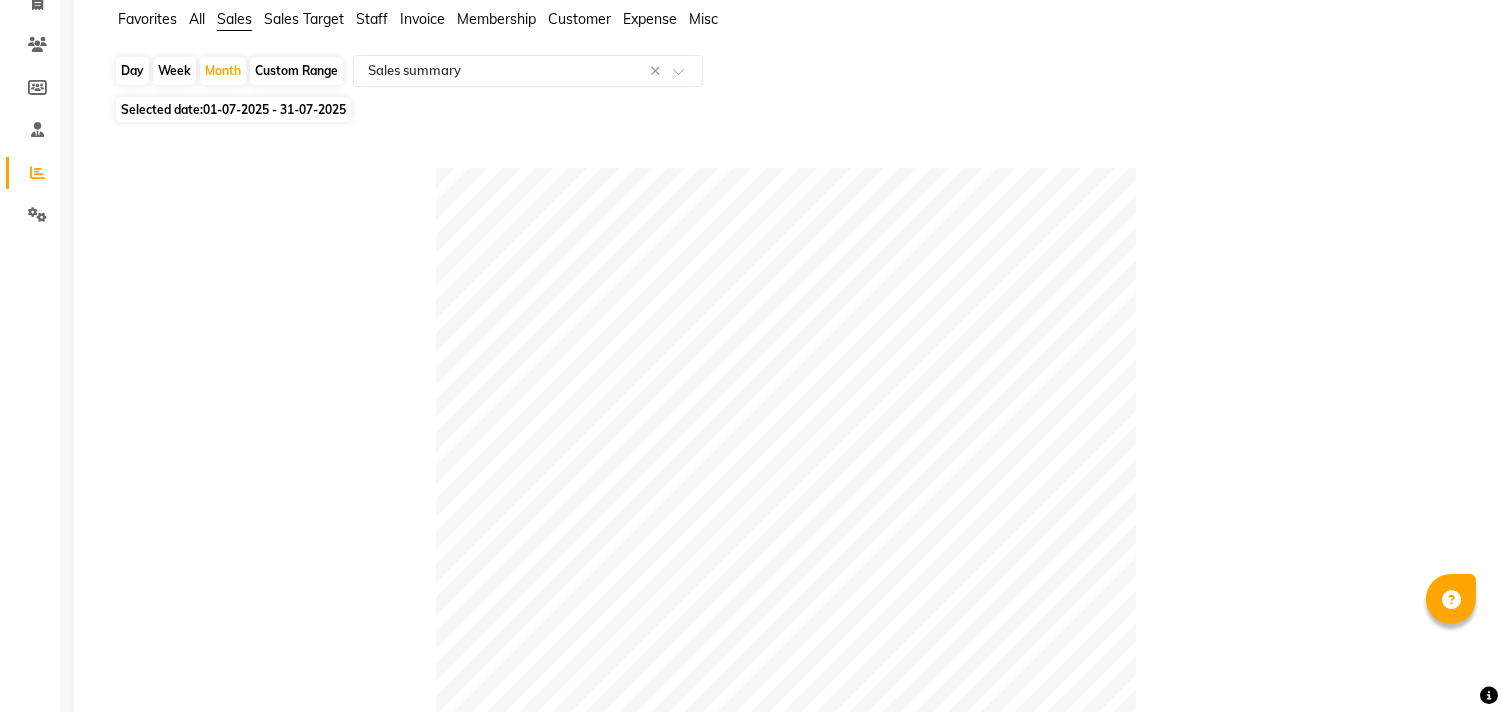 scroll, scrollTop: 0, scrollLeft: 0, axis: both 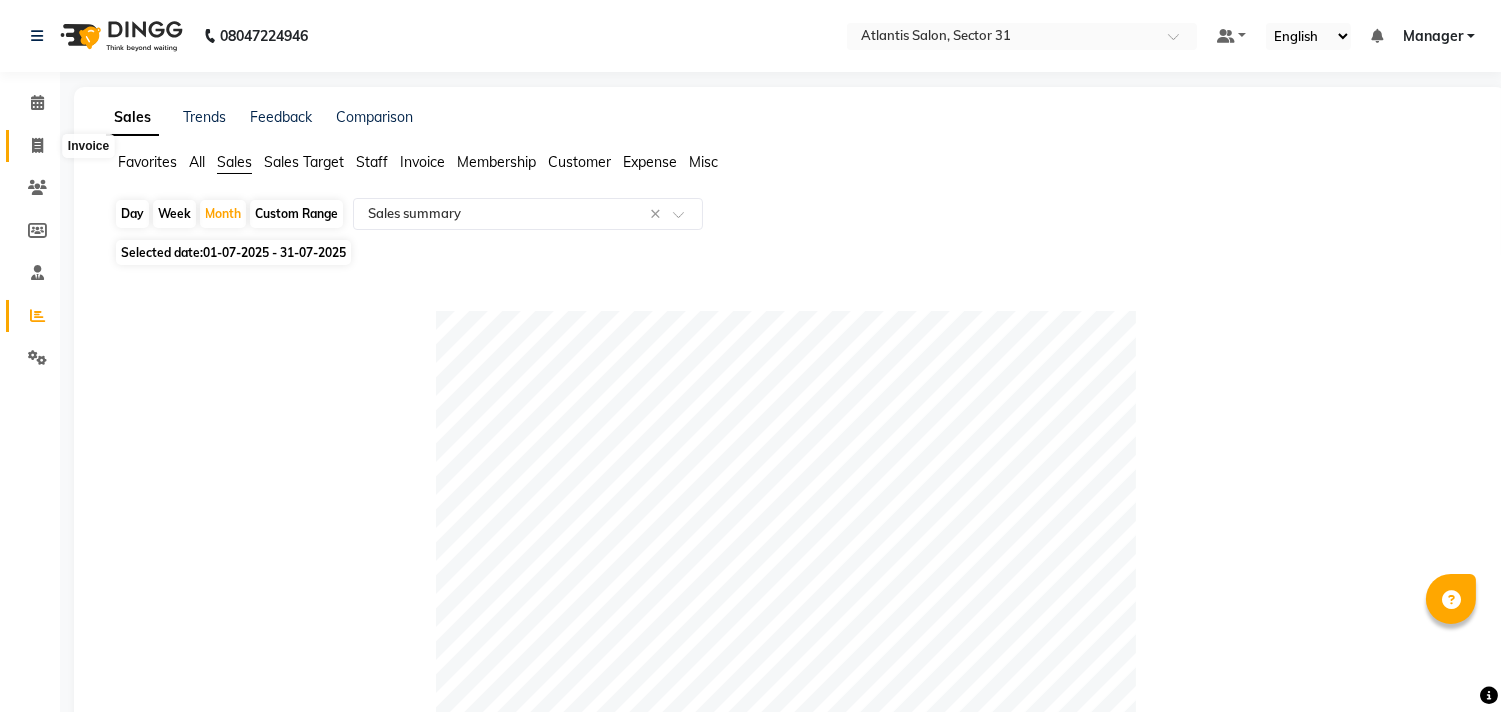 click 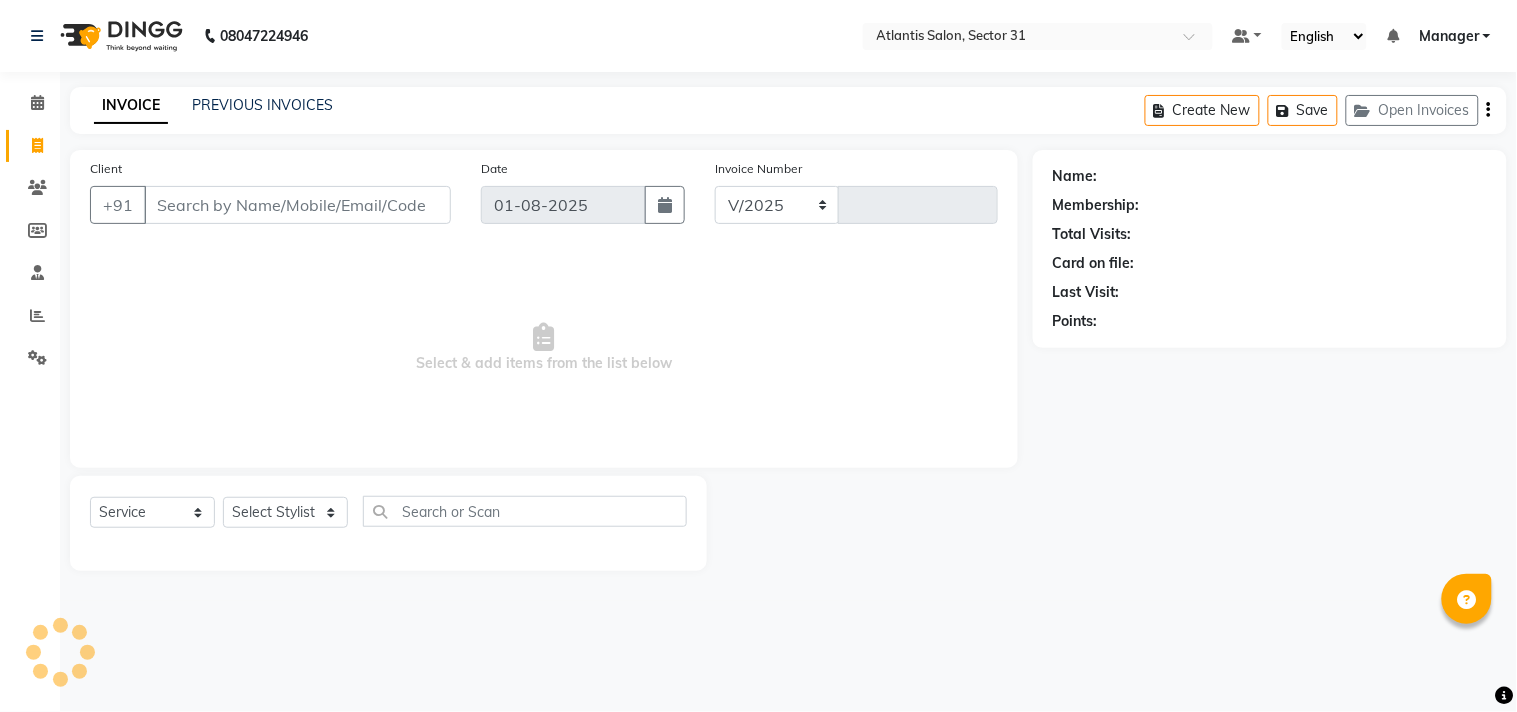 select on "4391" 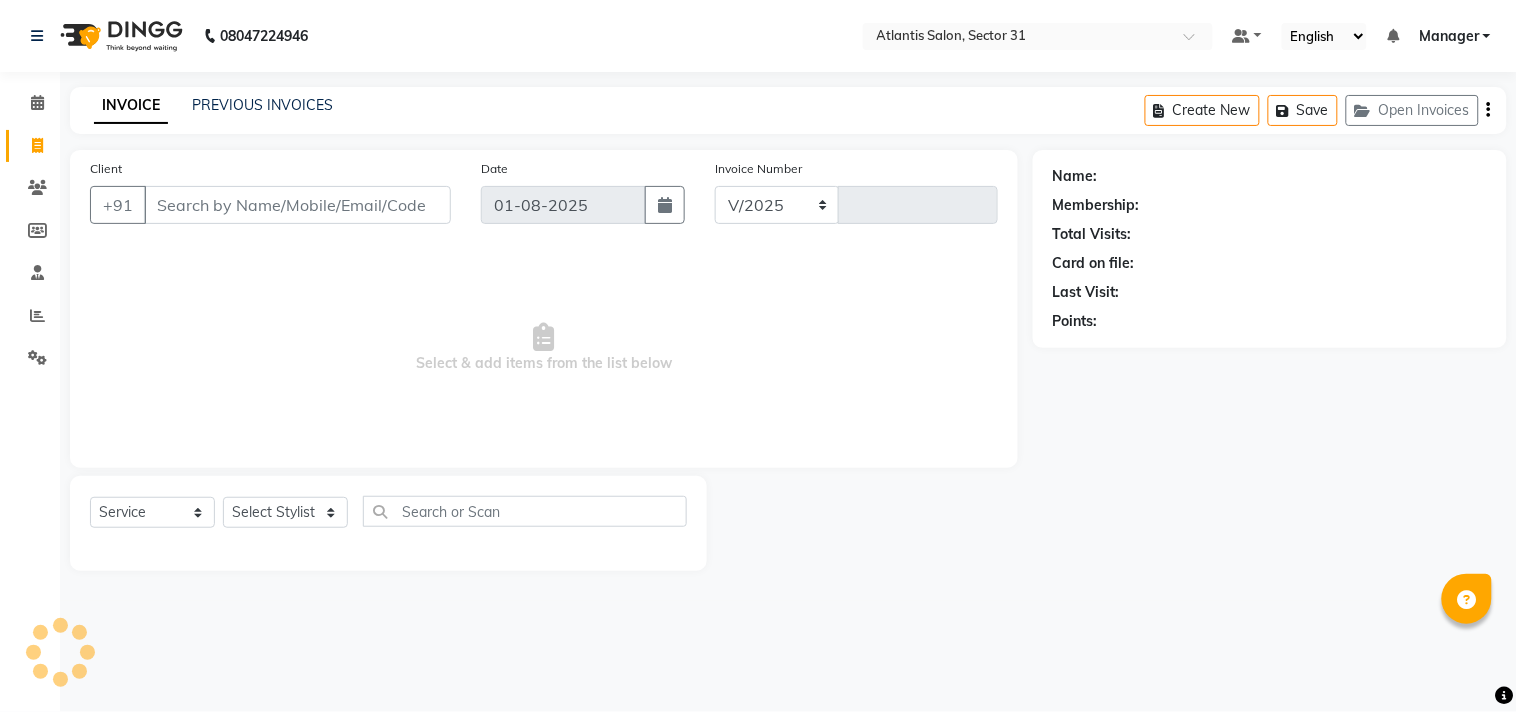 type on "1822" 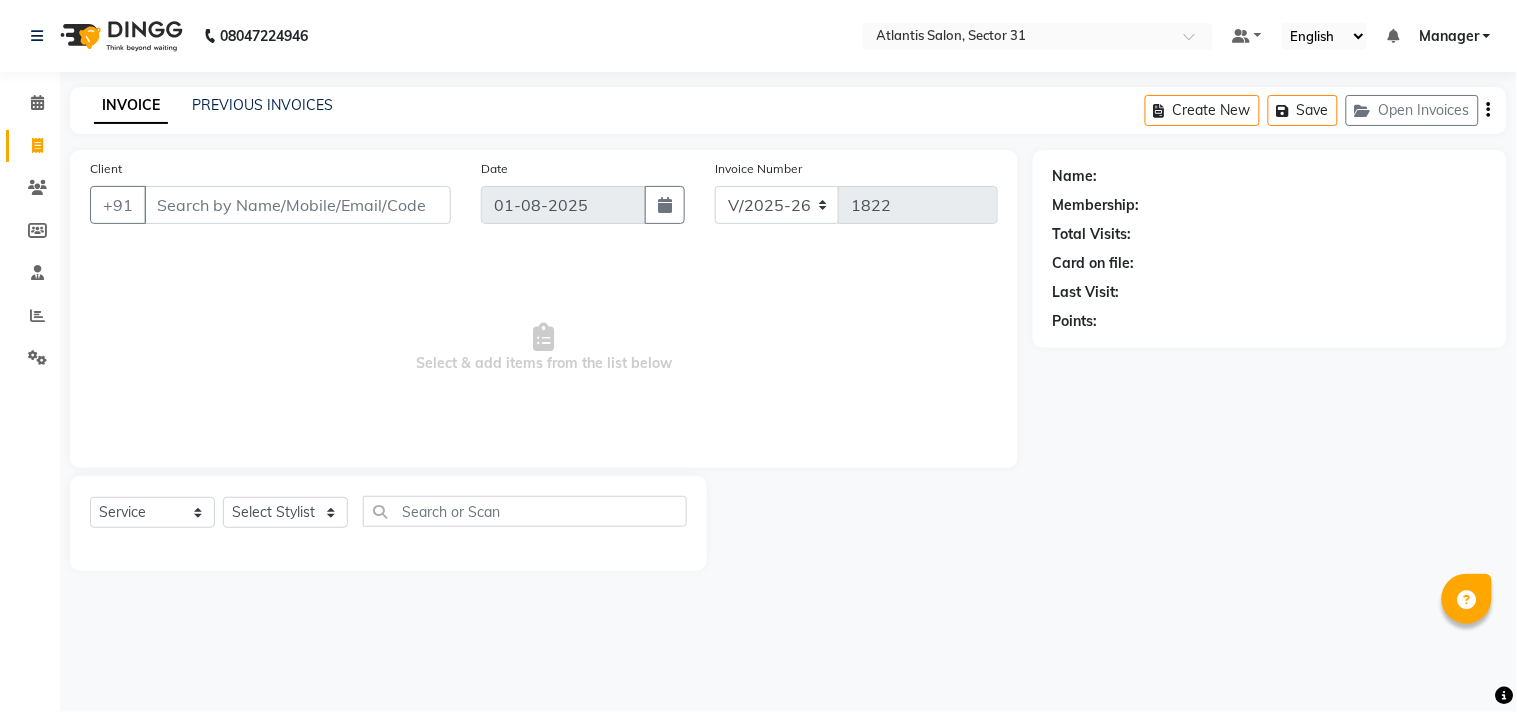 click on "Client" at bounding box center [297, 205] 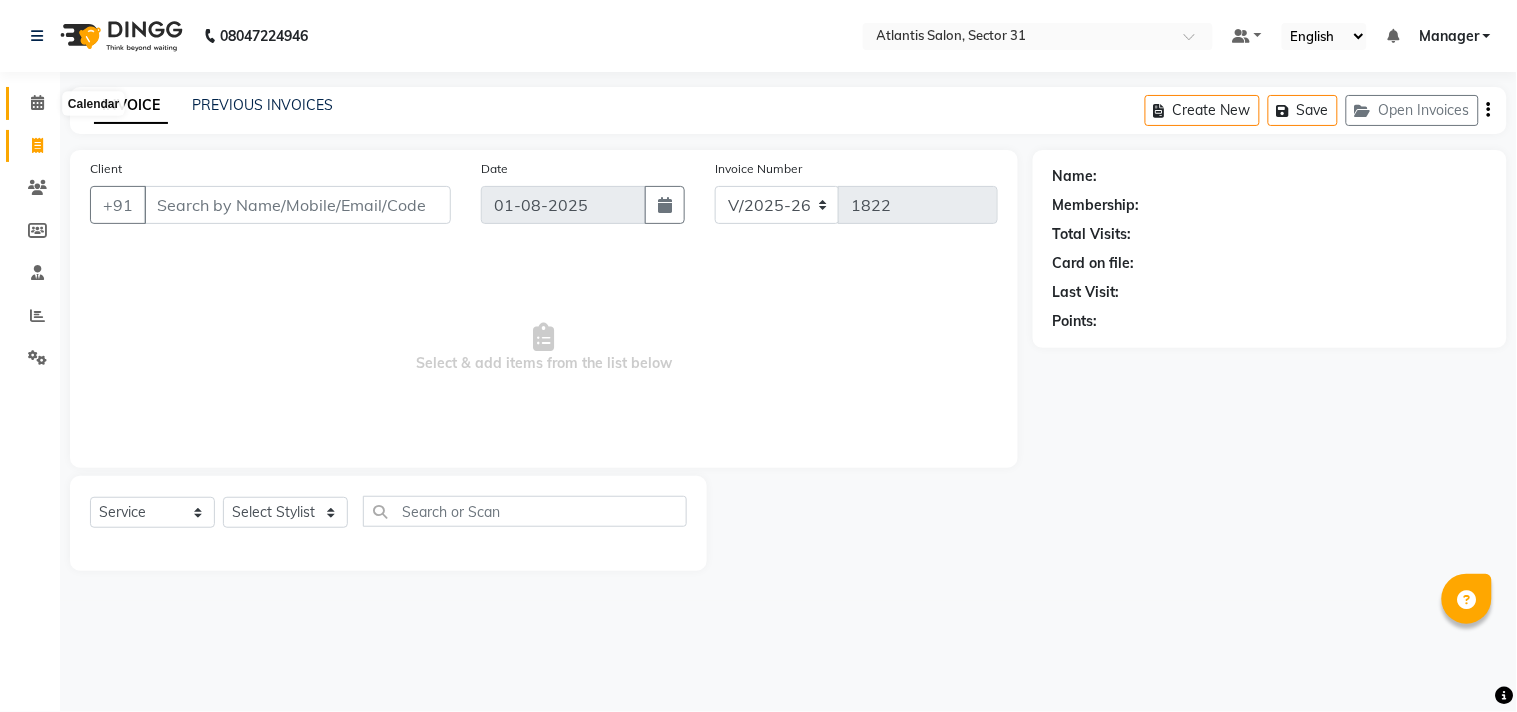 click 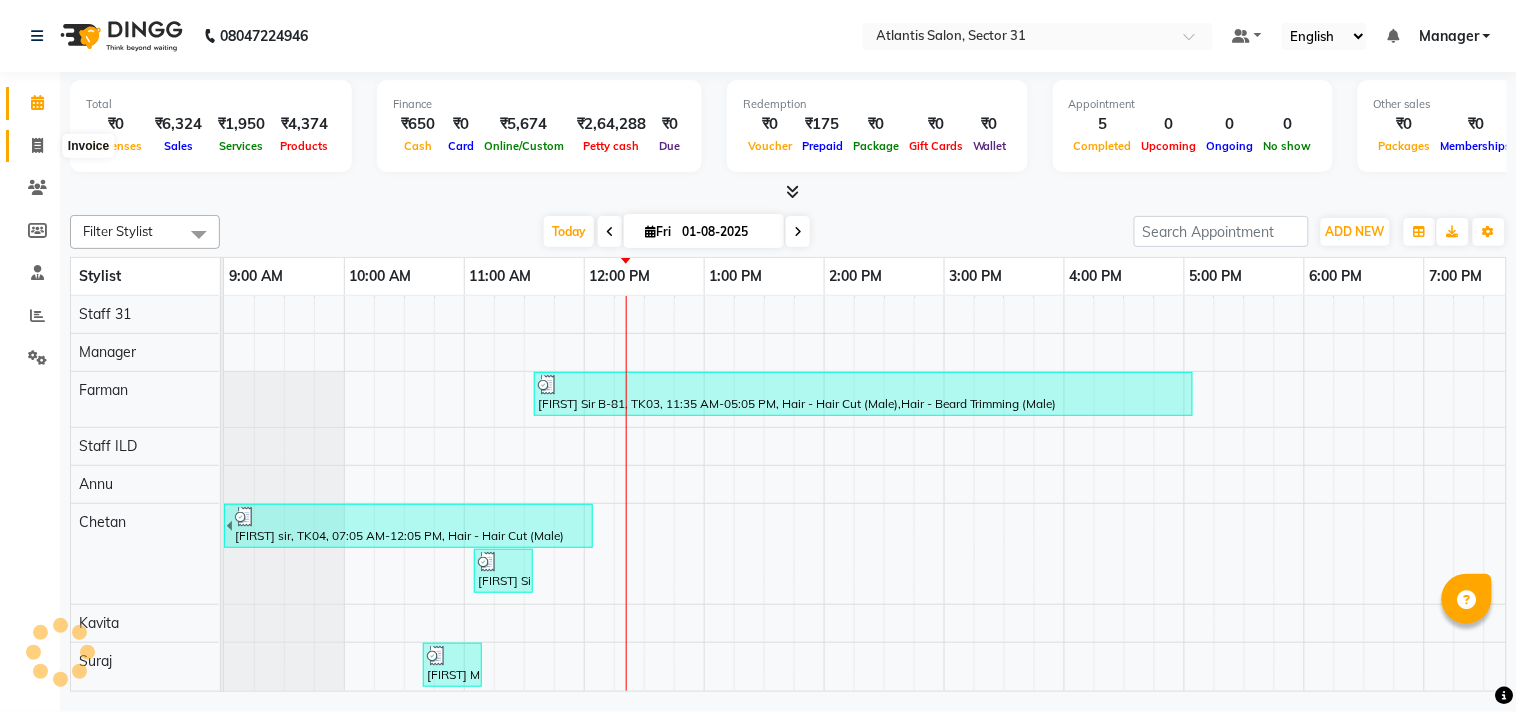 click 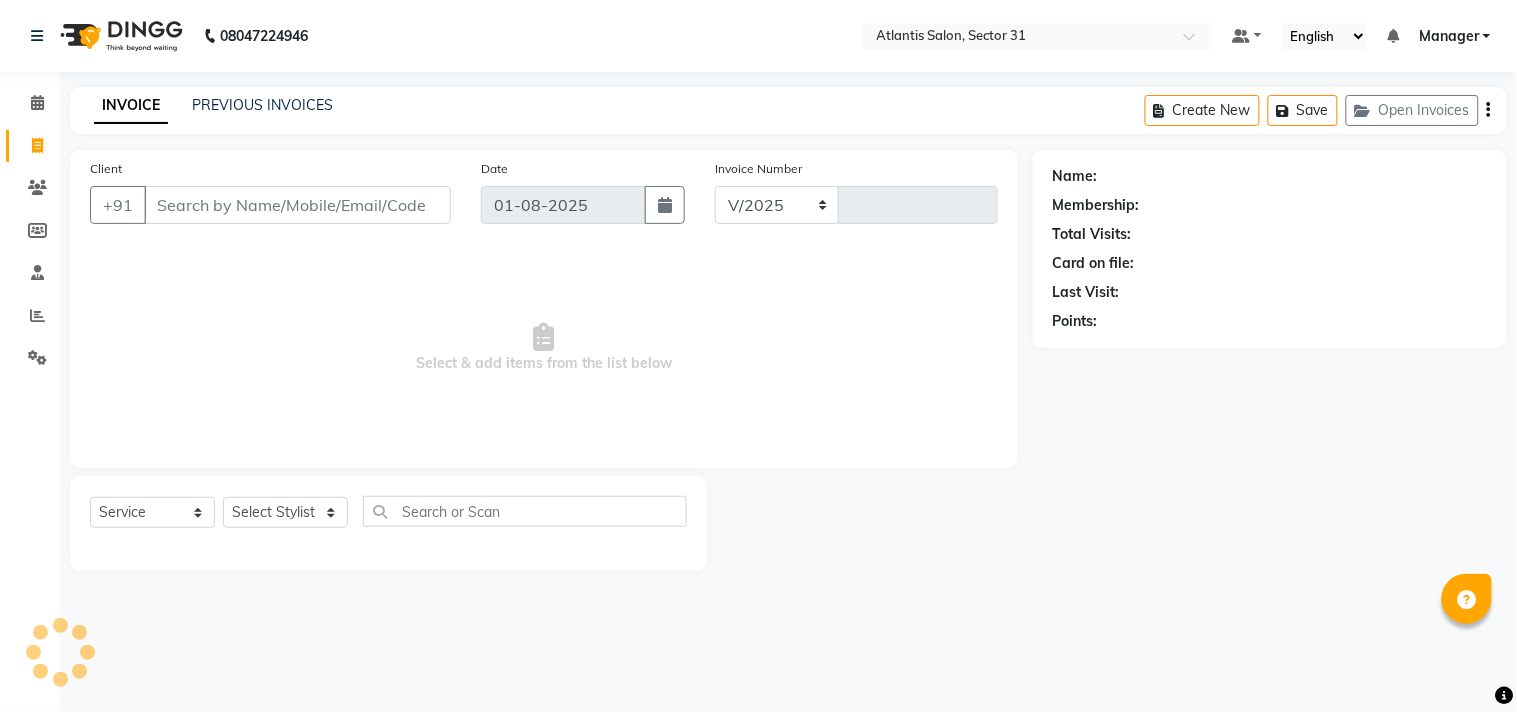 select on "4391" 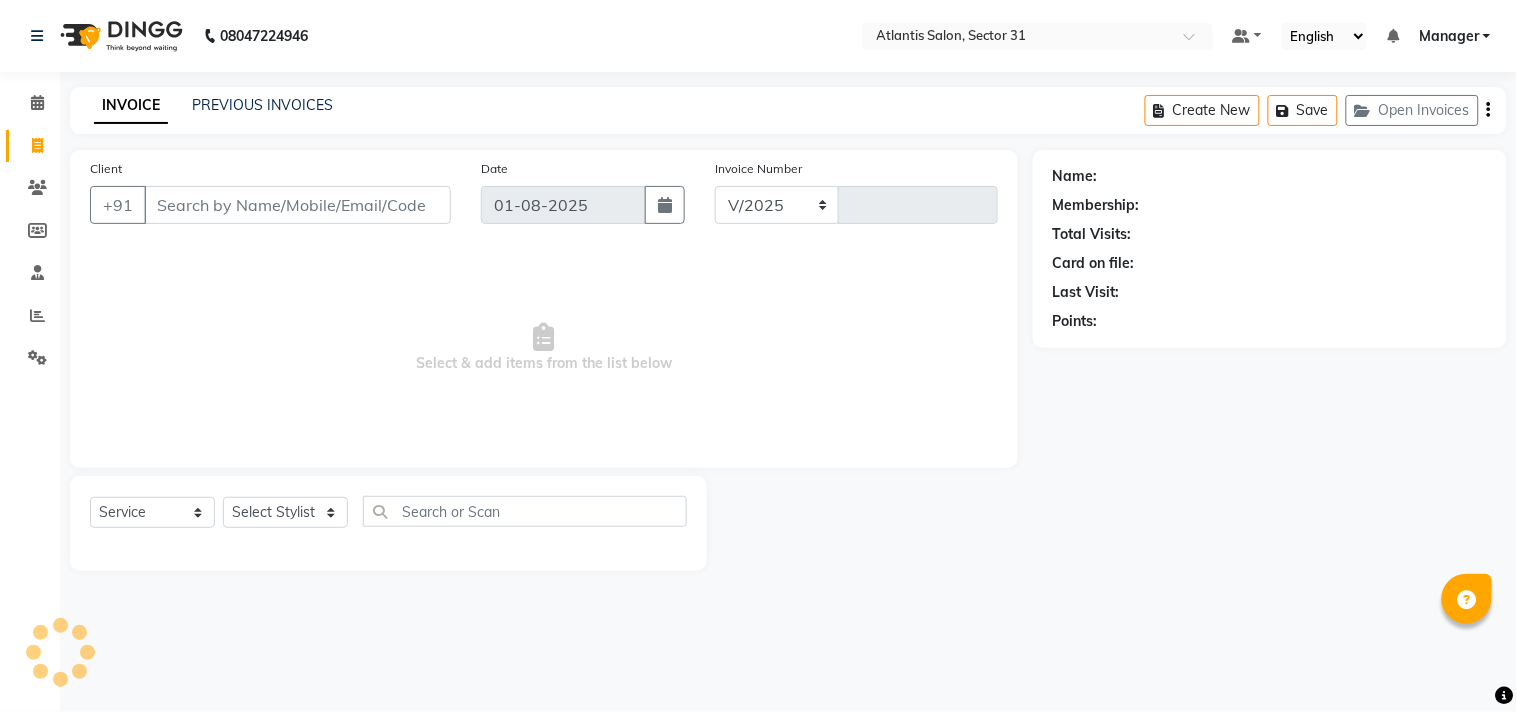 type on "1822" 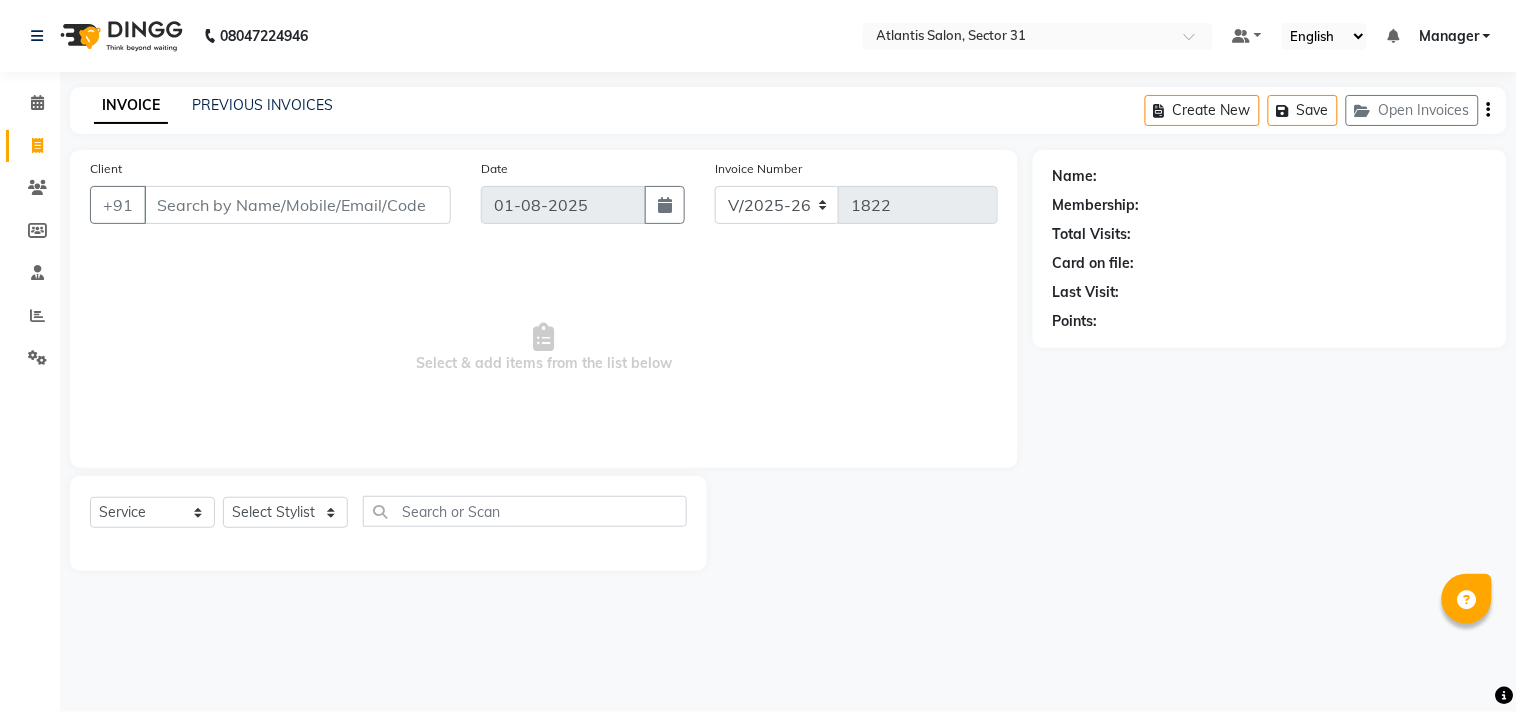 click on "Client" at bounding box center [297, 205] 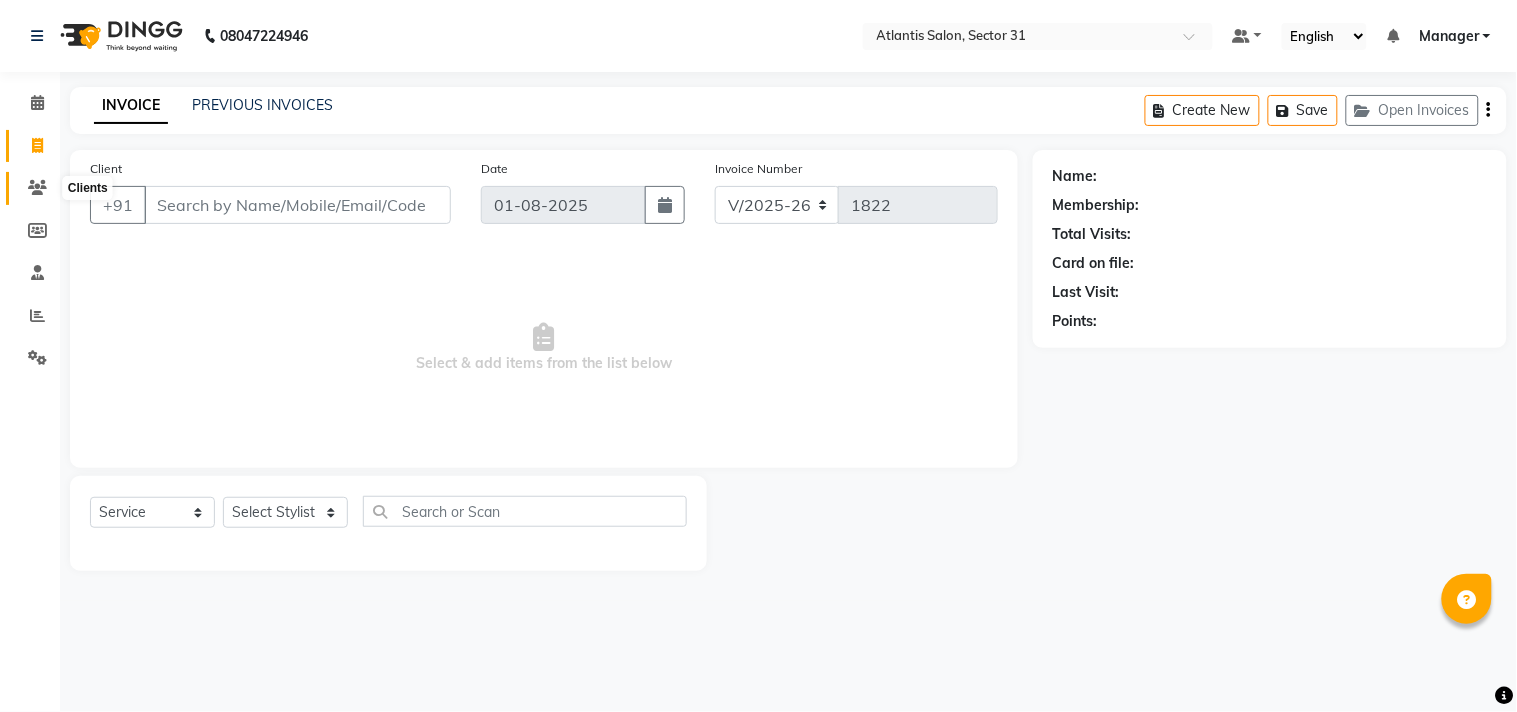 click 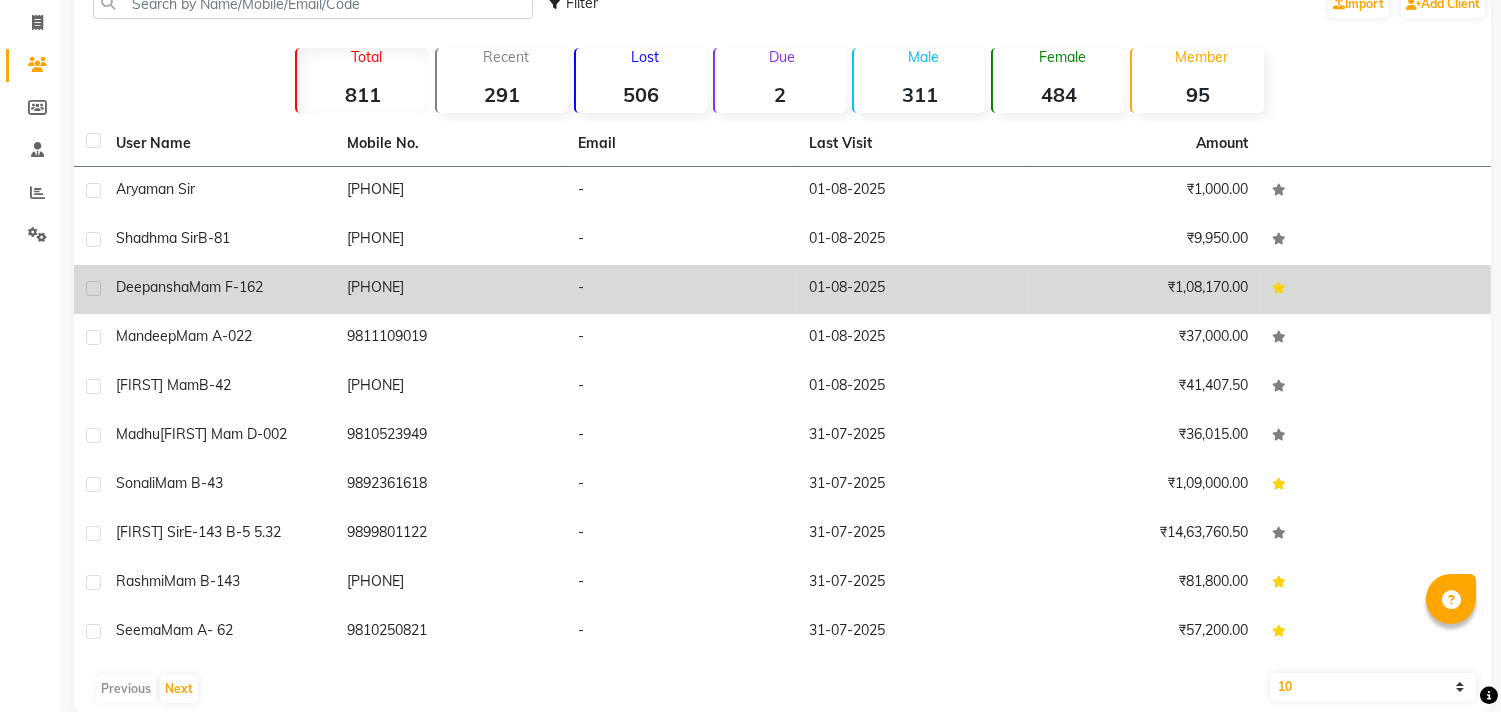 scroll, scrollTop: 153, scrollLeft: 0, axis: vertical 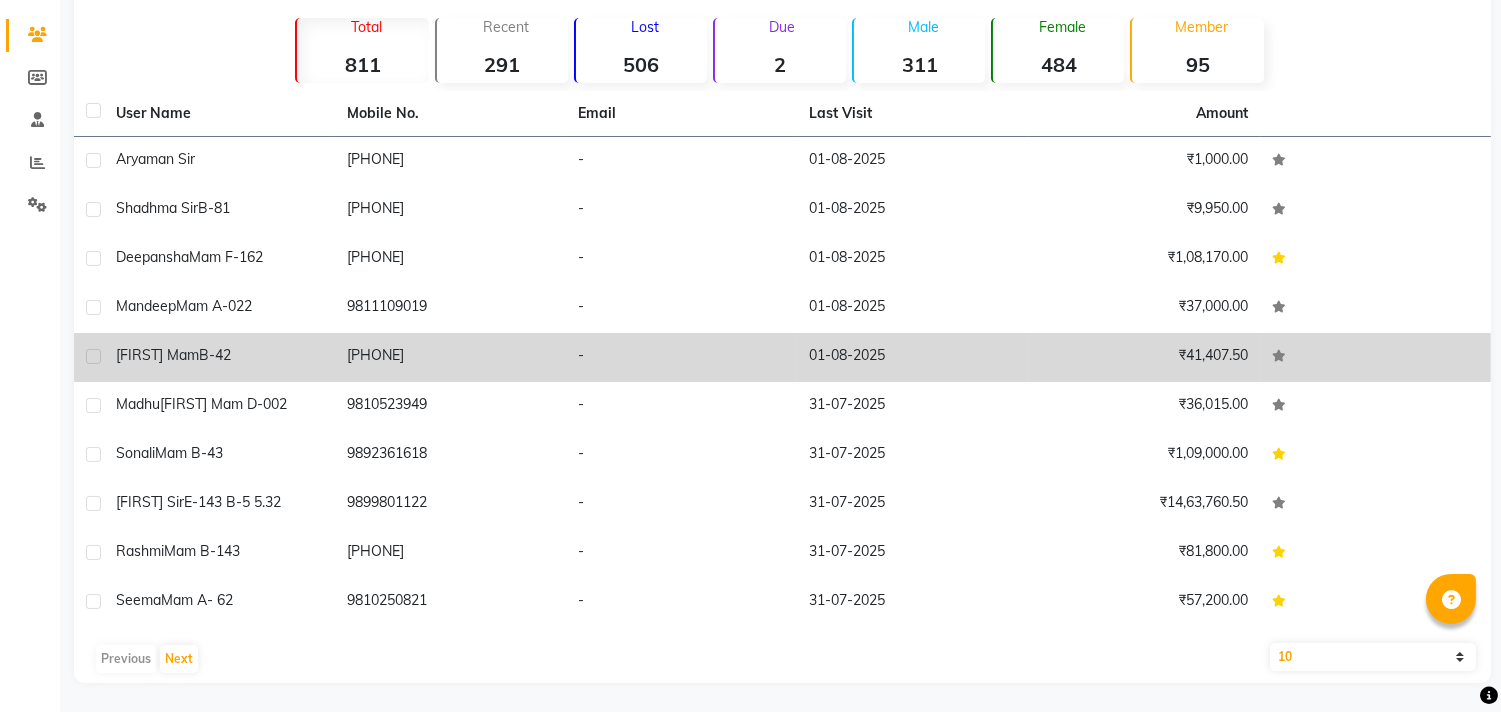 click on "[FIRST] Mam  B-42" 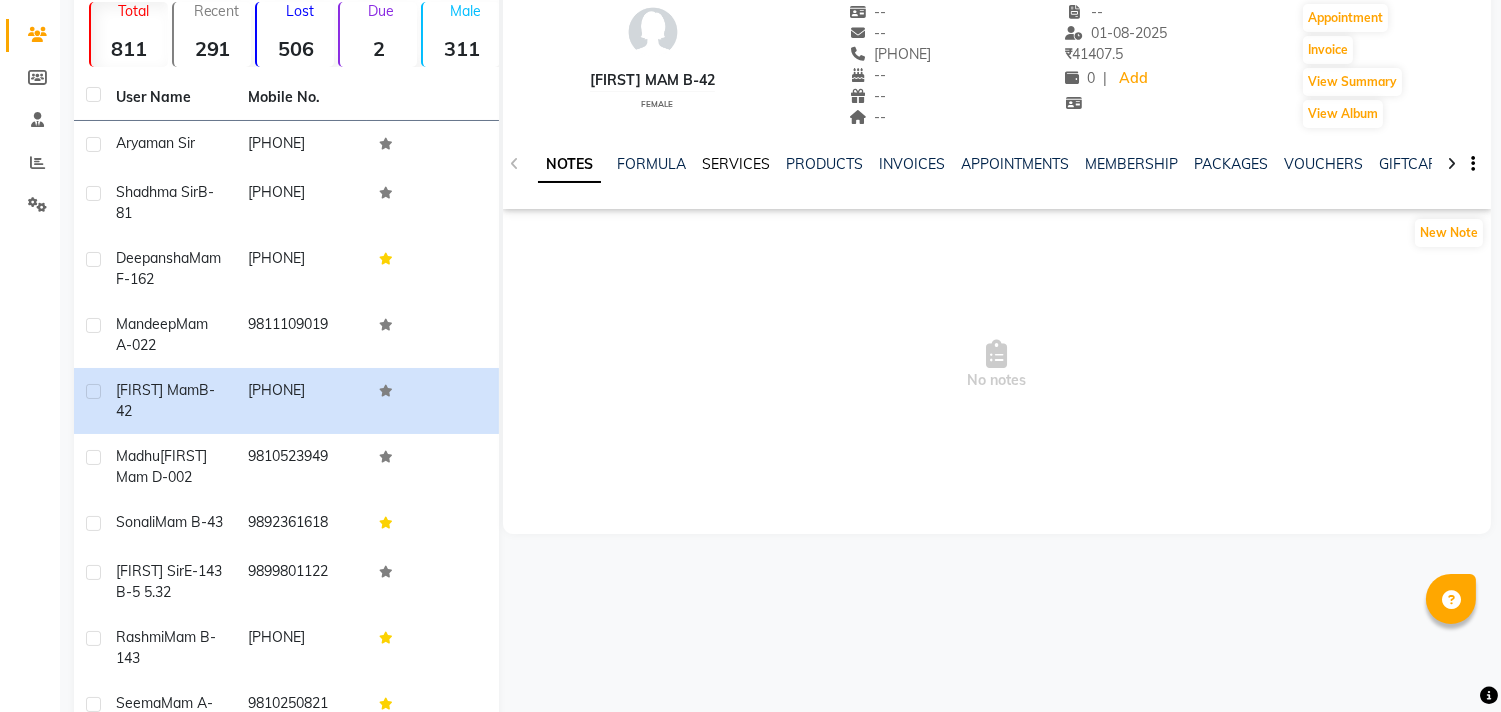 click on "SERVICES" 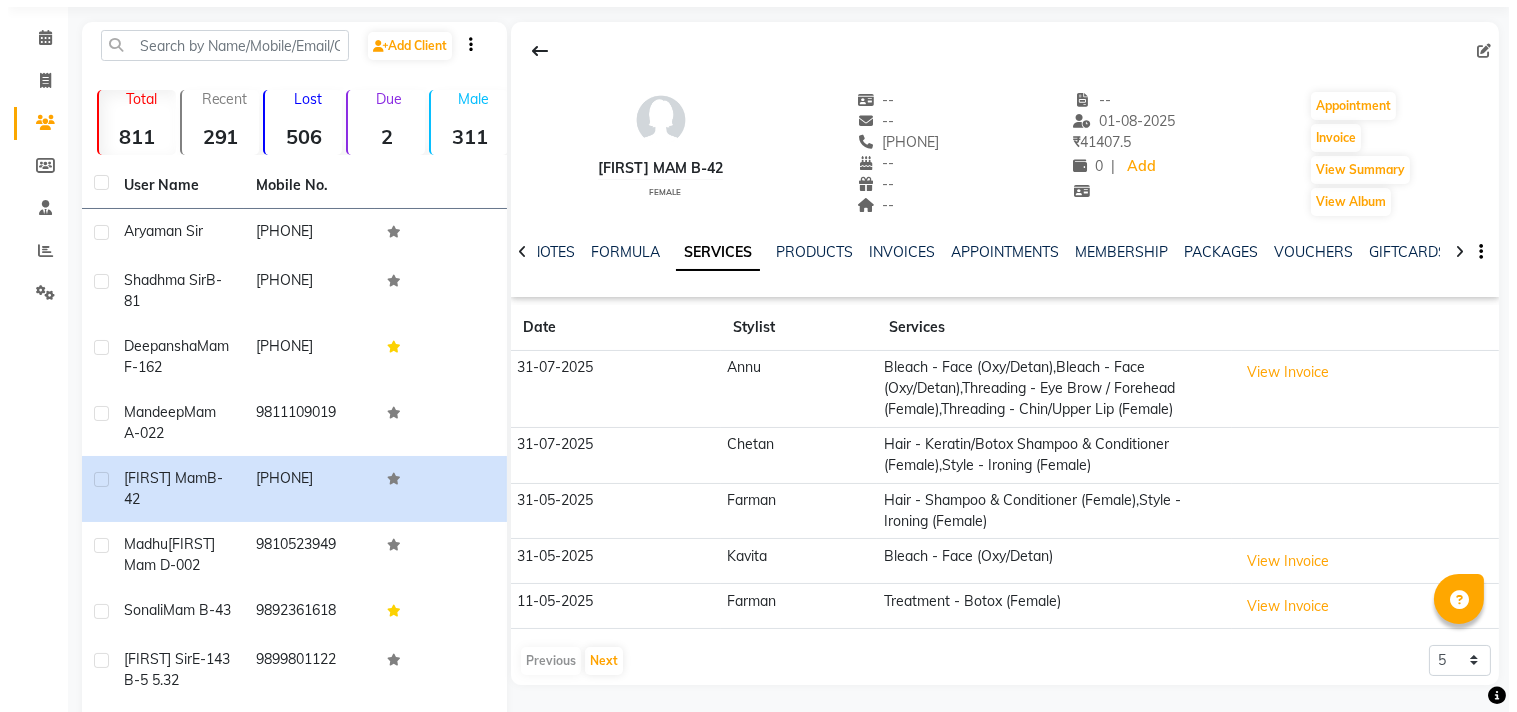 scroll, scrollTop: 0, scrollLeft: 0, axis: both 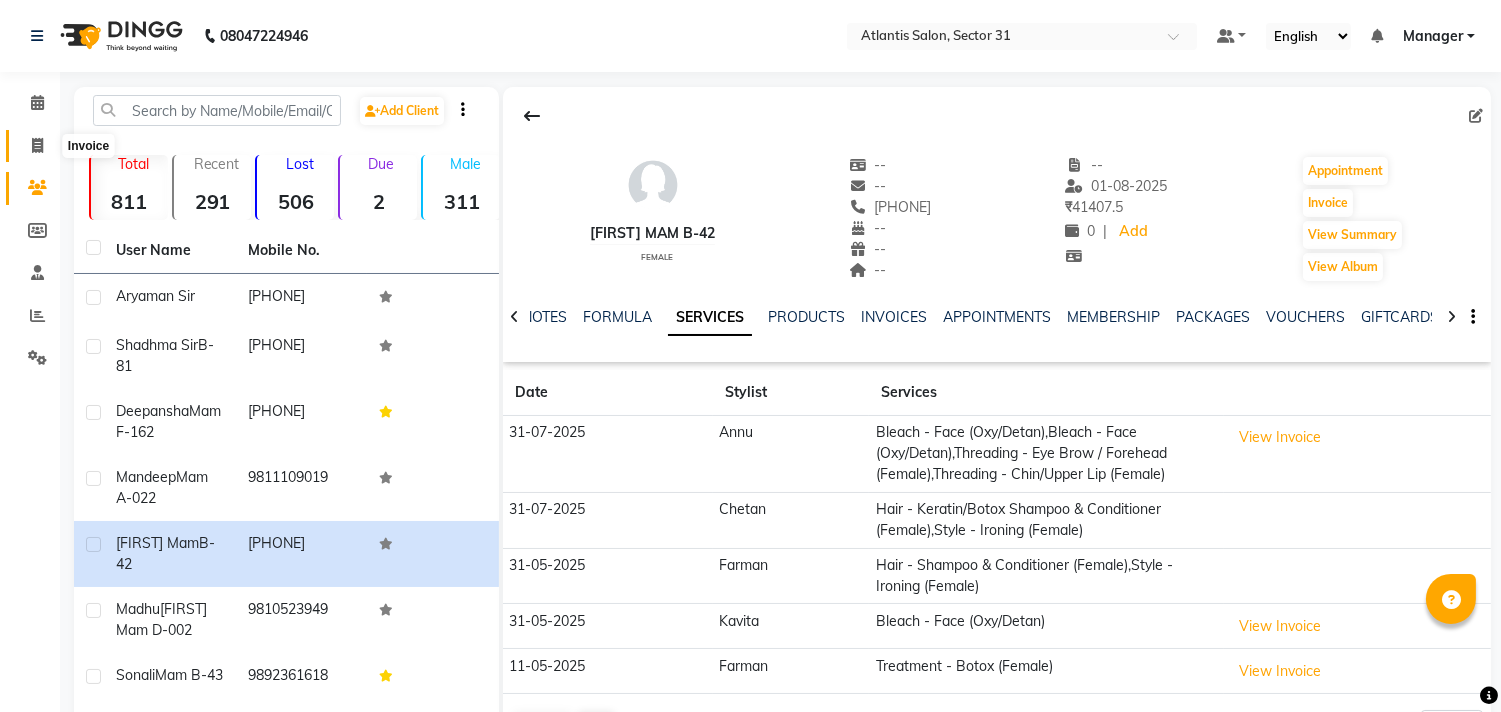 click 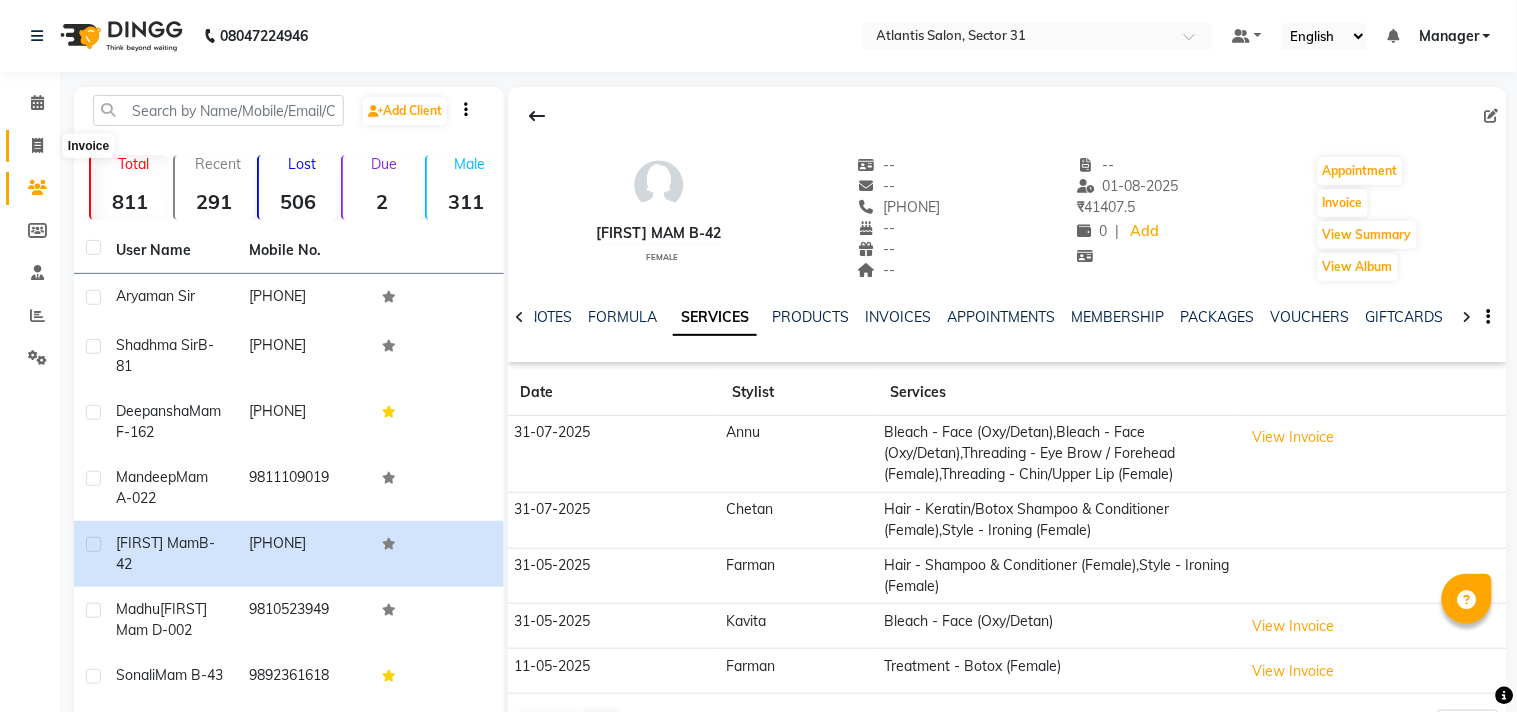select on "4391" 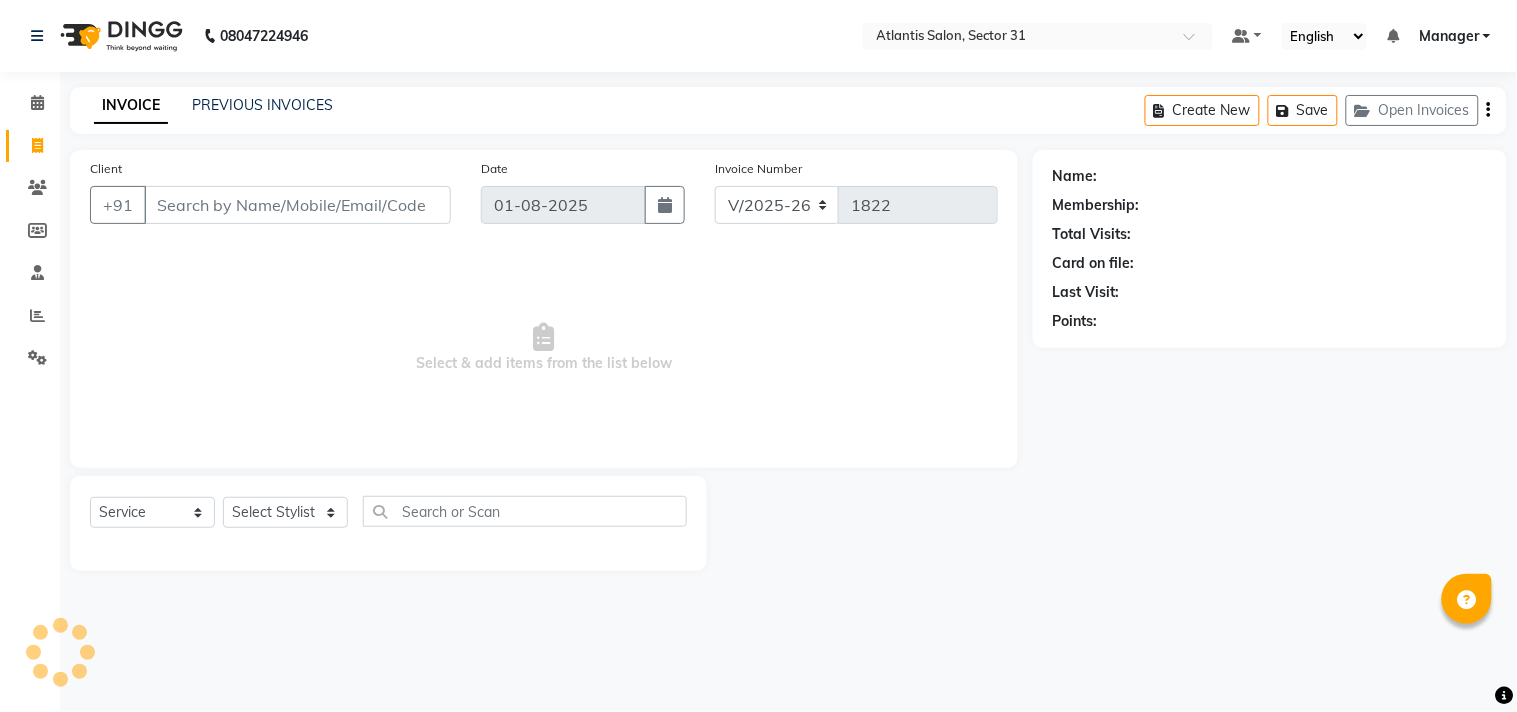 click on "Client" at bounding box center (297, 205) 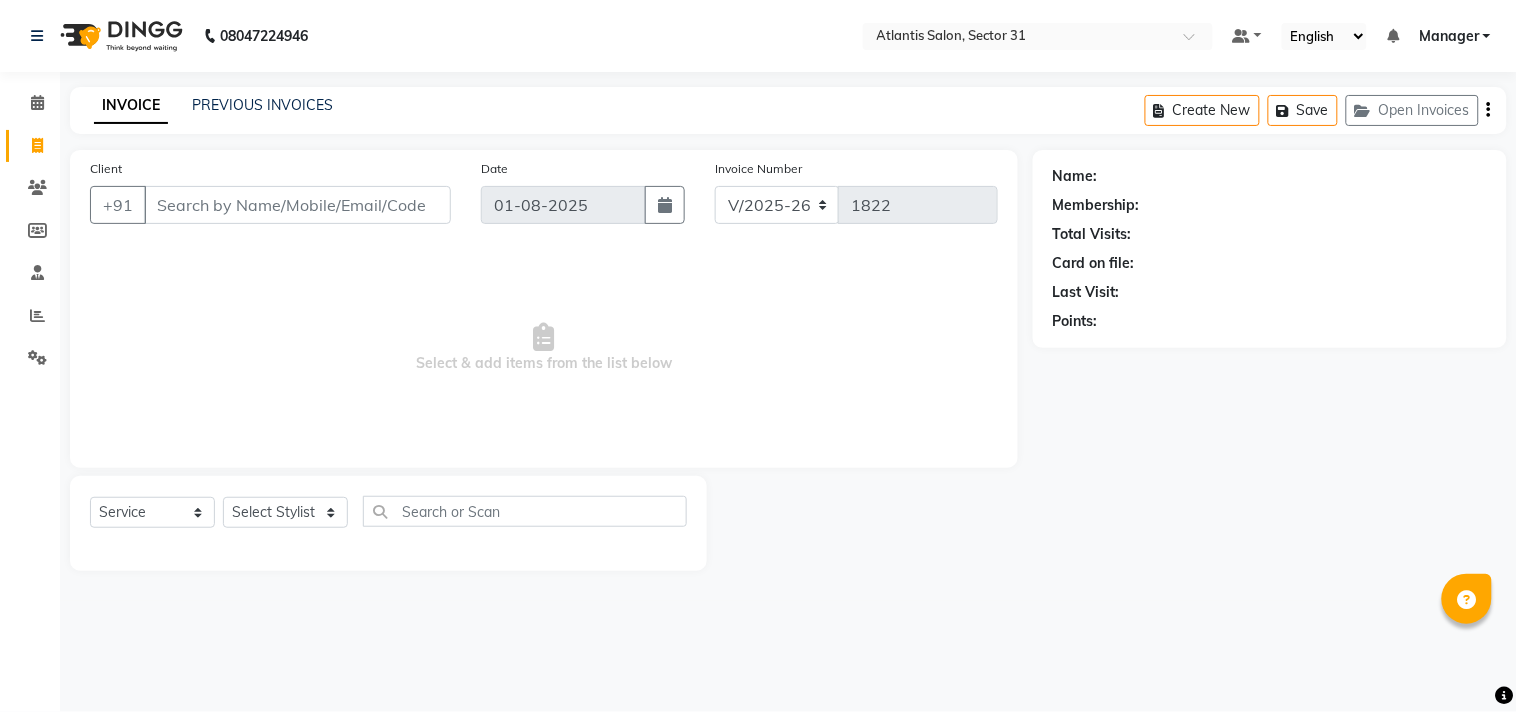 click on "Calendar" 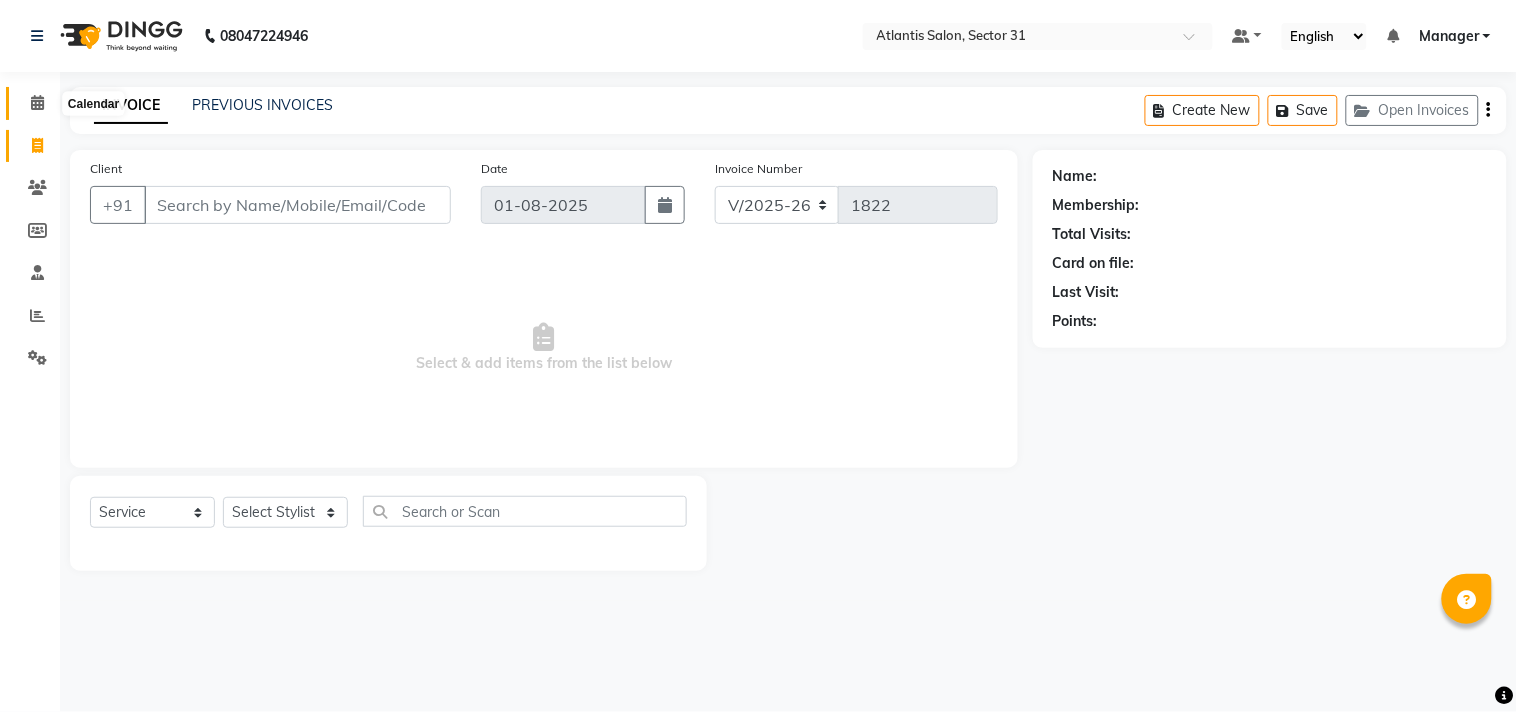 click 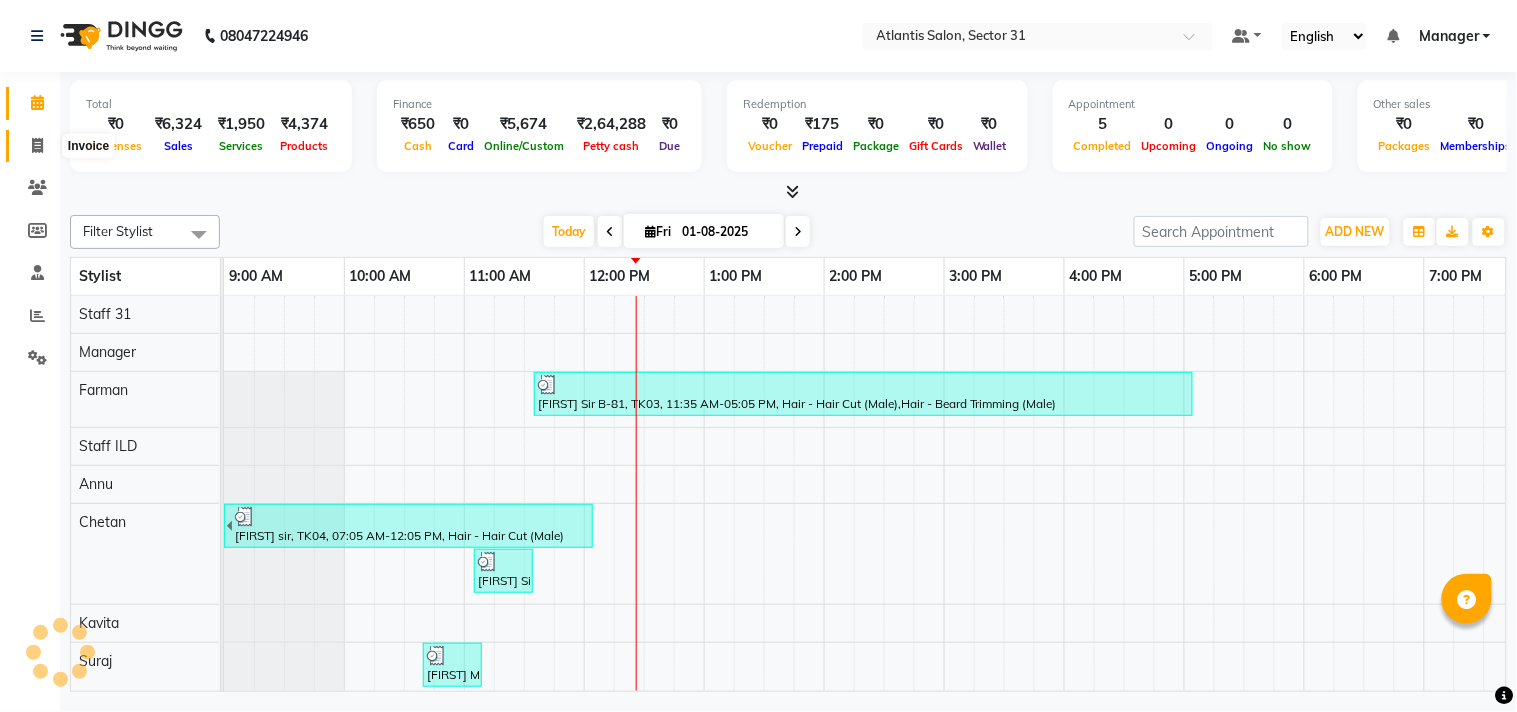scroll, scrollTop: 0, scrollLeft: 0, axis: both 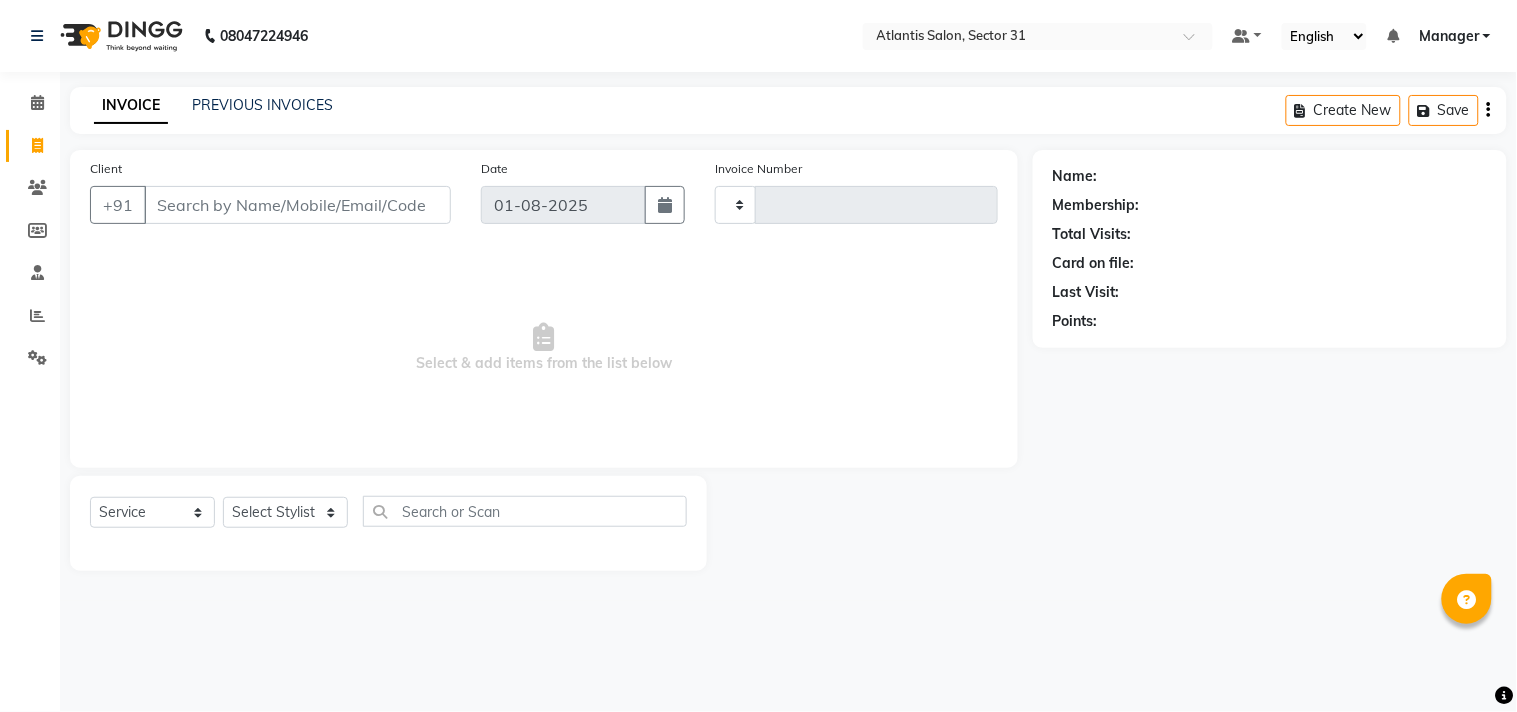 type on "1822" 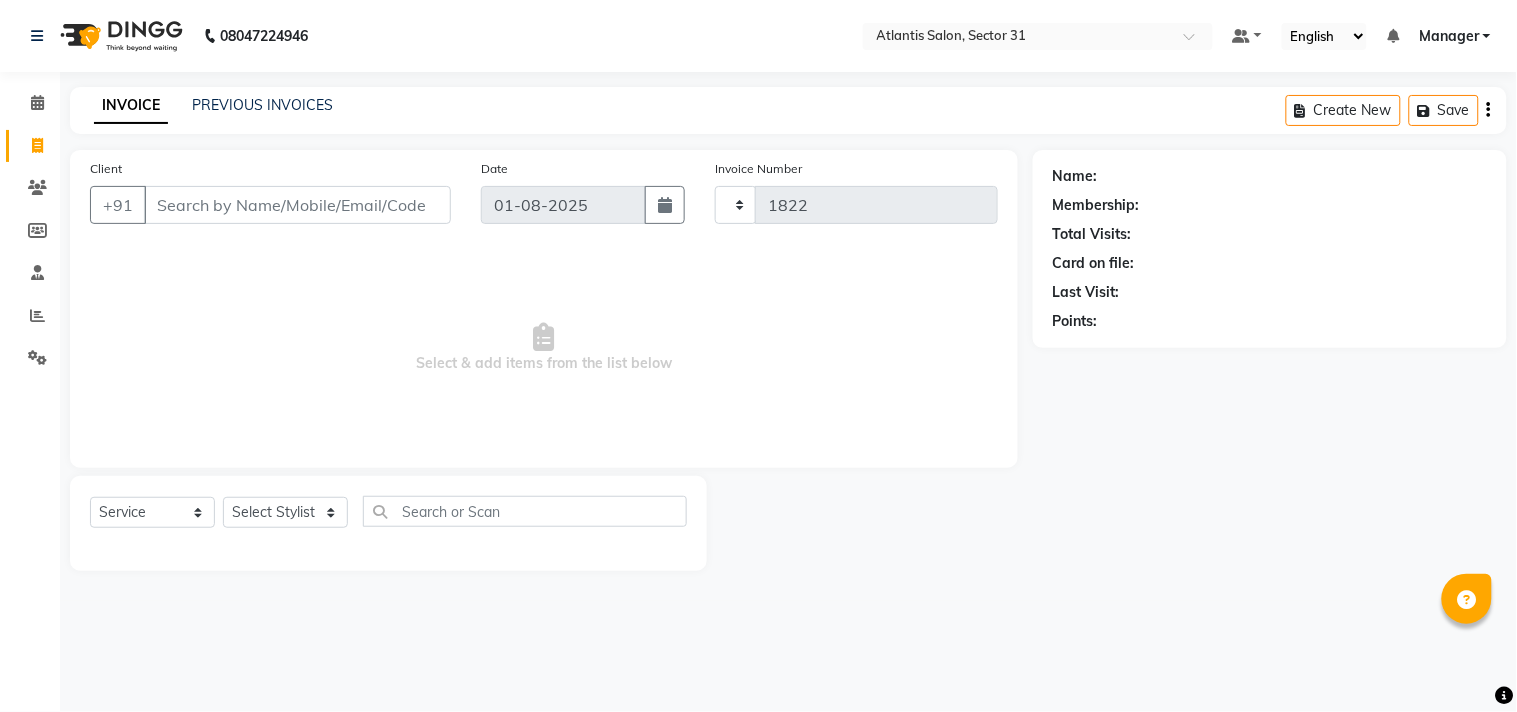 select on "4391" 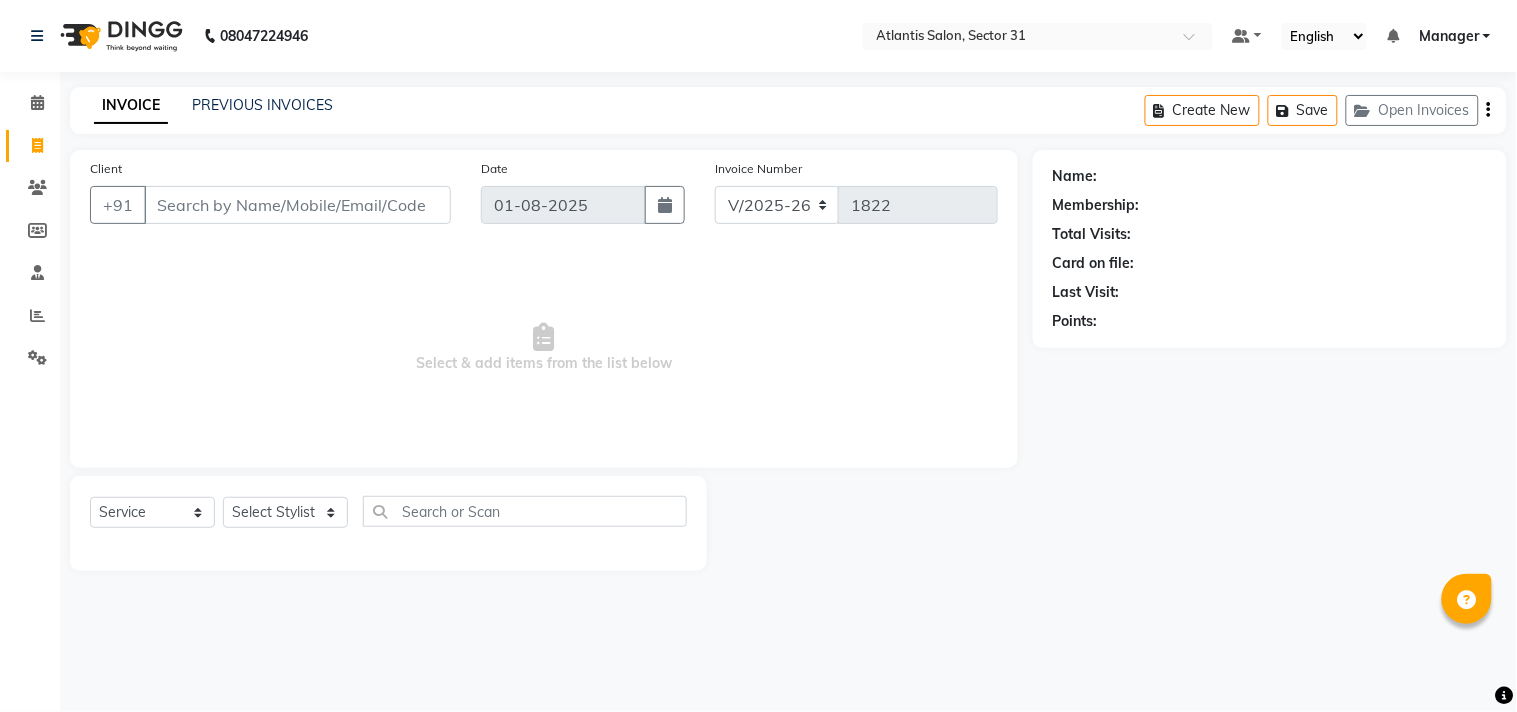 click on "Client +91" 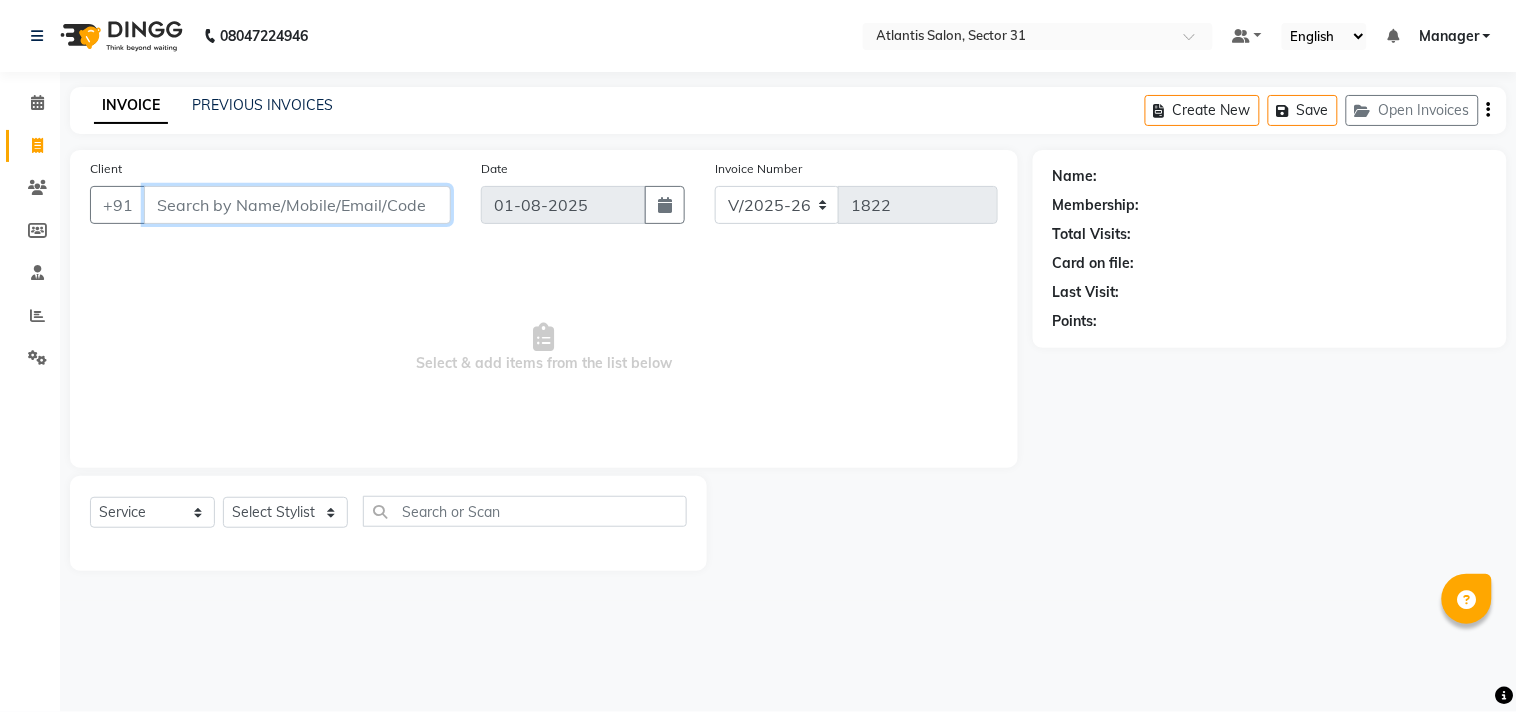 click on "Client" at bounding box center [297, 205] 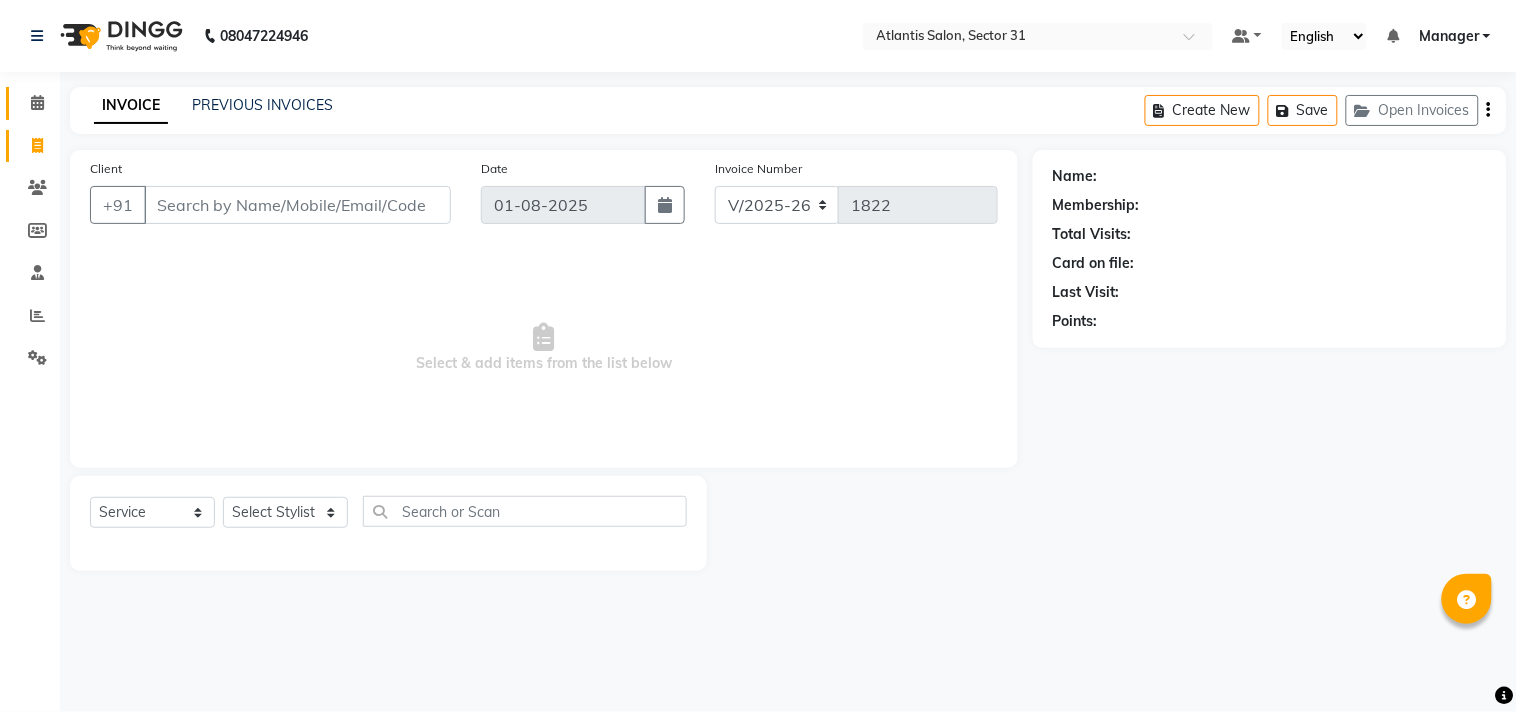 click on "Calendar" 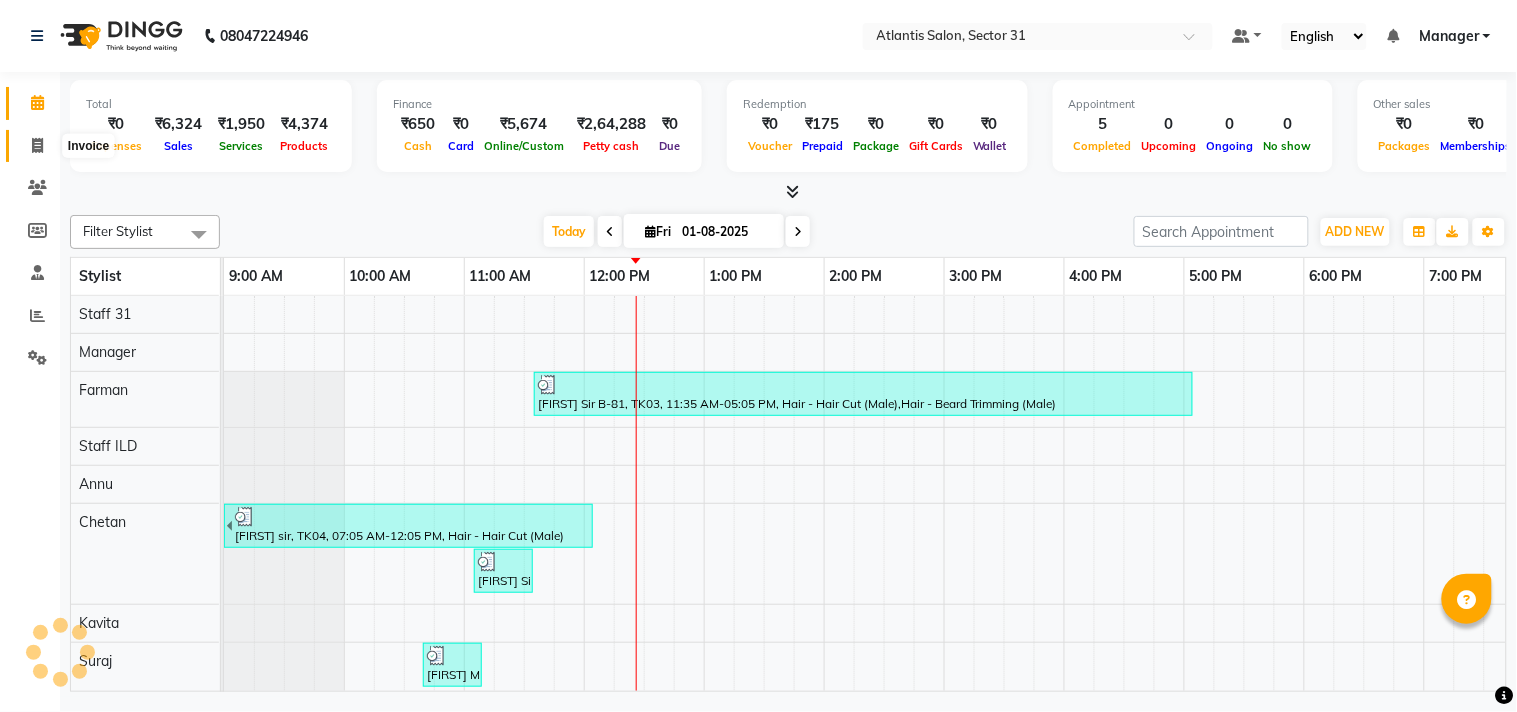 scroll, scrollTop: 0, scrollLeft: 0, axis: both 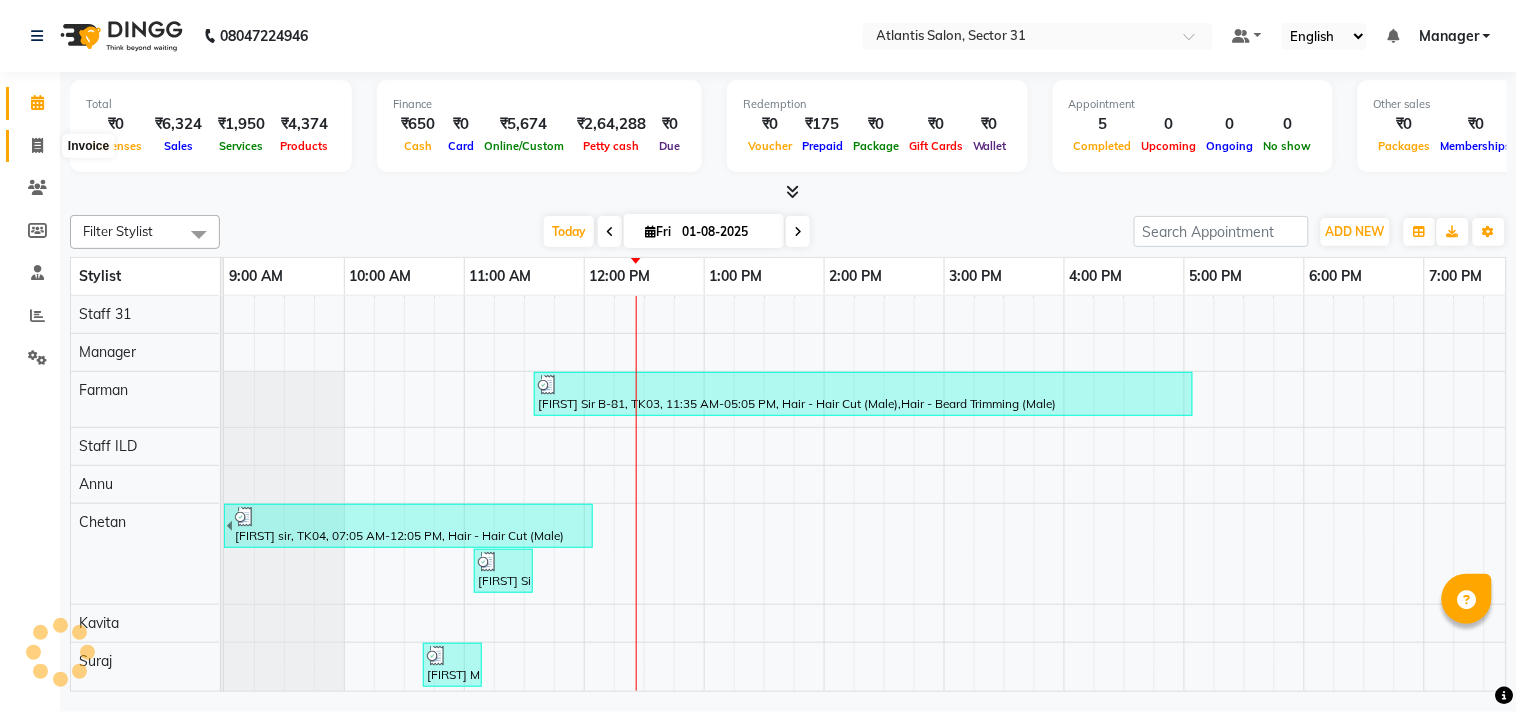 click 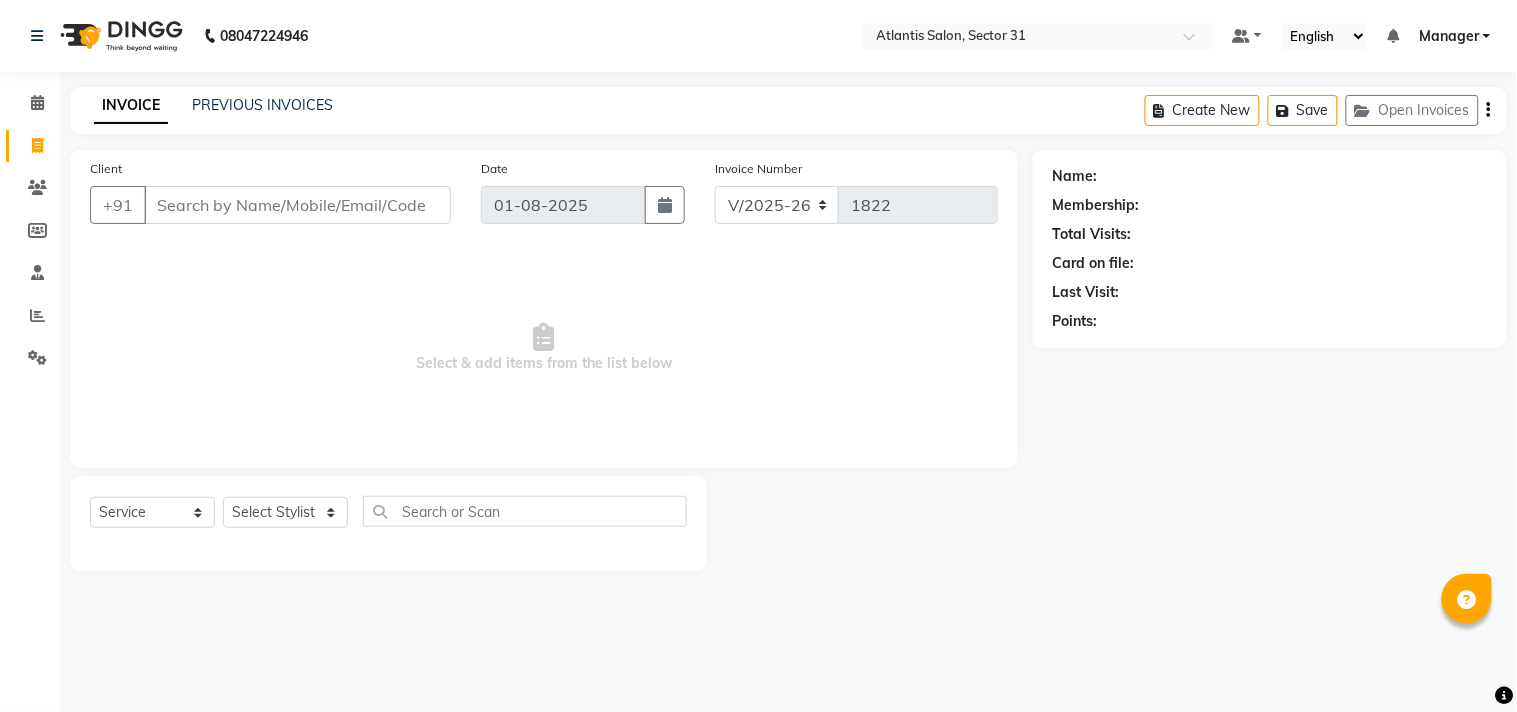 click on "Client" at bounding box center (297, 205) 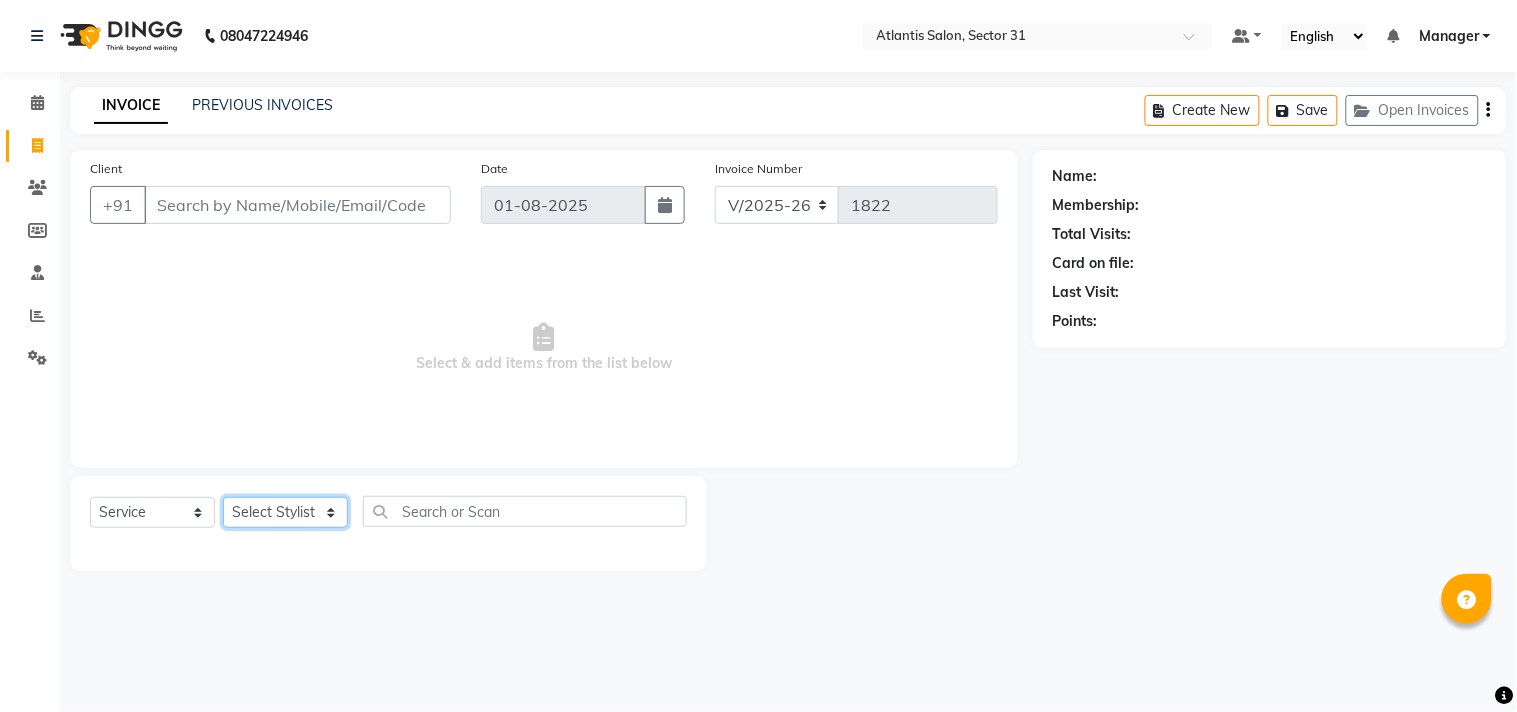 click on "Select Stylist Alka  Annu Chetan Farman Kavita Manager Staff 31 Staff ILD Suraj" 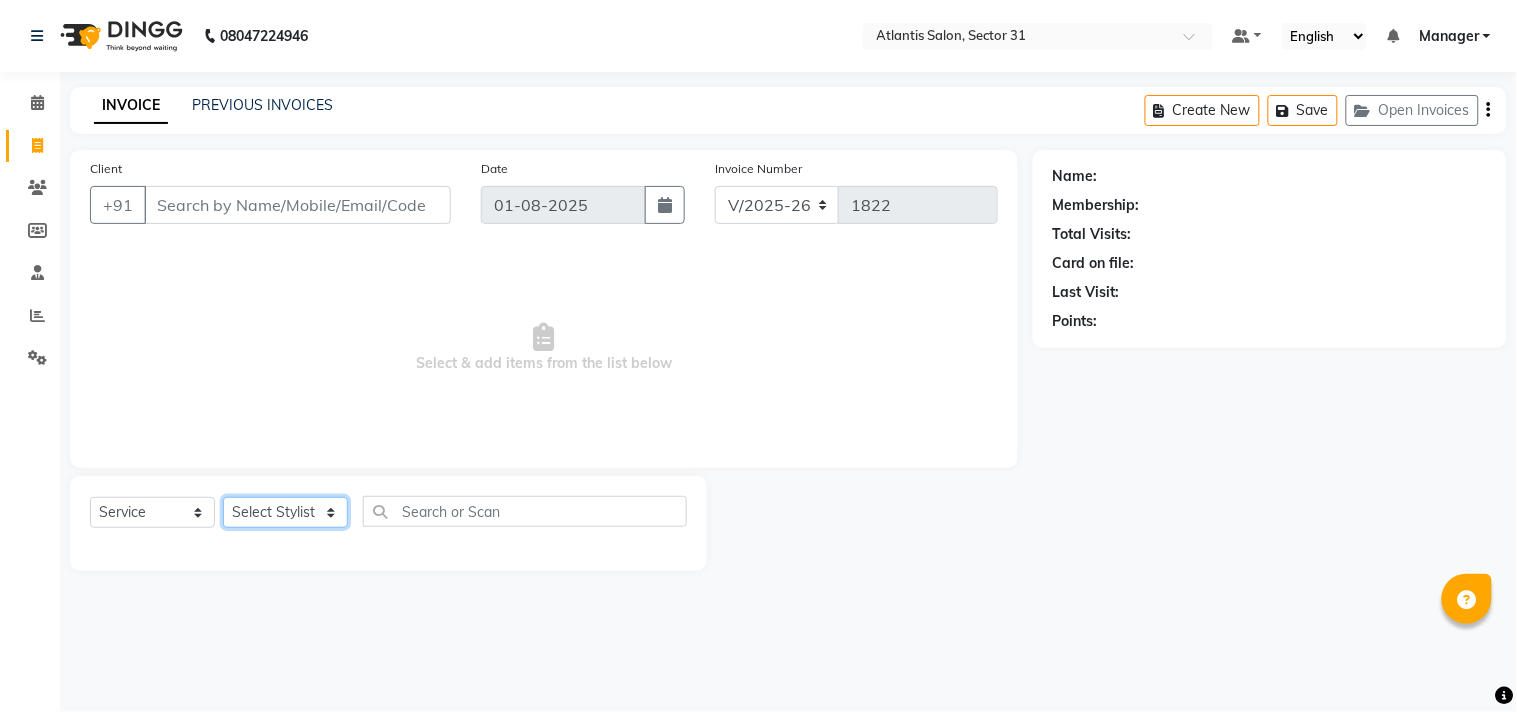 select on "69420" 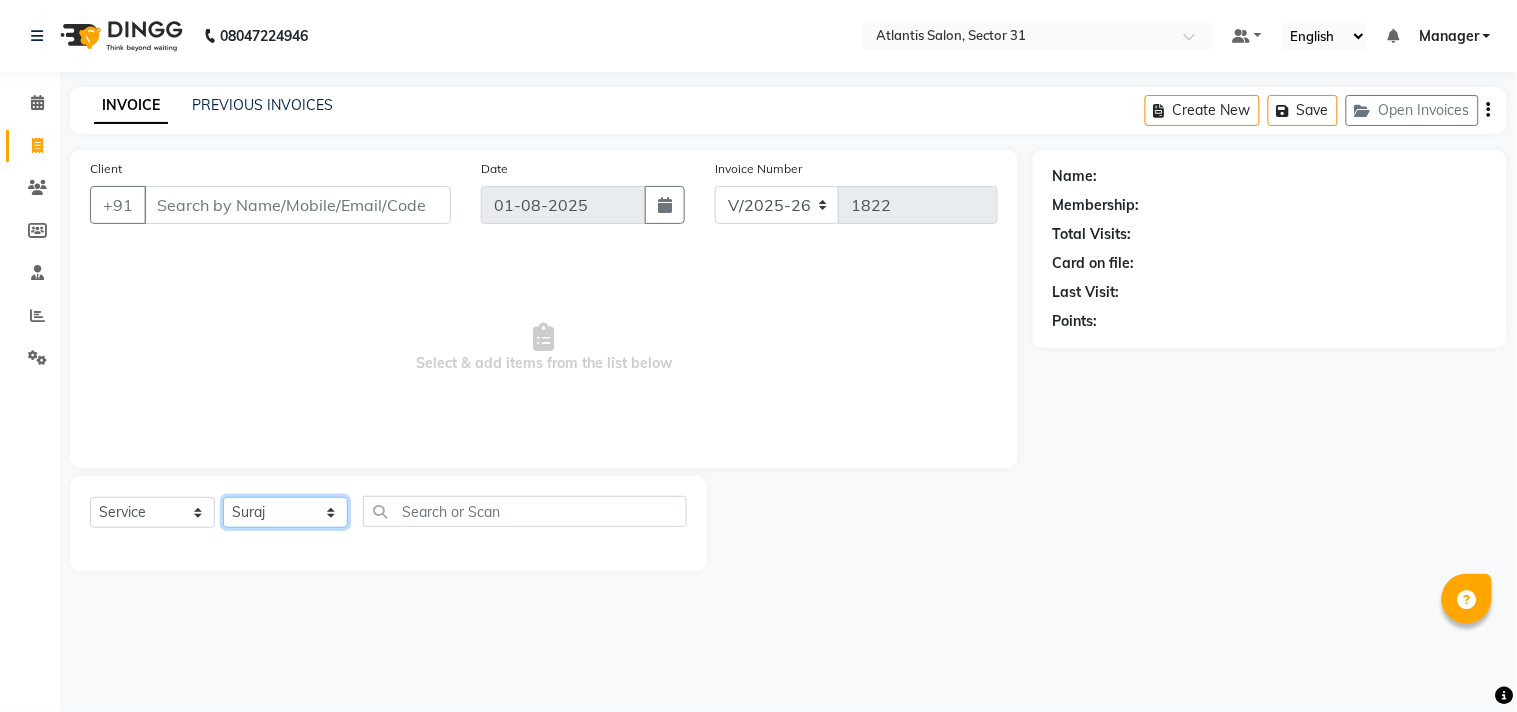 click on "Select Stylist Alka  Annu Chetan Farman Kavita Manager Staff 31 Staff ILD Suraj" 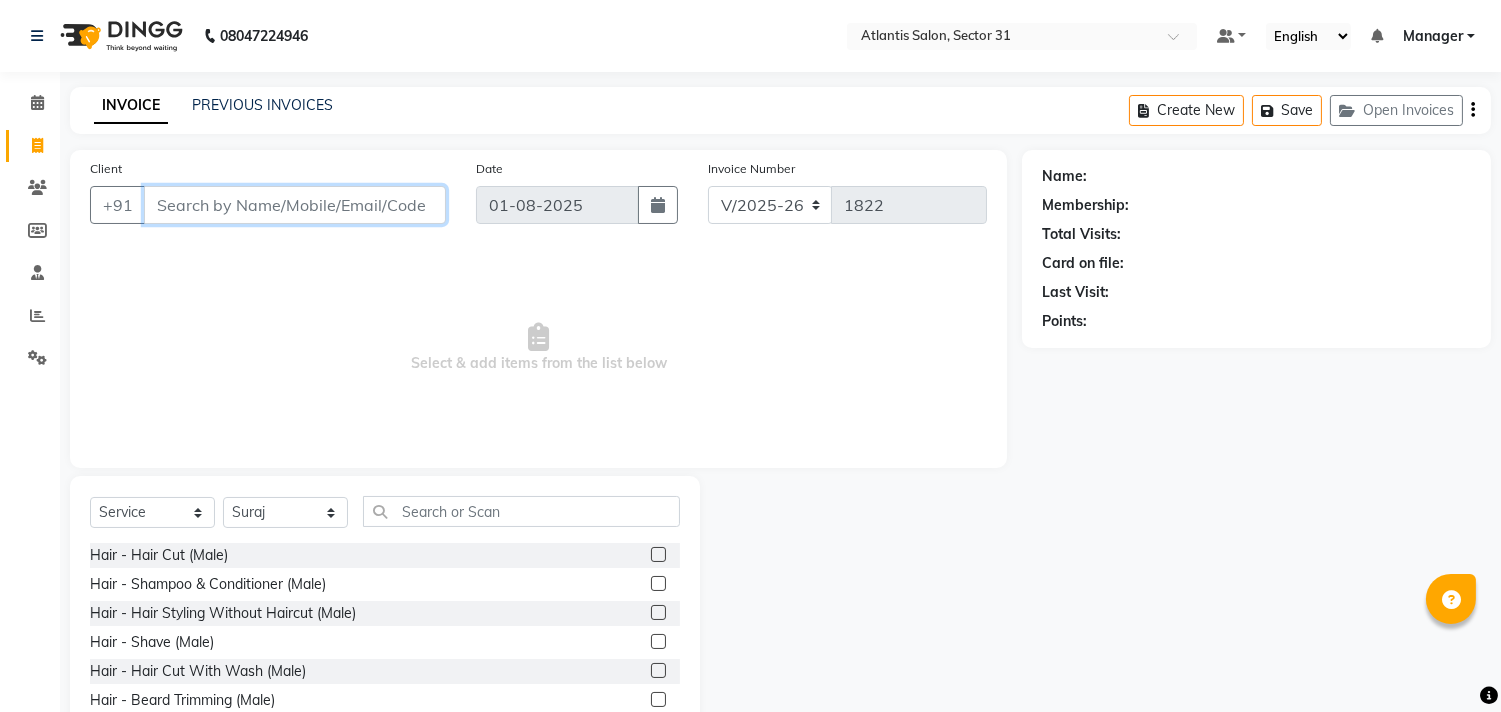 click on "Client" at bounding box center (295, 205) 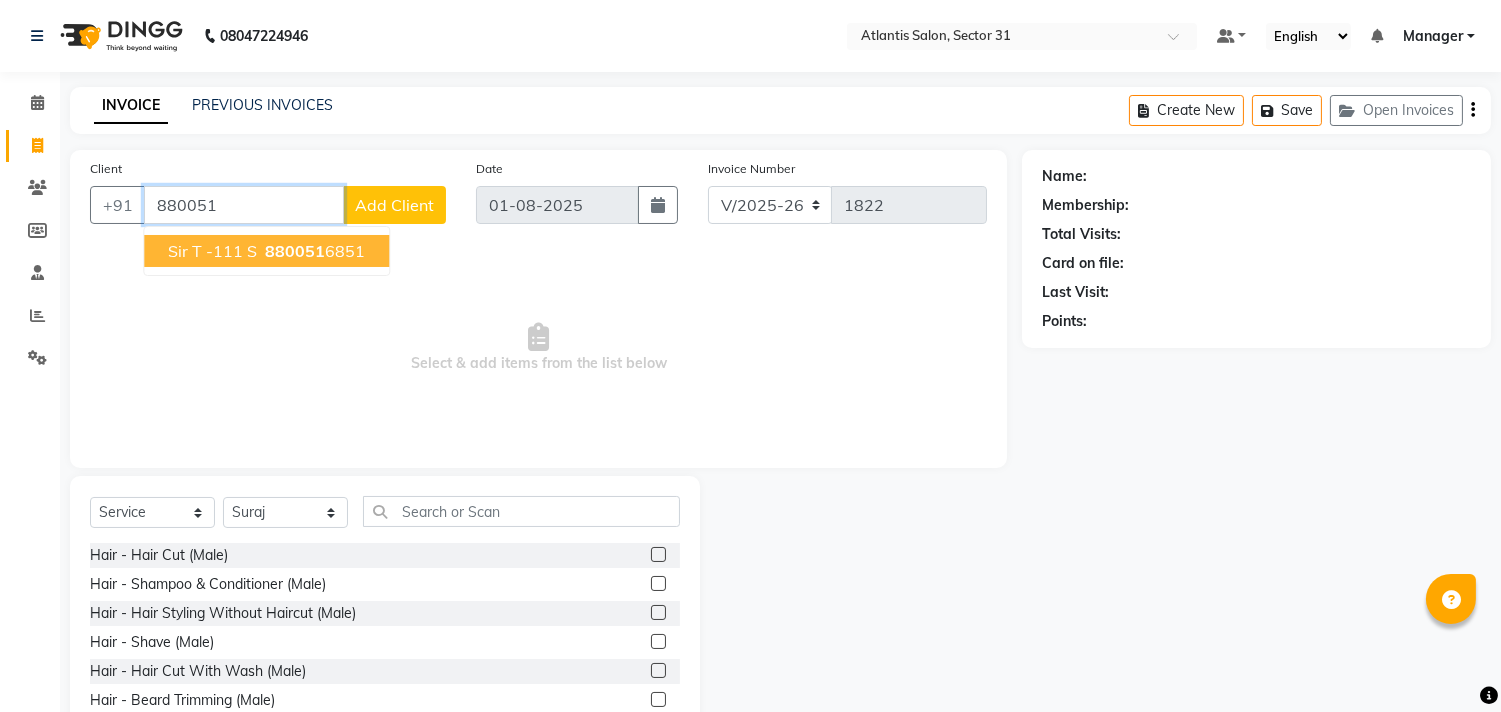 click on "880051" at bounding box center (295, 251) 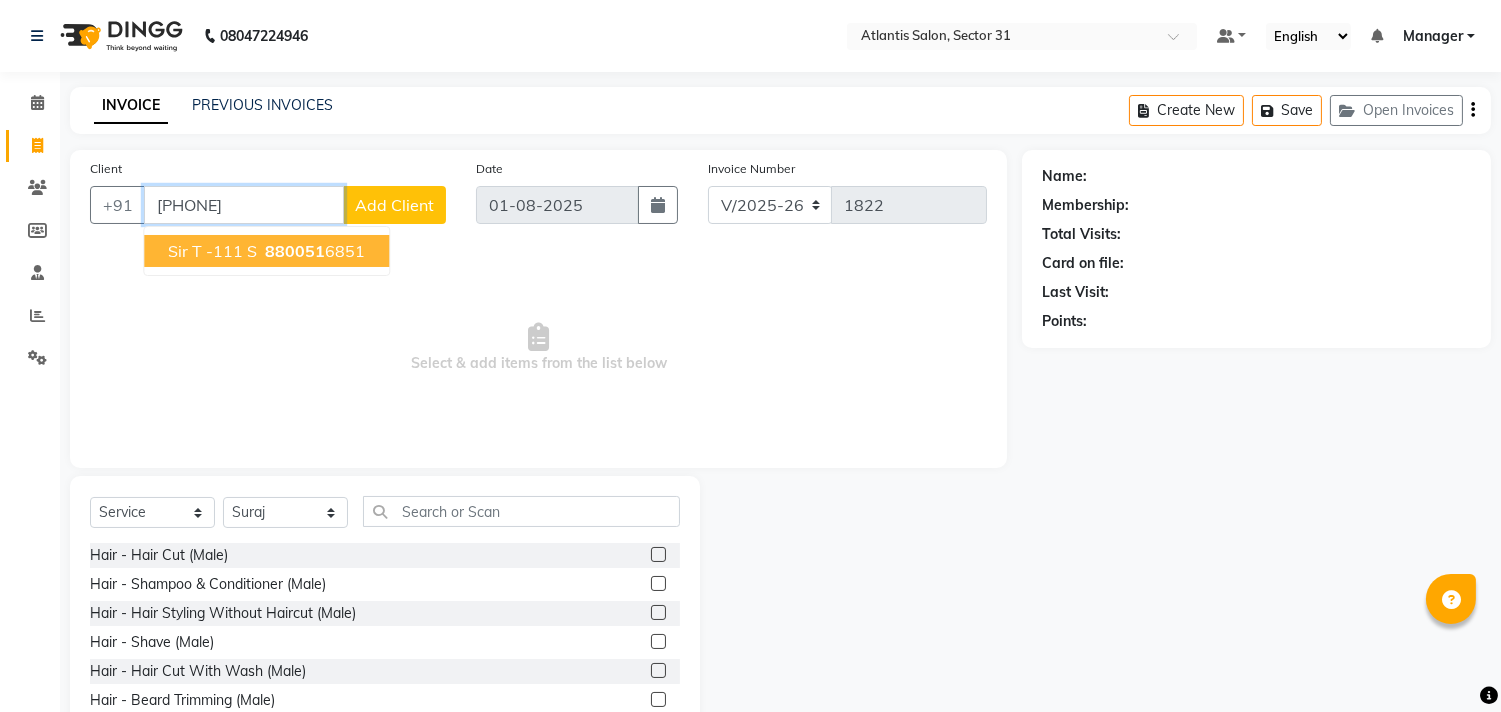 type on "[PHONE]" 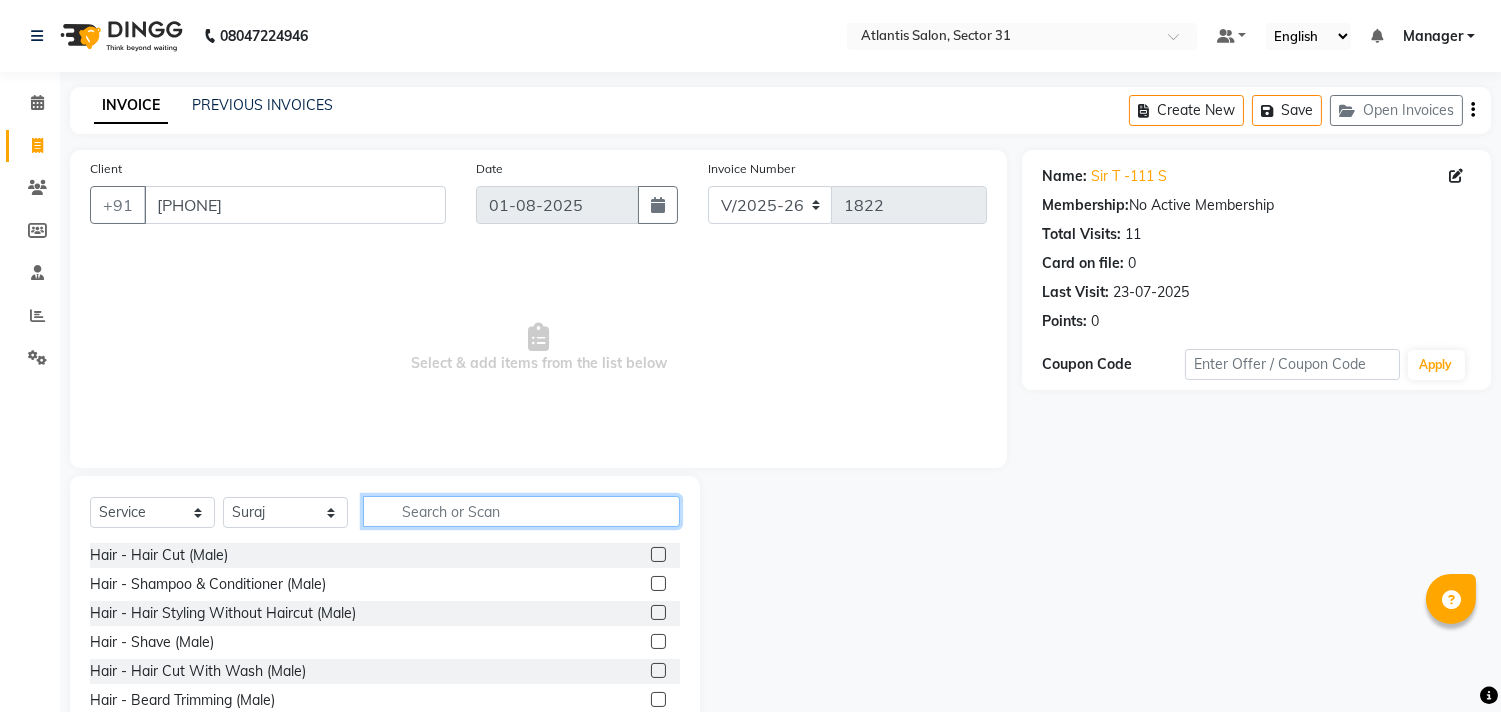 click 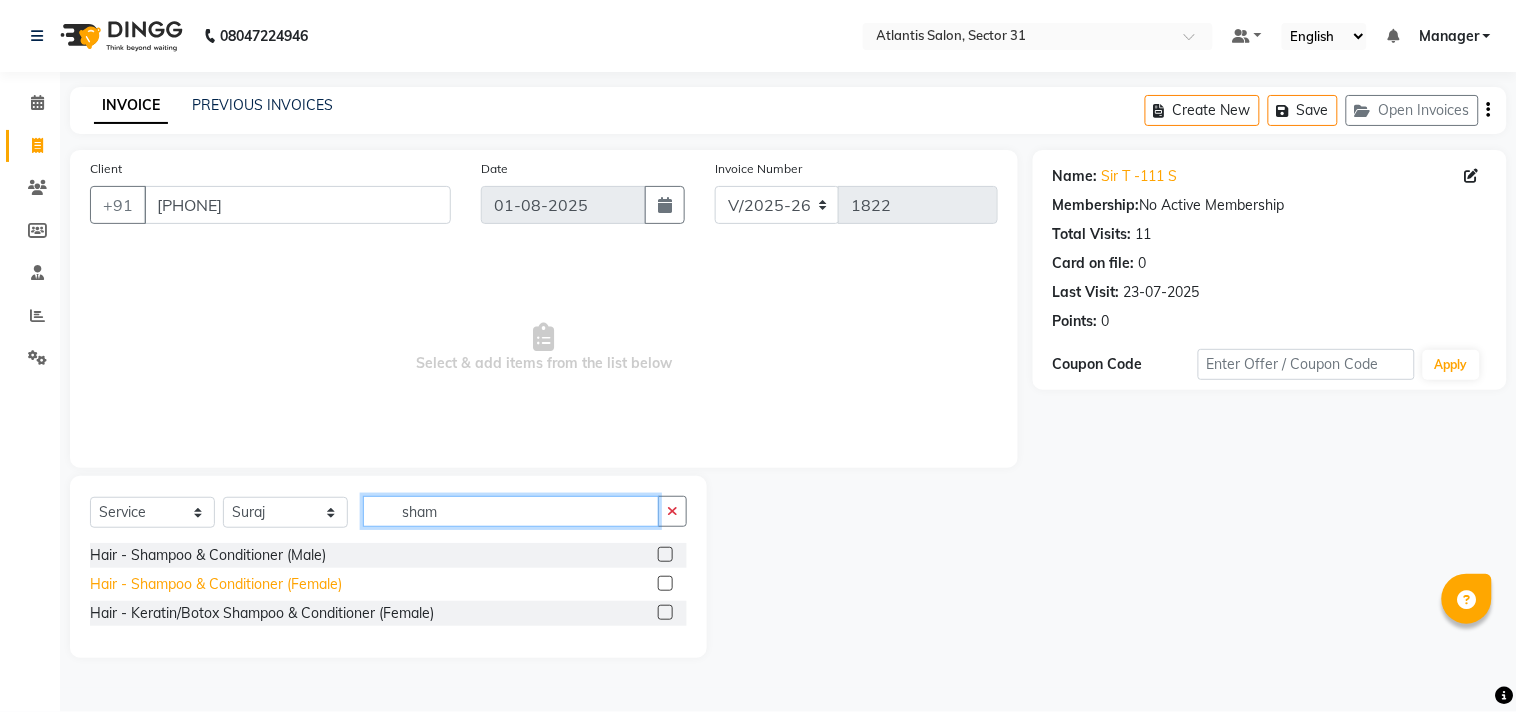 type on "sham" 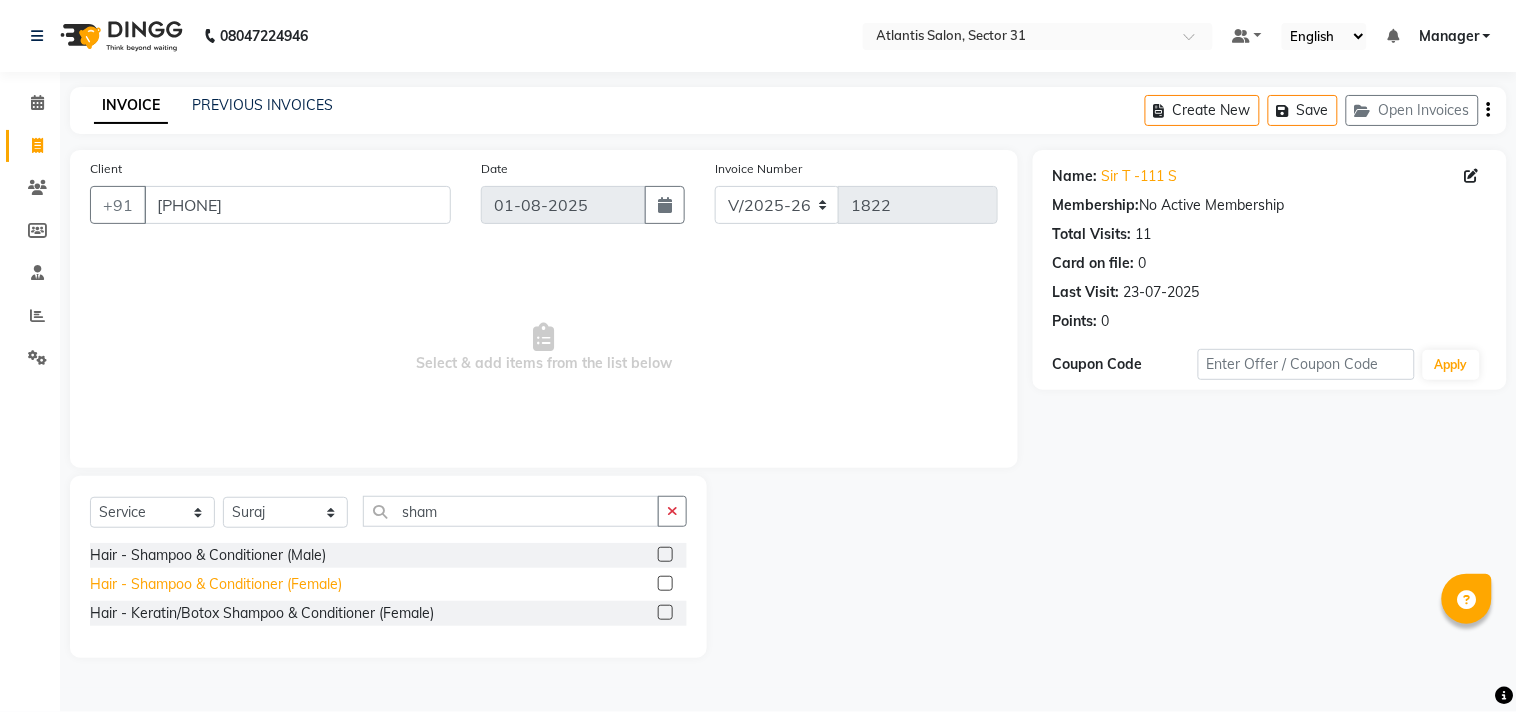 click on "Hair - Shampoo & Conditioner  (Female)" 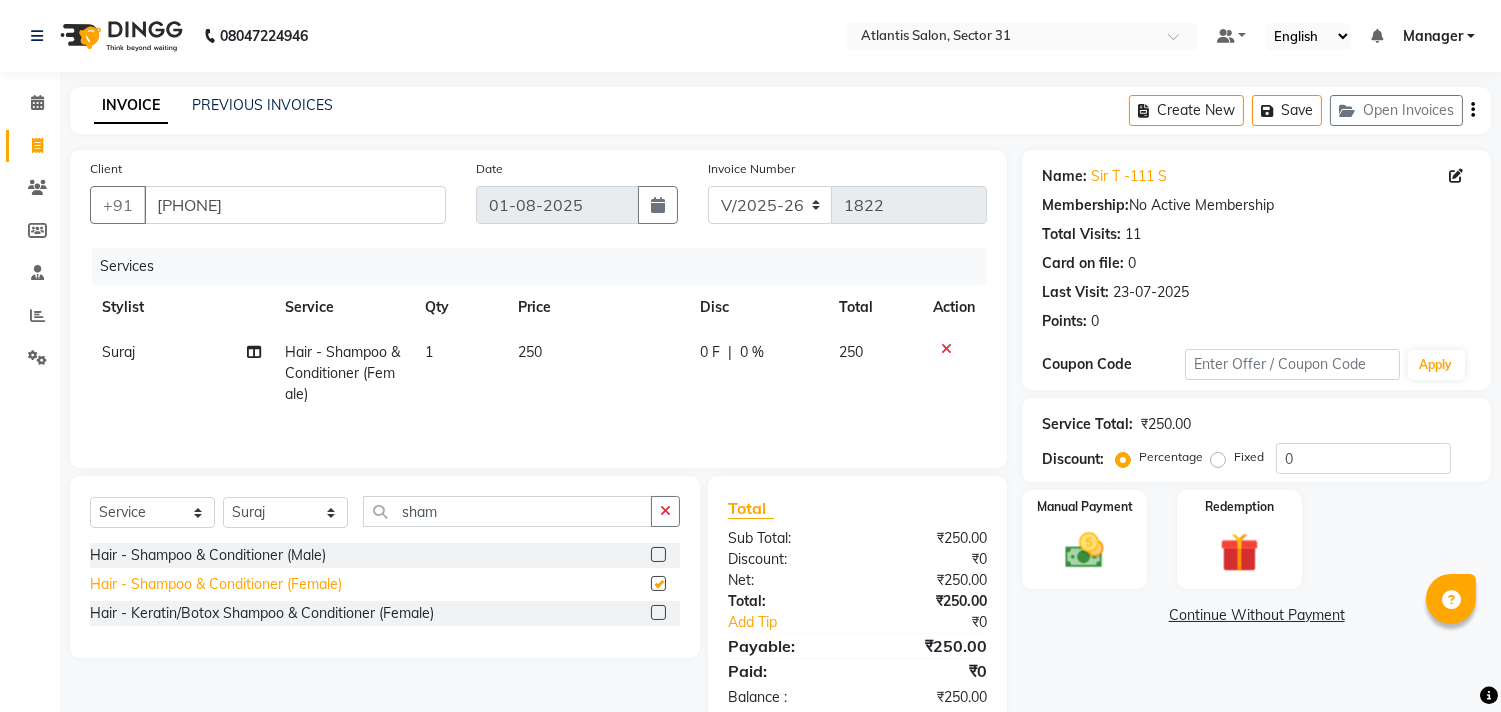 checkbox on "false" 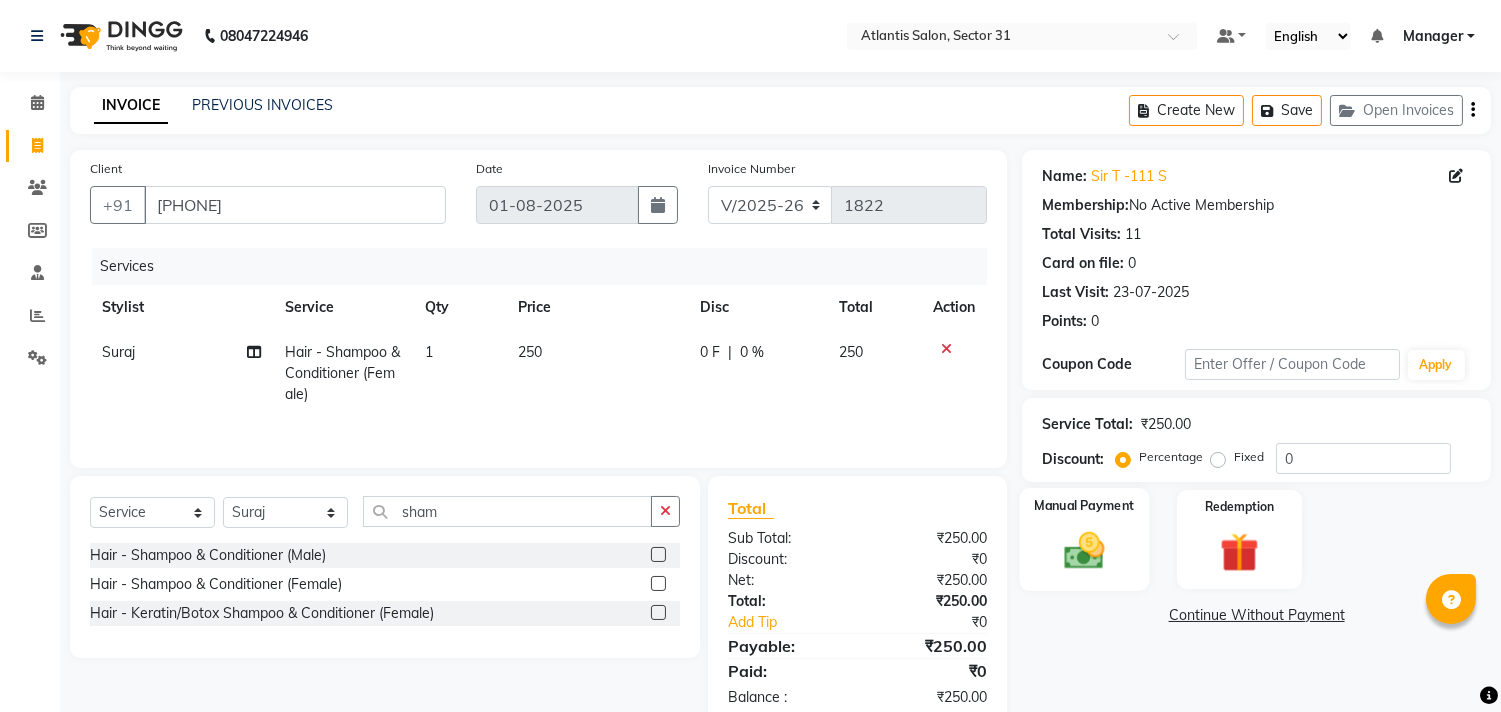 click on "Manual Payment" 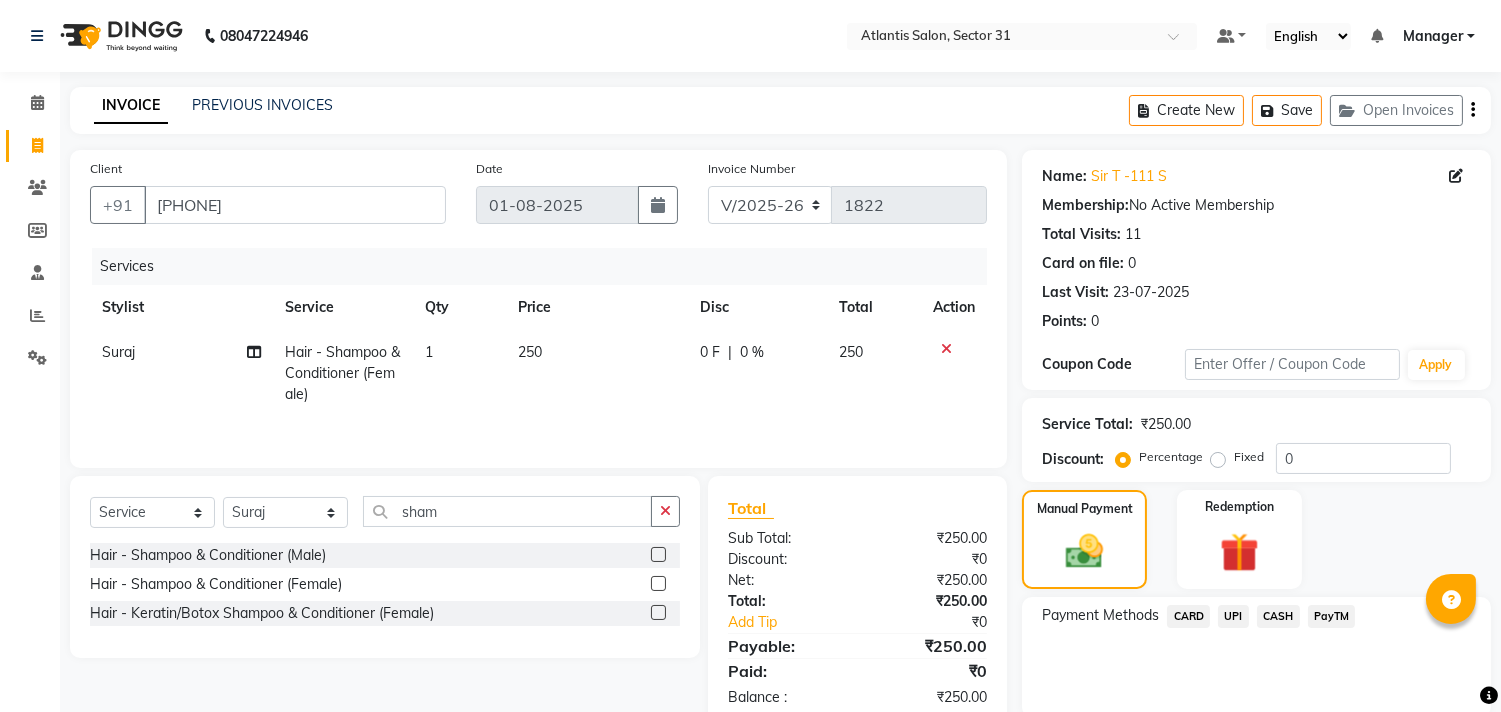 click on "UPI" 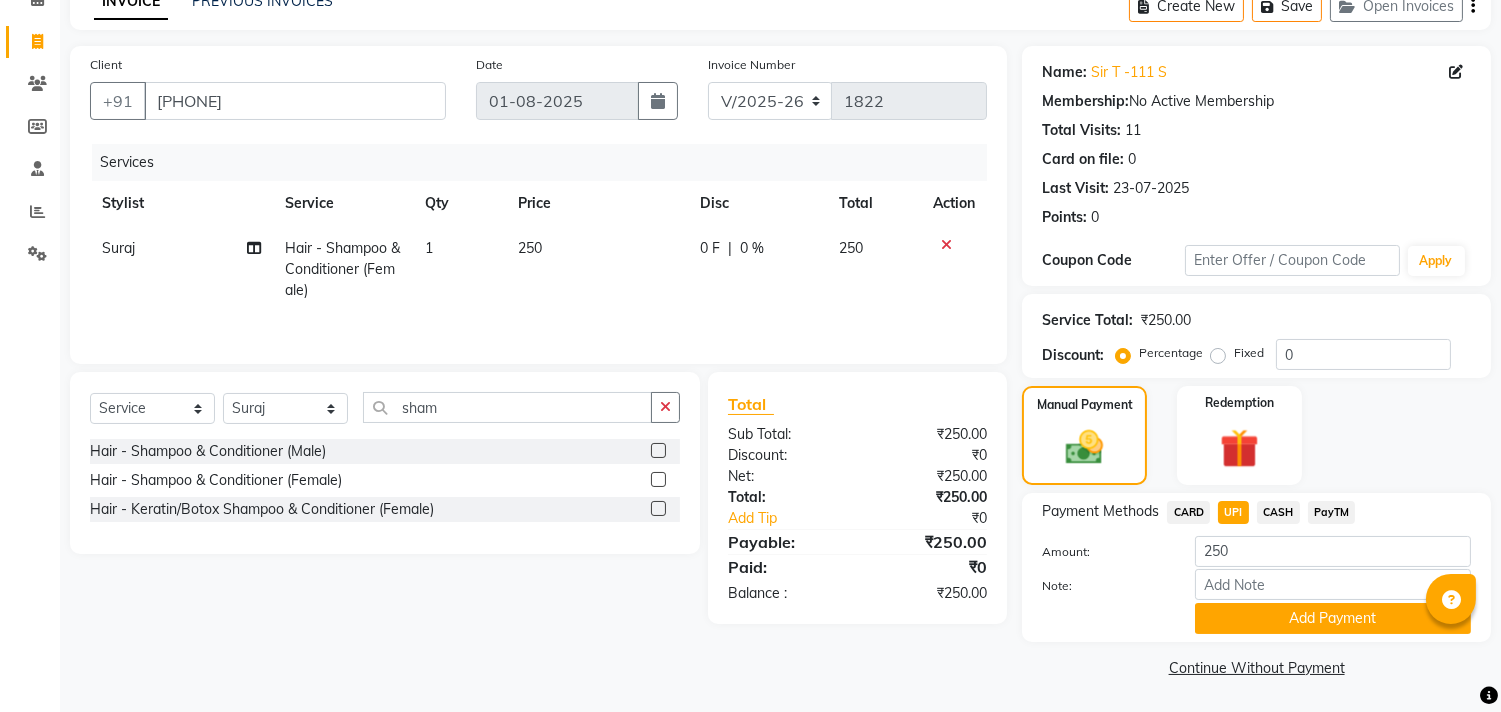 click on "Add Payment" 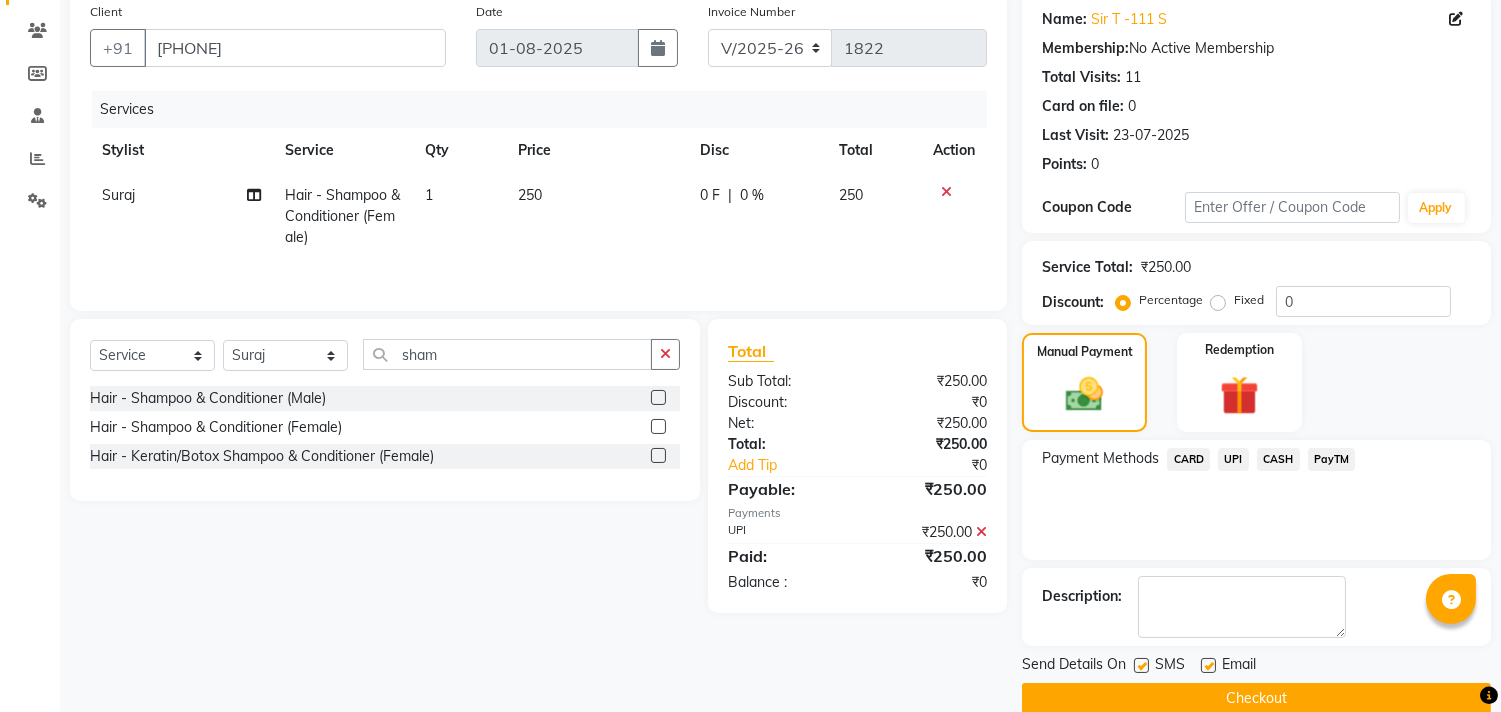 scroll, scrollTop: 187, scrollLeft: 0, axis: vertical 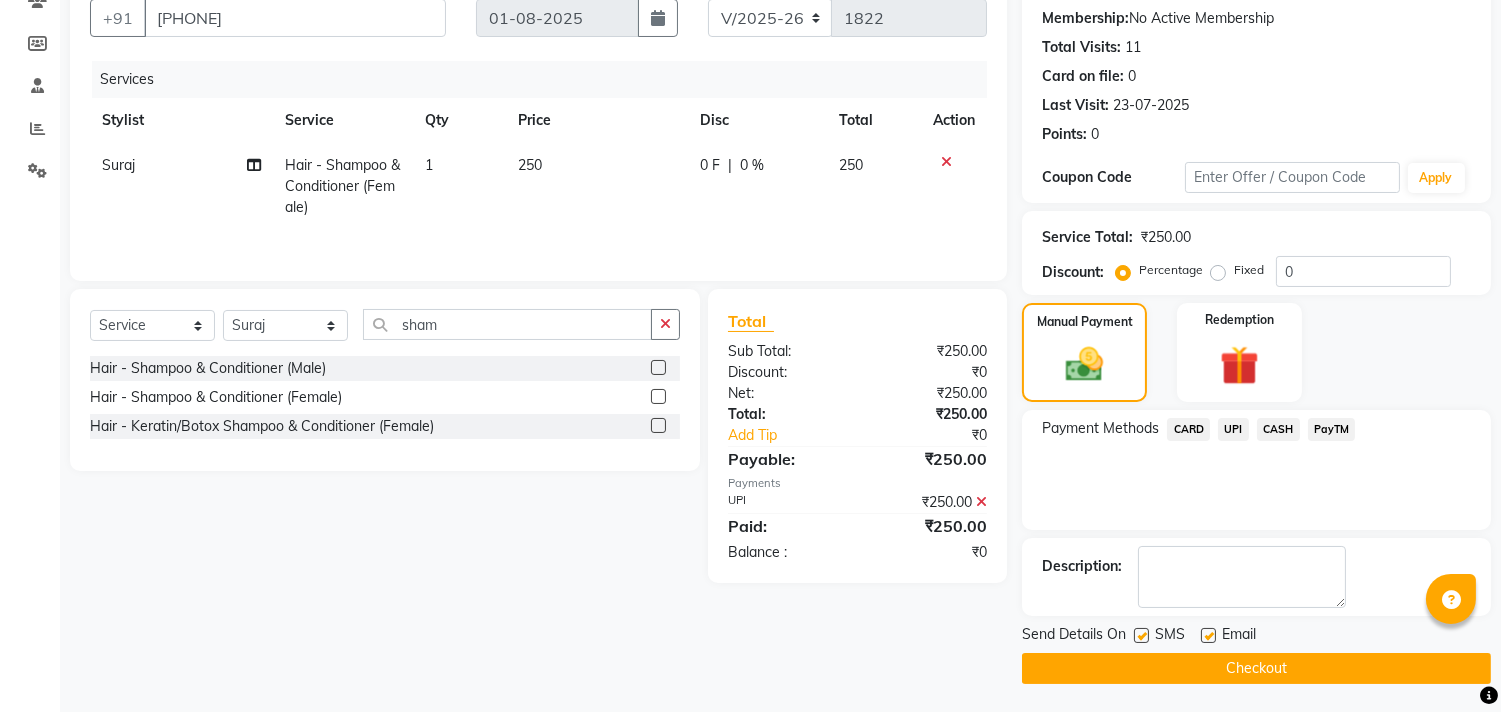 click on "Checkout" 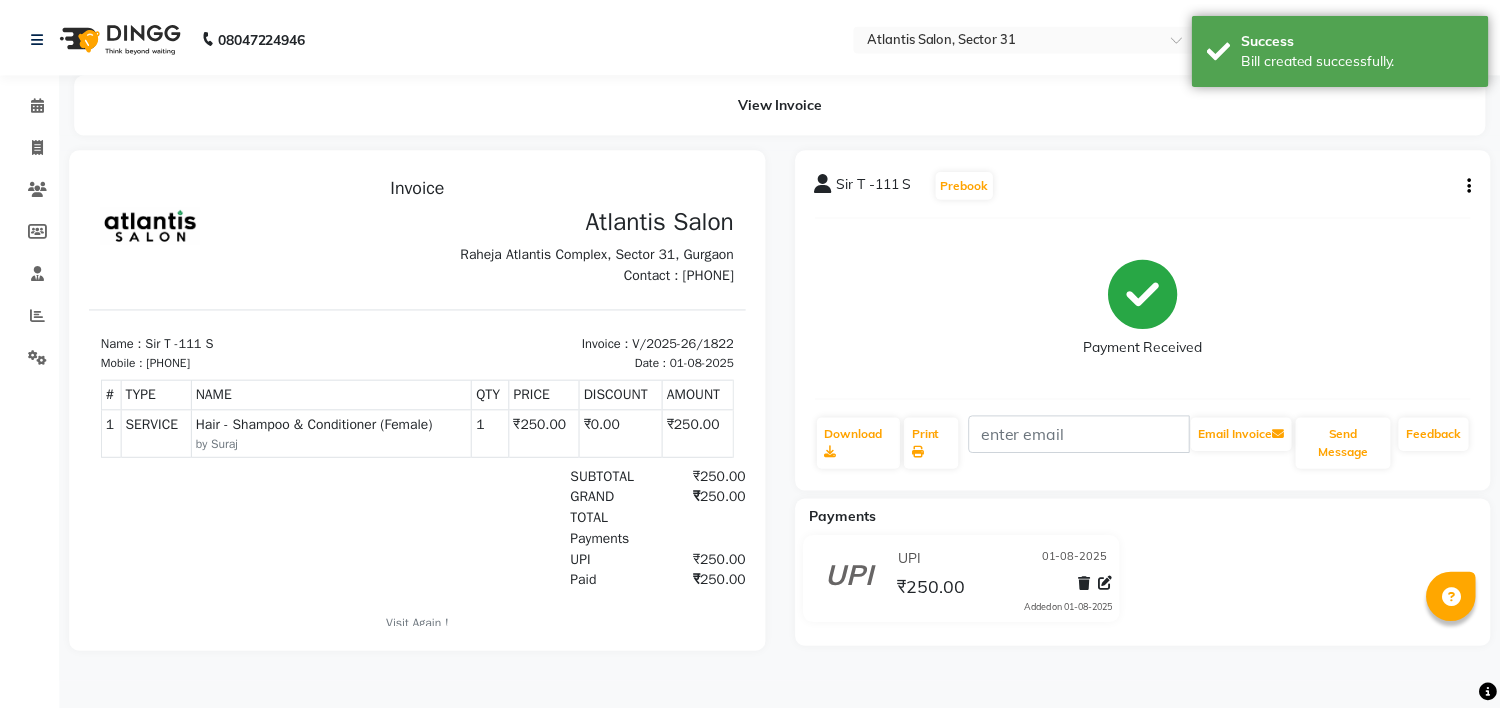 scroll, scrollTop: 0, scrollLeft: 0, axis: both 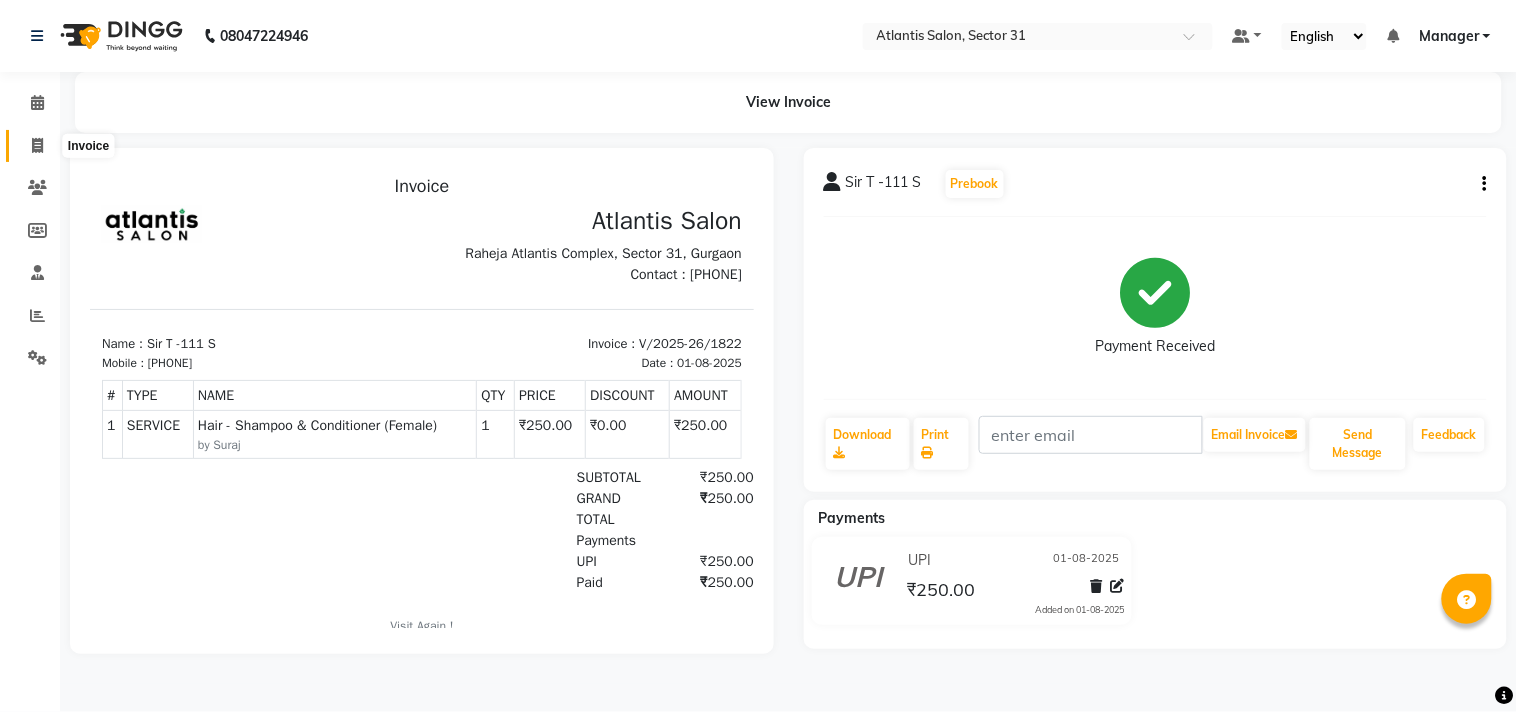 click 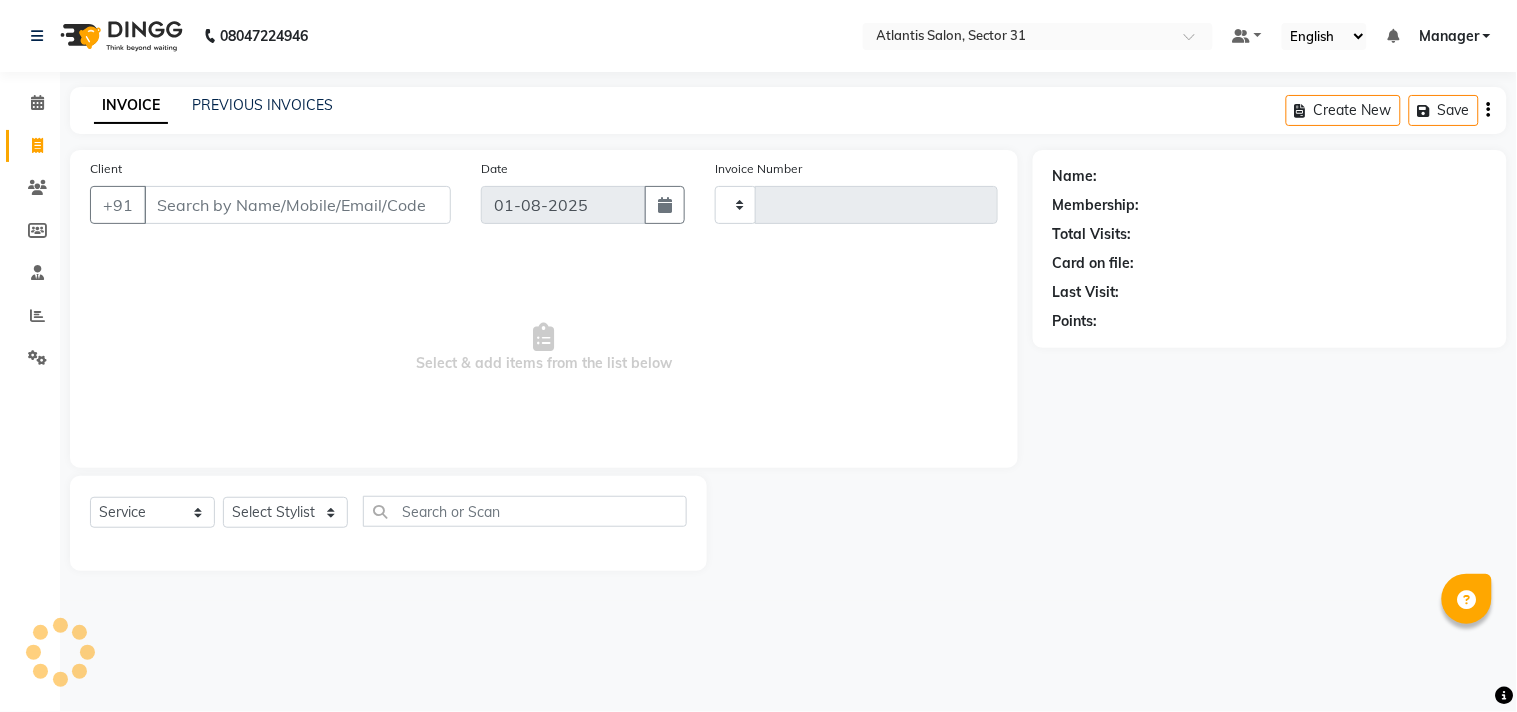 type on "1823" 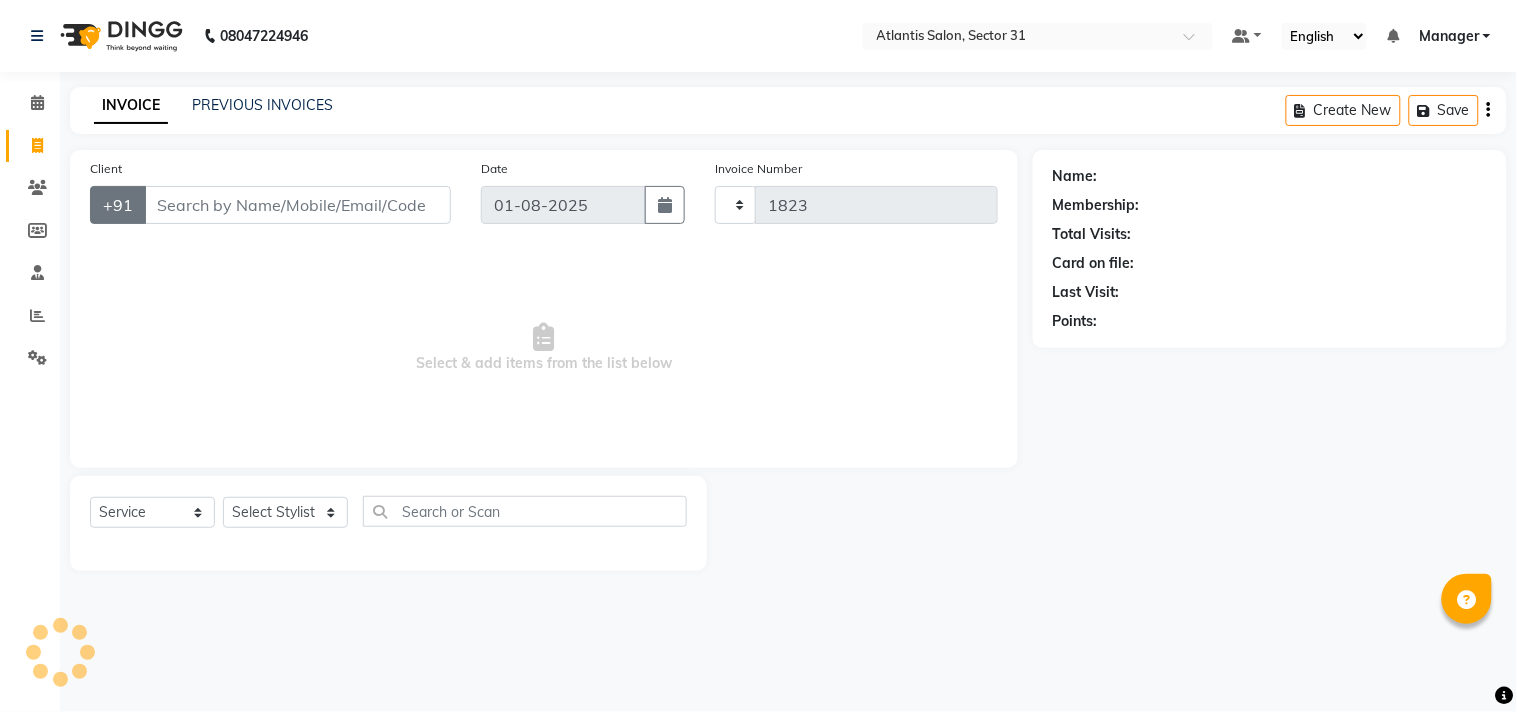 select on "4391" 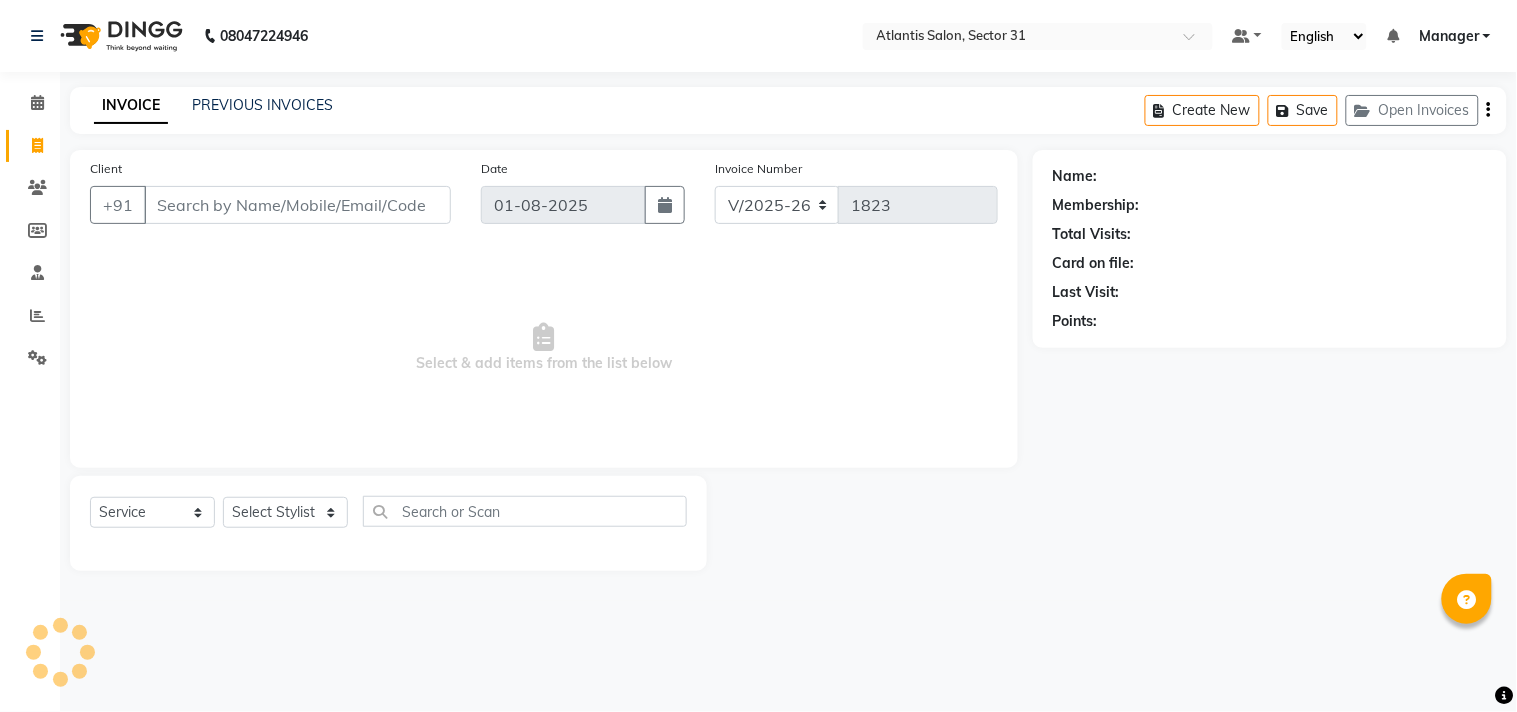 click on "Client" at bounding box center (297, 205) 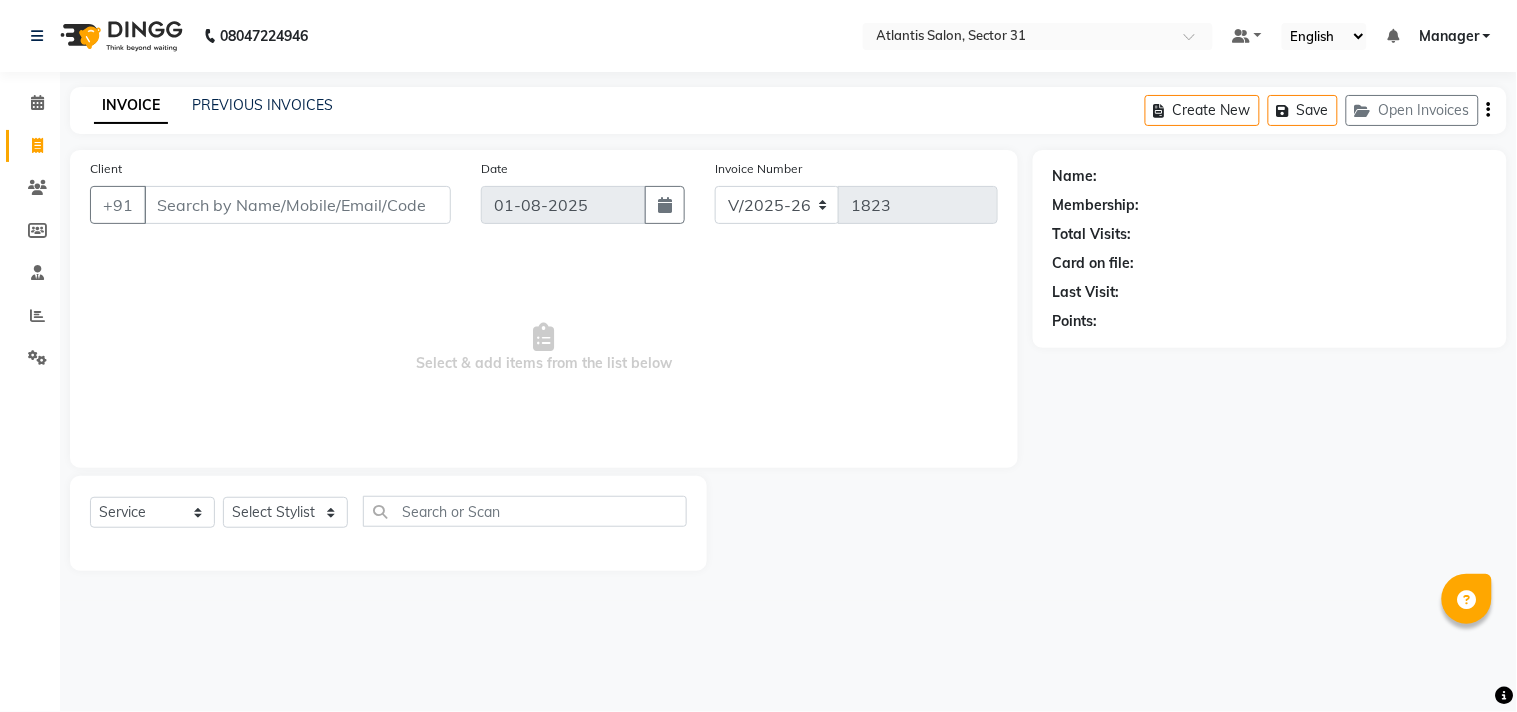 click on "Client" at bounding box center (297, 205) 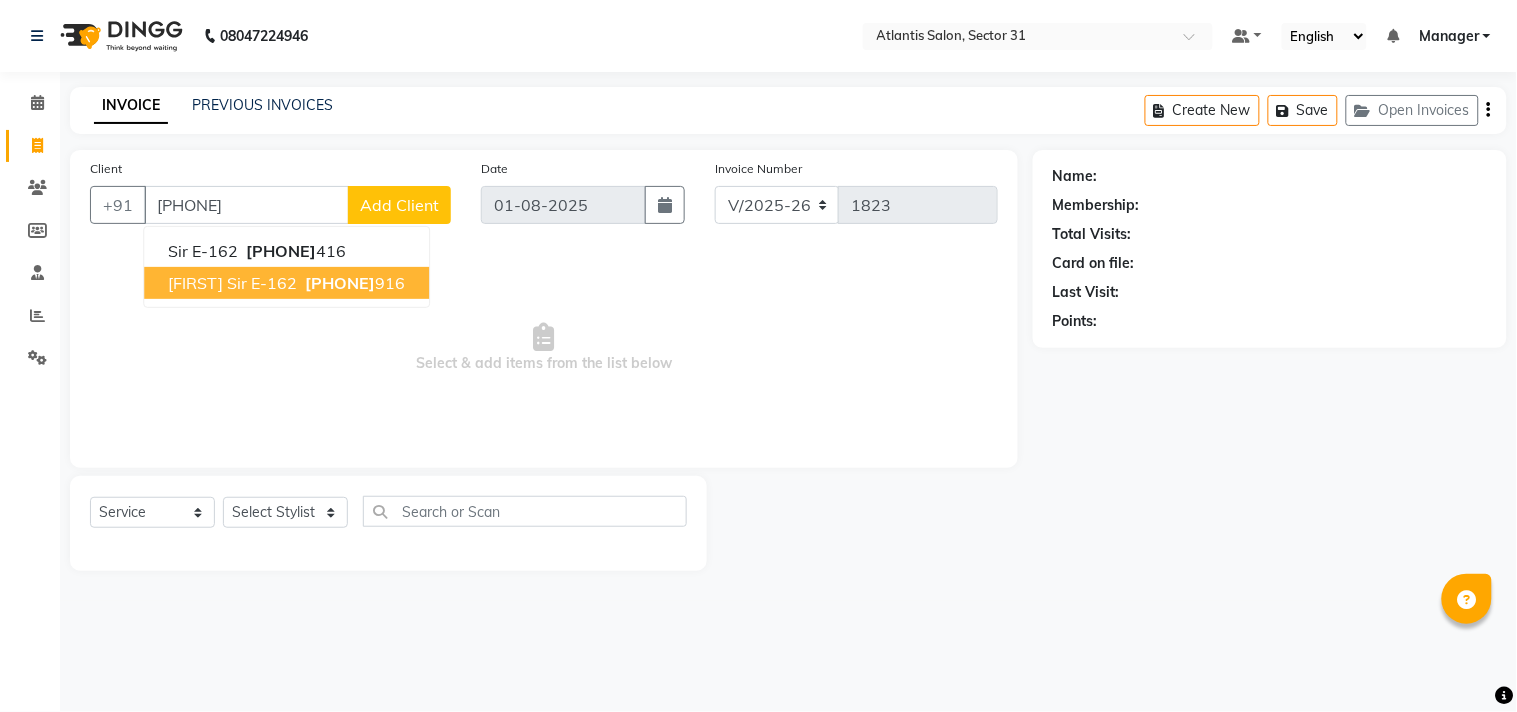 click on "[PHONE]" at bounding box center (340, 283) 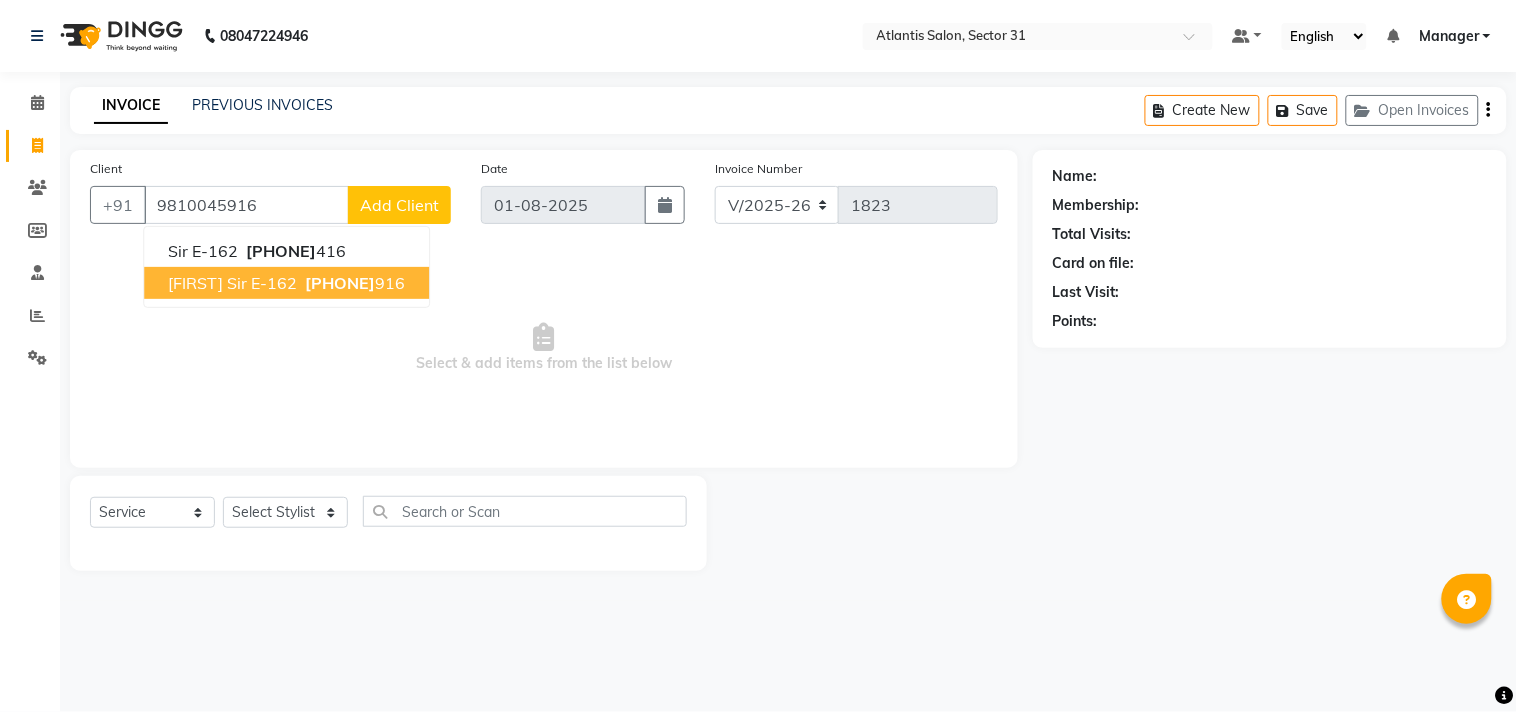 type on "9810045916" 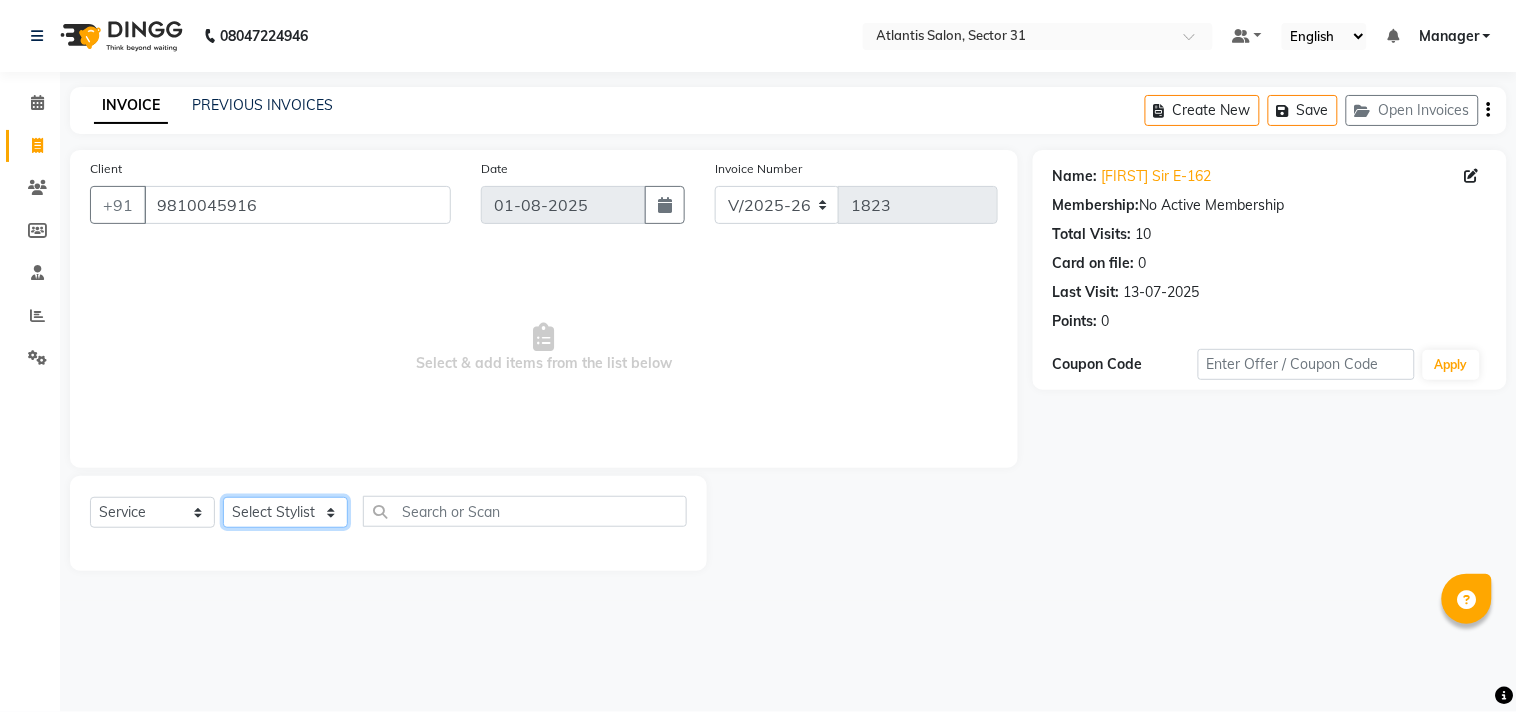 click on "Select Stylist Alka  Annu Chetan Farman Kavita Manager Staff 31 Staff ILD Suraj" 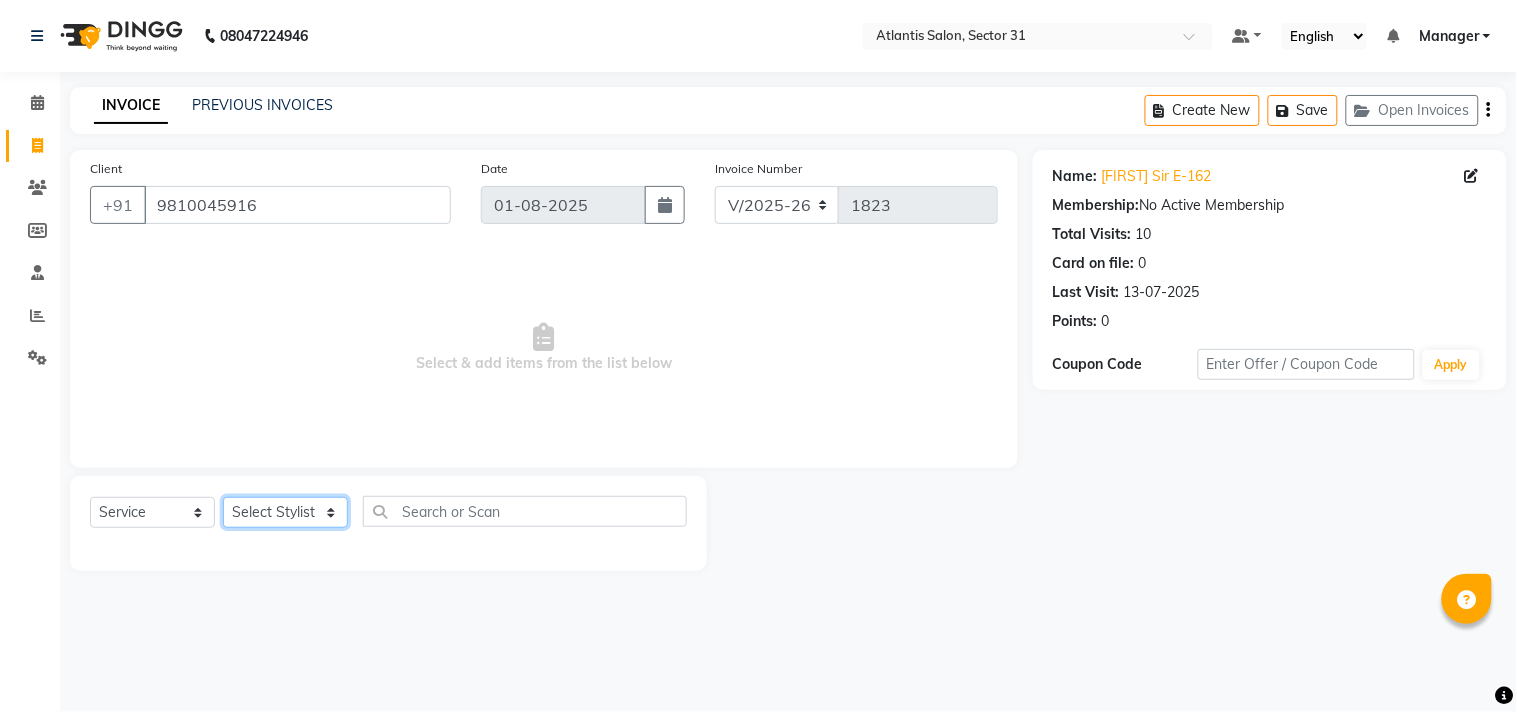select on "33510" 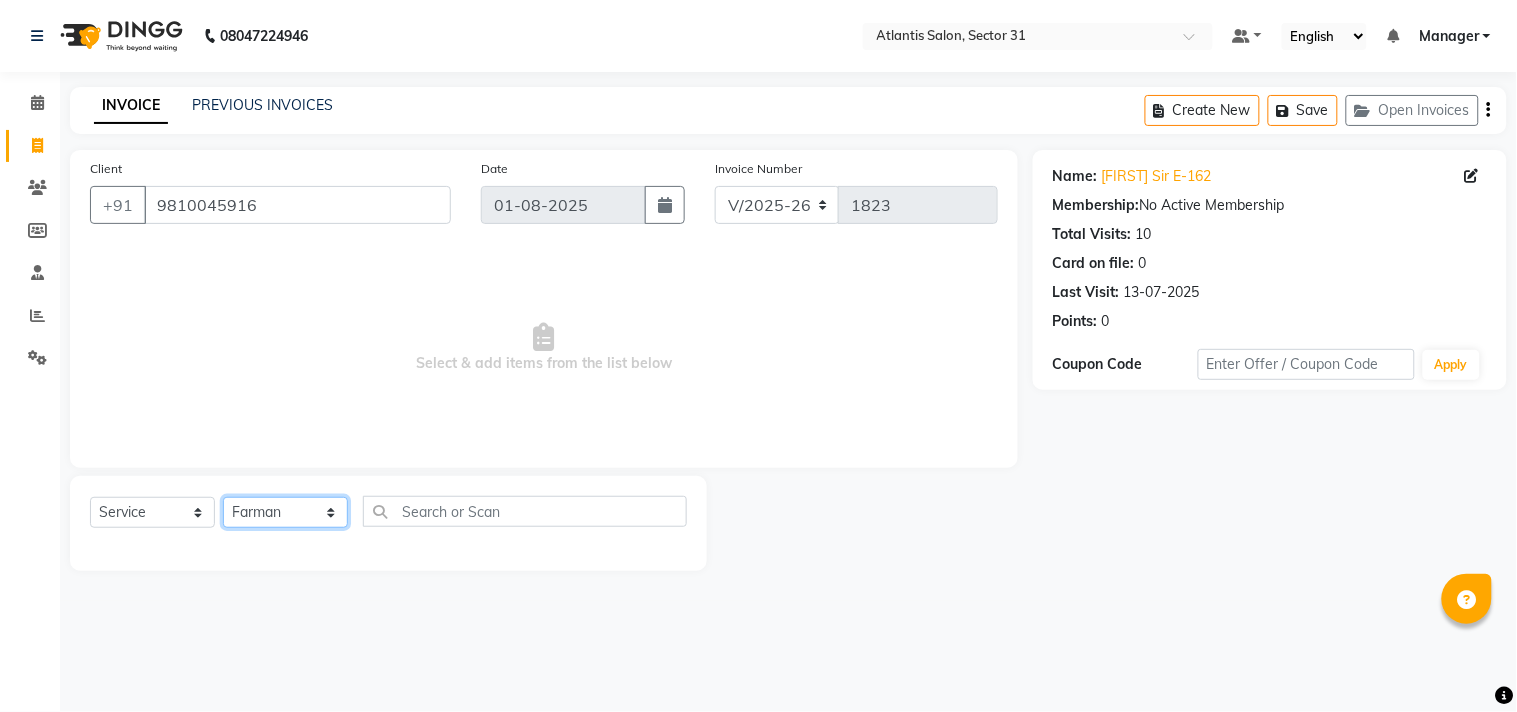click on "Select Stylist Alka  Annu Chetan Farman Kavita Manager Staff 31 Staff ILD Suraj" 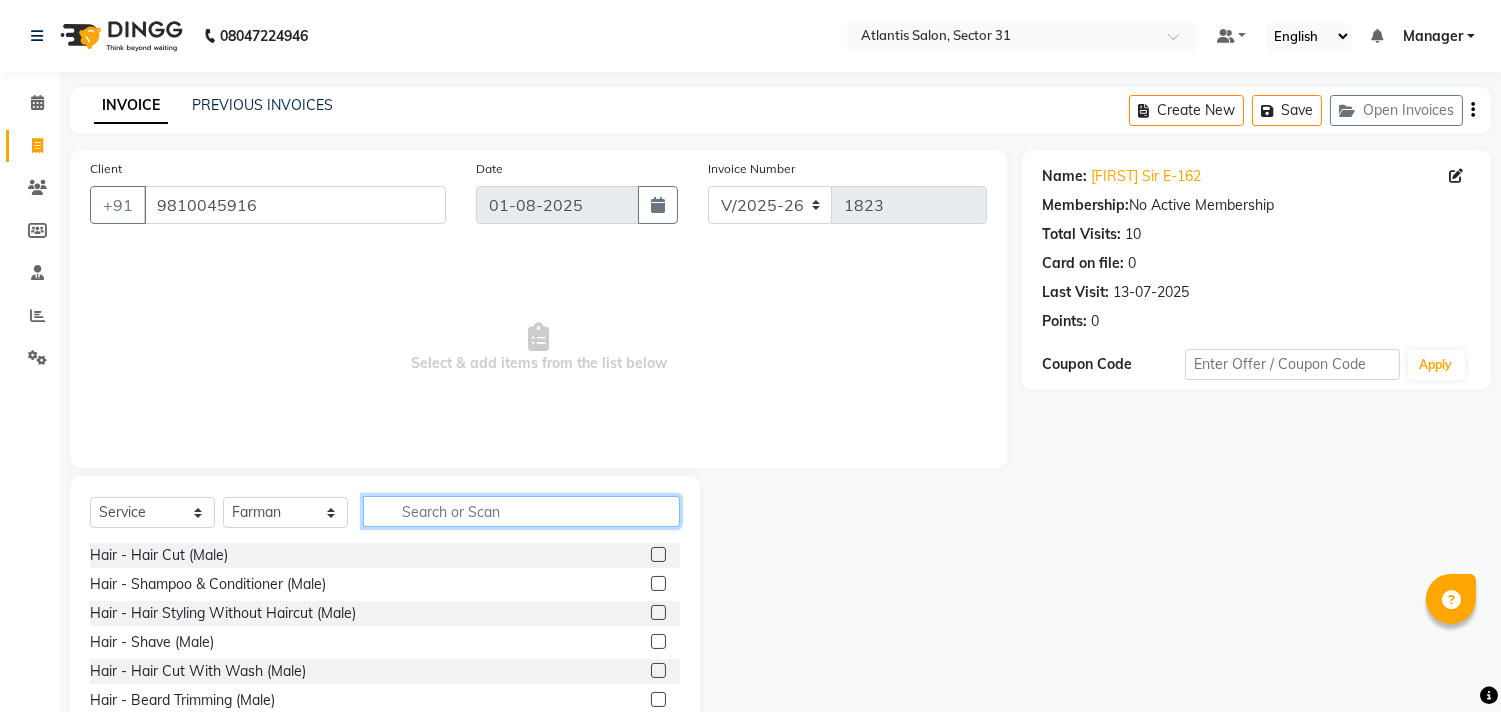 click 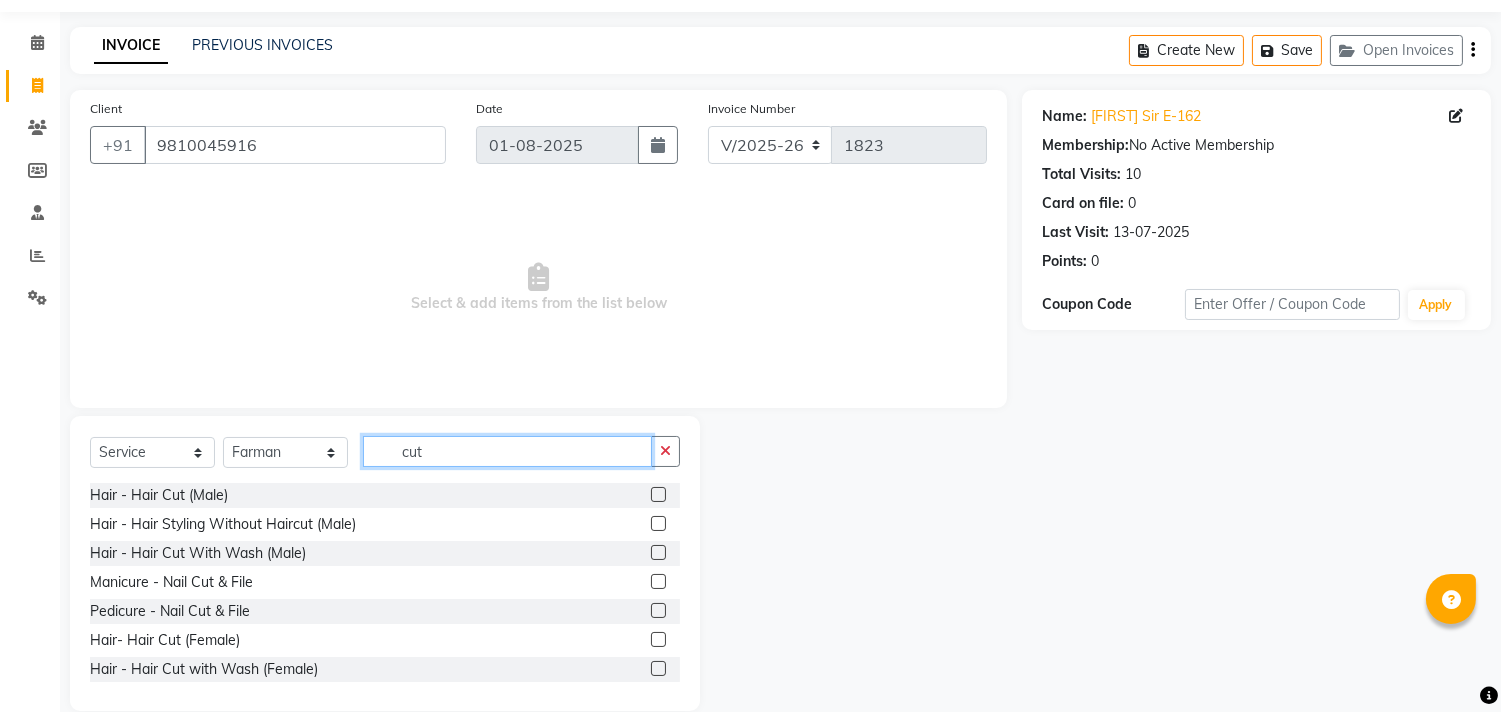 scroll, scrollTop: 88, scrollLeft: 0, axis: vertical 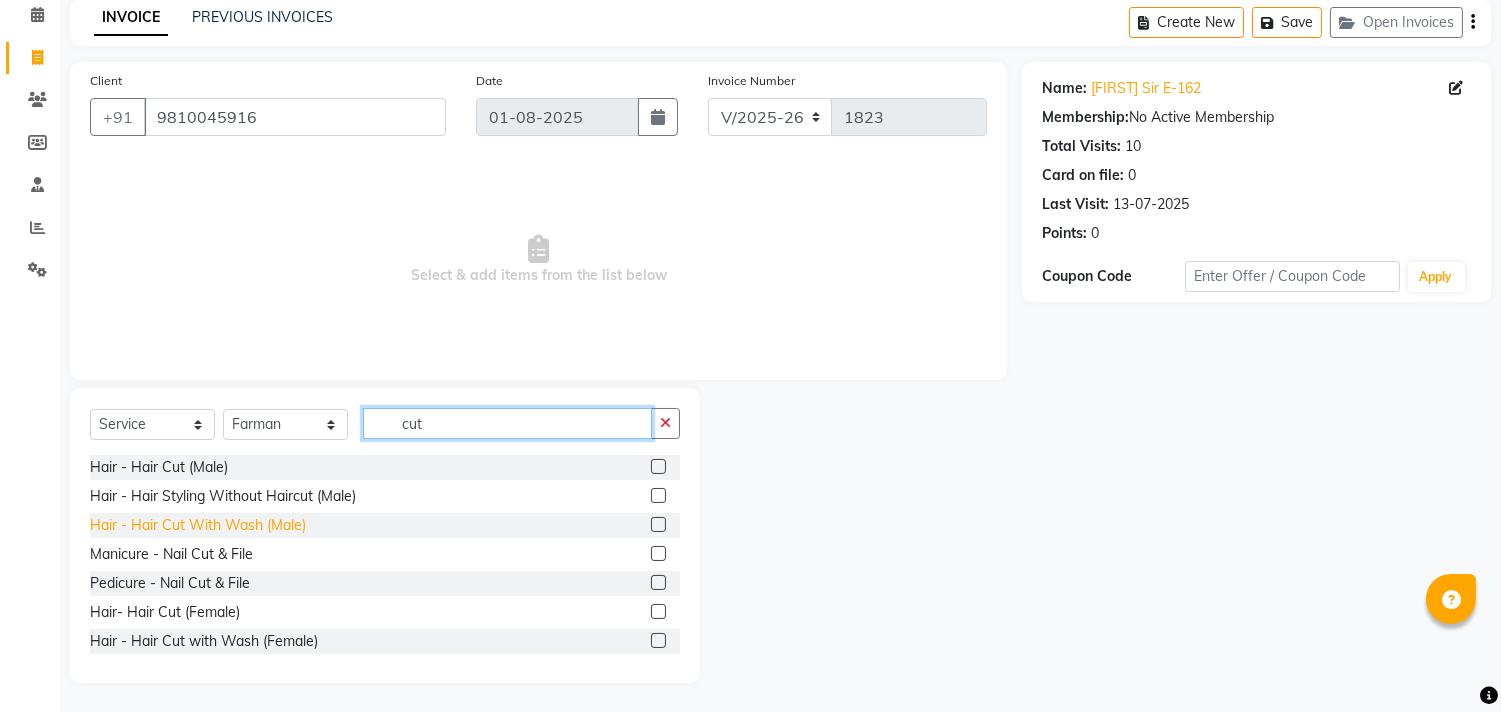 type on "cut" 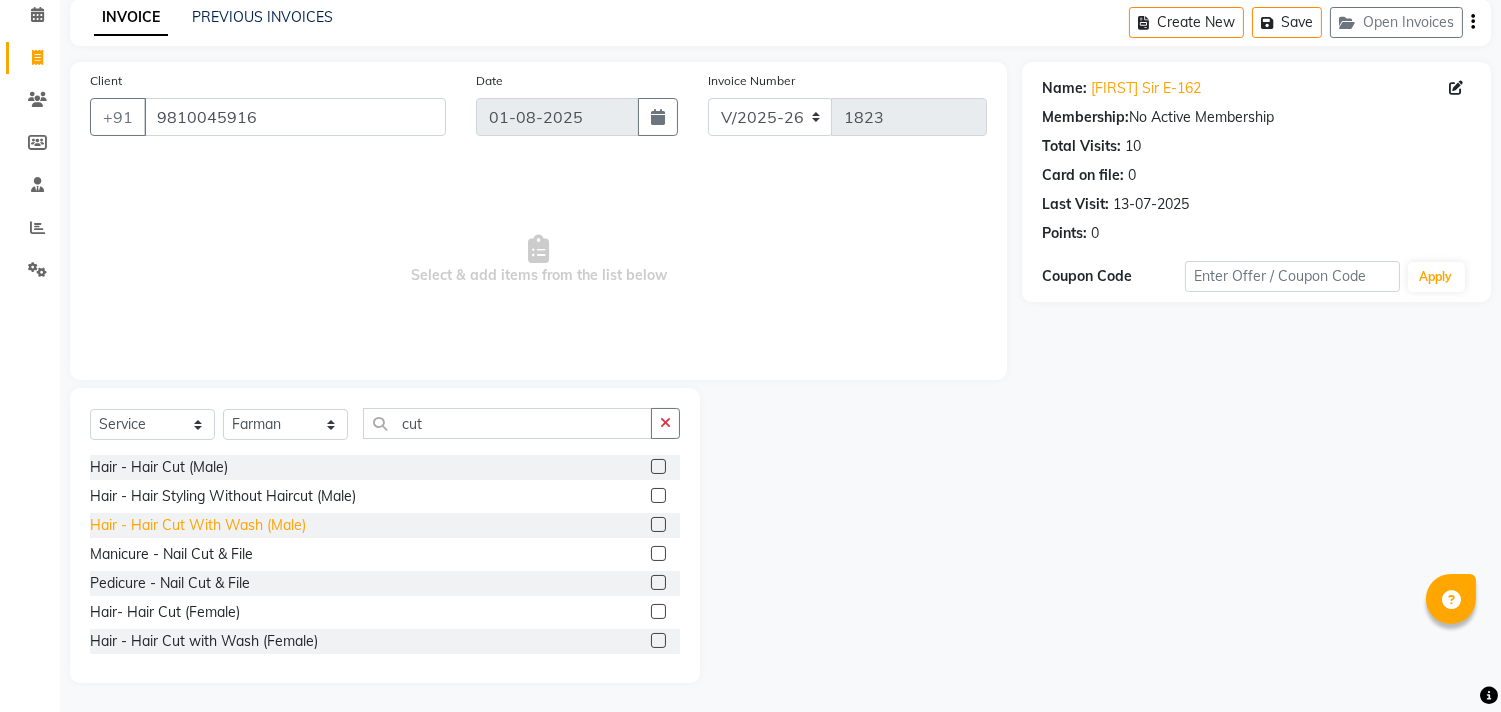 click on "Hair - Hair Cut With Wash (Male)" 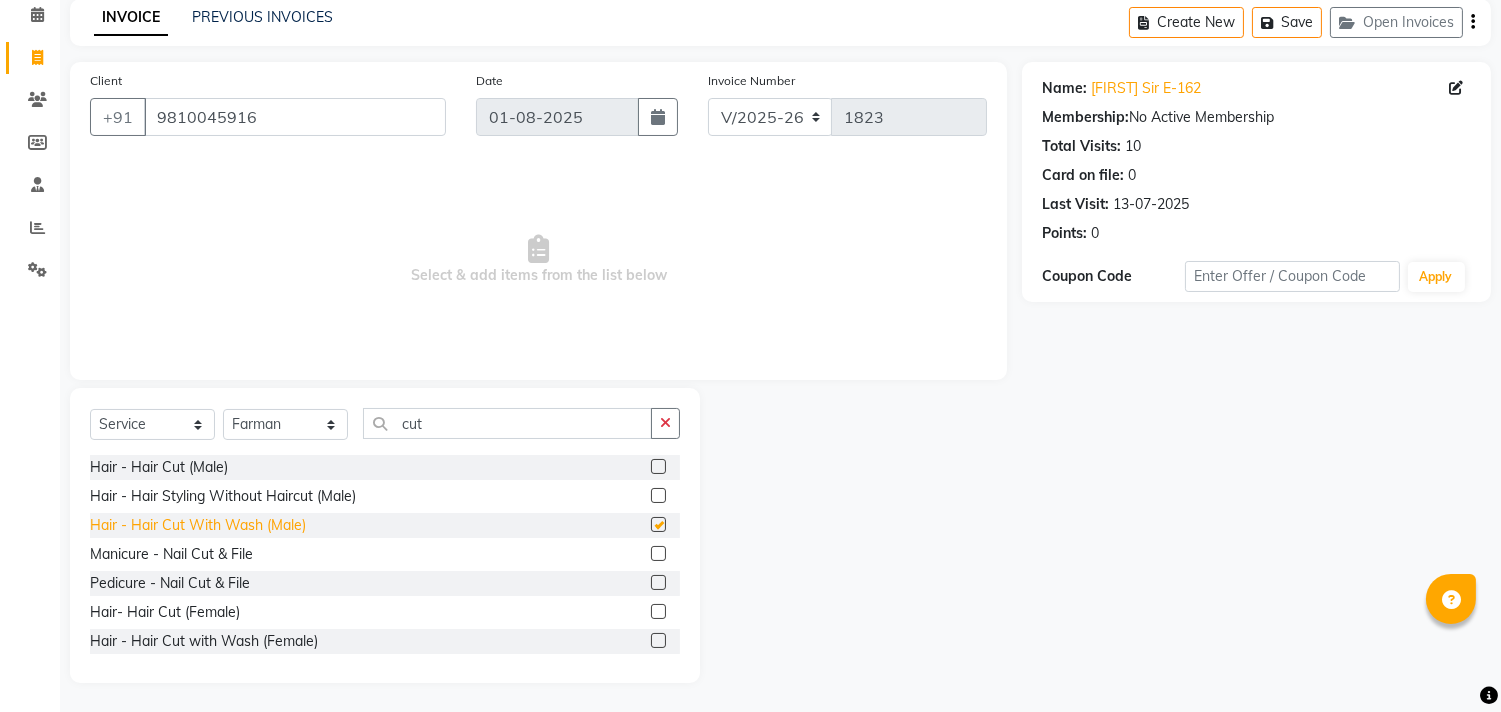 checkbox on "false" 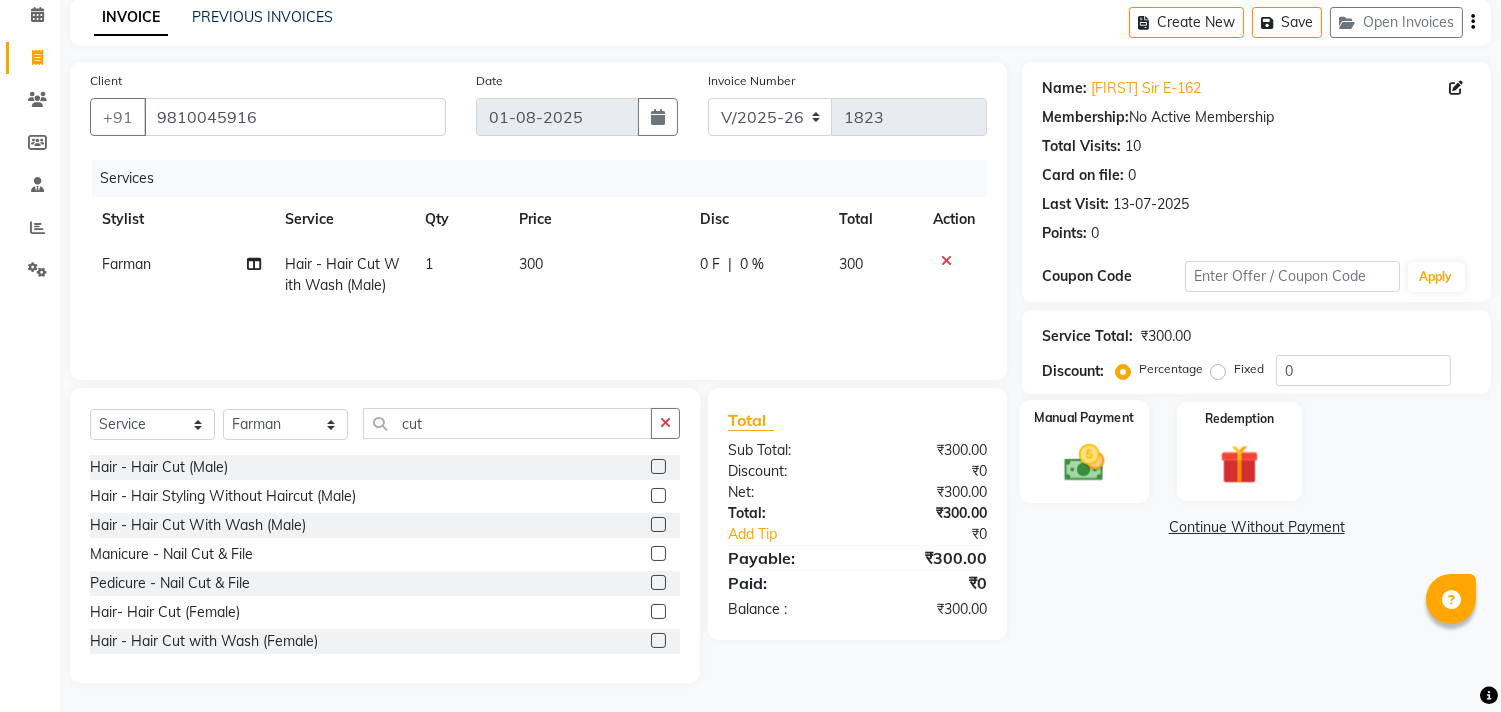 click on "Manual Payment" 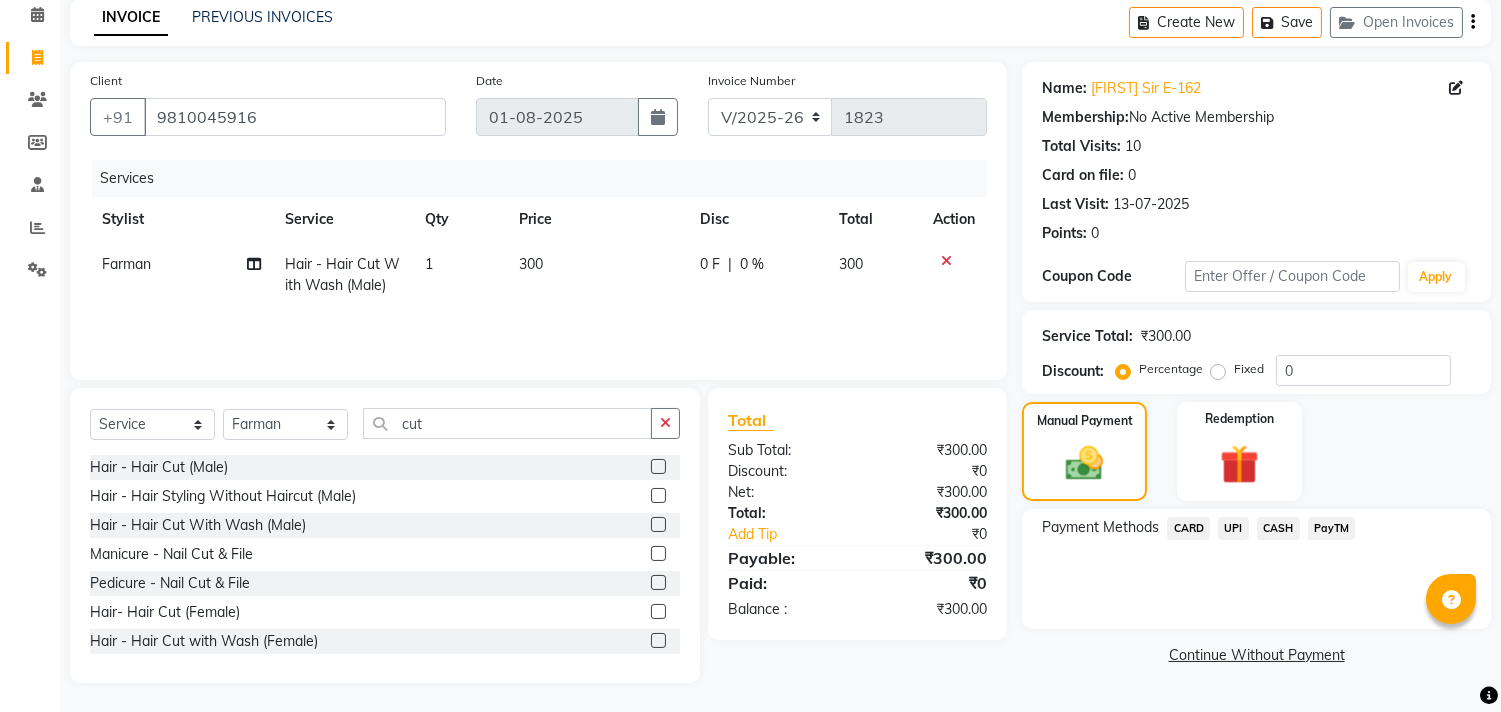 click on "UPI" 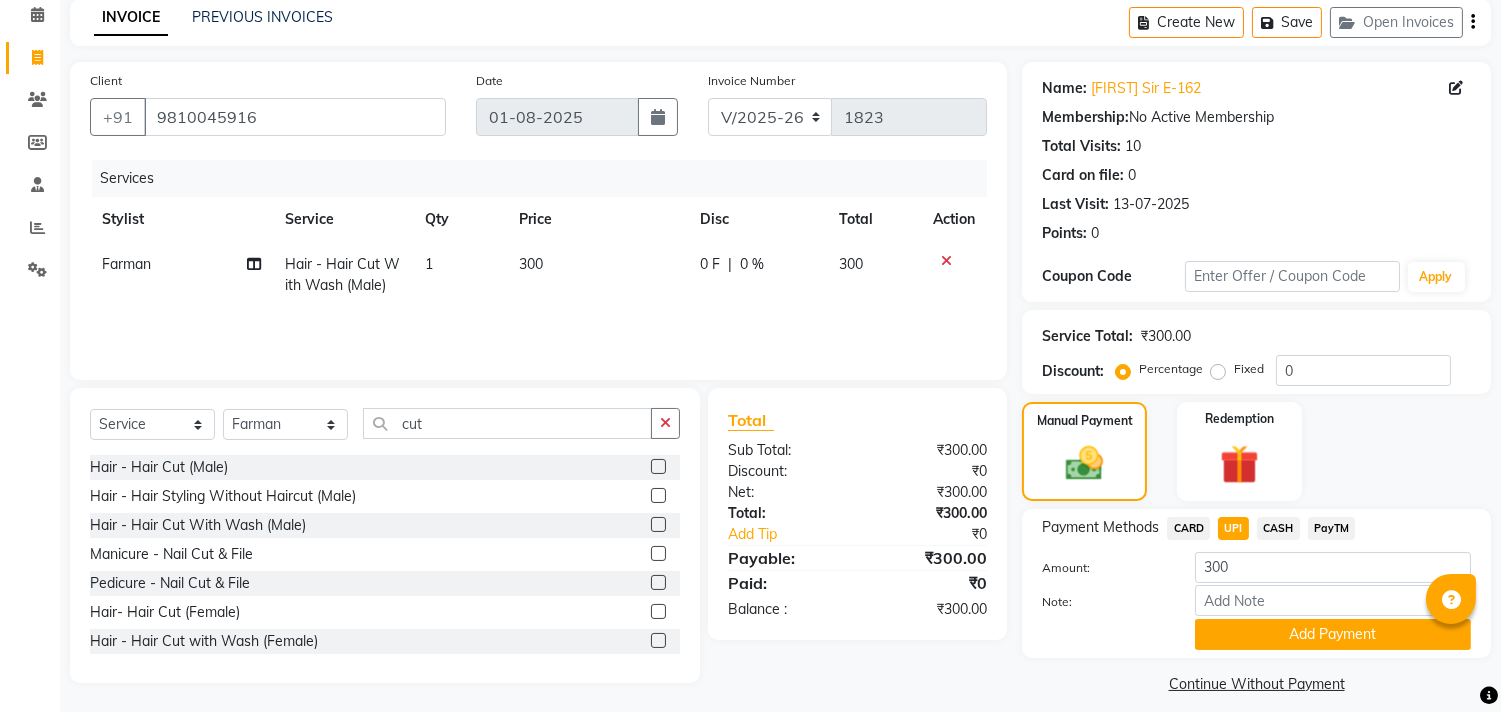 scroll, scrollTop: 104, scrollLeft: 0, axis: vertical 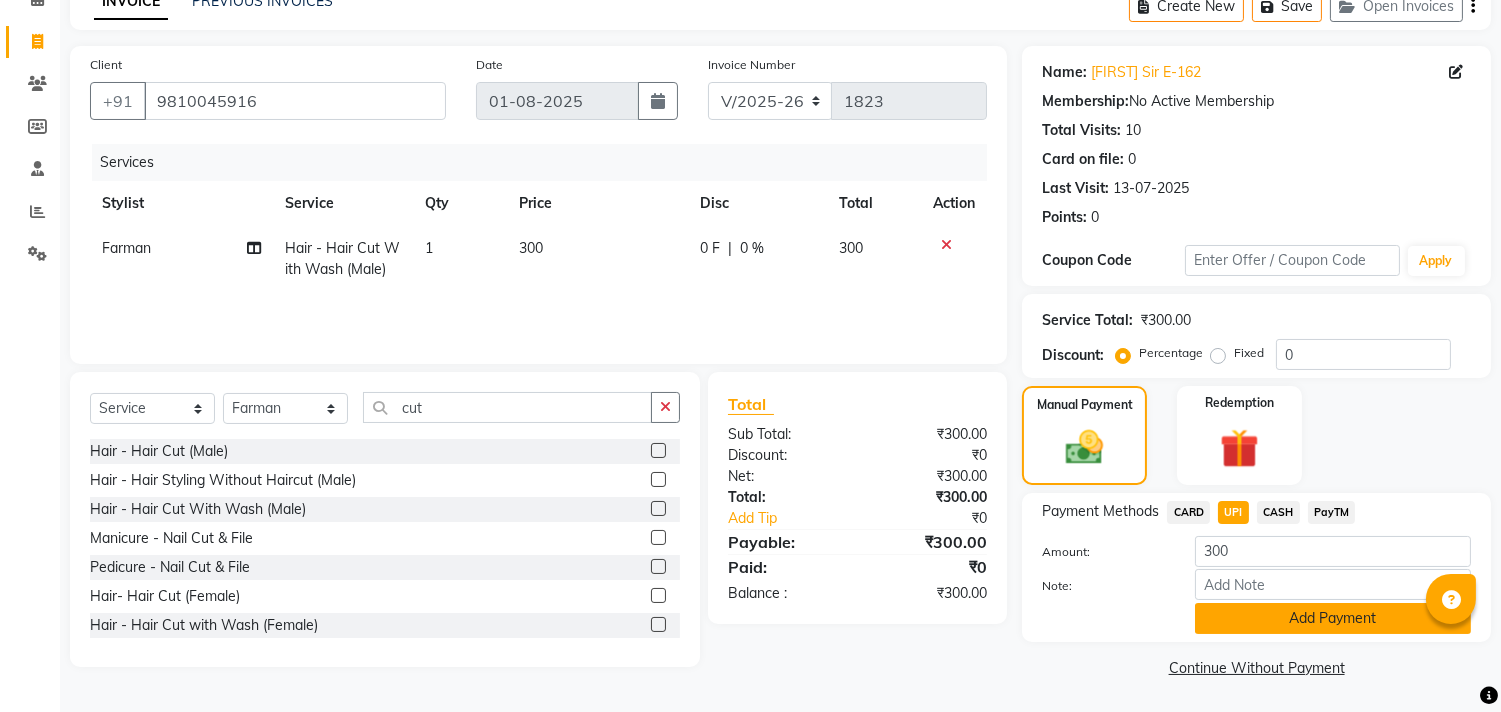click on "Add Payment" 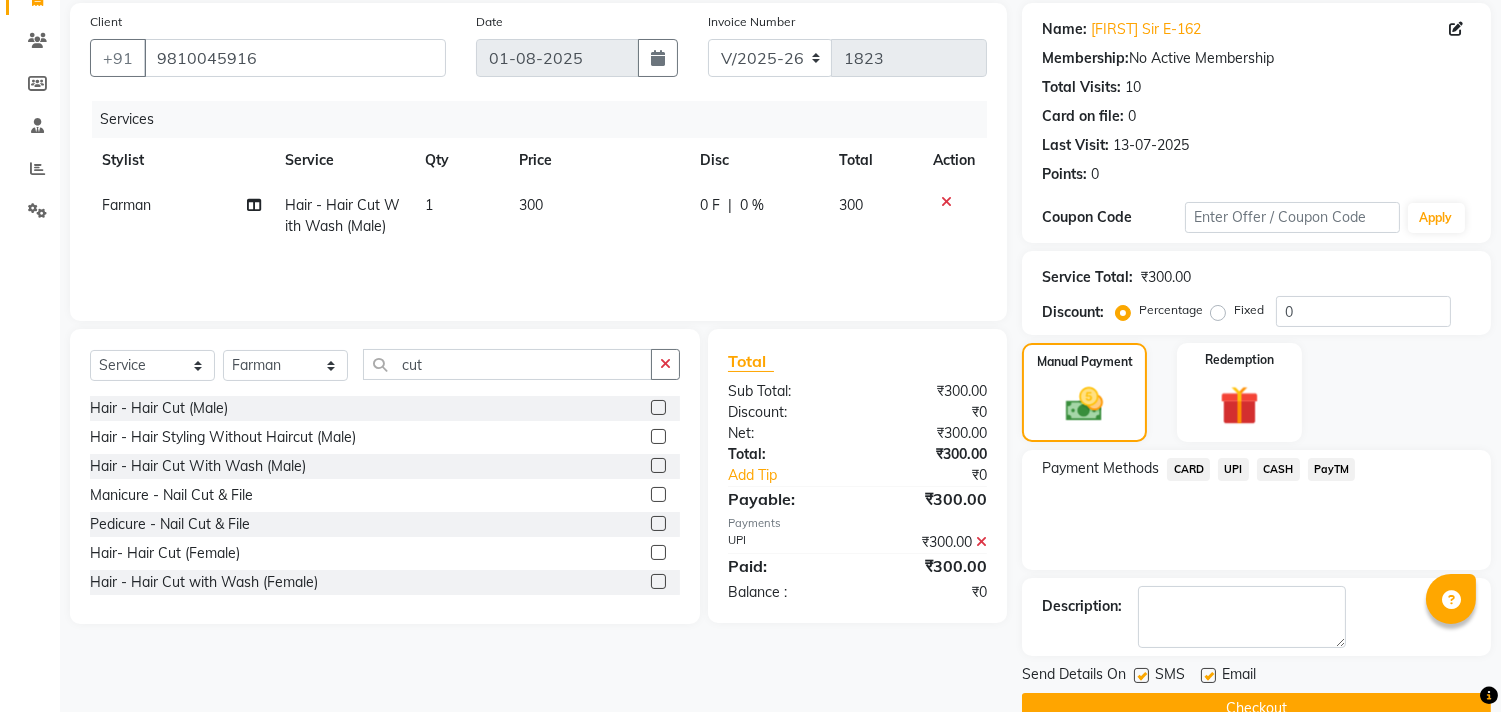 scroll, scrollTop: 187, scrollLeft: 0, axis: vertical 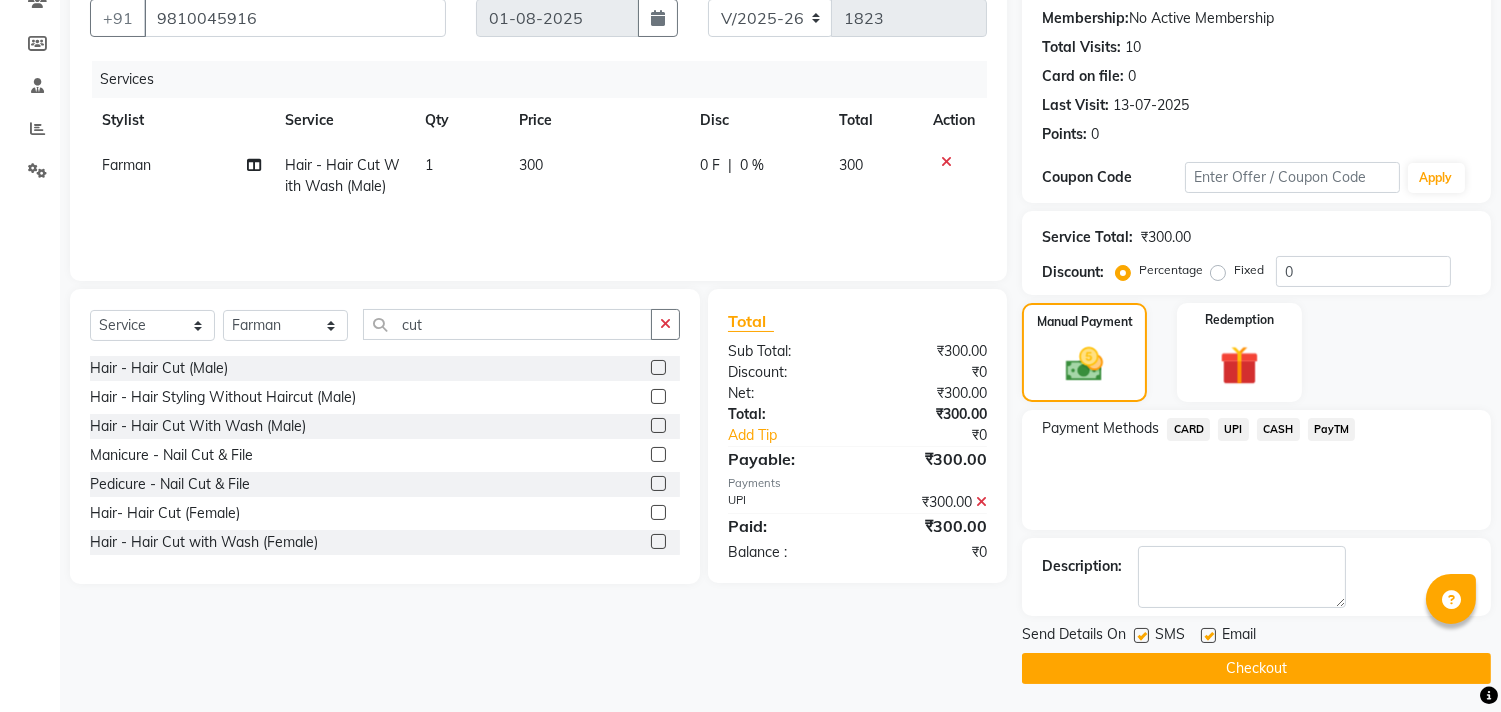 click on "Checkout" 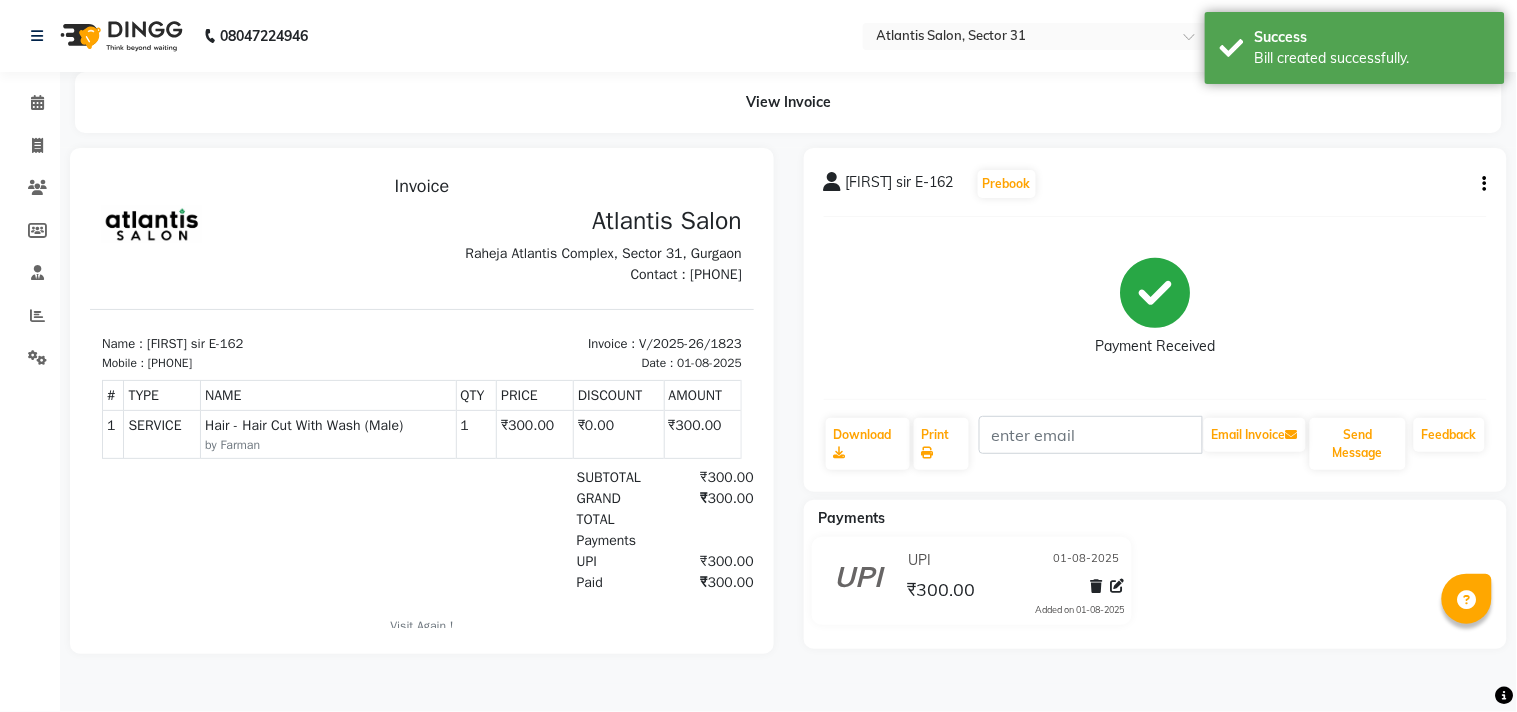 scroll, scrollTop: 0, scrollLeft: 0, axis: both 